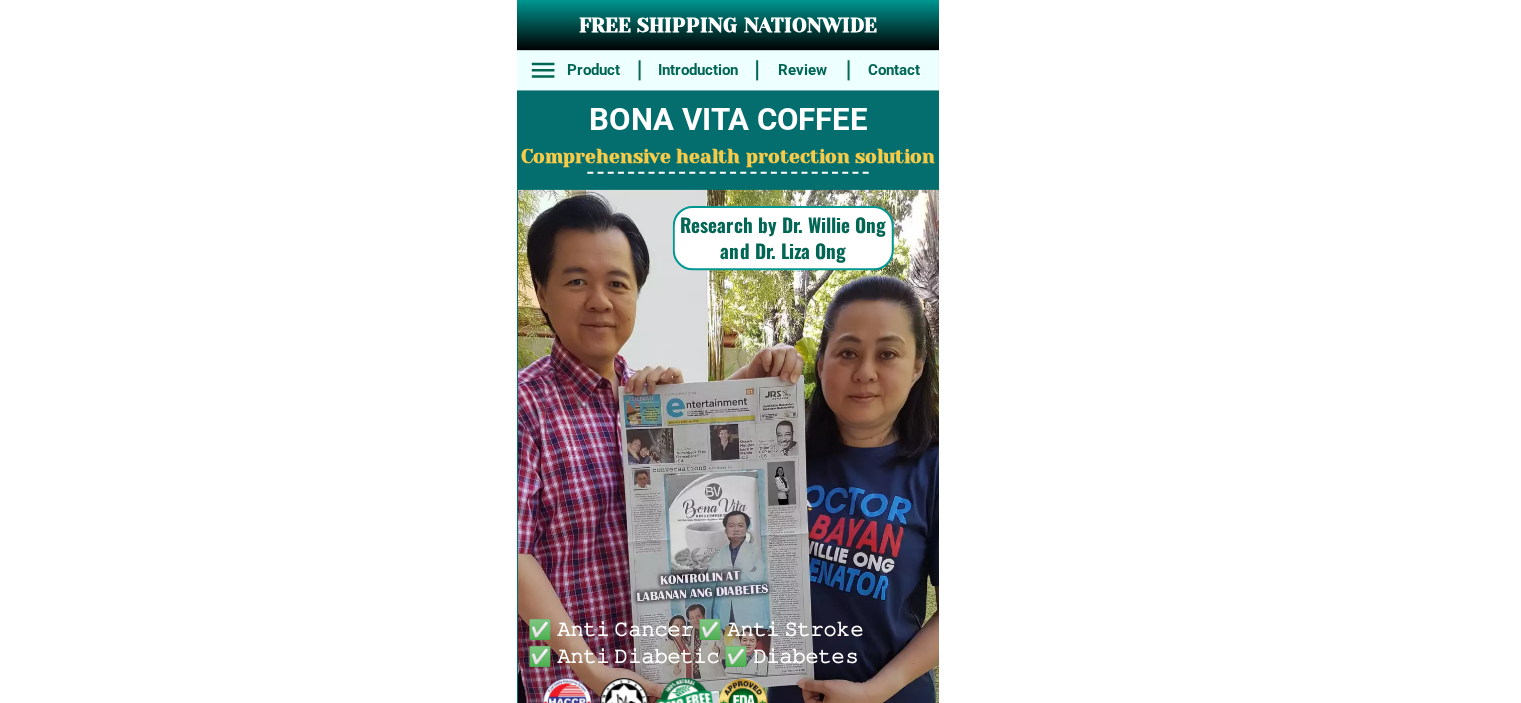 scroll, scrollTop: 200, scrollLeft: 0, axis: vertical 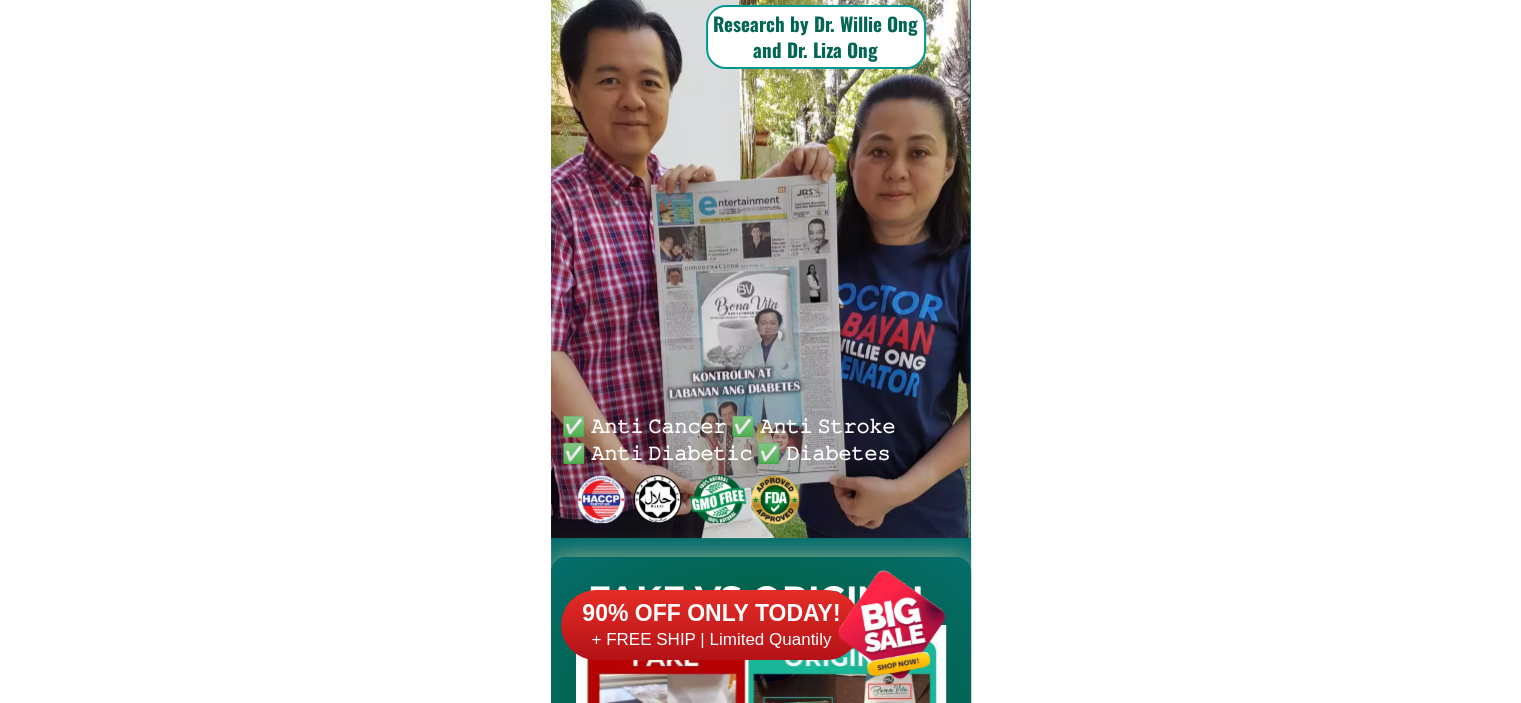 click on "90% OFF ONLY TODAY!" at bounding box center [711, 614] 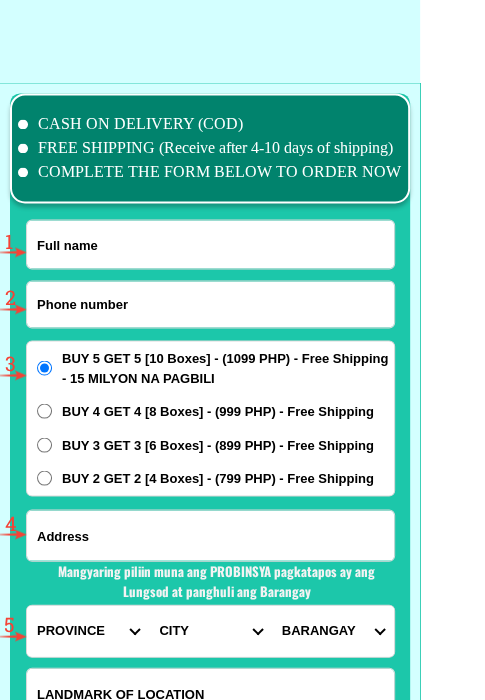 scroll, scrollTop: 15602, scrollLeft: 0, axis: vertical 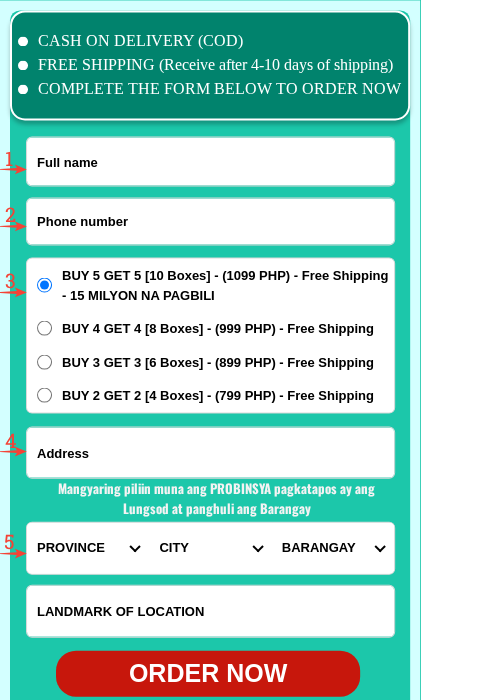 click at bounding box center [210, 161] 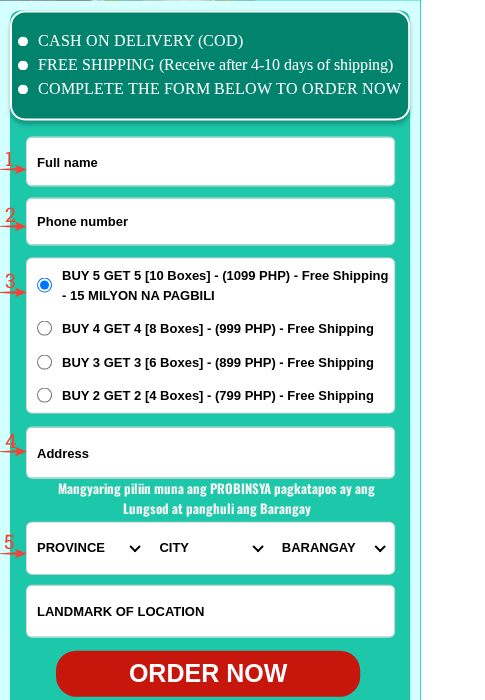 paste on "Marcelina T. Cabrera" 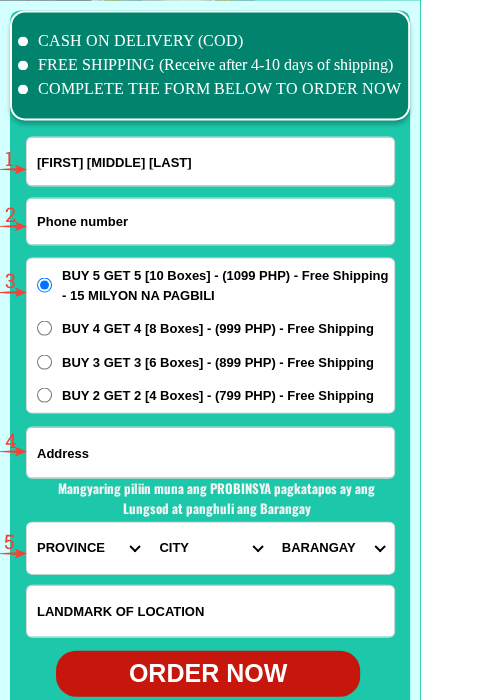 type on "Marcelina T. Cabrera" 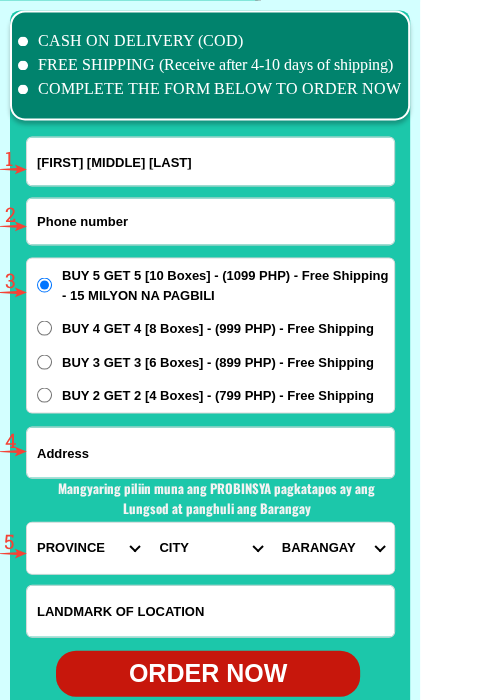 click at bounding box center [210, 221] 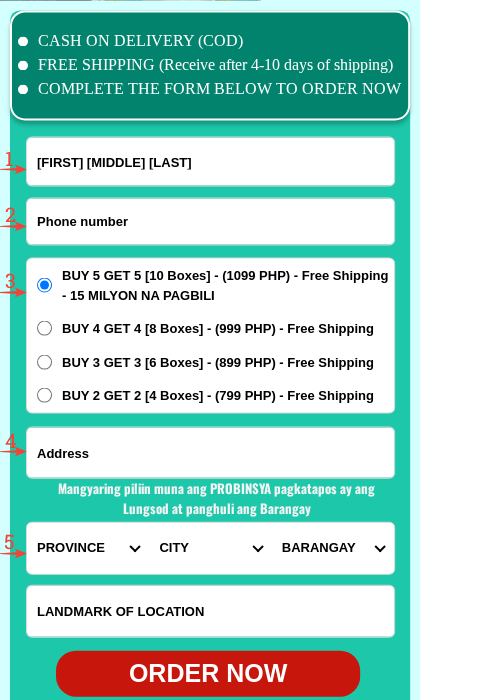 paste on "09674375764" 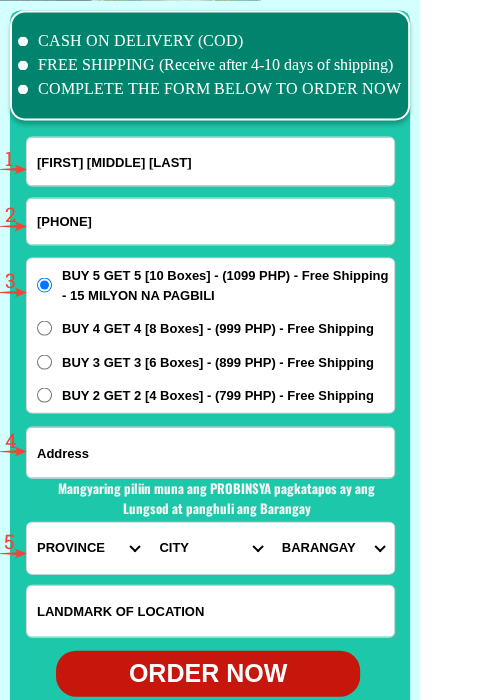 type on "09674375764" 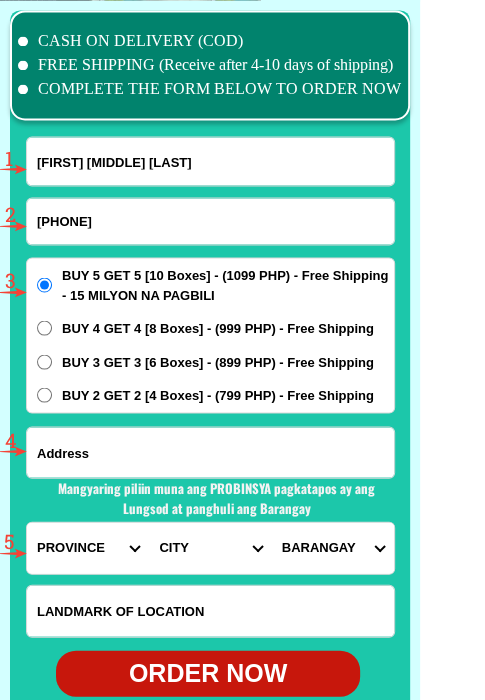 click on "BUY 2 GET 2 [4 Boxes] - (799 PHP) - Free Shipping" at bounding box center (218, 395) 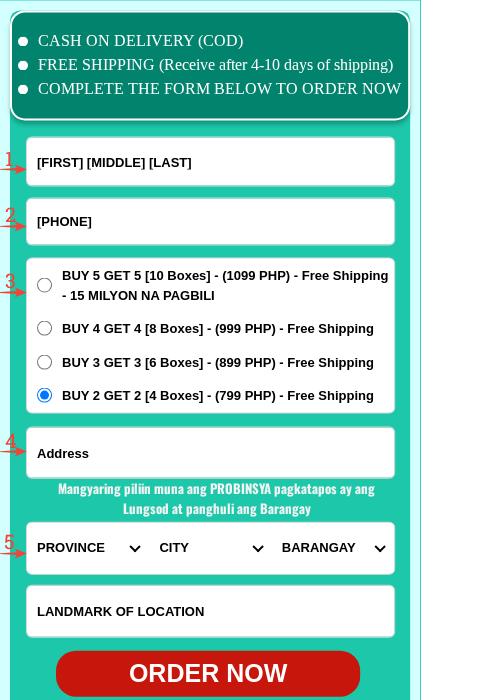 click at bounding box center [210, 452] 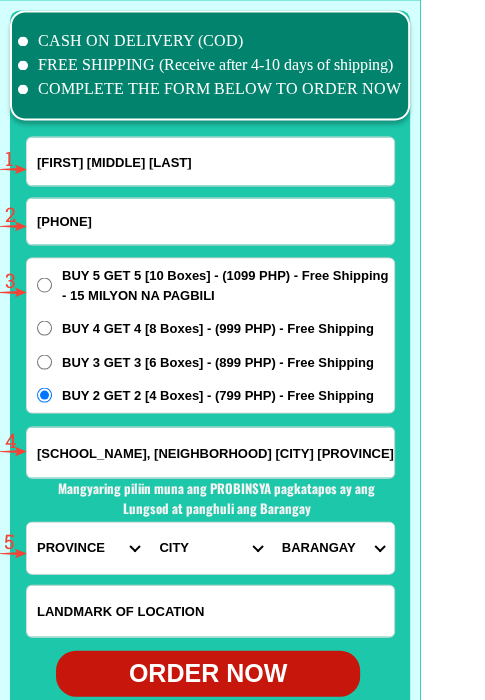 scroll, scrollTop: 0, scrollLeft: 27, axis: horizontal 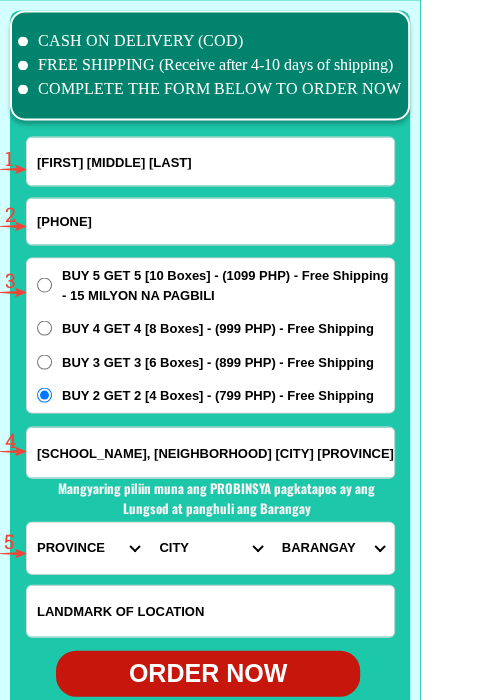 type on "Bakhawan Elementary School, Bakhawan Daanbantayan Cebu" 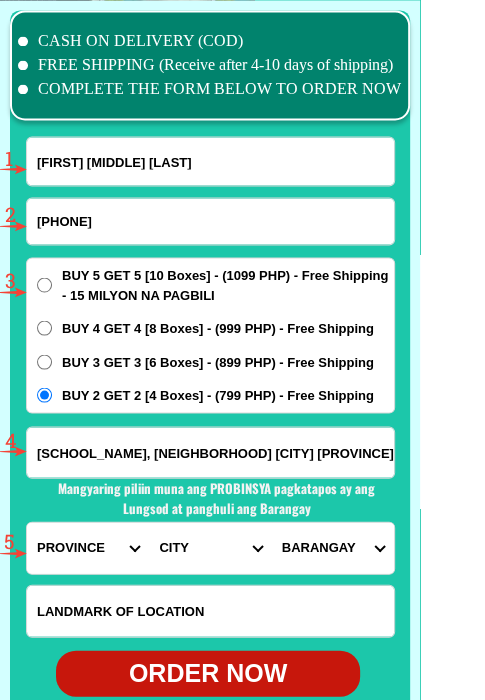 select on "63_8" 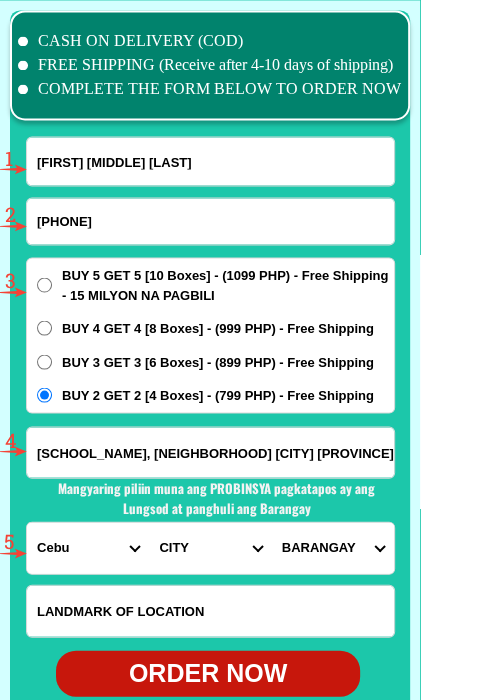 click on "PROVINCE Abra Agusan-del-norte Agusan-del-sur Aklan Albay Antique Apayao Aurora Basilan Bataan Batanes Batangas Benguet Biliran Bohol Bukidnon Bulacan Cagayan Camarines-norte Camarines-sur Camiguin Capiz Catanduanes Cavite Cebu Cotabato Davao-de-oro Davao-del-norte Davao-del-sur Davao-occidental Davao-oriental Dinagat-islands Eastern-samar Guimaras Ifugao Ilocos-norte Ilocos-sur Iloilo Isabela Kalinga La-union Laguna Lanao-del-norte Lanao-del-sur Leyte Maguindanao Marinduque Masbate Metro-manila Misamis-occidental Misamis-oriental Mountain-province Negros-occidental Negros-oriental Northern-samar Nueva-ecija Nueva-vizcaya Occidental-mindoro Oriental-mindoro Palawan Pampanga Pangasinan Quezon Quirino Rizal Romblon Sarangani Siquijor Sorsogon South-cotabato Southern-leyte Sultan-kudarat Sulu Surigao-del-norte Surigao-del-sur Tarlac Tawi-tawi Western-samar Zambales Zamboanga-del-norte Zamboanga-del-sur Zamboanga-sibugay" at bounding box center (88, 547) 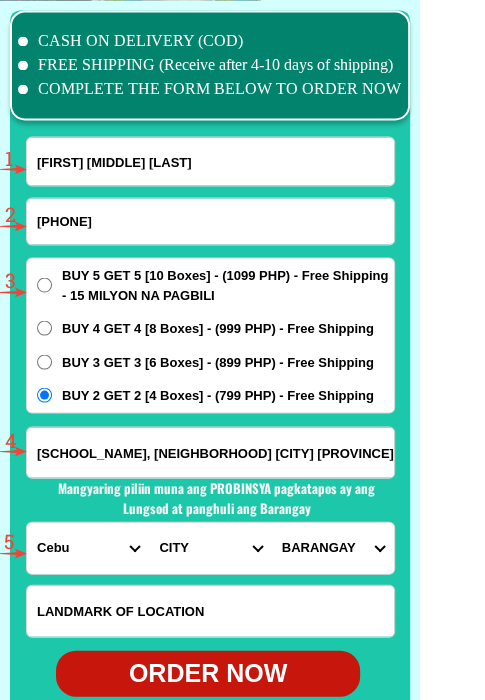 click on "CITY Alcoy Aloguinsan Argao Asturias Badian Balamban Bantayan Barili Bogo-city Boljoon Borbon Carcar-city Catmon Cebu-alcantara Cebu-alegria Cebu-carmen Cebu-city Cebu-compostela Cebu-liloan Cebu-naga-city Cebu-pilar Cebu-san-fernando Cebu-san-francisco Cebu-san-remigio Cebu-santa-fe Cebu-sogod Cebu-talisay-city Cebu-tuburan Cebu-tudela Consolacion CORDOVA Daanbantayan Dalaguete Danao-city Dumanjug Ginatilan Lapu-lapu-city Madridejos Malabuyoc Mandaue-city Medellin Minglanilla Moalboal Oslob Pinamungahan Poro Ronda Samboan Santander Sibonga Tabogon Tabuelan Toledo-city" at bounding box center (210, 547) 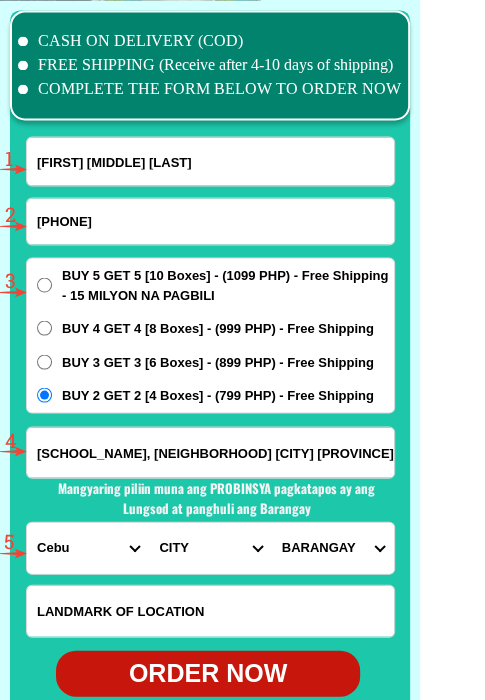 select on "63_85586" 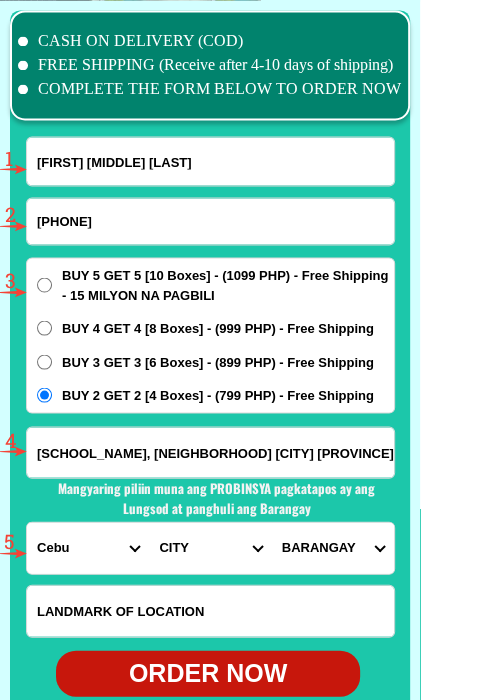 click on "CITY Alcoy Aloguinsan Argao Asturias Badian Balamban Bantayan Barili Bogo-city Boljoon Borbon Carcar-city Catmon Cebu-alcantara Cebu-alegria Cebu-carmen Cebu-city Cebu-compostela Cebu-liloan Cebu-naga-city Cebu-pilar Cebu-san-fernando Cebu-san-francisco Cebu-san-remigio Cebu-santa-fe Cebu-sogod Cebu-talisay-city Cebu-tuburan Cebu-tudela Consolacion CORDOVA Daanbantayan Dalaguete Danao-city Dumanjug Ginatilan Lapu-lapu-city Madridejos Malabuyoc Mandaue-city Medellin Minglanilla Moalboal Oslob Pinamungahan Poro Ronda Samboan Santander Sibonga Tabogon Tabuelan Toledo-city" at bounding box center (210, 547) 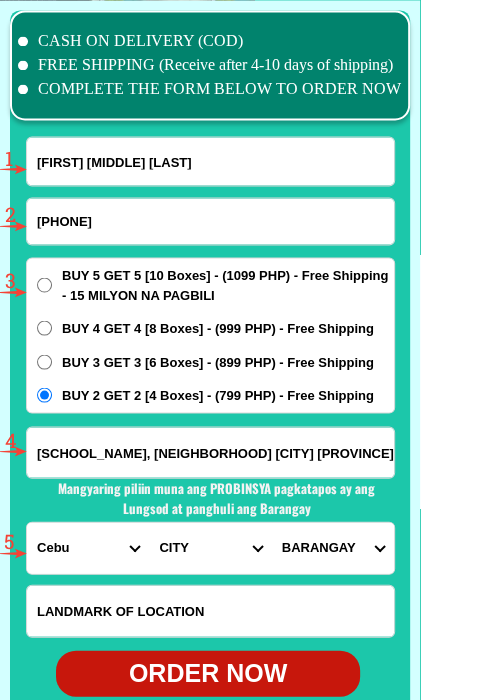 click on "BARANGAY Aguho Bagay Bakhawan Bateria Bitoon Calape Carnaza Dalingding Lanao Logon Malbago Malingin Maya Pajo Paypay Poblacion Talisay Tapilon Tinubdan Tominjao" at bounding box center [333, 547] 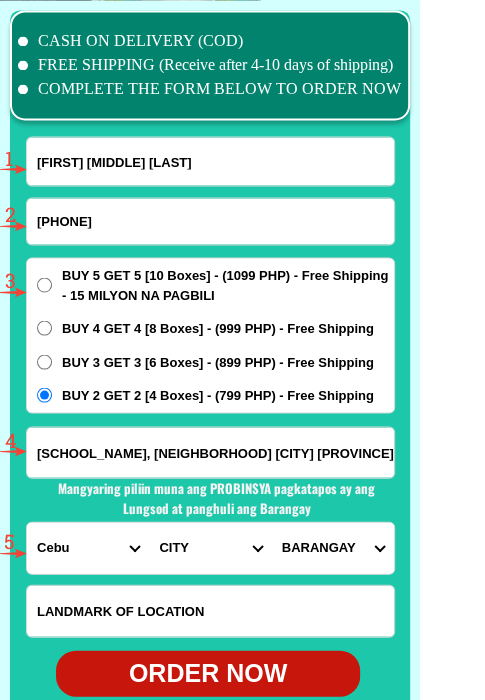 select on "63_855865972" 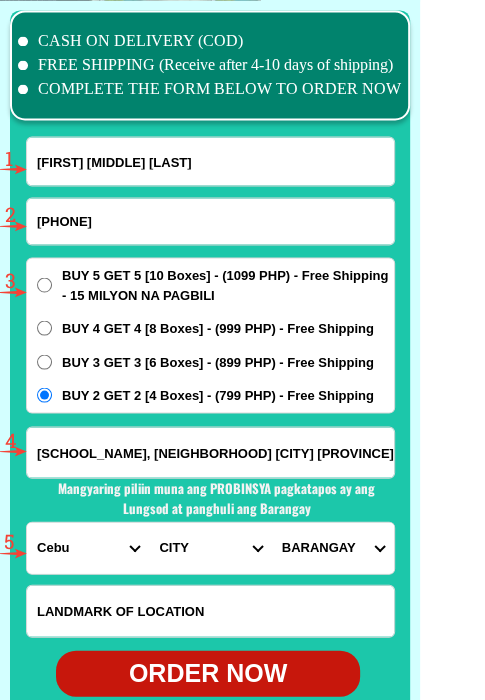 click on "BARANGAY Aguho Bagay Bakhawan Bateria Bitoon Calape Carnaza Dalingding Lanao Logon Malbago Malingin Maya Pajo Paypay Poblacion Talisay Tapilon Tinubdan Tominjao" at bounding box center [333, 547] 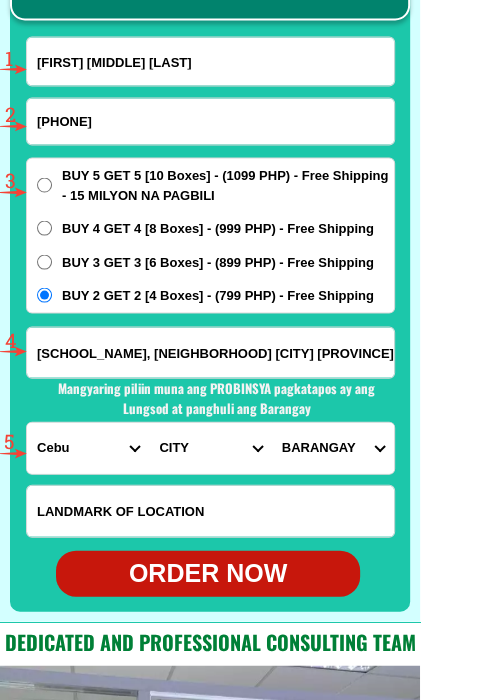 scroll, scrollTop: 15802, scrollLeft: 0, axis: vertical 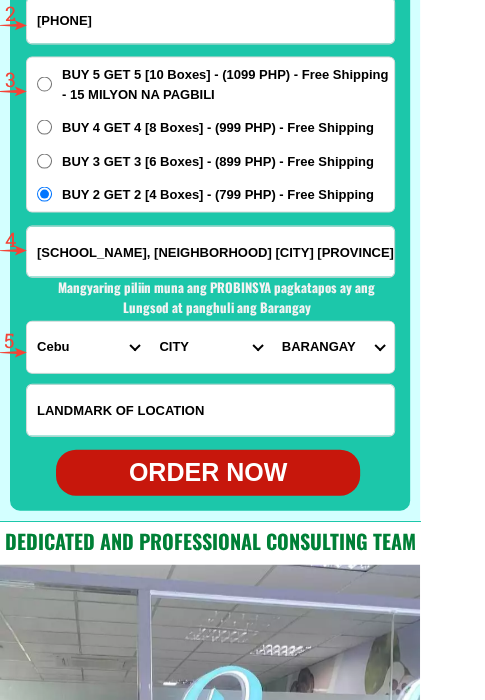 click on "ORDER NOW" at bounding box center [208, 473] 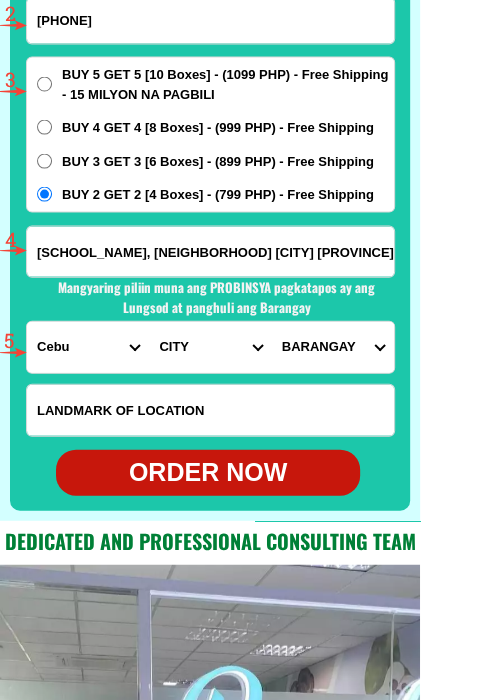 radio on "true" 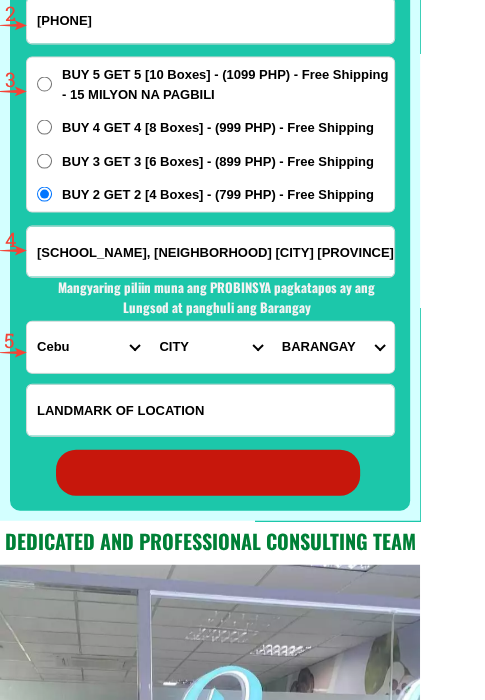 radio on "true" 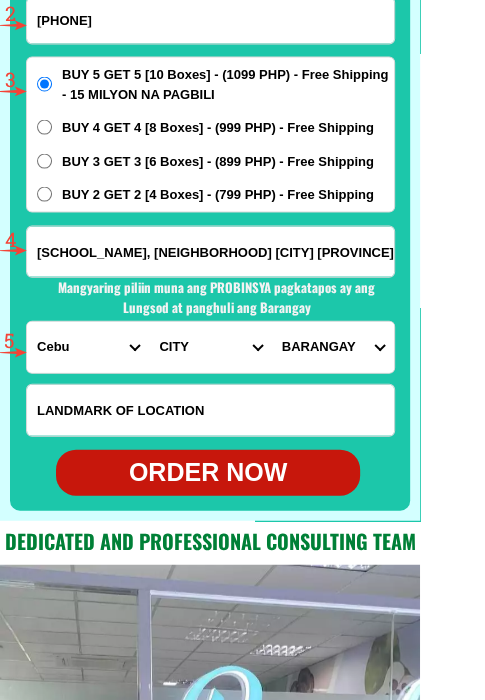 scroll, scrollTop: 15602, scrollLeft: 0, axis: vertical 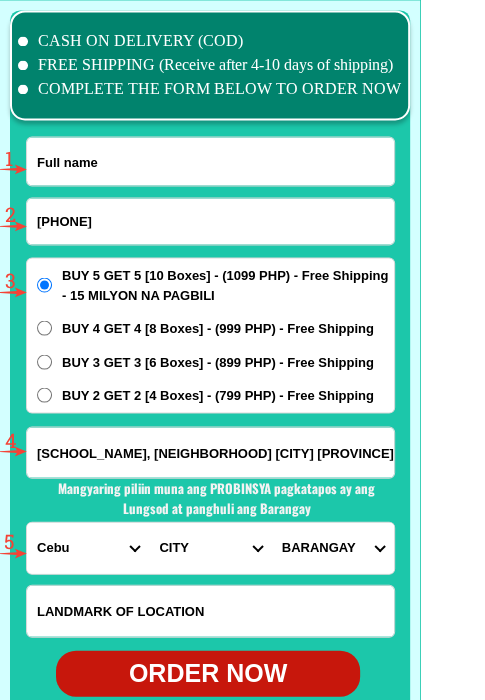 click at bounding box center [210, 161] 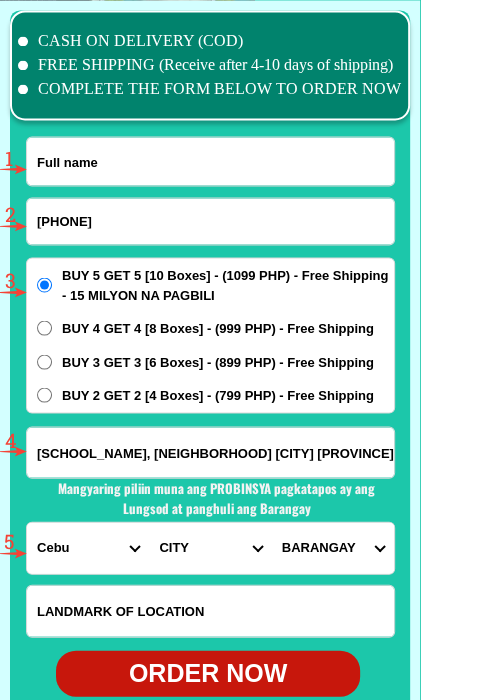 paste on "Virginia Baniqued" 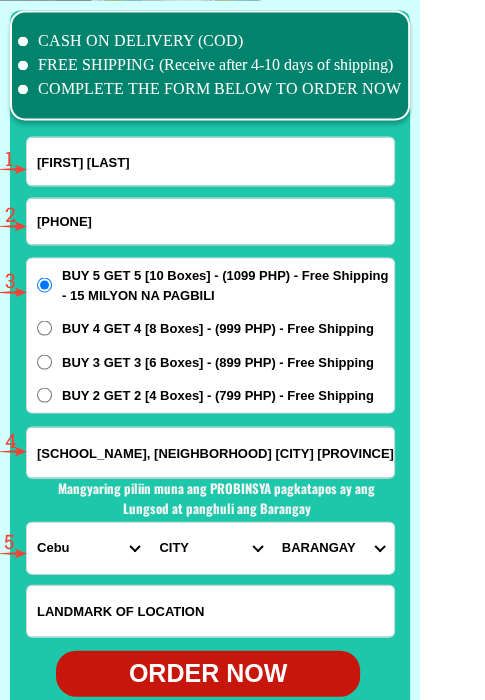 type on "Virginia Baniqued" 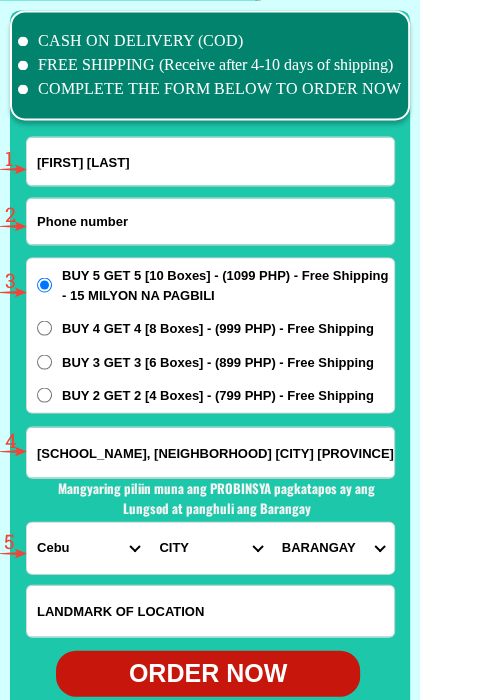 click at bounding box center (210, 221) 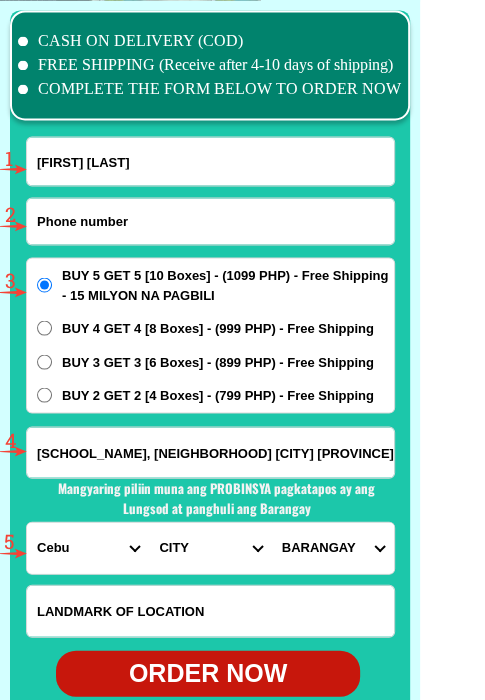 paste on "09179895876" 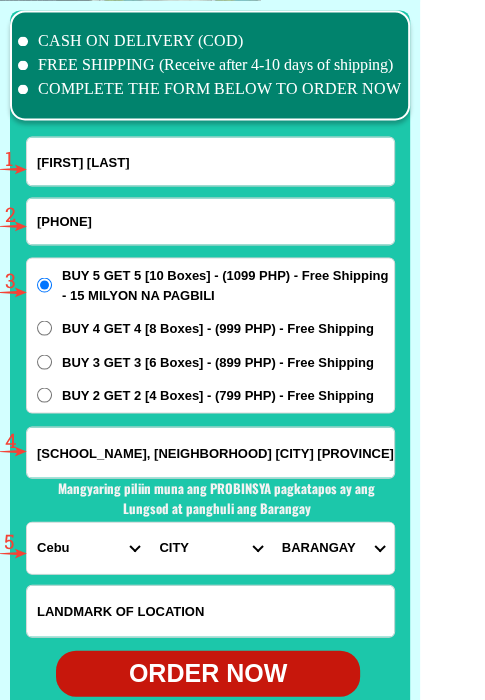 type on "09179895876" 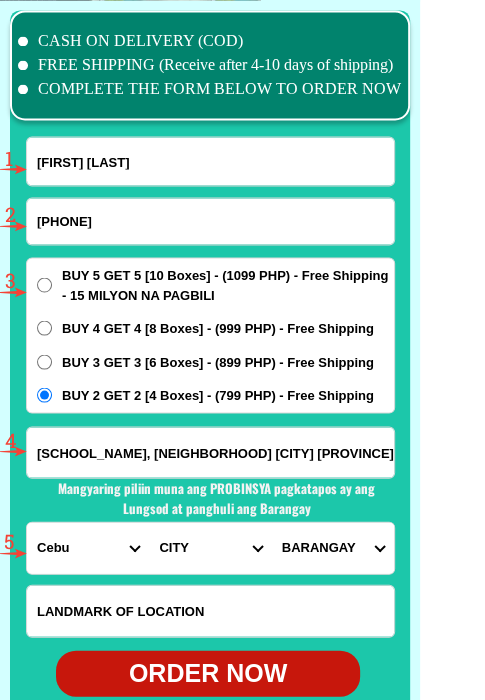 scroll, scrollTop: 15702, scrollLeft: 0, axis: vertical 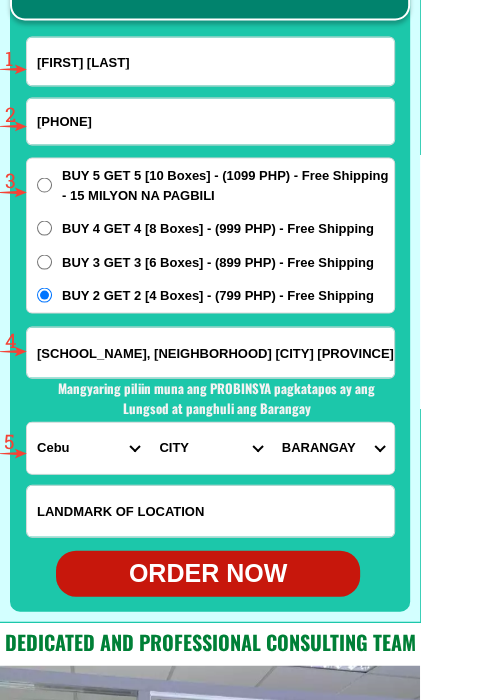 click on "Bakhawan Elementary School, Bakhawan Daanbantayan Cebu" at bounding box center (210, 352) 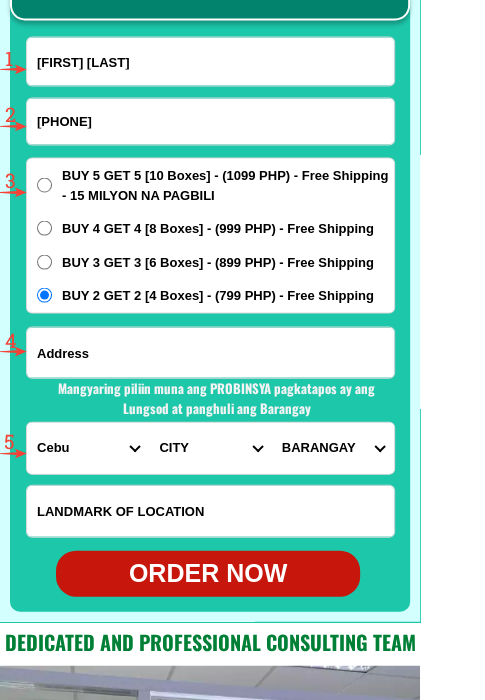 paste on "Purok 4 San Pablo Castillejos Zambales" 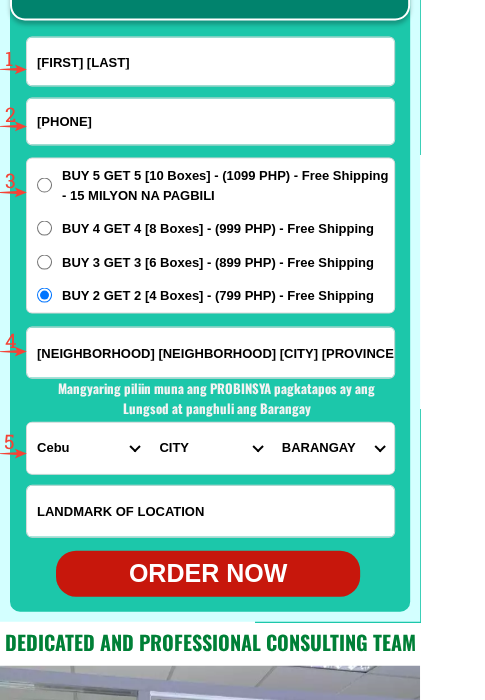 type on "Purok 4 San Pablo Castillejos Zambales" 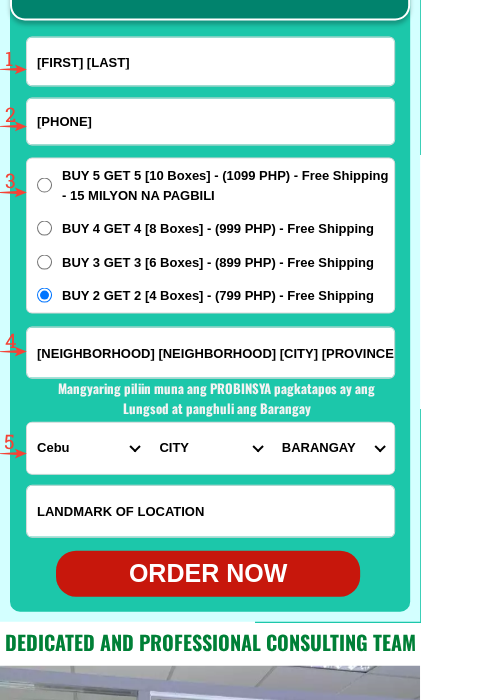 click on "PROVINCE Abra Agusan-del-norte Agusan-del-sur Aklan Albay Antique Apayao Aurora Basilan Bataan Batanes Batangas Benguet Biliran Bohol Bukidnon Bulacan Cagayan Camarines-norte Camarines-sur Camiguin Capiz Catanduanes Cavite Cebu Cotabato Davao-de-oro Davao-del-norte Davao-del-sur Davao-occidental Davao-oriental Dinagat-islands Eastern-samar Guimaras Ifugao Ilocos-norte Ilocos-sur Iloilo Isabela Kalinga La-union Laguna Lanao-del-norte Lanao-del-sur Leyte Maguindanao Marinduque Masbate Metro-manila Misamis-occidental Misamis-oriental Mountain-province Negros-occidental Negros-oriental Northern-samar Nueva-ecija Nueva-vizcaya Occidental-mindoro Oriental-mindoro Palawan Pampanga Pangasinan Quezon Quirino Rizal Romblon Sarangani Siquijor Sorsogon South-cotabato Southern-leyte Sultan-kudarat Sulu Surigao-del-norte Surigao-del-sur Tarlac Tawi-tawi Western-samar Zambales Zamboanga-del-norte Zamboanga-del-sur Zamboanga-sibugay" at bounding box center [88, 447] 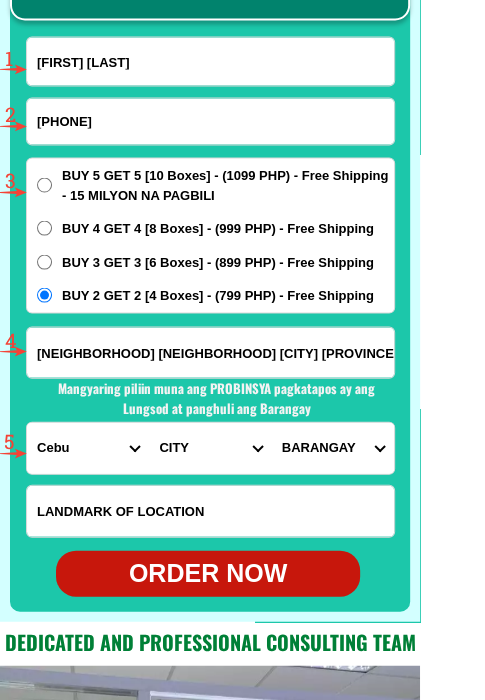 select on "63_803" 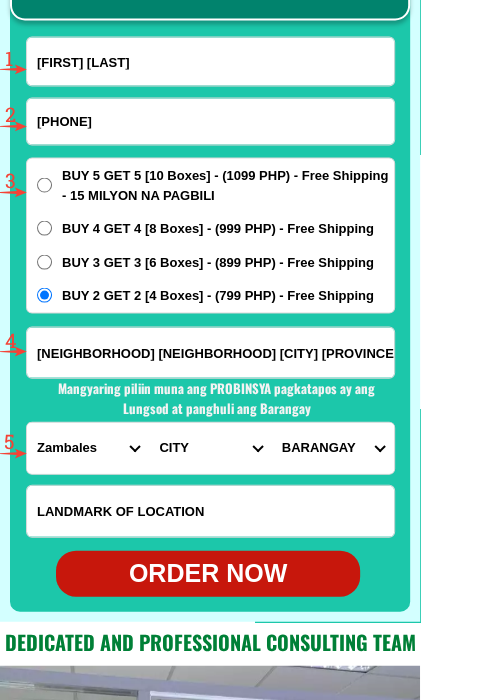 click on "PROVINCE Abra Agusan-del-norte Agusan-del-sur Aklan Albay Antique Apayao Aurora Basilan Bataan Batanes Batangas Benguet Biliran Bohol Bukidnon Bulacan Cagayan Camarines-norte Camarines-sur Camiguin Capiz Catanduanes Cavite Cebu Cotabato Davao-de-oro Davao-del-norte Davao-del-sur Davao-occidental Davao-oriental Dinagat-islands Eastern-samar Guimaras Ifugao Ilocos-norte Ilocos-sur Iloilo Isabela Kalinga La-union Laguna Lanao-del-norte Lanao-del-sur Leyte Maguindanao Marinduque Masbate Metro-manila Misamis-occidental Misamis-oriental Mountain-province Negros-occidental Negros-oriental Northern-samar Nueva-ecija Nueva-vizcaya Occidental-mindoro Oriental-mindoro Palawan Pampanga Pangasinan Quezon Quirino Rizal Romblon Sarangani Siquijor Sorsogon South-cotabato Southern-leyte Sultan-kudarat Sulu Surigao-del-norte Surigao-del-sur Tarlac Tawi-tawi Western-samar Zambales Zamboanga-del-norte Zamboanga-del-sur Zamboanga-sibugay" at bounding box center (88, 447) 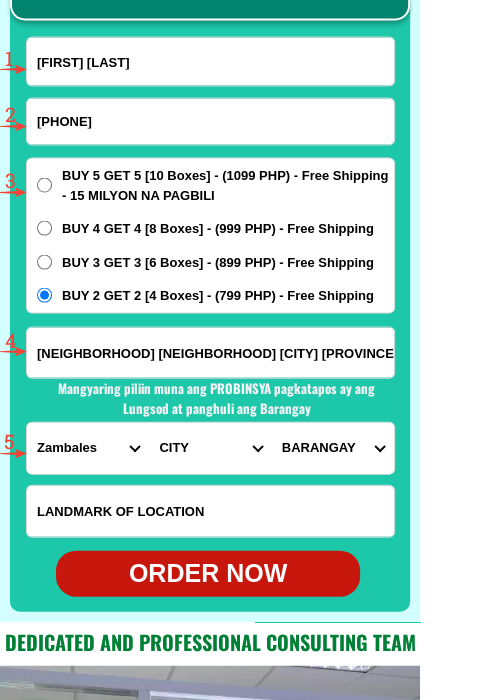 click on "CITY Botolan Cabangan Castillejos Iba Masinloc Olongapo-city Palauig San-felipe San-marcelino Subic Zambales-candelaria Zambales-san-antonio Zambales-san-narciso Zambales-santa-cruz" at bounding box center [210, 447] 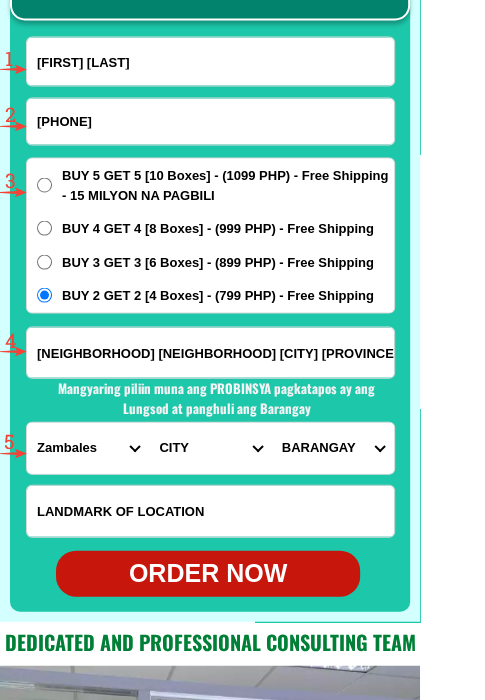 select on "63_8035230" 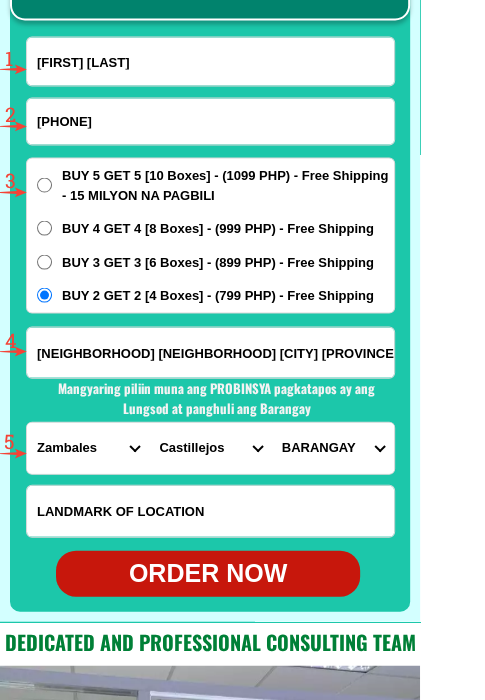 click on "CITY Botolan Cabangan Castillejos Iba Masinloc Olongapo-city Palauig San-felipe San-marcelino Subic Zambales-candelaria Zambales-san-antonio Zambales-san-narciso Zambales-santa-cruz" at bounding box center [210, 447] 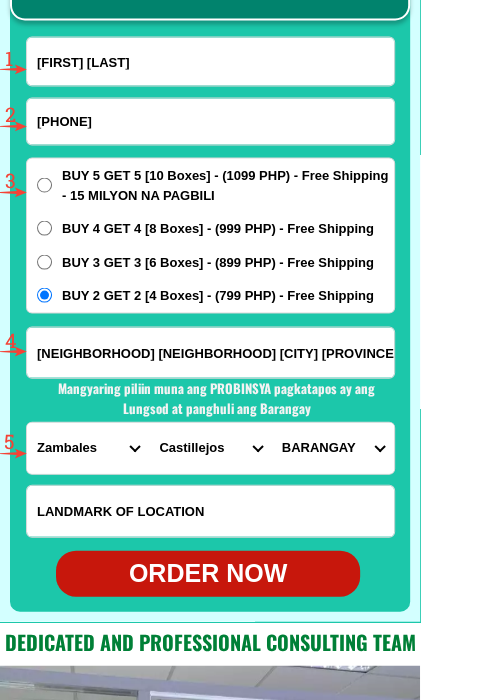 click on "BARANGAY Balaybay Buenavista Del pilar Looc Magsaysay Nagbayan Nagbunga San agustin San jose (pob.) San juan (pob.) San nicolas San pablo (pob.) San roque Santa maria" at bounding box center (333, 447) 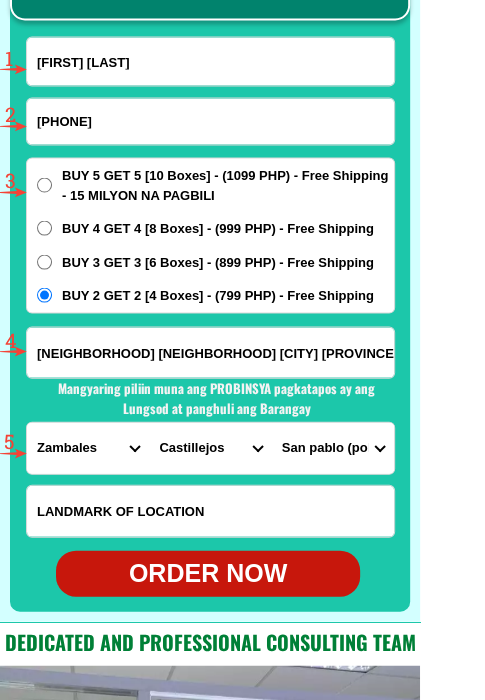 scroll, scrollTop: 15902, scrollLeft: 0, axis: vertical 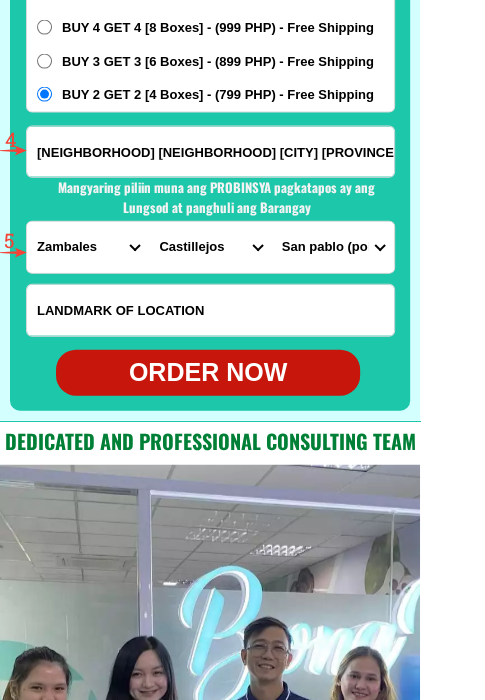 click on "ORDER NOW" at bounding box center (208, 373) 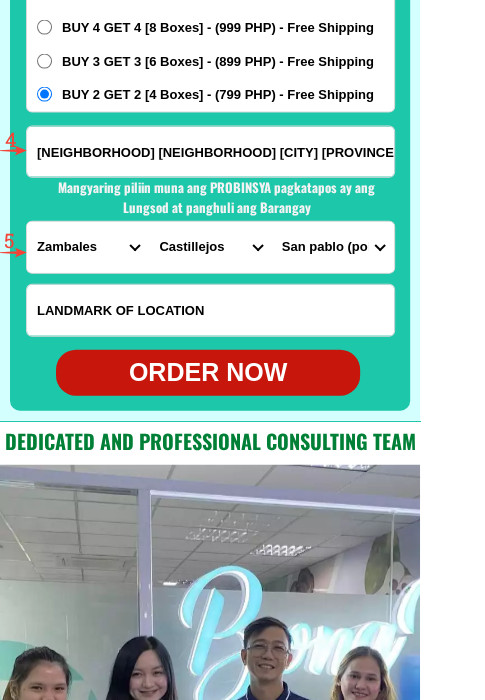 radio on "true" 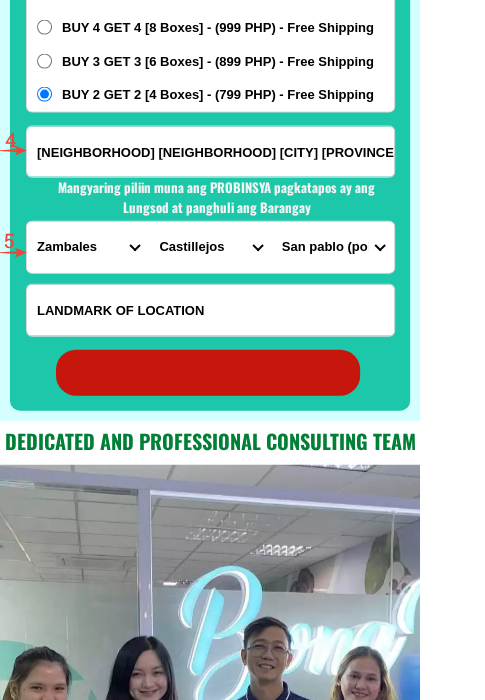 radio on "true" 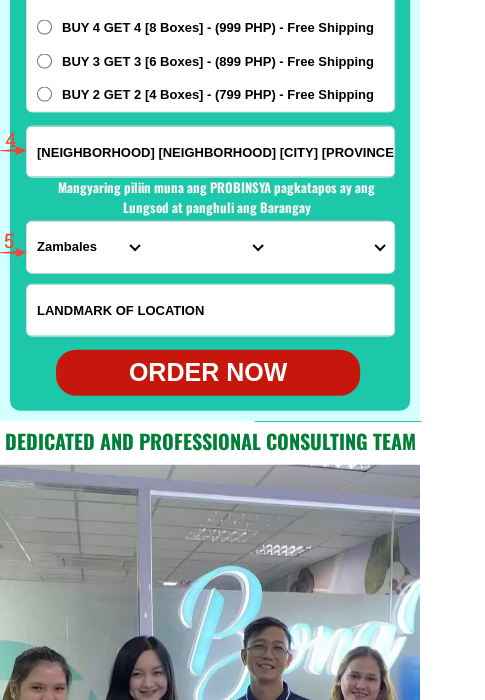scroll, scrollTop: 15602, scrollLeft: 0, axis: vertical 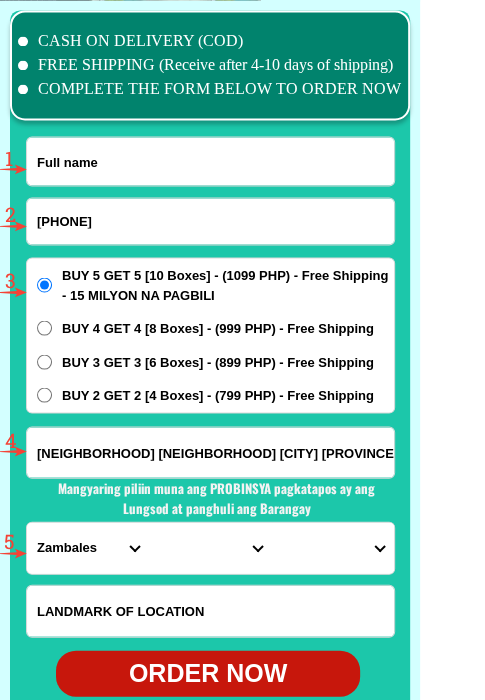 click at bounding box center [210, 161] 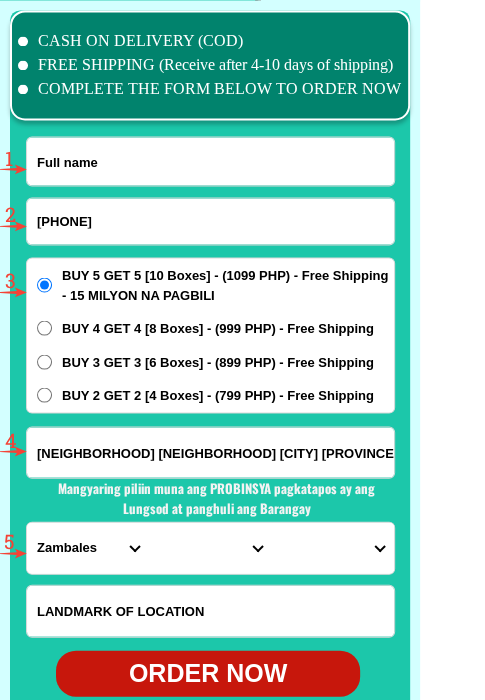 paste on "Christine A. Ortua" 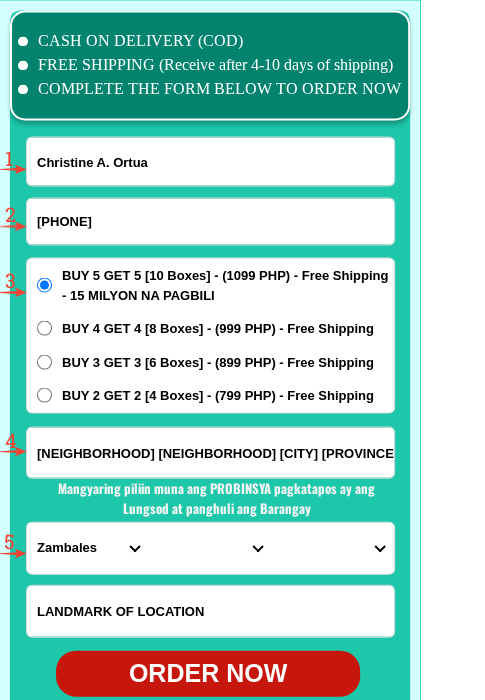 type on "Christine A. Ortua" 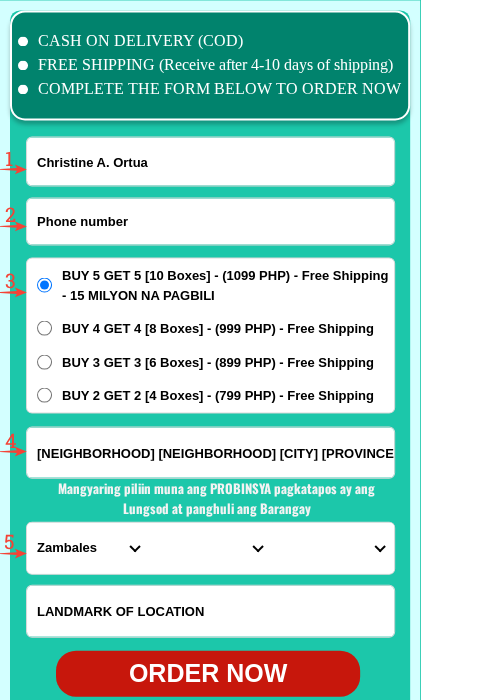 click at bounding box center [210, 221] 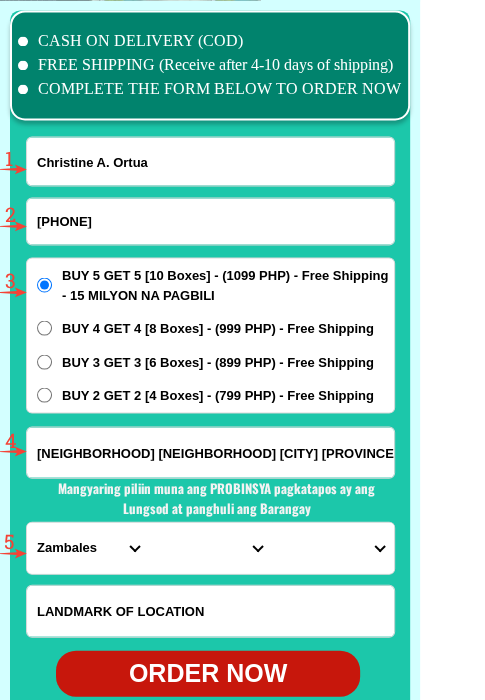 type on "09707911917" 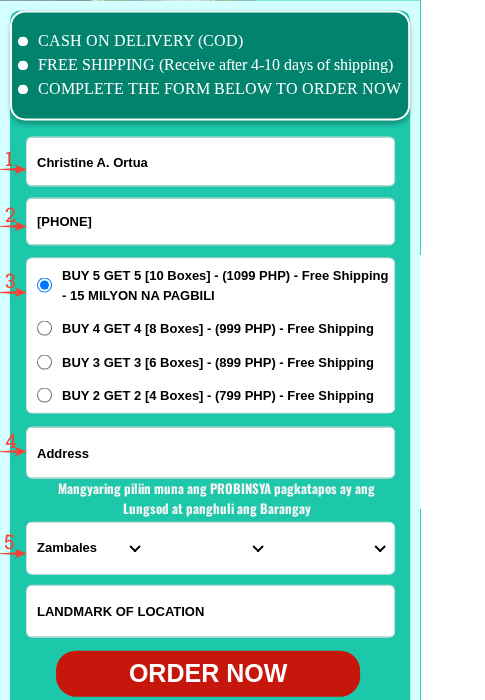 click at bounding box center [210, 452] 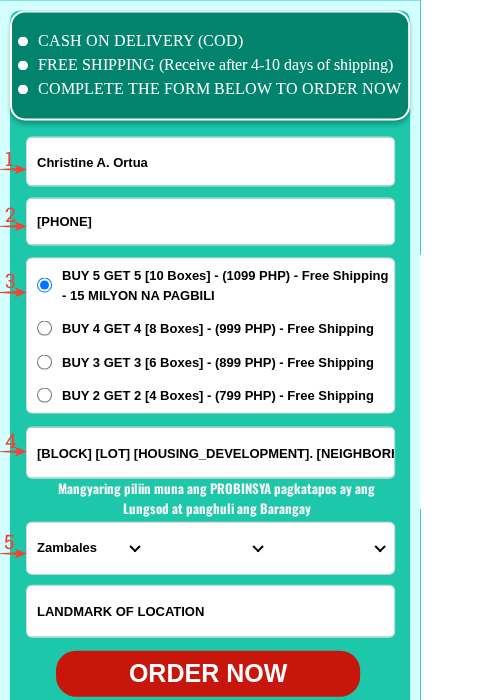 scroll, scrollTop: 0, scrollLeft: 3, axis: horizontal 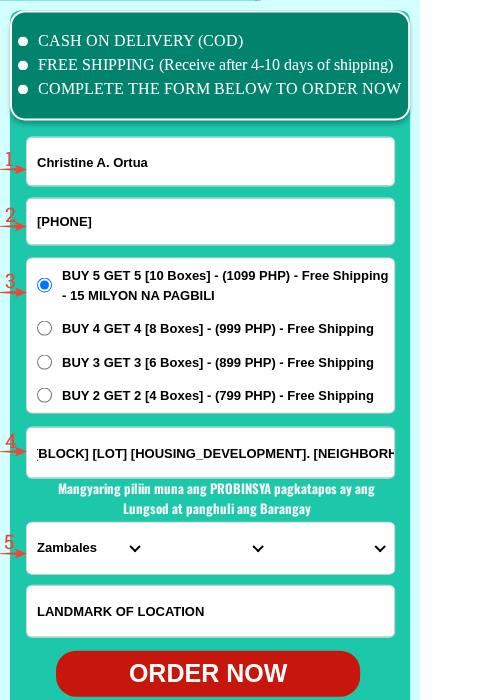 type on "Blk. 18 Lot 2 Villa Karangahan. San Felipe. Naga City 4400" 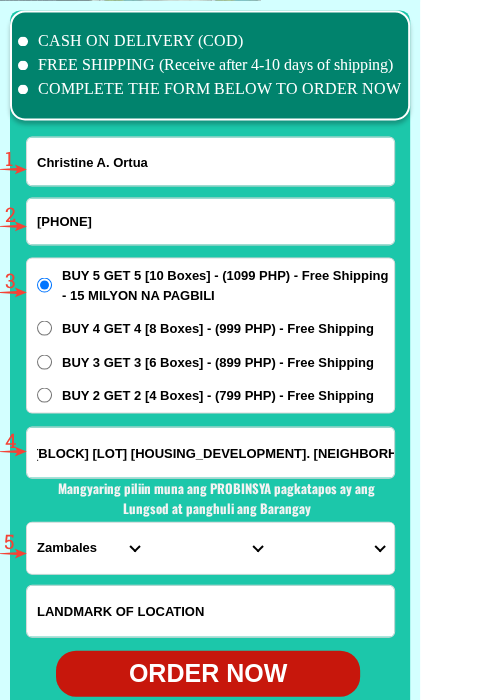 scroll, scrollTop: 0, scrollLeft: 0, axis: both 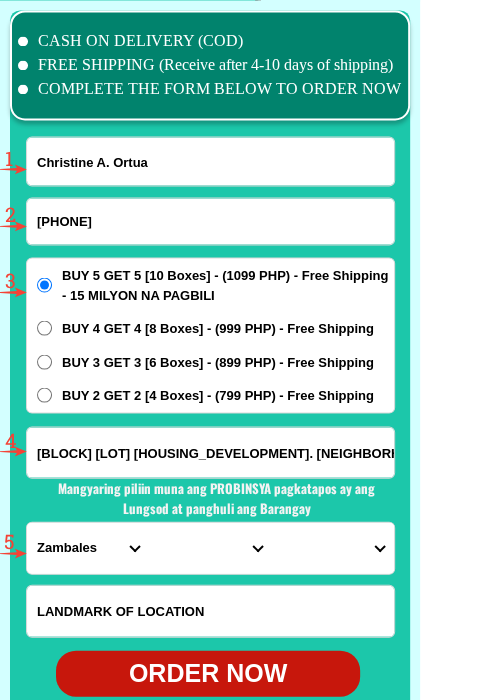 click on "09707911917" at bounding box center (210, 221) 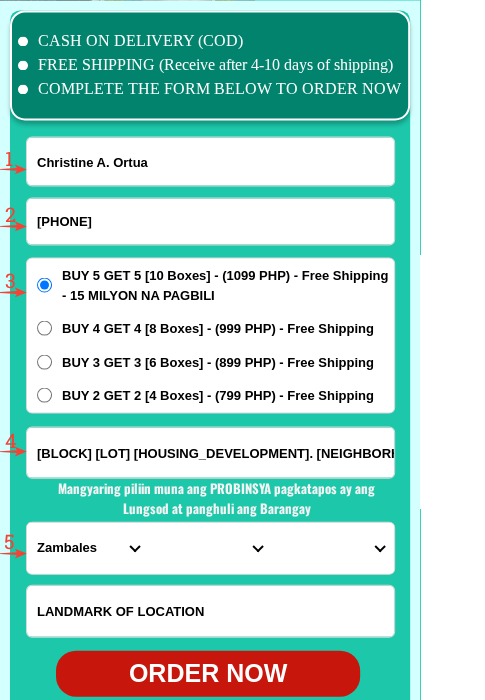 drag, startPoint x: 175, startPoint y: 157, endPoint x: -228, endPoint y: 158, distance: 403.00125 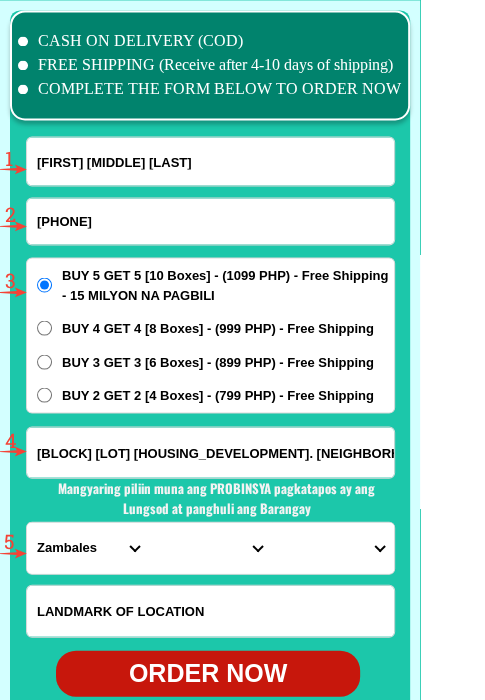 type on "Jeane C. Sanjorjo" 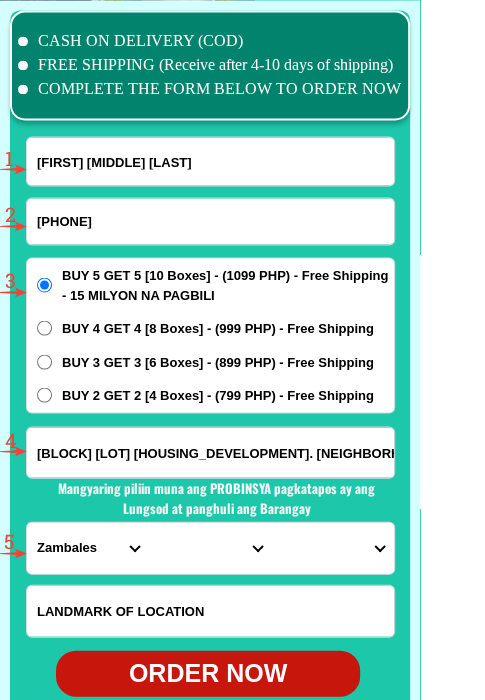 drag, startPoint x: 155, startPoint y: 217, endPoint x: -291, endPoint y: 217, distance: 446 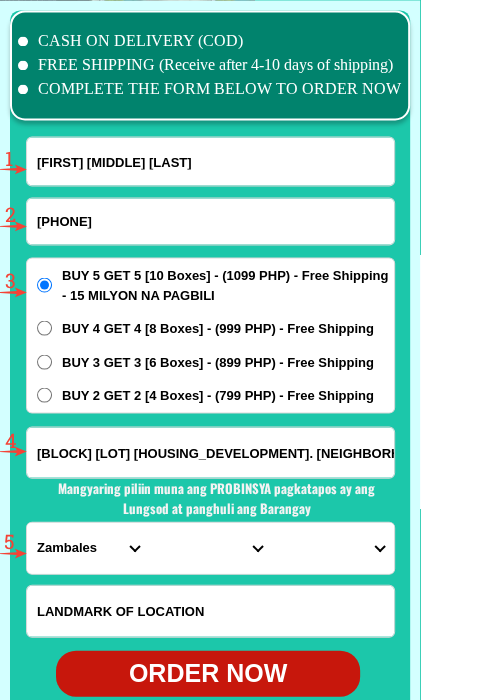 click on "FREE SHIPPING NATIONWIDE Contact Review Introduction Product BONA VITA COFFEE Comprehensive health protection solution
Research by Dr. Willie Ong and Dr. Liza Ong ✅ 𝙰𝚗𝚝𝚒 𝙲𝚊𝚗𝚌𝚎𝚛 ✅ 𝙰𝚗𝚝𝚒 𝚂𝚝𝚛𝚘𝚔𝚎
✅ 𝙰𝚗𝚝𝚒 𝙳𝚒𝚊𝚋𝚎𝚝𝚒𝚌 ✅ 𝙳𝚒𝚊𝚋𝚎𝚝𝚎𝚜 FAKE VS ORIGINAL Noon: nagkaroon ng cancer, hindi makalakad ng normal pagkatapos: uminom ng Bonavita dalawang beses sa isang araw, maaaring maglakad nang mag-isa, bawasan ang mga sintomas ng kanser The product has been certified for
safety and effectiveness Prevent and combat signs of diabetes, hypertension, and cardiovascular diseases Helps strengthen bones and joints Prevent cancer Reduce excess fat Anti-aging BONAVITA CAFE WITH HYDROLYZED COLLAGEN Enemy of the cause of disease LIZA ONG Doc - Dr. Tony Leachon -                                      - Dr. Willie Ong -  Start After 1 week 3 1" at bounding box center [242, -6120] 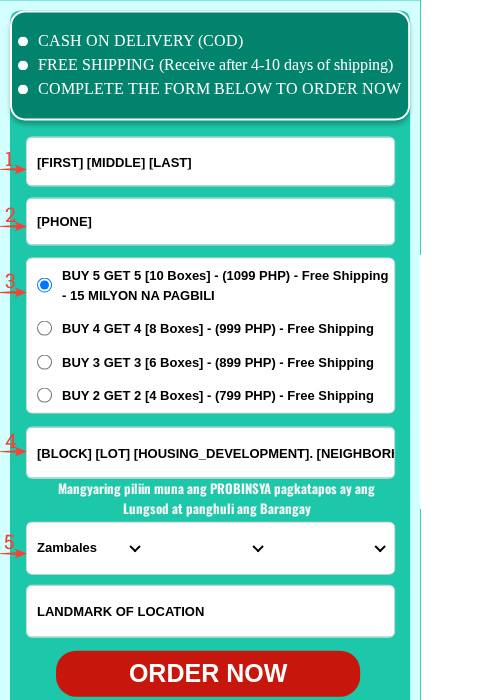 click on "Blk. 18 Lot 2 Villa Karangahan. San Felipe. Naga City 4400" at bounding box center (210, 452) 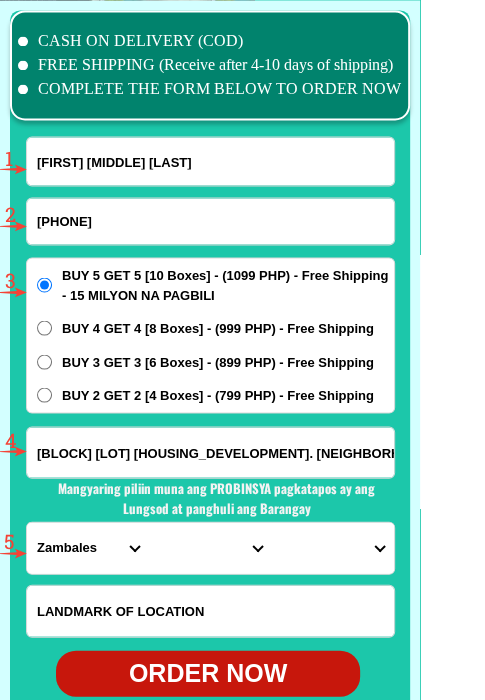 click on "Blk. 18 Lot 2 Villa Karangahan. San Felipe. Naga City 4400" at bounding box center [210, 452] 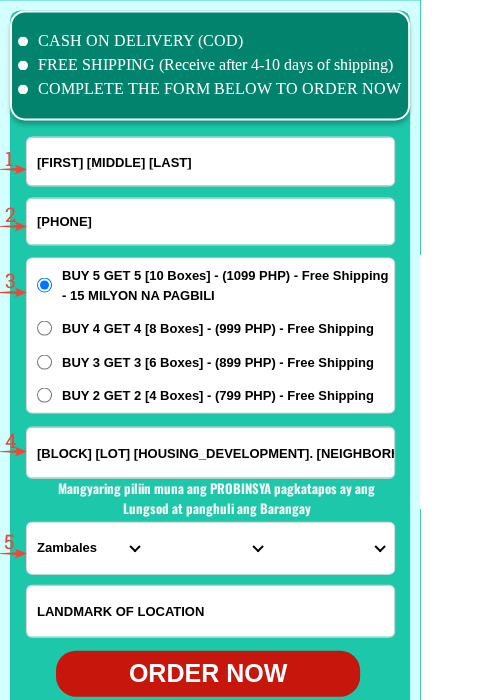 paste on "ock 25 Lot 3 Cool Mont Crest Housing Villacaneja" 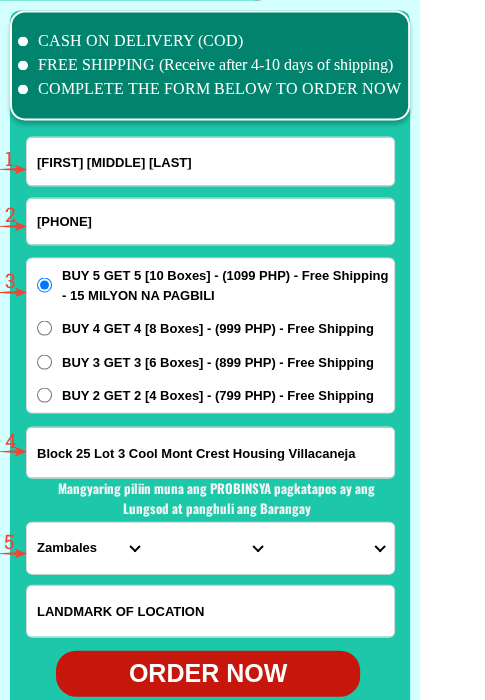 type on "Block 25 Lot 3 Cool Mont Crest Housing Villacaneja" 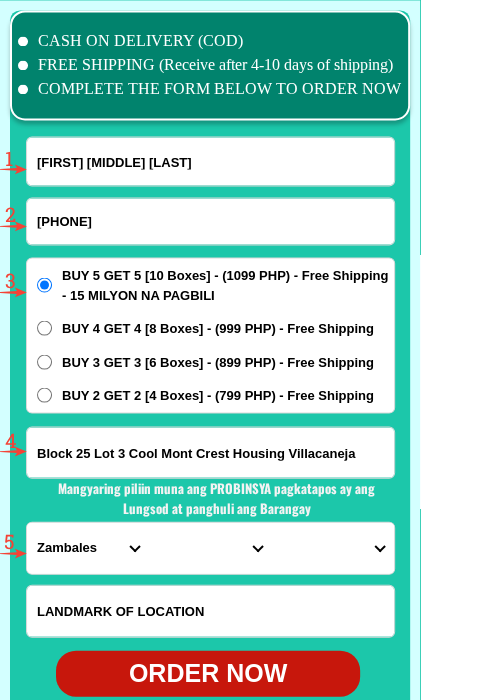 click on "09067755854" at bounding box center (210, 221) 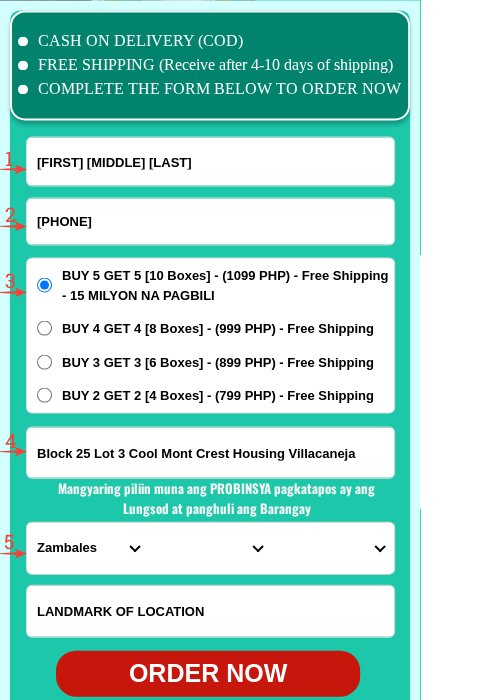 click on "09067755854" at bounding box center [210, 221] 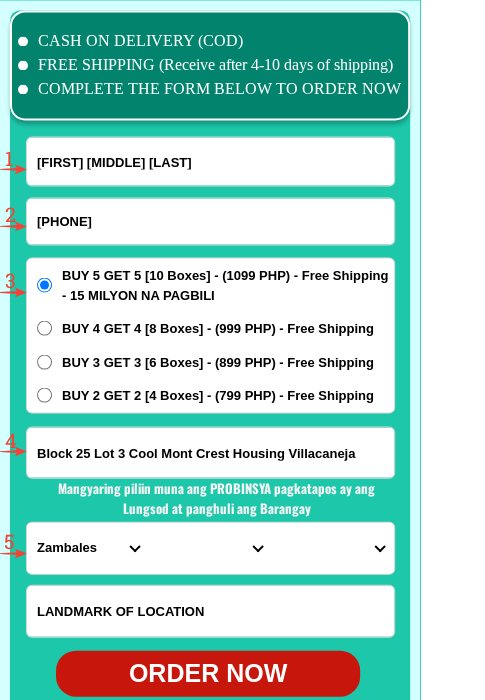 click on "PROVINCE Abra Agusan-del-norte Agusan-del-sur Aklan Albay Antique Apayao Aurora Basilan Bataan Batanes Batangas Benguet Biliran Bohol Bukidnon Bulacan Cagayan Camarines-norte Camarines-sur Camiguin Capiz Catanduanes Cavite Cebu Cotabato Davao-de-oro Davao-del-norte Davao-del-sur Davao-occidental Davao-oriental Dinagat-islands Eastern-samar Guimaras Ifugao Ilocos-norte Ilocos-sur Iloilo Isabela Kalinga La-union Laguna Lanao-del-norte Lanao-del-sur Leyte Maguindanao Marinduque Masbate Metro-manila Misamis-occidental Misamis-oriental Mountain-province Negros-occidental Negros-oriental Northern-samar Nueva-ecija Nueva-vizcaya Occidental-mindoro Oriental-mindoro Palawan Pampanga Pangasinan Quezon Quirino Rizal Romblon Sarangani Siquijor Sorsogon South-cotabato Southern-leyte Sultan-kudarat Sulu Surigao-del-norte Surigao-del-sur Tarlac Tawi-tawi Western-samar Zambales Zamboanga-del-norte Zamboanga-del-sur Zamboanga-sibugay" at bounding box center (88, 547) 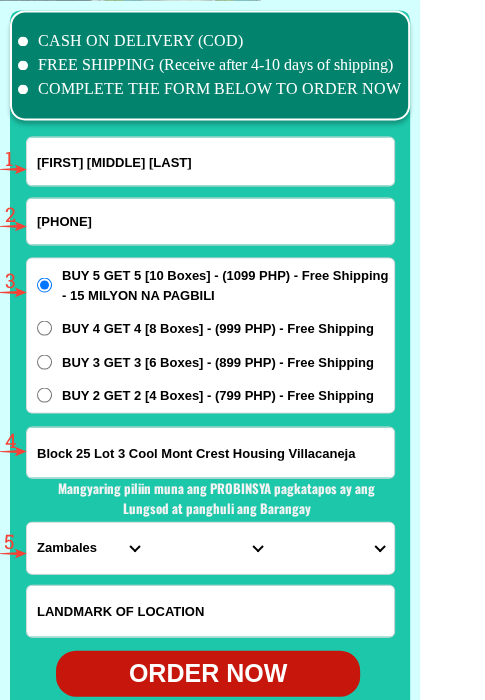 select on "63_219" 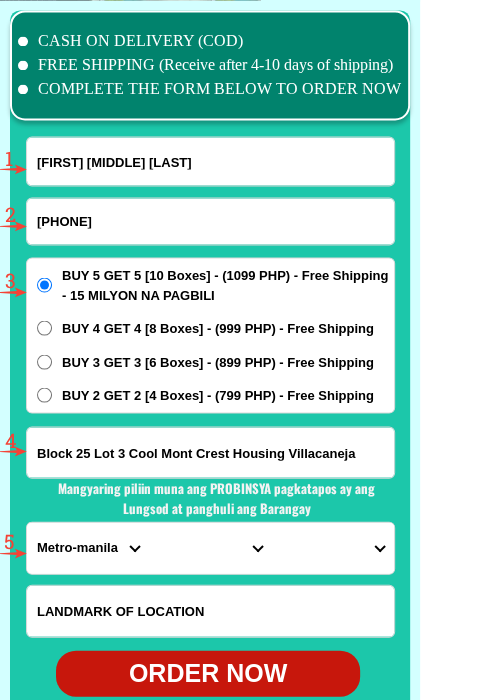 click on "PROVINCE Abra Agusan-del-norte Agusan-del-sur Aklan Albay Antique Apayao Aurora Basilan Bataan Batanes Batangas Benguet Biliran Bohol Bukidnon Bulacan Cagayan Camarines-norte Camarines-sur Camiguin Capiz Catanduanes Cavite Cebu Cotabato Davao-de-oro Davao-del-norte Davao-del-sur Davao-occidental Davao-oriental Dinagat-islands Eastern-samar Guimaras Ifugao Ilocos-norte Ilocos-sur Iloilo Isabela Kalinga La-union Laguna Lanao-del-norte Lanao-del-sur Leyte Maguindanao Marinduque Masbate Metro-manila Misamis-occidental Misamis-oriental Mountain-province Negros-occidental Negros-oriental Northern-samar Nueva-ecija Nueva-vizcaya Occidental-mindoro Oriental-mindoro Palawan Pampanga Pangasinan Quezon Quirino Rizal Romblon Sarangani Siquijor Sorsogon South-cotabato Southern-leyte Sultan-kudarat Sulu Surigao-del-norte Surigao-del-sur Tarlac Tawi-tawi Western-samar Zambales Zamboanga-del-norte Zamboanga-del-sur Zamboanga-sibugay" at bounding box center (88, 547) 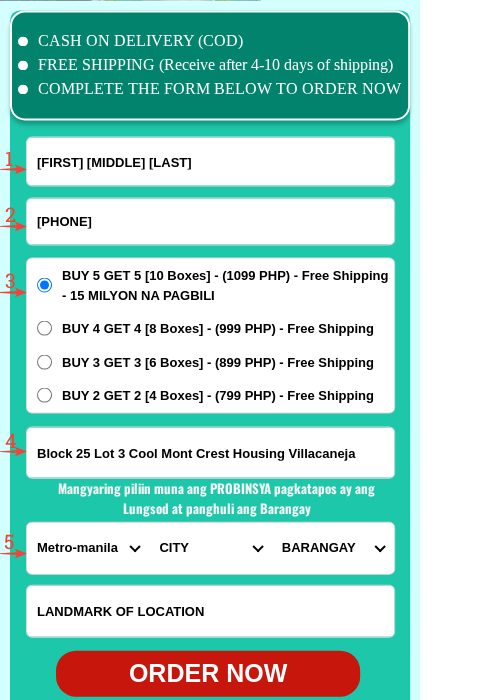 click on "CITY Binondo CALOOCAN Ermita Intramuros Las-pinas Makati Malabon-city Malate Mandaluyong Marikina Metro-manila-sampaloc Metro-manila-san-juan Metro-manila-san-miguel Metro-manila-san-nicolas Metro-manila-santa-ana Metro-manila-santa-mesa Muntinlupa Navotas-city North-caloocan Paco Pandacan Paranaque Pasay Pasig Pateros Port-area Quezon-city Quiapo SANTA-CRUZ SANTA-CRUZ Taguig TONDO I/II TONDO I/II Valenzuela-city" at bounding box center [210, 547] 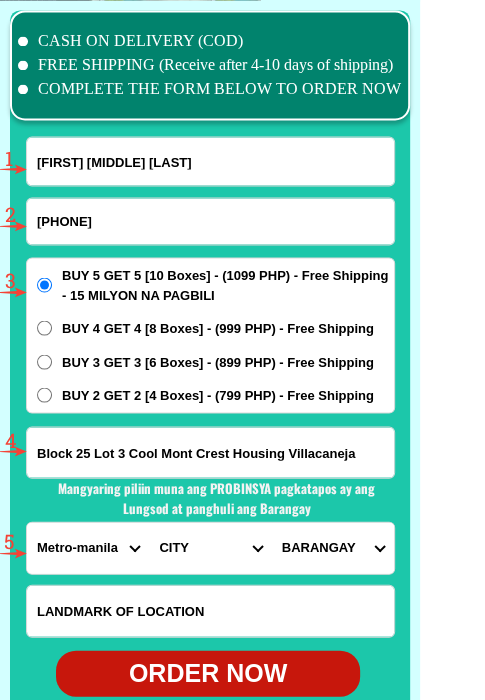 select on "63_2199773" 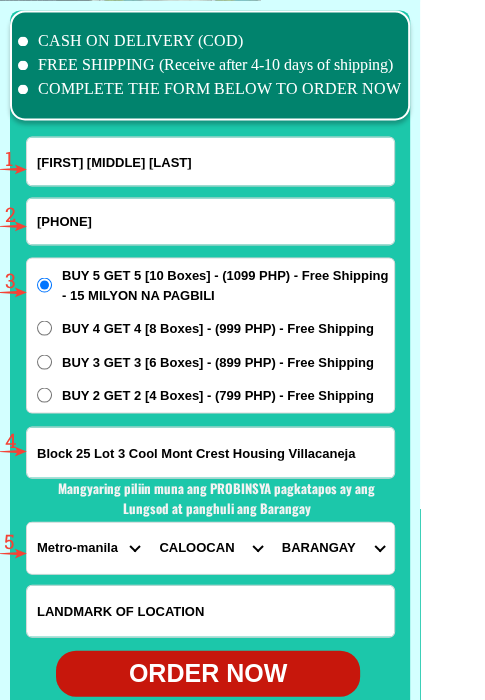 click on "CITY Binondo CALOOCAN Ermita Intramuros Las-pinas Makati Malabon-city Malate Mandaluyong Marikina Metro-manila-sampaloc Metro-manila-san-juan Metro-manila-san-miguel Metro-manila-san-nicolas Metro-manila-santa-ana Metro-manila-santa-mesa Muntinlupa Navotas-city North-caloocan Paco Pandacan Paranaque Pasay Pasig Pateros Port-area Quezon-city Quiapo SANTA-CRUZ SANTA-CRUZ Taguig TONDO I/II TONDO I/II Valenzuela-city" at bounding box center (210, 547) 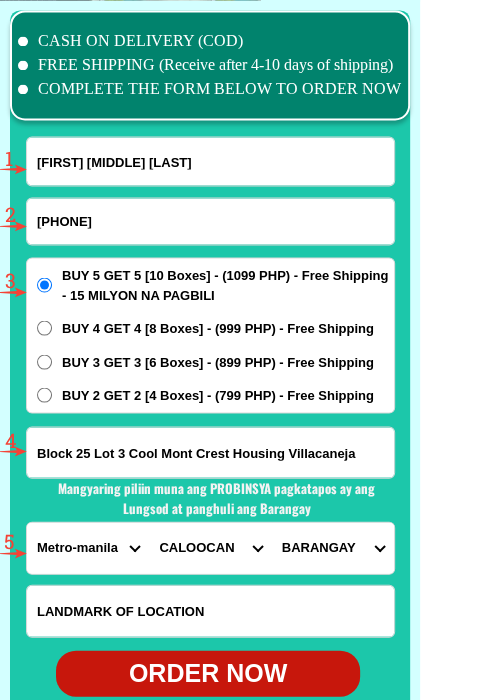 click on "BARANGAY Barangay 1 Barangay 10 Barangay 100 Barangay 101 Barangay 102 Barangay 103 Barangay 104 Barangay 105 Barangay 106 Barangay 107 Barangay 108 Barangay 109 Barangay 11 Barangay 110 Barangay 111 Barangay 112 Barangay 113 Barangay 114 Barangay 115 Barangay 116 Barangay 117 Barangay 118 Barangay 119 Barangay 12 Barangay 120 Barangay 121 Barangay 122 Barangay 123 Barangay 124 Barangay 125 Barangay 126 Barangay 127 Barangay 128 Barangay 129 Barangay 13 Barangay 130 Barangay 131 Barangay 132 Barangay 133 Barangay 134 Barangay 135 Barangay 136 Barangay 137 Barangay 138 Barangay 139 Barangay 14 Barangay 140 Barangay 141 Barangay 142 Barangay 143 Barangay 144 Barangay 145 Barangay 146 Barangay 147 Barangay 148 Barangay 149 Barangay 15 Barangay 150 Barangay 151 Barangay 152 Barangay 153 Barangay 154 Barangay 155 Barangay 156 Barangay 157 Barangay 158 Barangay 159 Barangay 16 Barangay 160 Barangay 161 Barangay 162 Barangay 163 Barangay 164 Barangay 165 Barangay 166 Barangay 167 Barangay 168 Barangay 169 Barangay 2" at bounding box center (333, 547) 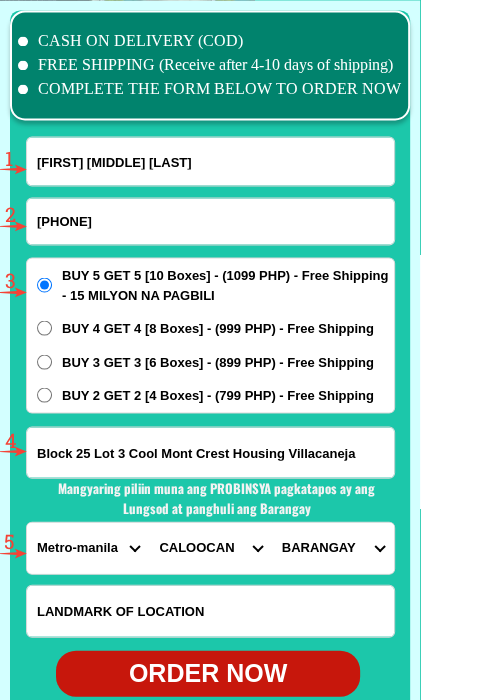 click on "BARANGAY Barangay 1 Barangay 10 Barangay 100 Barangay 101 Barangay 102 Barangay 103 Barangay 104 Barangay 105 Barangay 106 Barangay 107 Barangay 108 Barangay 109 Barangay 11 Barangay 110 Barangay 111 Barangay 112 Barangay 113 Barangay 114 Barangay 115 Barangay 116 Barangay 117 Barangay 118 Barangay 119 Barangay 12 Barangay 120 Barangay 121 Barangay 122 Barangay 123 Barangay 124 Barangay 125 Barangay 126 Barangay 127 Barangay 128 Barangay 129 Barangay 13 Barangay 130 Barangay 131 Barangay 132 Barangay 133 Barangay 134 Barangay 135 Barangay 136 Barangay 137 Barangay 138 Barangay 139 Barangay 14 Barangay 140 Barangay 141 Barangay 142 Barangay 143 Barangay 144 Barangay 145 Barangay 146 Barangay 147 Barangay 148 Barangay 149 Barangay 15 Barangay 150 Barangay 151 Barangay 152 Barangay 153 Barangay 154 Barangay 155 Barangay 156 Barangay 157 Barangay 158 Barangay 159 Barangay 16 Barangay 160 Barangay 161 Barangay 162 Barangay 163 Barangay 164 Barangay 165 Barangay 166 Barangay 167 Barangay 168 Barangay 169 Barangay 2" at bounding box center (333, 547) 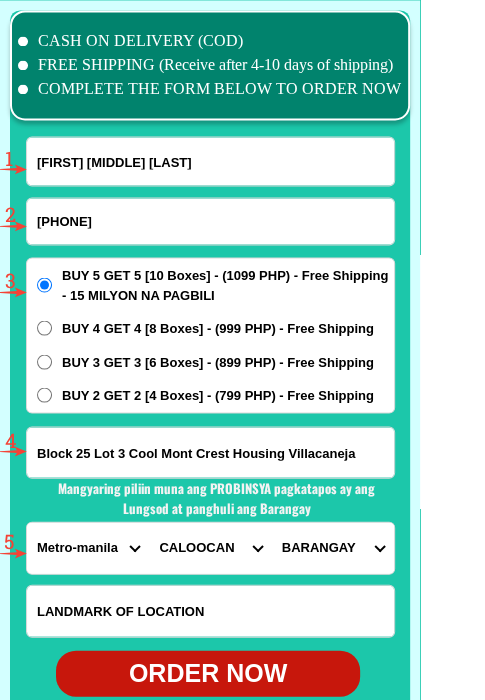 click on "BARANGAY Barangay 1 Barangay 10 Barangay 100 Barangay 101 Barangay 102 Barangay 103 Barangay 104 Barangay 105 Barangay 106 Barangay 107 Barangay 108 Barangay 109 Barangay 11 Barangay 110 Barangay 111 Barangay 112 Barangay 113 Barangay 114 Barangay 115 Barangay 116 Barangay 117 Barangay 118 Barangay 119 Barangay 12 Barangay 120 Barangay 121 Barangay 122 Barangay 123 Barangay 124 Barangay 125 Barangay 126 Barangay 127 Barangay 128 Barangay 129 Barangay 13 Barangay 130 Barangay 131 Barangay 132 Barangay 133 Barangay 134 Barangay 135 Barangay 136 Barangay 137 Barangay 138 Barangay 139 Barangay 14 Barangay 140 Barangay 141 Barangay 142 Barangay 143 Barangay 144 Barangay 145 Barangay 146 Barangay 147 Barangay 148 Barangay 149 Barangay 15 Barangay 150 Barangay 151 Barangay 152 Barangay 153 Barangay 154 Barangay 155 Barangay 156 Barangay 157 Barangay 158 Barangay 159 Barangay 16 Barangay 160 Barangay 161 Barangay 162 Barangay 163 Barangay 164 Barangay 165 Barangay 166 Barangay 167 Barangay 168 Barangay 169 Barangay 2" at bounding box center (333, 547) 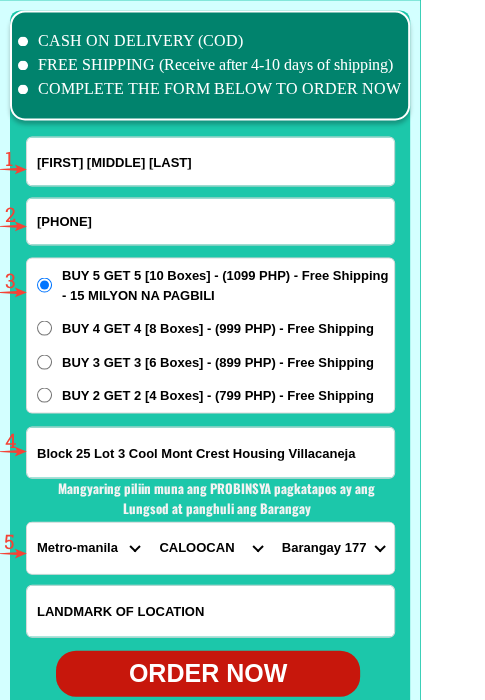 click on "ORDER NOW" at bounding box center [208, 673] 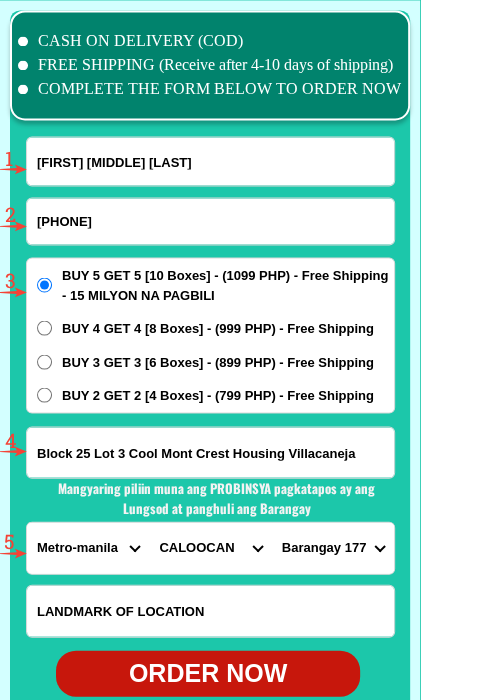 radio on "true" 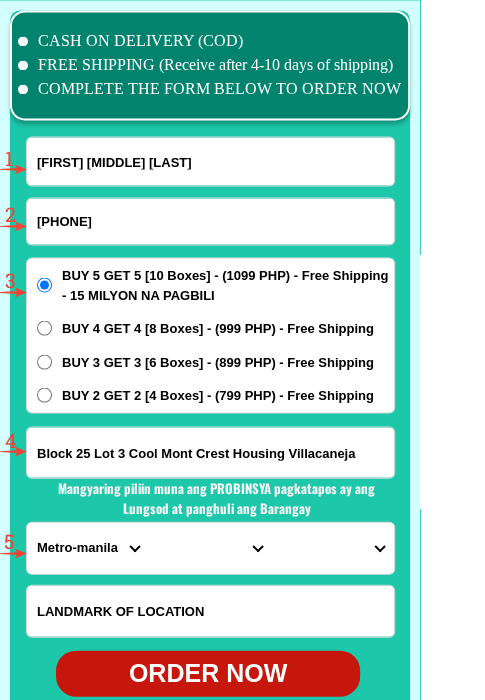click on "Jeane C. Sanjorjo" at bounding box center (210, 161) 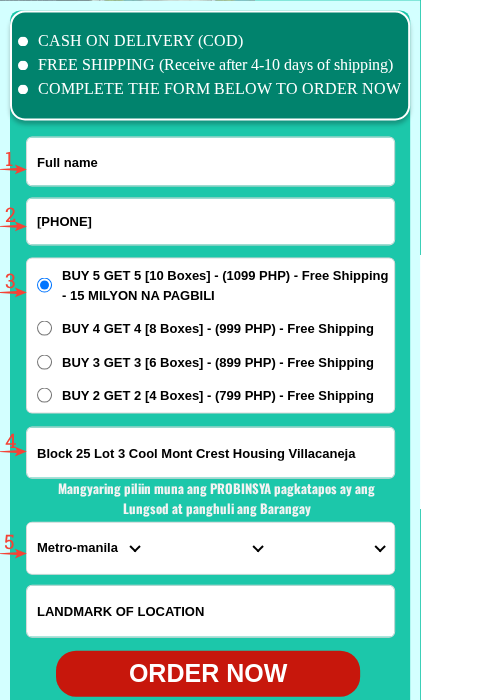 paste on "Evelyn Acuyong" 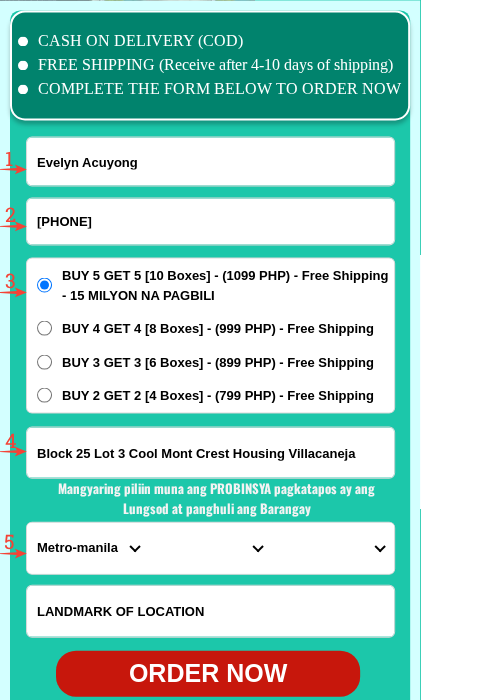 type on "Evelyn Acuyong" 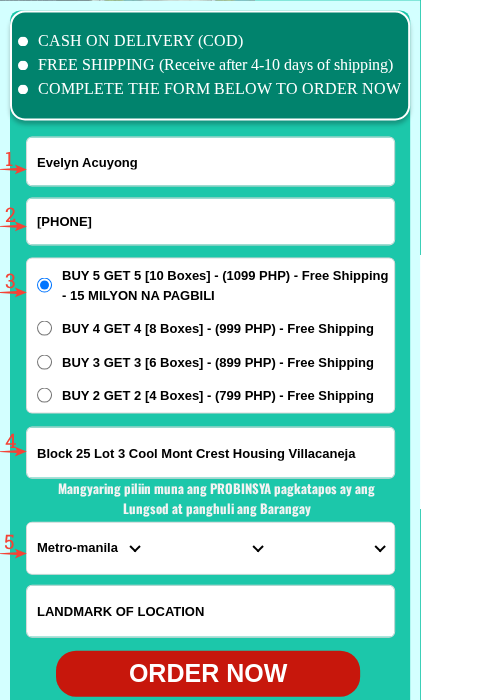 click on "09067755854" at bounding box center (210, 221) 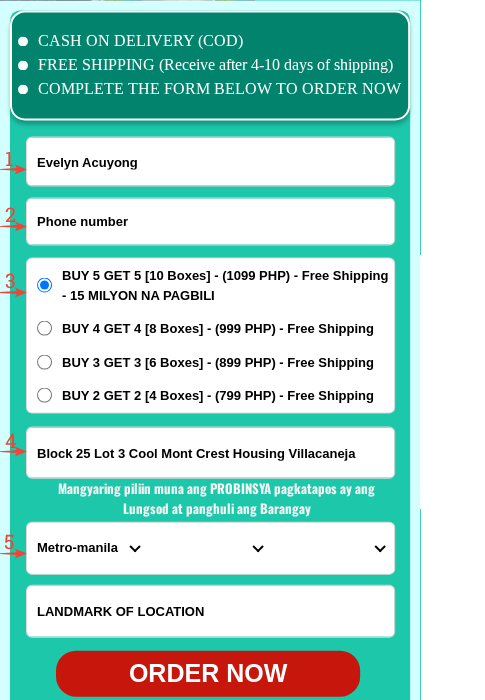 paste on "09706355616" 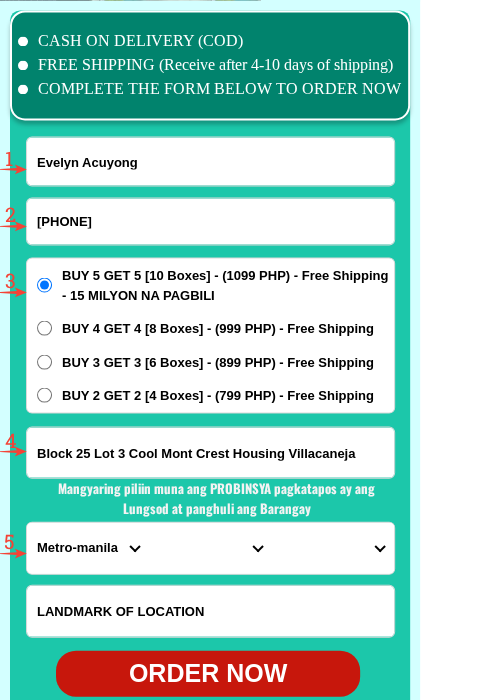 type on "09706355616" 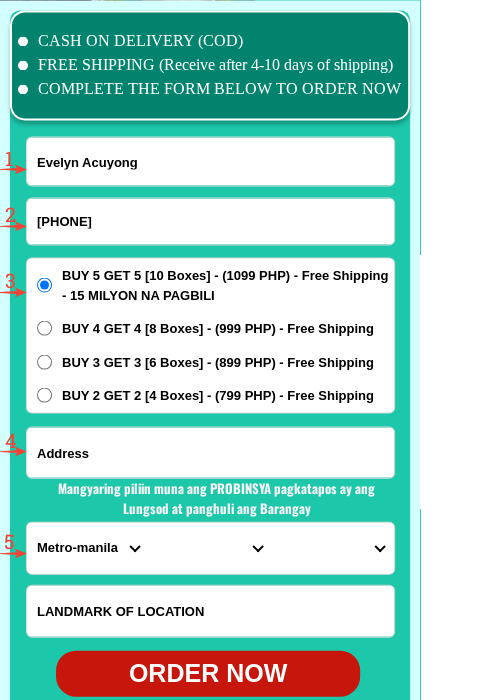 click at bounding box center (210, 452) 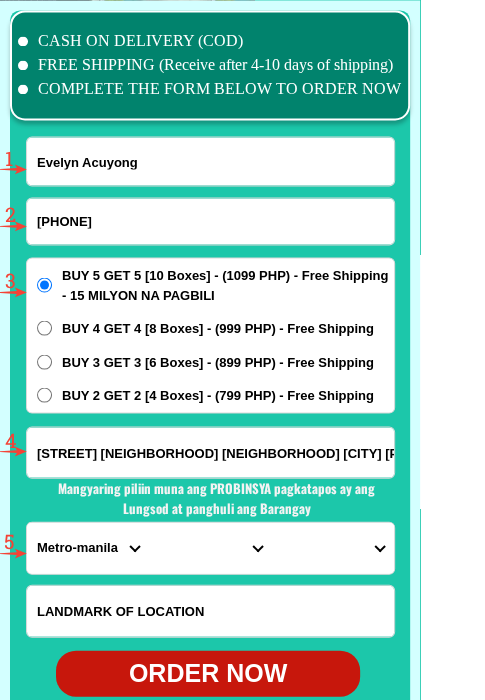 scroll, scrollTop: 0, scrollLeft: 92, axis: horizontal 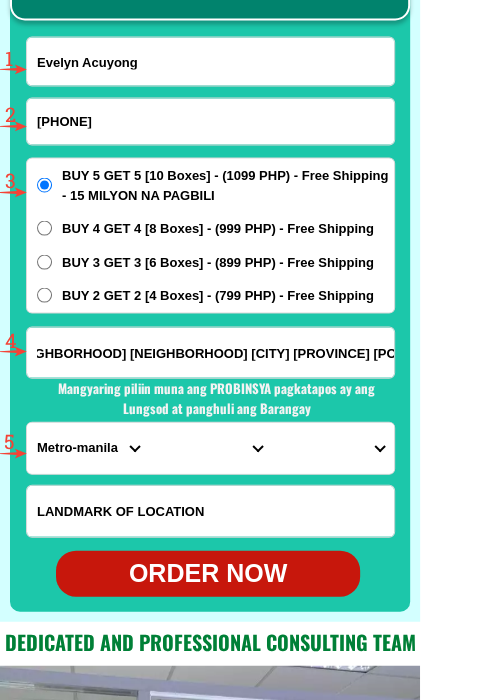 type on "Lady Carmel Subd. Brgy. Libot Calinog Iloilo 5040 Batchoyan ni Foreman" 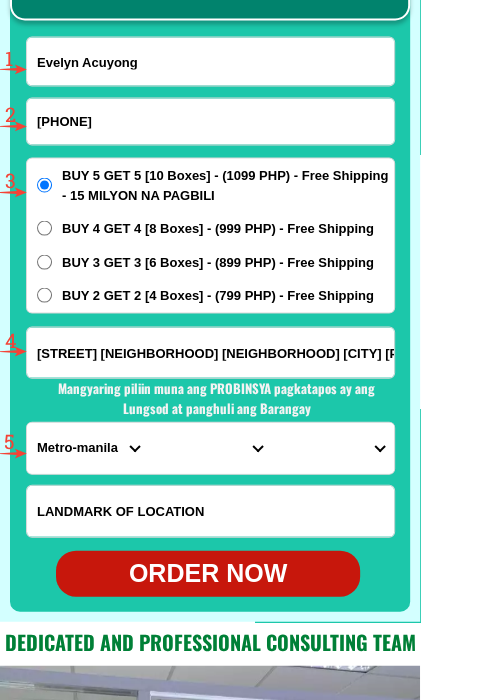 select on "63_151" 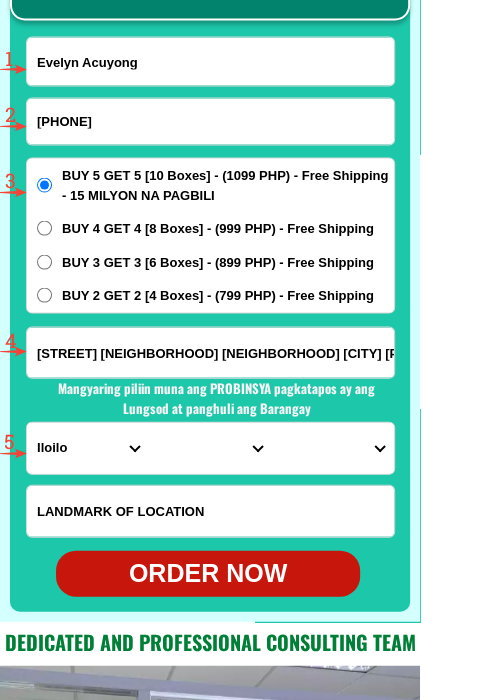 click on "PROVINCE Abra Agusan-del-norte Agusan-del-sur Aklan Albay Antique Apayao Aurora Basilan Bataan Batanes Batangas Benguet Biliran Bohol Bukidnon Bulacan Cagayan Camarines-norte Camarines-sur Camiguin Capiz Catanduanes Cavite Cebu Cotabato Davao-de-oro Davao-del-norte Davao-del-sur Davao-occidental Davao-oriental Dinagat-islands Eastern-samar Guimaras Ifugao Ilocos-norte Ilocos-sur Iloilo Isabela Kalinga La-union Laguna Lanao-del-norte Lanao-del-sur Leyte Maguindanao Marinduque Masbate Metro-manila Misamis-occidental Misamis-oriental Mountain-province Negros-occidental Negros-oriental Northern-samar Nueva-ecija Nueva-vizcaya Occidental-mindoro Oriental-mindoro Palawan Pampanga Pangasinan Quezon Quirino Rizal Romblon Sarangani Siquijor Sorsogon South-cotabato Southern-leyte Sultan-kudarat Sulu Surigao-del-norte Surigao-del-sur Tarlac Tawi-tawi Western-samar Zambales Zamboanga-del-norte Zamboanga-del-sur Zamboanga-sibugay" at bounding box center [88, 447] 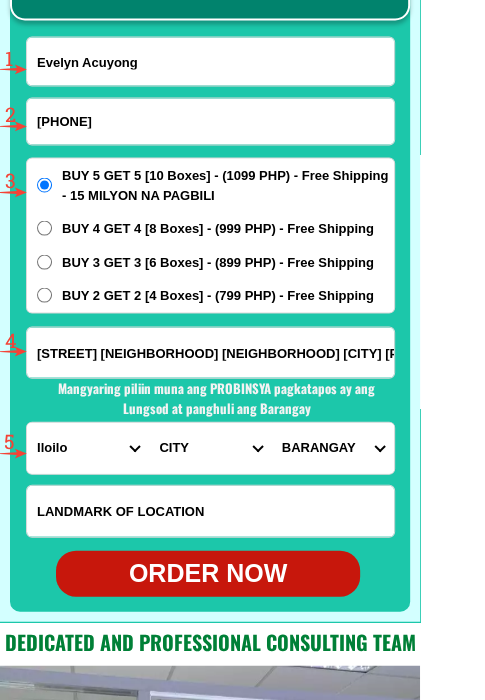 click on "CITY Ajuy Alimodian Anilao Badiangan Balasan Banate Barotac-nuevo Barotac-viejo Batad Bingawan Calinog Carles Dingle Duenas Dumangas Estancia Guimbal Igbaras Iloilo-cabatuan Iloilo-city Iloilo-concepcion Iloilo-lemery Iloilo-maasin Iloilo-san-enrique Iloilo-san-miguel Iloilo-san-rafael Iloilo-santa-barbara Janiuay Lambunao Leganes Leon Miagao Mina New-lucena Oton Passi-city Pavia Pototan San-dionisio San-joaquin Sara Tigbauan Tubungan Zarraga" at bounding box center [210, 447] 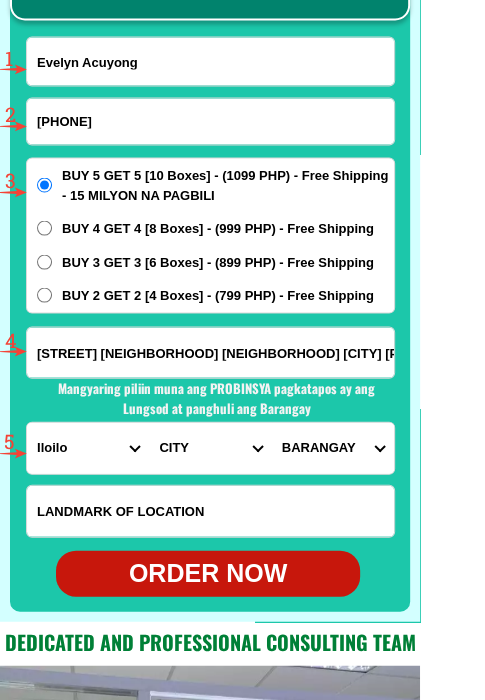 click on "CITY Ajuy Alimodian Anilao Badiangan Balasan Banate Barotac-nuevo Barotac-viejo Batad Bingawan Calinog Carles Dingle Duenas Dumangas Estancia Guimbal Igbaras Iloilo-cabatuan Iloilo-city Iloilo-concepcion Iloilo-lemery Iloilo-maasin Iloilo-san-enrique Iloilo-san-miguel Iloilo-san-rafael Iloilo-santa-barbara Janiuay Lambunao Leganes Leon Miagao Mina New-lucena Oton Passi-city Pavia Pototan San-dionisio San-joaquin Sara Tigbauan Tubungan Zarraga" at bounding box center (210, 447) 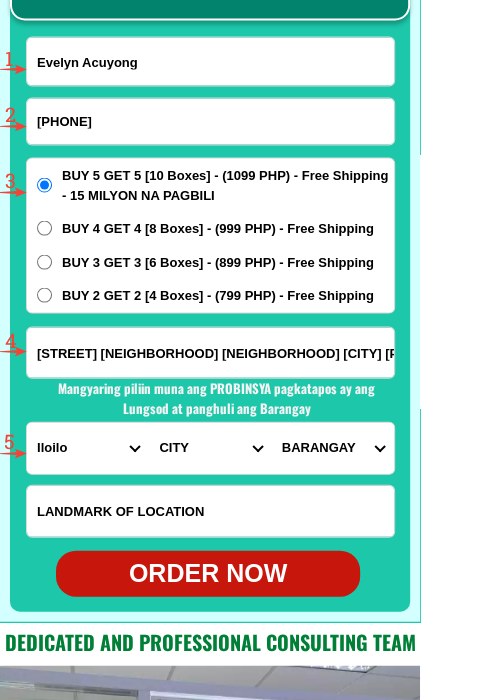 select on "63_1513048" 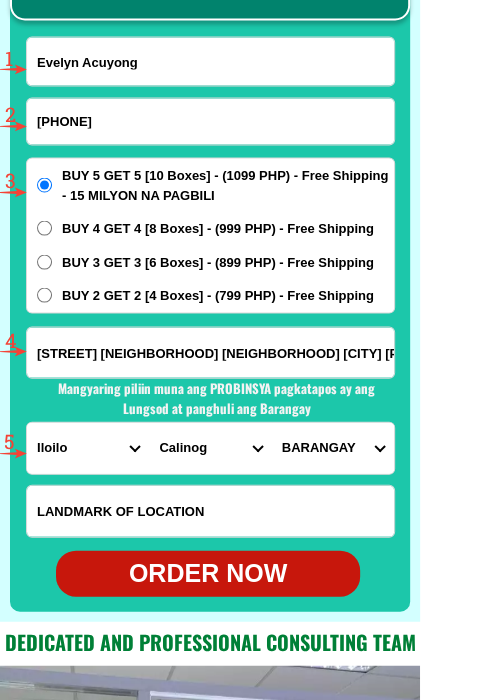 click on "BARANGAY Agcalaga Aglibacao Aglonok Alibunan Badlan grande Badlan pequeno Badu Baje san julian Balaticon Banban grande Banban pequeno Barrio calinog Binolosan grande Binolosan pequeno Cabagiao Cabugao Cahigon Camalongo Canabajan Caratagan Carvasana Dalid Datagan Gama grande Gama pequeno Garangan Guinbonyugan Guiso Hilwan Impalidan Ipil Jamin-ay Lampaya Libot Lonoy Malag-it Malaguinabot Malapawe Malitbog centro Mambiranan Manaripay Marandig Masaroy Maspasan Nalbugan Owak Poblacion centro Poblacion delgado Poblacion ilaya Poblacion rizal ilaud San nicolas Simsiman Supanga Tabucan Tahing Tibiao Tigbayog Toyungan Ulayan" at bounding box center (333, 447) 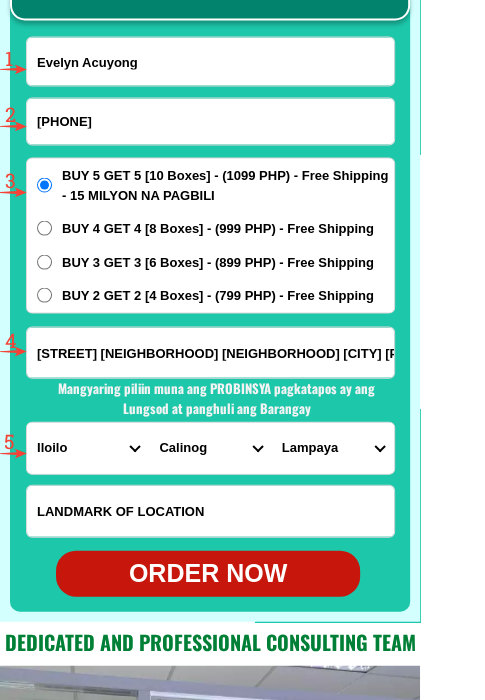 click on "BARANGAY Agcalaga Aglibacao Aglonok Alibunan Badlan grande Badlan pequeno Badu Baje san julian Balaticon Banban grande Banban pequeno Barrio calinog Binolosan grande Binolosan pequeno Cabagiao Cabugao Cahigon Camalongo Canabajan Caratagan Carvasana Dalid Datagan Gama grande Gama pequeno Garangan Guinbonyugan Guiso Hilwan Impalidan Ipil Jamin-ay Lampaya Libot Lonoy Malag-it Malaguinabot Malapawe Malitbog centro Mambiranan Manaripay Marandig Masaroy Maspasan Nalbugan Owak Poblacion centro Poblacion delgado Poblacion ilaya Poblacion rizal ilaud San nicolas Simsiman Supanga Tabucan Tahing Tibiao Tigbayog Toyungan Ulayan" at bounding box center (333, 447) 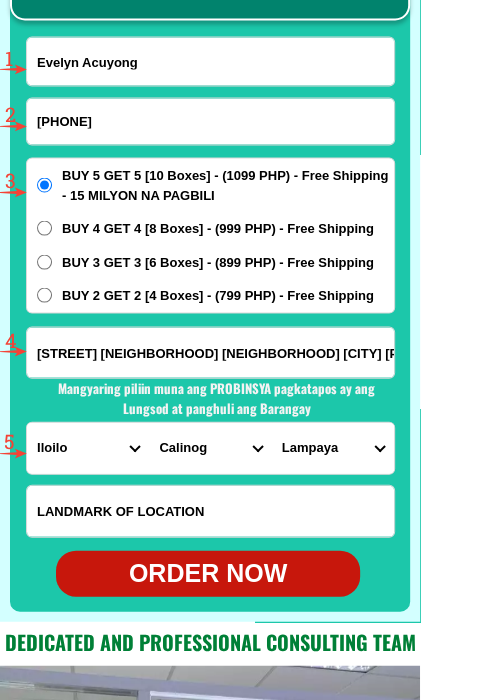click on "BARANGAY Agcalaga Aglibacao Aglonok Alibunan Badlan grande Badlan pequeno Badu Baje san julian Balaticon Banban grande Banban pequeno Barrio calinog Binolosan grande Binolosan pequeno Cabagiao Cabugao Cahigon Camalongo Canabajan Caratagan Carvasana Dalid Datagan Gama grande Gama pequeno Garangan Guinbonyugan Guiso Hilwan Impalidan Ipil Jamin-ay Lampaya Libot Lonoy Malag-it Malaguinabot Malapawe Malitbog centro Mambiranan Manaripay Marandig Masaroy Maspasan Nalbugan Owak Poblacion centro Poblacion delgado Poblacion ilaya Poblacion rizal ilaud San nicolas Simsiman Supanga Tabucan Tahing Tibiao Tigbayog Toyungan Ulayan" at bounding box center (333, 447) 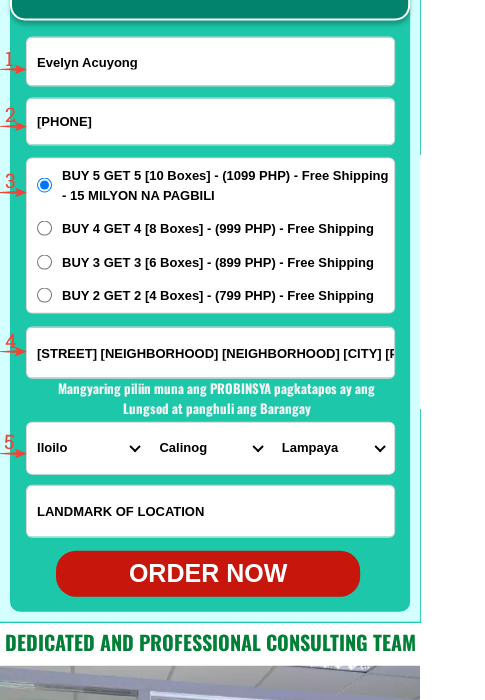 click on "BARANGAY Agcalaga Aglibacao Aglonok Alibunan Badlan grande Badlan pequeno Badu Baje san julian Balaticon Banban grande Banban pequeno Barrio calinog Binolosan grande Binolosan pequeno Cabagiao Cabugao Cahigon Camalongo Canabajan Caratagan Carvasana Dalid Datagan Gama grande Gama pequeno Garangan Guinbonyugan Guiso Hilwan Impalidan Ipil Jamin-ay Lampaya Libot Lonoy Malag-it Malaguinabot Malapawe Malitbog centro Mambiranan Manaripay Marandig Masaroy Maspasan Nalbugan Owak Poblacion centro Poblacion delgado Poblacion ilaya Poblacion rizal ilaud San nicolas Simsiman Supanga Tabucan Tahing Tibiao Tigbayog Toyungan Ulayan" at bounding box center [333, 447] 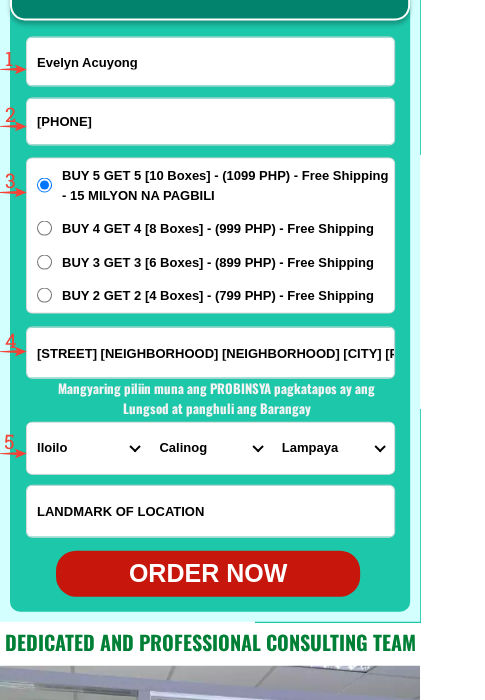 select on "63_15130483852" 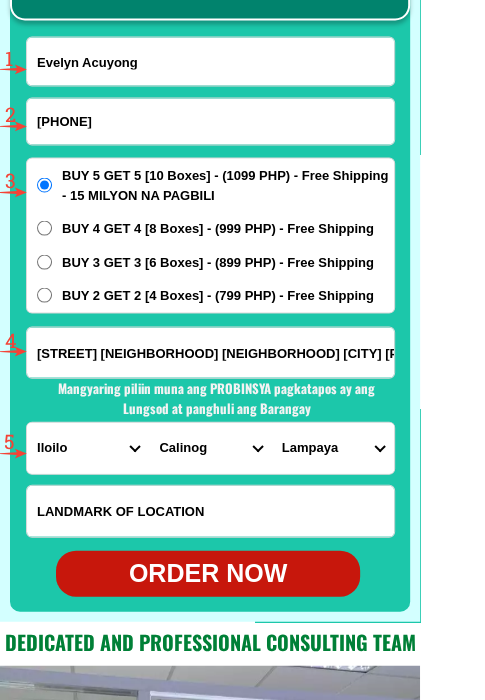 scroll, scrollTop: 15902, scrollLeft: 0, axis: vertical 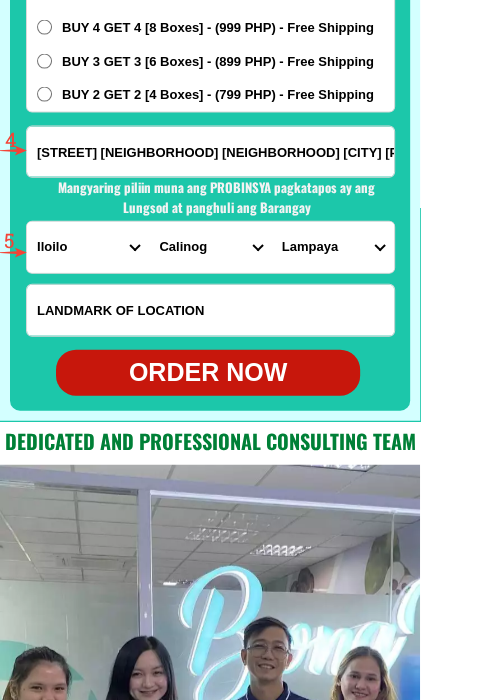 click on "ORDER NOW" at bounding box center (208, 373) 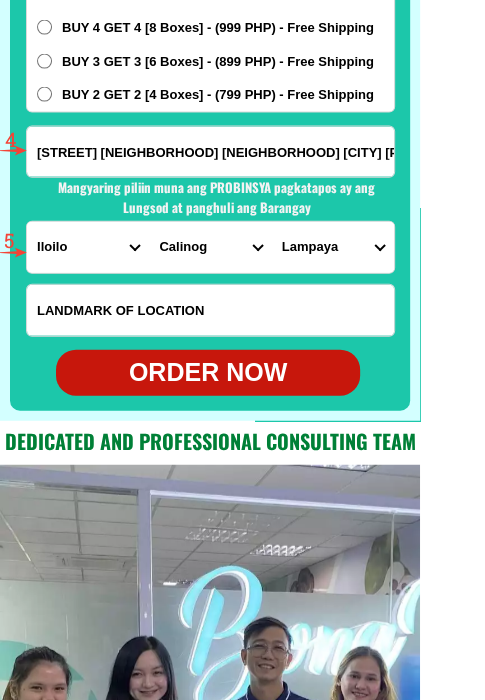 radio on "true" 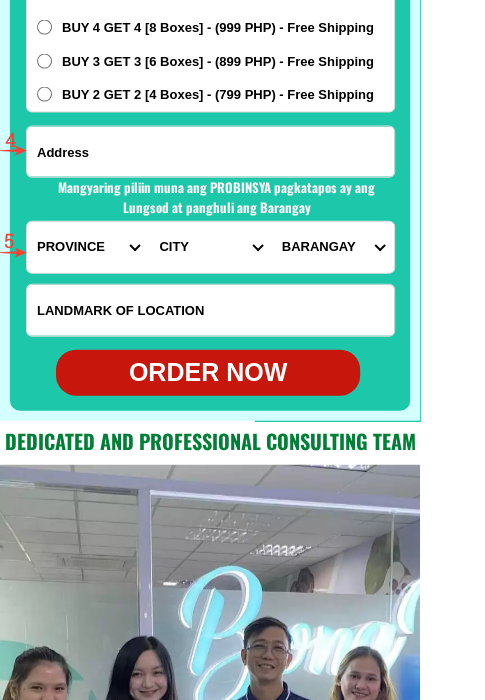scroll, scrollTop: 15602, scrollLeft: 0, axis: vertical 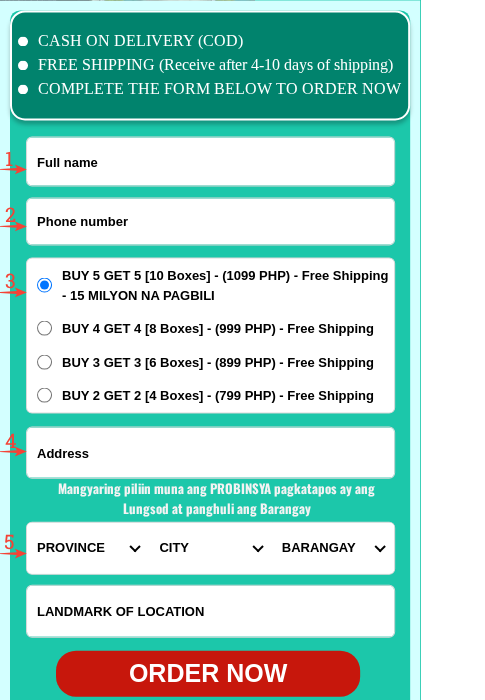 click at bounding box center [210, 161] 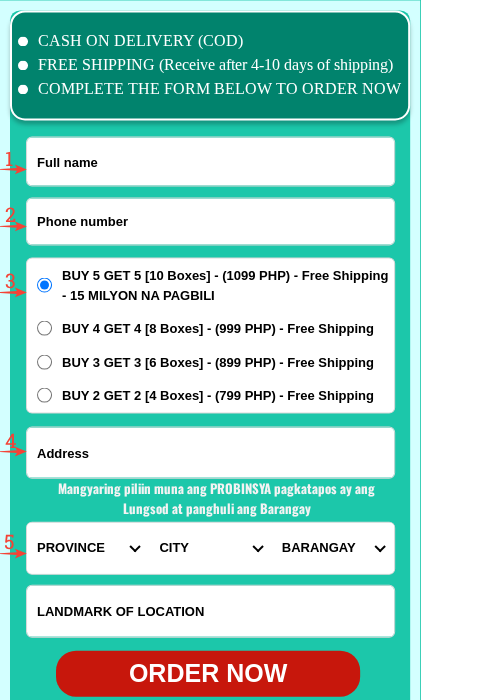 paste on "[FIRST] [LAST] [LAST]" 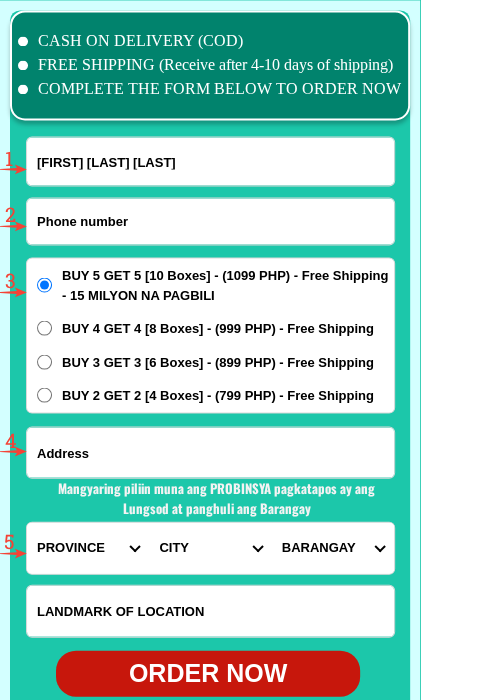 type on "[FIRST] [LAST] [LAST]" 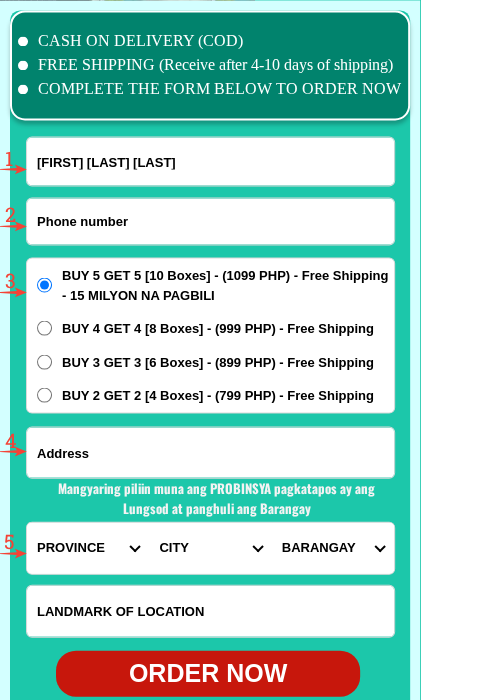 click at bounding box center [210, 221] 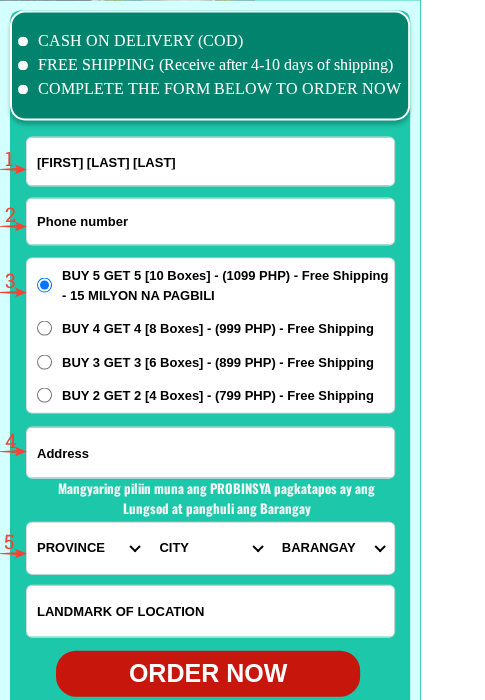 paste on "09558809120" 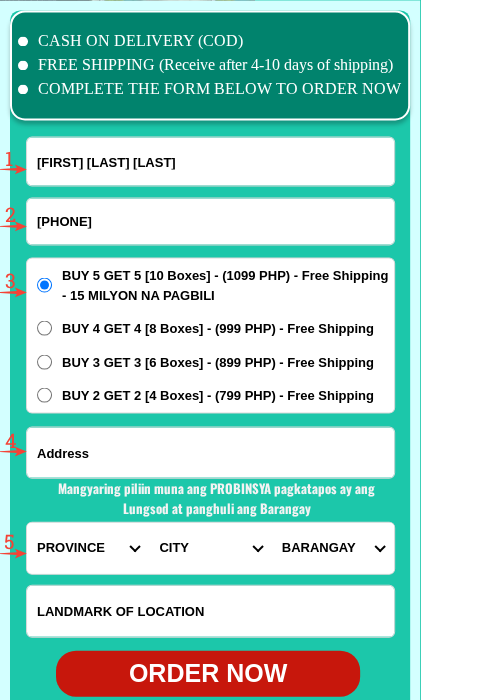 type on "09558809120" 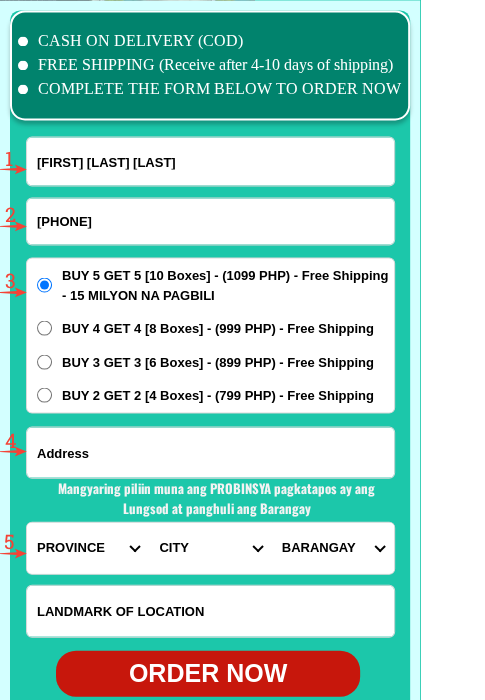 click at bounding box center (210, 452) 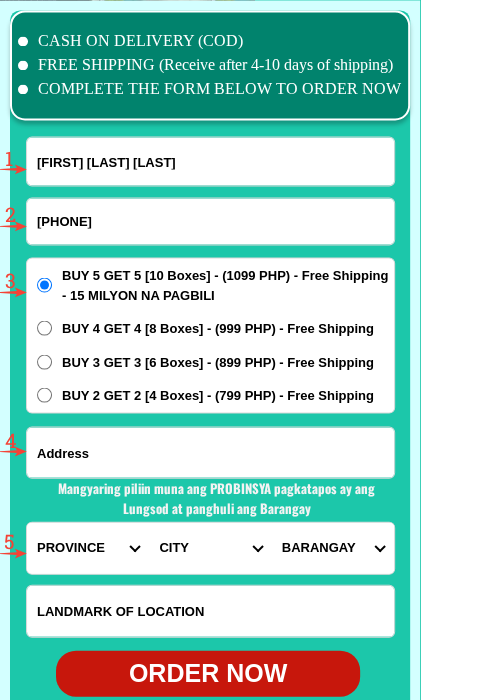 paste on "Purok 1 Cawayan Lantapan Bukidnon Harap ng barangay covered court" 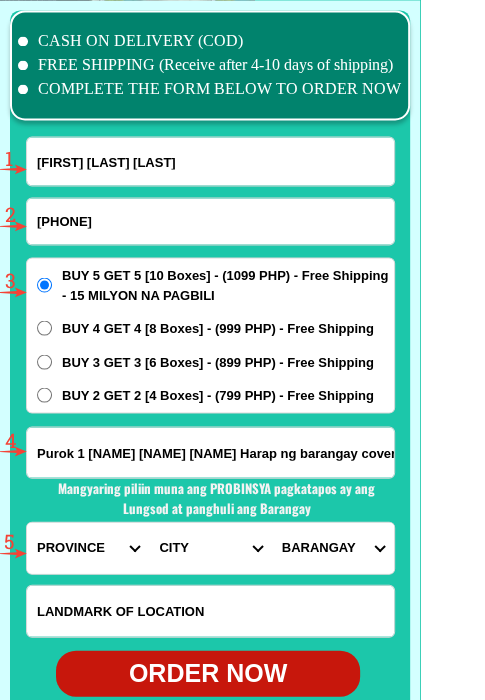 scroll, scrollTop: 0, scrollLeft: 85, axis: horizontal 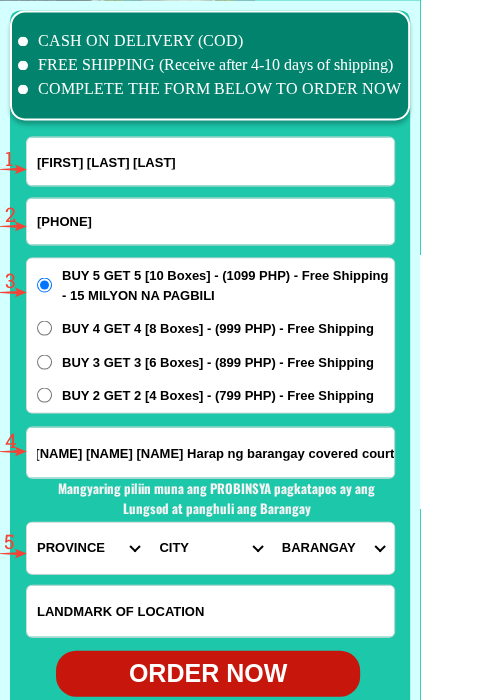 type on "Purok 1 Cawayan Lantapan Bukidnon Harap ng barangay covered court" 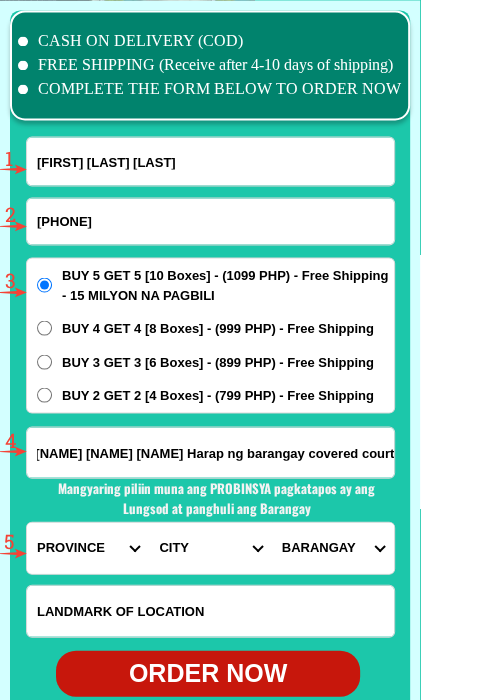 click on "BUY 2 GET 2 [4 Boxes] - (799 PHP) - Free Shipping" at bounding box center [218, 395] 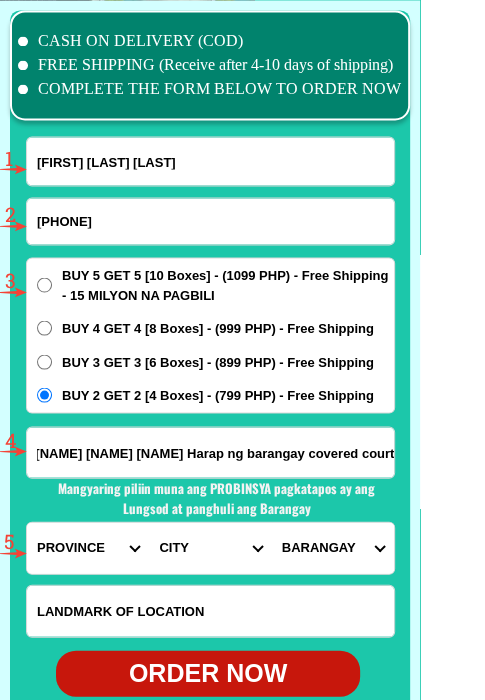 scroll, scrollTop: 0, scrollLeft: 0, axis: both 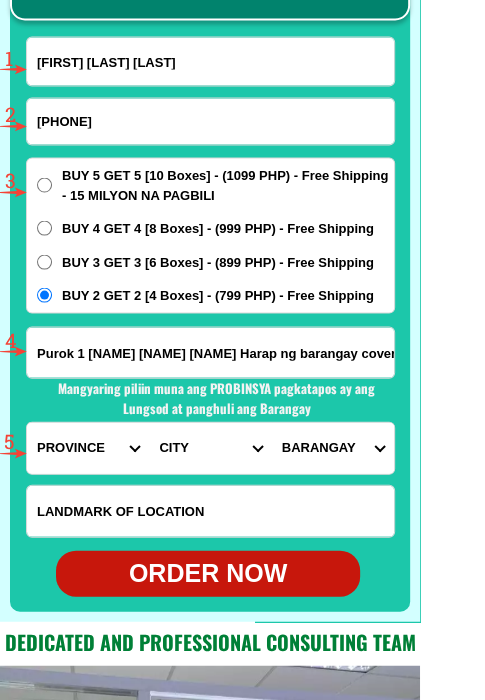 click on "PROVINCE Abra Agusan-del-norte Agusan-del-sur Aklan Albay Antique Apayao Aurora Basilan Bataan Batanes Batangas Benguet Biliran Bohol Bukidnon Bulacan Cagayan Camarines-norte Camarines-sur Camiguin Capiz Catanduanes Cavite Cebu Cotabato Davao-de-oro Davao-del-norte Davao-del-sur Davao-occidental Davao-oriental Dinagat-islands Eastern-samar Guimaras Ifugao Ilocos-norte Ilocos-sur Iloilo Isabela Kalinga La-union Laguna Lanao-del-norte Lanao-del-sur Leyte Maguindanao Marinduque Masbate Metro-manila Misamis-occidental Misamis-oriental Mountain-province Negros-occidental Negros-oriental Northern-samar Nueva-ecija Nueva-vizcaya Occidental-mindoro Oriental-mindoro Palawan Pampanga Pangasinan Quezon Quirino Rizal Romblon Sarangani Siquijor Sorsogon South-cotabato Southern-leyte Sultan-kudarat Sulu Surigao-del-norte Surigao-del-sur Tarlac Tawi-tawi Western-samar Zambales Zamboanga-del-norte Zamboanga-del-sur Zamboanga-sibugay" at bounding box center (88, 447) 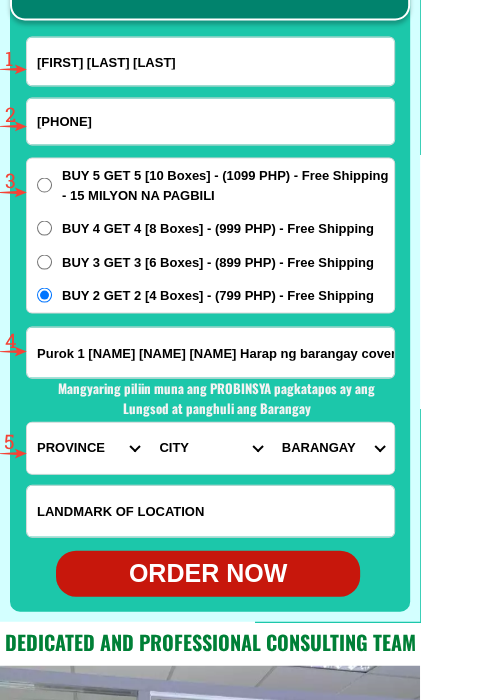select on "63_623" 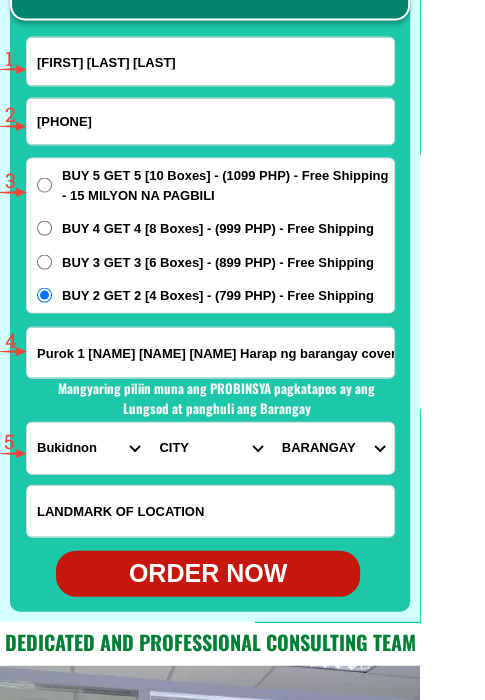 click on "PROVINCE Abra Agusan-del-norte Agusan-del-sur Aklan Albay Antique Apayao Aurora Basilan Bataan Batanes Batangas Benguet Biliran Bohol Bukidnon Bulacan Cagayan Camarines-norte Camarines-sur Camiguin Capiz Catanduanes Cavite Cebu Cotabato Davao-de-oro Davao-del-norte Davao-del-sur Davao-occidental Davao-oriental Dinagat-islands Eastern-samar Guimaras Ifugao Ilocos-norte Ilocos-sur Iloilo Isabela Kalinga La-union Laguna Lanao-del-norte Lanao-del-sur Leyte Maguindanao Marinduque Masbate Metro-manila Misamis-occidental Misamis-oriental Mountain-province Negros-occidental Negros-oriental Northern-samar Nueva-ecija Nueva-vizcaya Occidental-mindoro Oriental-mindoro Palawan Pampanga Pangasinan Quezon Quirino Rizal Romblon Sarangani Siquijor Sorsogon South-cotabato Southern-leyte Sultan-kudarat Sulu Surigao-del-norte Surigao-del-sur Tarlac Tawi-tawi Western-samar Zambales Zamboanga-del-norte Zamboanga-del-sur Zamboanga-sibugay" at bounding box center (88, 447) 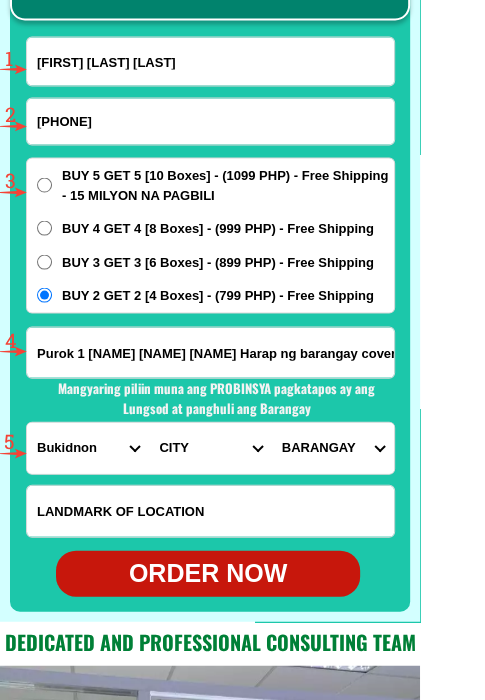 click on "CITY Baungon Bukidnon-malitbog Bukidnon-quezon Bukidnon-san-fernando Cabanglasan Damulog Dangcagan Don-carlos Impasug-ong Kadingilan Kalilangan Kibawe Kitaotao Lantapan Libona Malaybalay-city Manolo-fortich Maramag Pangantucan Sumilao Talakag Valencia-city" at bounding box center (210, 447) 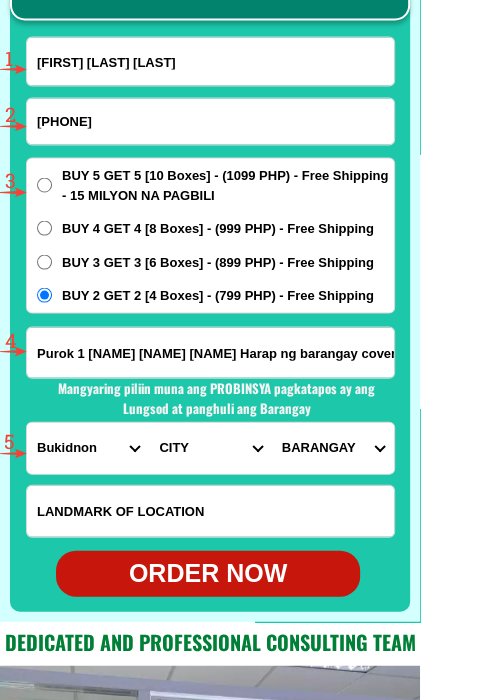select on "63_6235962" 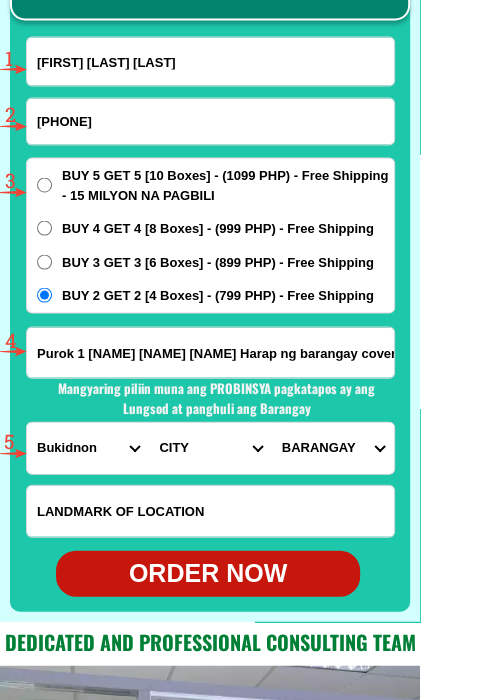 click on "CITY Baungon Bukidnon-malitbog Bukidnon-quezon Bukidnon-san-fernando Cabanglasan Damulog Dangcagan Don-carlos Impasug-ong Kadingilan Kalilangan Kibawe Kitaotao Lantapan Libona Malaybalay-city Manolo-fortich Maramag Pangantucan Sumilao Talakag Valencia-city" at bounding box center (210, 447) 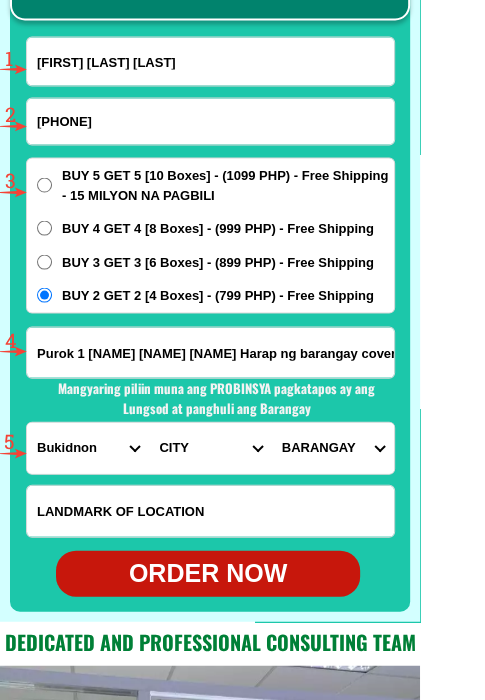 click on "BARANGAY Alanib Baclayon Balila Bantuanon Basak Bugcaon Capitan juan Cawayan Ka-atoan (kaatuan) Kibangay Kulasihan Poblacion Songco Victory" at bounding box center (333, 447) 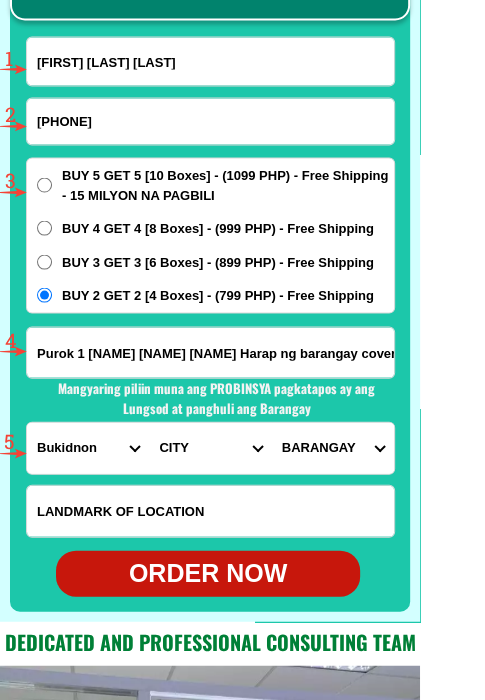 select on "63_62359626312" 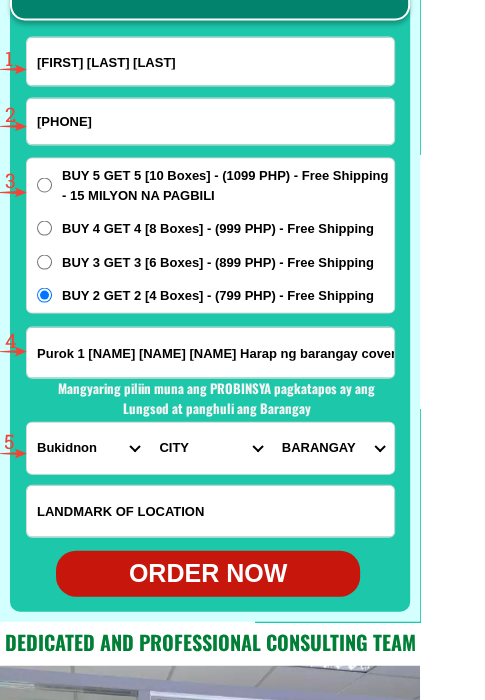 click on "BARANGAY Alanib Baclayon Balila Bantuanon Basak Bugcaon Capitan juan Cawayan Ka-atoan (kaatuan) Kibangay Kulasihan Poblacion Songco Victory" at bounding box center (333, 447) 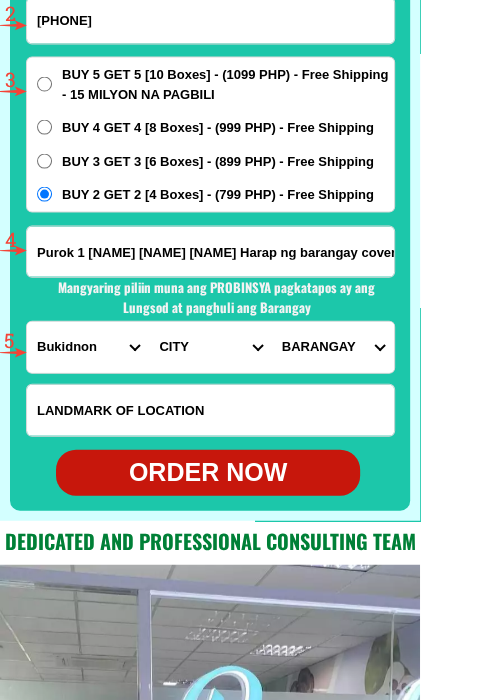 scroll, scrollTop: 15902, scrollLeft: 0, axis: vertical 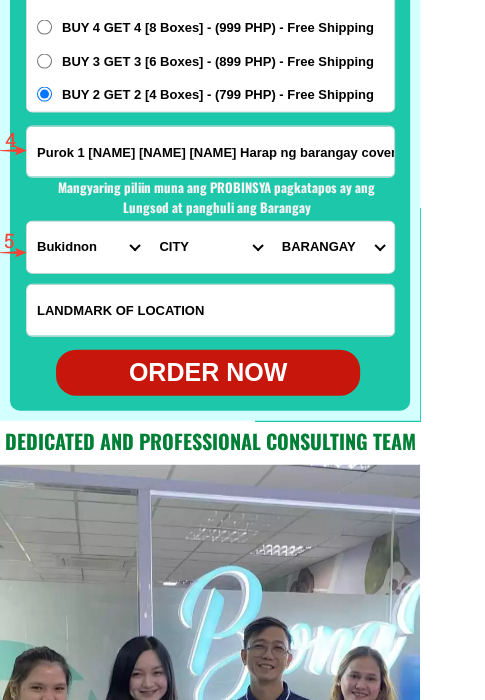 click on "ORDER NOW" at bounding box center [208, 373] 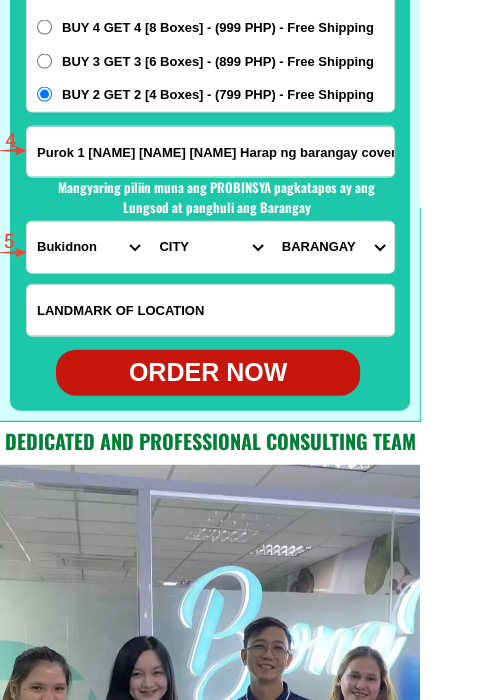 radio on "true" 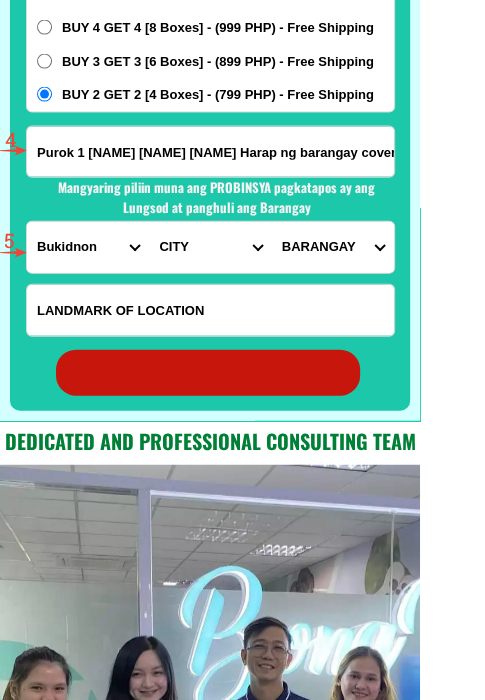 radio on "true" 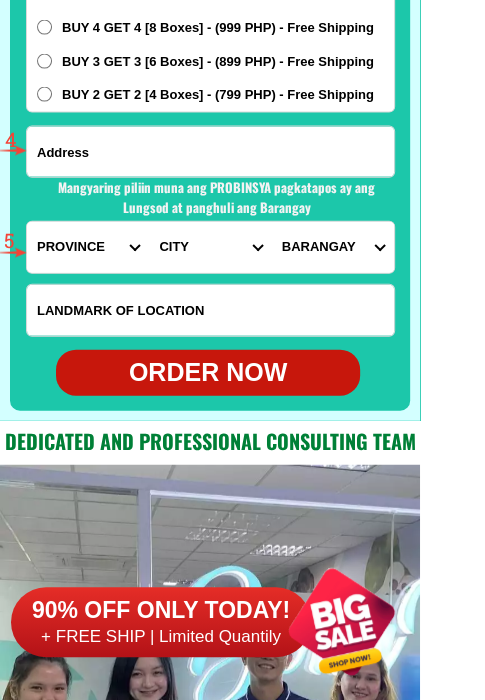scroll, scrollTop: 15702, scrollLeft: 0, axis: vertical 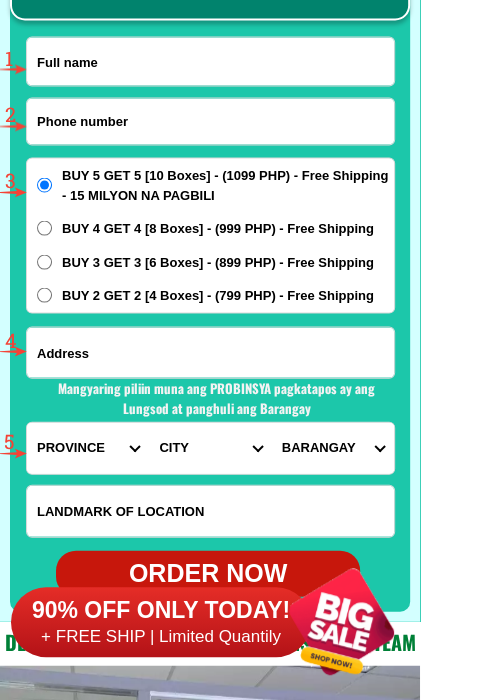drag, startPoint x: 74, startPoint y: 60, endPoint x: 79, endPoint y: 69, distance: 10.29563 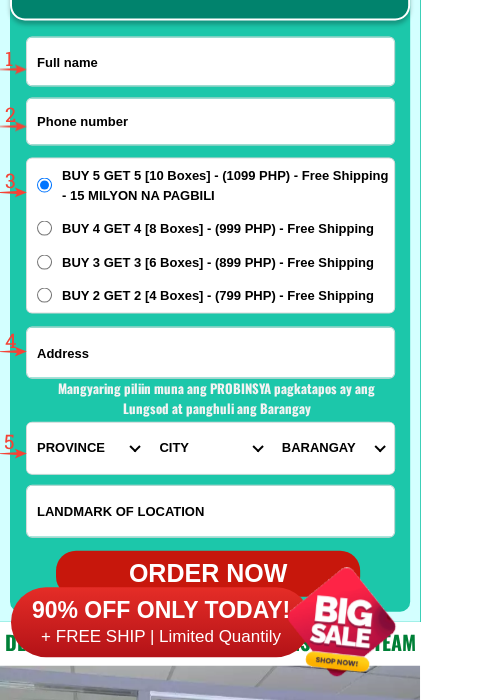click at bounding box center [210, 61] 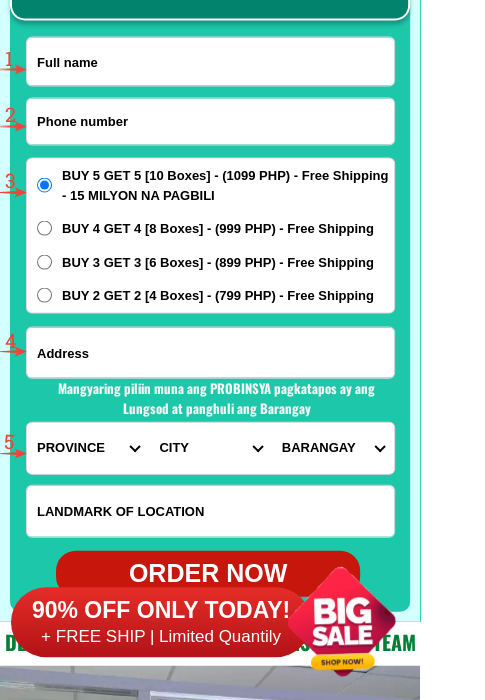 paste on "[FIRST] [LAST] [LAST]" 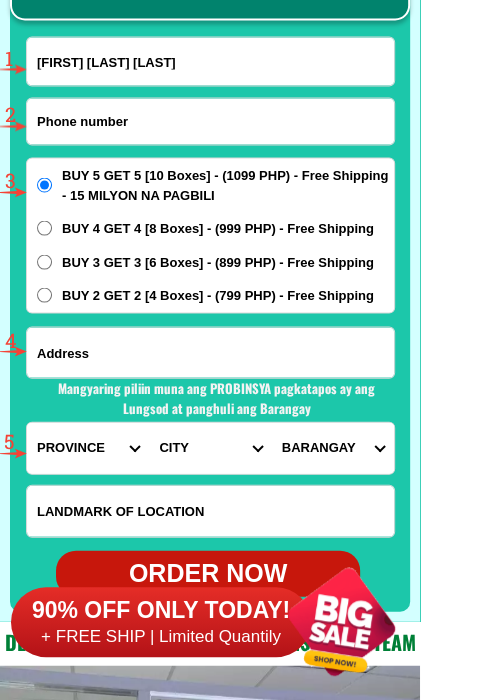 type on "[FIRST] [LAST] [LAST]" 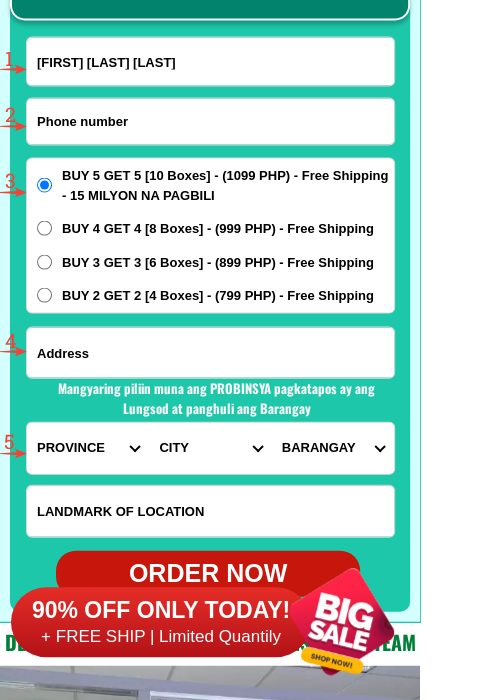 click at bounding box center [210, 121] 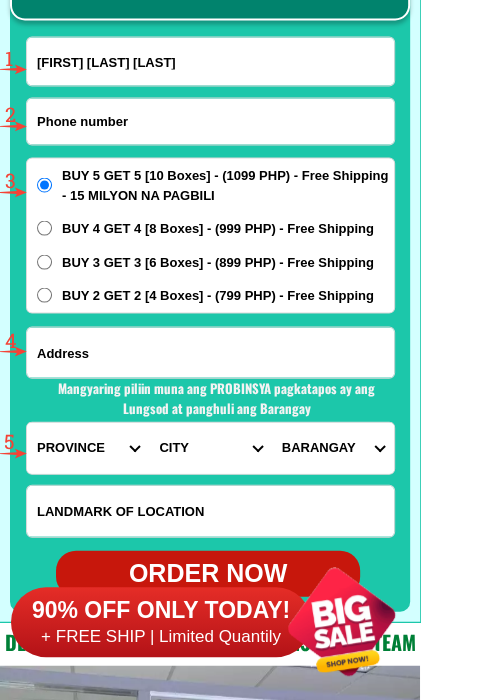 paste on "[PHONE]" 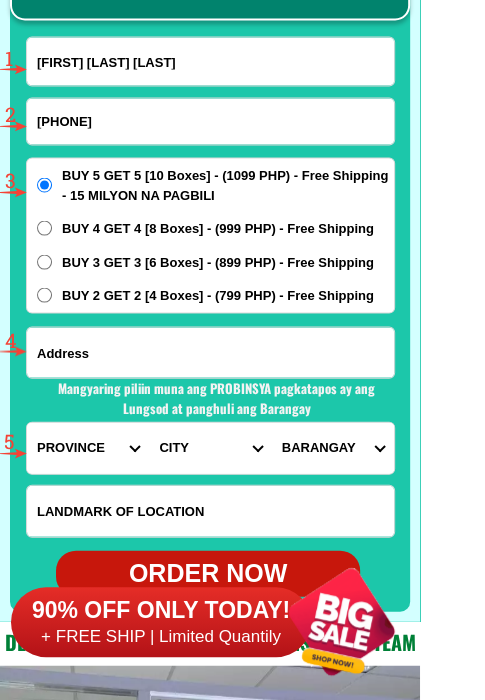 type on "[PHONE]" 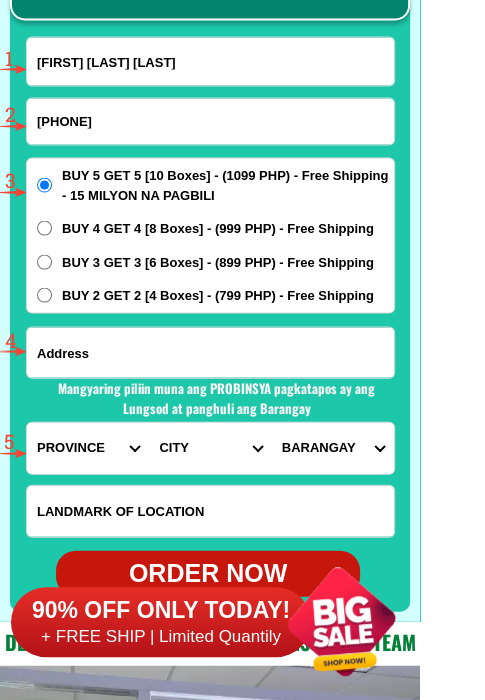 click at bounding box center [210, 352] 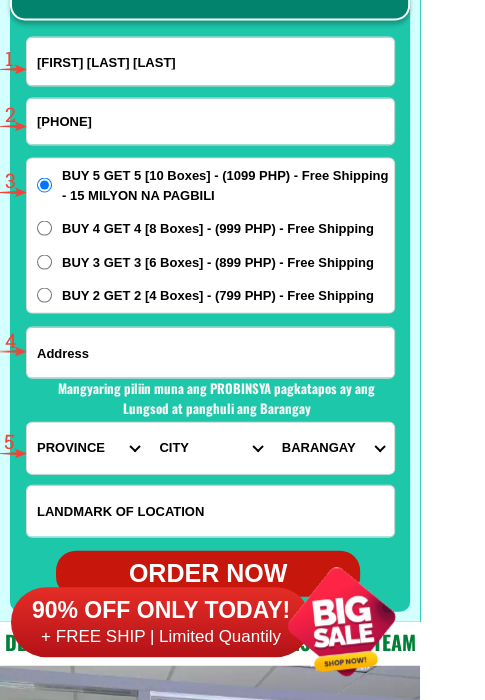 paste on "[BARANGAY] [CITY]" 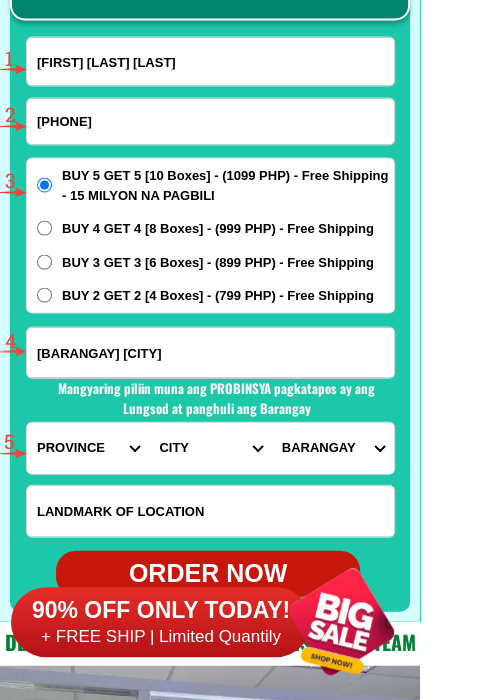 scroll, scrollTop: 0, scrollLeft: 15, axis: horizontal 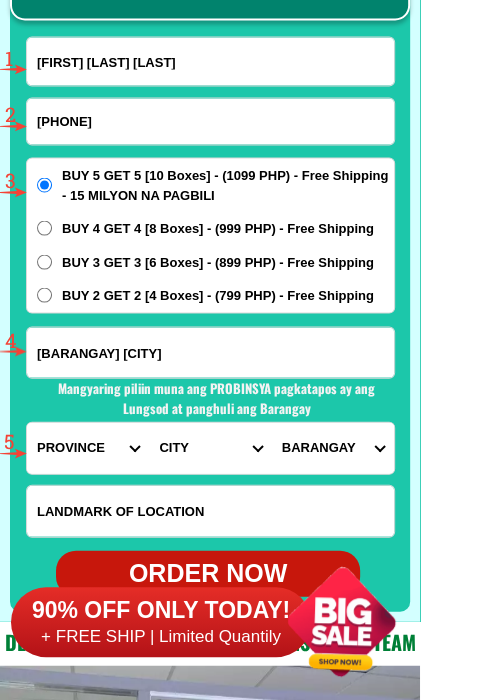 type on "[BARANGAY] [CITY]" 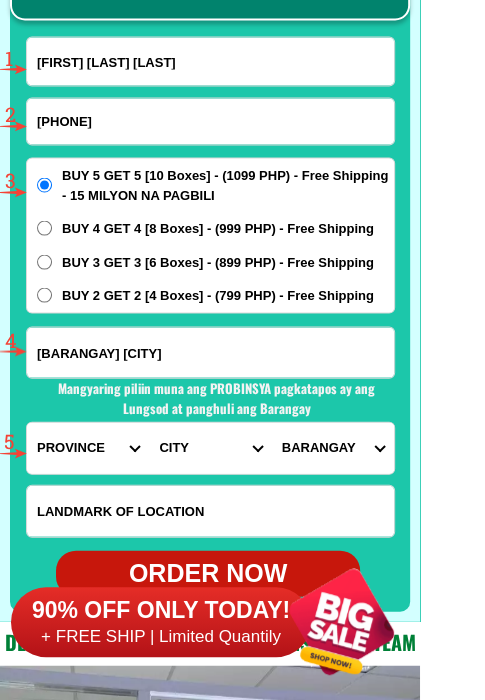 click on "PROVINCE Abra Agusan-del-norte Agusan-del-sur Aklan Albay Antique Apayao Aurora Basilan Bataan Batanes Batangas Benguet Biliran Bohol Bukidnon Bulacan Cagayan Camarines-norte Camarines-sur Camiguin Capiz Catanduanes Cavite Cebu Cotabato Davao-de-oro Davao-del-norte Davao-del-sur Davao-occidental Davao-oriental Dinagat-islands Eastern-samar Guimaras Ifugao Ilocos-norte Ilocos-sur Iloilo Isabela Kalinga La-union Laguna Lanao-del-norte Lanao-del-sur Leyte Maguindanao Marinduque Masbate Metro-manila Misamis-occidental Misamis-oriental Mountain-province Negros-occidental Negros-oriental Northern-samar Nueva-ecija Nueva-vizcaya Occidental-mindoro Oriental-mindoro Palawan Pampanga Pangasinan Quezon Quirino Rizal Romblon Sarangani Siquijor Sorsogon South-cotabato Southern-leyte Sultan-kudarat Sulu Surigao-del-norte Surigao-del-sur Tarlac Tawi-tawi Western-samar Zambales Zamboanga-del-norte Zamboanga-del-sur Zamboanga-sibugay" at bounding box center (88, 447) 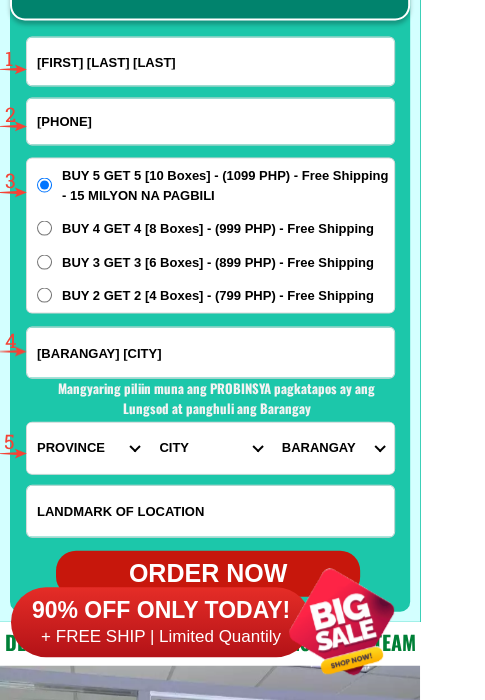 scroll, scrollTop: 0, scrollLeft: 0, axis: both 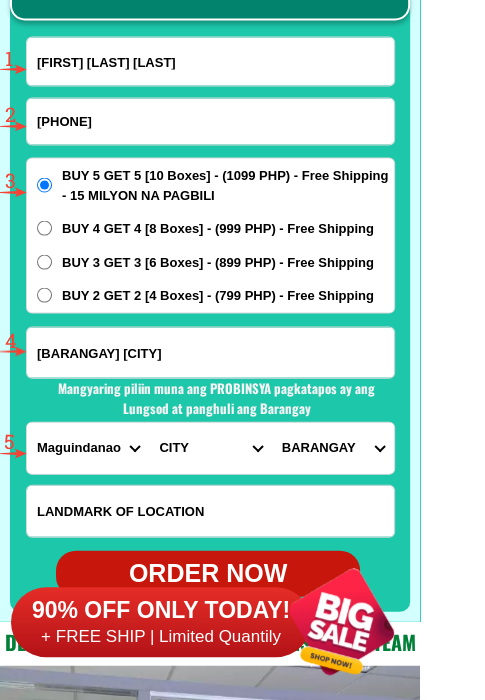 click on "PROVINCE Abra Agusan-del-norte Agusan-del-sur Aklan Albay Antique Apayao Aurora Basilan Bataan Batanes Batangas Benguet Biliran Bohol Bukidnon Bulacan Cagayan Camarines-norte Camarines-sur Camiguin Capiz Catanduanes Cavite Cebu Cotabato Davao-de-oro Davao-del-norte Davao-del-sur Davao-occidental Davao-oriental Dinagat-islands Eastern-samar Guimaras Ifugao Ilocos-norte Ilocos-sur Iloilo Isabela Kalinga La-union Laguna Lanao-del-norte Lanao-del-sur Leyte Maguindanao Marinduque Masbate Metro-manila Misamis-occidental Misamis-oriental Mountain-province Negros-occidental Negros-oriental Northern-samar Nueva-ecija Nueva-vizcaya Occidental-mindoro Oriental-mindoro Palawan Pampanga Pangasinan Quezon Quirino Rizal Romblon Sarangani Siquijor Sorsogon South-cotabato Southern-leyte Sultan-kudarat Sulu Surigao-del-norte Surigao-del-sur Tarlac Tawi-tawi Western-samar Zambales Zamboanga-del-norte Zamboanga-del-sur Zamboanga-sibugay" at bounding box center (88, 447) 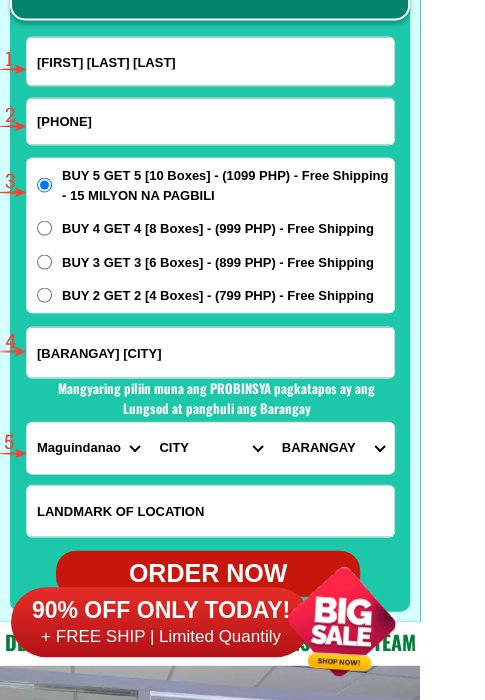 click on "CITY Ampatuan Barira Buldon Buluan Datu-abdullah-sangki Datu-anggal-midtimbang Datu-blah-t.-sinsuat Datu-hoffer-ampatuan Datu-odin-sinsuat Datu-paglas Datu-piang Datu-salibo Datu-saudi-ampatuan Datu-unsay Gen.-s.-k.-pendatun Guindulungan Kabuntalan Maguindanao-parang Mamasapano Mangudadatu Matanog Northern-kabuntalan Pagagawan Pagalungan Paglat Pandag Rajah-buayan Shariff-aguak Shariff-saydona-mustapha South-upi Sultan-kudarat Sultan-mastura Sultan-sa-barongis Talayan Talitay Upi" at bounding box center [210, 447] 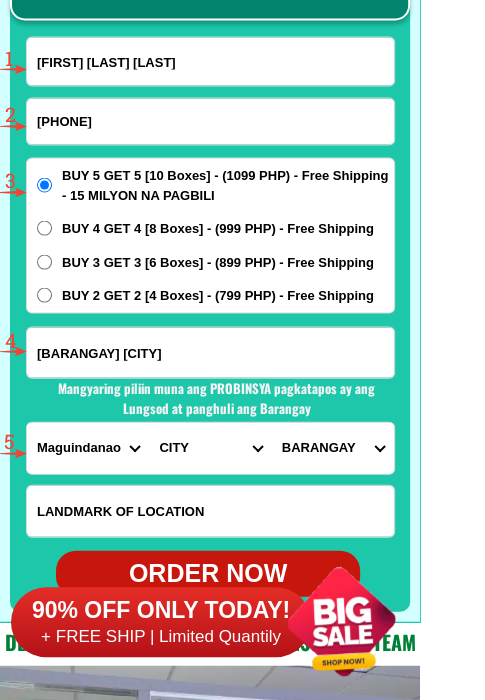 click on "PROVINCE Abra Agusan-del-norte Agusan-del-sur Aklan Albay Antique Apayao Aurora Basilan Bataan Batanes Batangas Benguet Biliran Bohol Bukidnon Bulacan Cagayan Camarines-norte Camarines-sur Camiguin Capiz Catanduanes Cavite Cebu Cotabato Davao-de-oro Davao-del-norte Davao-del-sur Davao-occidental Davao-oriental Dinagat-islands Eastern-samar Guimaras Ifugao Ilocos-norte Ilocos-sur Iloilo Isabela Kalinga La-union Laguna Lanao-del-norte Lanao-del-sur Leyte Maguindanao Marinduque Masbate Metro-manila Misamis-occidental Misamis-oriental Mountain-province Negros-occidental Negros-oriental Northern-samar Nueva-ecija Nueva-vizcaya Occidental-mindoro Oriental-mindoro Palawan Pampanga Pangasinan Quezon Quirino Rizal Romblon Sarangani Siquijor Sorsogon South-cotabato Southern-leyte Sultan-kudarat Sulu Surigao-del-norte Surigao-del-sur Tarlac Tawi-tawi Western-samar Zambales Zamboanga-del-norte Zamboanga-del-sur Zamboanga-sibugay" at bounding box center [88, 447] 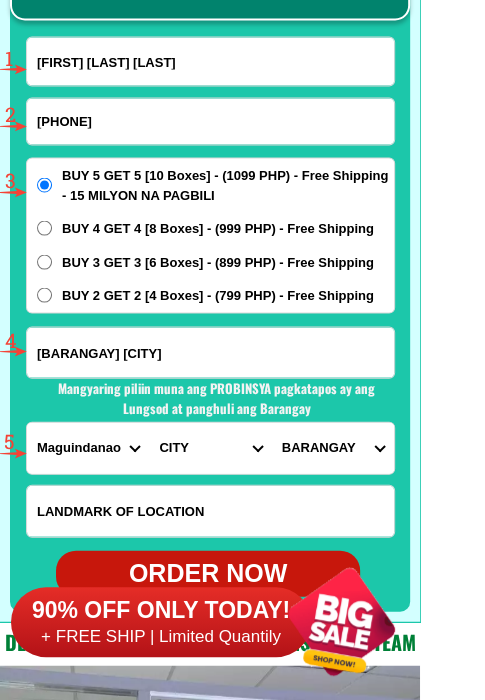 click on "PROVINCE Abra Agusan-del-norte Agusan-del-sur Aklan Albay Antique Apayao Aurora Basilan Bataan Batanes Batangas Benguet Biliran Bohol Bukidnon Bulacan Cagayan Camarines-norte Camarines-sur Camiguin Capiz Catanduanes Cavite Cebu Cotabato Davao-de-oro Davao-del-norte Davao-del-sur Davao-occidental Davao-oriental Dinagat-islands Eastern-samar Guimaras Ifugao Ilocos-norte Ilocos-sur Iloilo Isabela Kalinga La-union Laguna Lanao-del-norte Lanao-del-sur Leyte Maguindanao Marinduque Masbate Metro-manila Misamis-occidental Misamis-oriental Mountain-province Negros-occidental Negros-oriental Northern-samar Nueva-ecija Nueva-vizcaya Occidental-mindoro Oriental-mindoro Palawan Pampanga Pangasinan Quezon Quirino Rizal Romblon Sarangani Siquijor Sorsogon South-cotabato Southern-leyte Sultan-kudarat Sulu Surigao-del-norte Surigao-del-sur Tarlac Tawi-tawi Western-samar Zambales Zamboanga-del-norte Zamboanga-del-sur Zamboanga-sibugay" at bounding box center [88, 447] 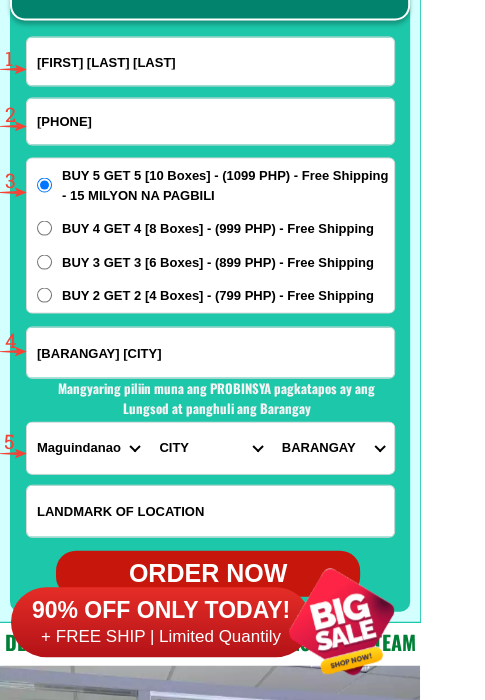 click on "PROVINCE Abra Agusan-del-norte Agusan-del-sur Aklan Albay Antique Apayao Aurora Basilan Bataan Batanes Batangas Benguet Biliran Bohol Bukidnon Bulacan Cagayan Camarines-norte Camarines-sur Camiguin Capiz Catanduanes Cavite Cebu Cotabato Davao-de-oro Davao-del-norte Davao-del-sur Davao-occidental Davao-oriental Dinagat-islands Eastern-samar Guimaras Ifugao Ilocos-norte Ilocos-sur Iloilo Isabela Kalinga La-union Laguna Lanao-del-norte Lanao-del-sur Leyte Maguindanao Marinduque Masbate Metro-manila Misamis-occidental Misamis-oriental Mountain-province Negros-occidental Negros-oriental Northern-samar Nueva-ecija Nueva-vizcaya Occidental-mindoro Oriental-mindoro Palawan Pampanga Pangasinan Quezon Quirino Rizal Romblon Sarangani Siquijor Sorsogon South-cotabato Southern-leyte Sultan-kudarat Sulu Surigao-del-norte Surigao-del-sur Tarlac Tawi-tawi Western-samar Zambales Zamboanga-del-norte Zamboanga-del-sur Zamboanga-sibugay" at bounding box center (88, 447) 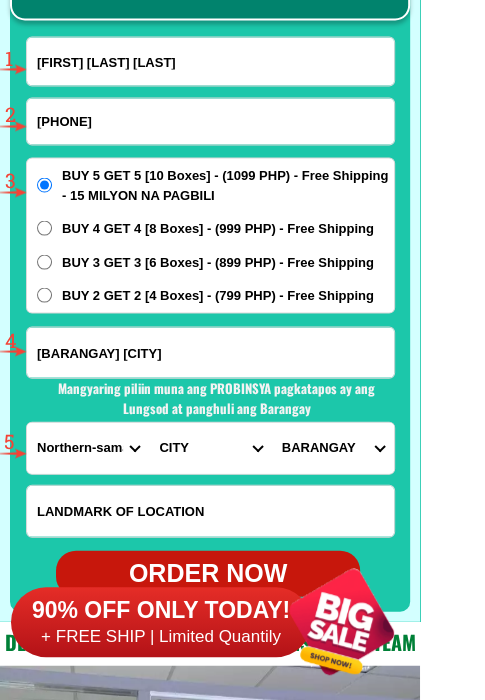click on "PROVINCE Abra Agusan-del-norte Agusan-del-sur Aklan Albay Antique Apayao Aurora Basilan Bataan Batanes Batangas Benguet Biliran Bohol Bukidnon Bulacan Cagayan Camarines-norte Camarines-sur Camiguin Capiz Catanduanes Cavite Cebu Cotabato Davao-de-oro Davao-del-norte Davao-del-sur Davao-occidental Davao-oriental Dinagat-islands Eastern-samar Guimaras Ifugao Ilocos-norte Ilocos-sur Iloilo Isabela Kalinga La-union Laguna Lanao-del-norte Lanao-del-sur Leyte Maguindanao Marinduque Masbate Metro-manila Misamis-occidental Misamis-oriental Mountain-province Negros-occidental Negros-oriental Northern-samar Nueva-ecija Nueva-vizcaya Occidental-mindoro Oriental-mindoro Palawan Pampanga Pangasinan Quezon Quirino Rizal Romblon Sarangani Siquijor Sorsogon South-cotabato Southern-leyte Sultan-kudarat Sulu Surigao-del-norte Surigao-del-sur Tarlac Tawi-tawi Western-samar Zambales Zamboanga-del-norte Zamboanga-del-sur Zamboanga-sibugay" at bounding box center [88, 447] 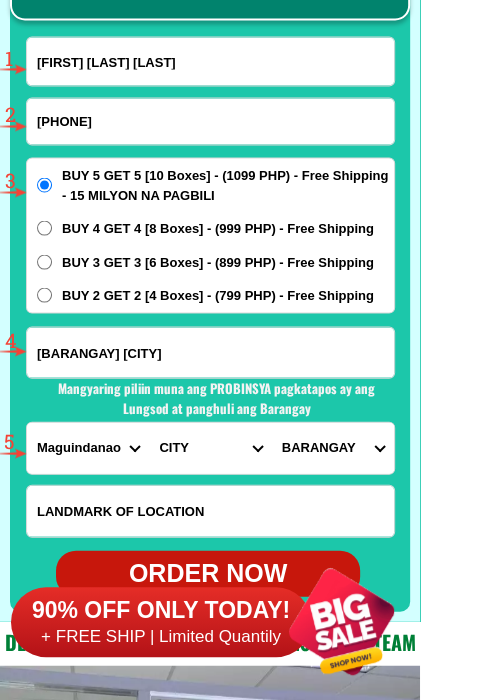 click on "PROVINCE Abra Agusan-del-norte Agusan-del-sur Aklan Albay Antique Apayao Aurora Basilan Bataan Batanes Batangas Benguet Biliran Bohol Bukidnon Bulacan Cagayan Camarines-norte Camarines-sur Camiguin Capiz Catanduanes Cavite Cebu Cotabato Davao-de-oro Davao-del-norte Davao-del-sur Davao-occidental Davao-oriental Dinagat-islands Eastern-samar Guimaras Ifugao Ilocos-norte Ilocos-sur Iloilo Isabela Kalinga La-union Laguna Lanao-del-norte Lanao-del-sur Leyte Maguindanao Marinduque Masbate Metro-manila Misamis-occidental Misamis-oriental Mountain-province Negros-occidental Negros-oriental Northern-samar Nueva-ecija Nueva-vizcaya Occidental-mindoro Oriental-mindoro Palawan Pampanga Pangasinan Quezon Quirino Rizal Romblon Sarangani Siquijor Sorsogon South-cotabato Southern-leyte Sultan-kudarat Sulu Surigao-del-norte Surigao-del-sur Tarlac Tawi-tawi Western-samar Zambales Zamboanga-del-norte Zamboanga-del-sur Zamboanga-sibugay" at bounding box center [88, 447] 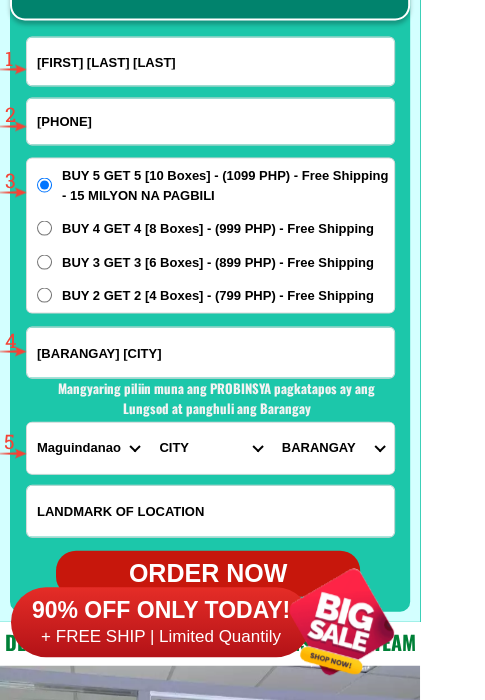 click on "CITY Ampatuan Barira Buldon Buluan Datu-abdullah-sangki Datu-anggal-midtimbang Datu-blah-t.-sinsuat Datu-hoffer-ampatuan Datu-odin-sinsuat Datu-paglas Datu-piang Datu-salibo Datu-saudi-ampatuan Datu-unsay Gen.-s.-k.-pendatun Guindulungan Kabuntalan Maguindanao-parang Mamasapano Mangudadatu Matanog Northern-kabuntalan Pagagawan Pagalungan Paglat Pandag Rajah-buayan Shariff-aguak Shariff-saydona-mustapha South-upi Sultan-kudarat Sultan-mastura Sultan-sa-barongis Talayan Talitay Upi" at bounding box center (210, 447) 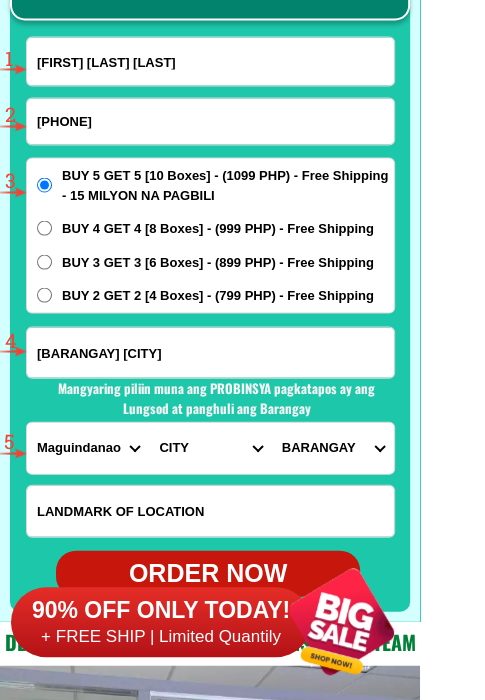 click on "PROVINCE Abra Agusan-del-norte Agusan-del-sur Aklan Albay Antique Apayao Aurora Basilan Bataan Batanes Batangas Benguet Biliran Bohol Bukidnon Bulacan Cagayan Camarines-norte Camarines-sur Camiguin Capiz Catanduanes Cavite Cebu Cotabato Davao-de-oro Davao-del-norte Davao-del-sur Davao-occidental Davao-oriental Dinagat-islands Eastern-samar Guimaras Ifugao Ilocos-norte Ilocos-sur Iloilo Isabela Kalinga La-union Laguna Lanao-del-norte Lanao-del-sur Leyte Maguindanao Marinduque Masbate Metro-manila Misamis-occidental Misamis-oriental Mountain-province Negros-occidental Negros-oriental Northern-samar Nueva-ecija Nueva-vizcaya Occidental-mindoro Oriental-mindoro Palawan Pampanga Pangasinan Quezon Quirino Rizal Romblon Sarangani Siquijor Sorsogon South-cotabato Southern-leyte Sultan-kudarat Sulu Surigao-del-norte Surigao-del-sur Tarlac Tawi-tawi Western-samar Zambales Zamboanga-del-norte Zamboanga-del-sur Zamboanga-sibugay" at bounding box center [88, 447] 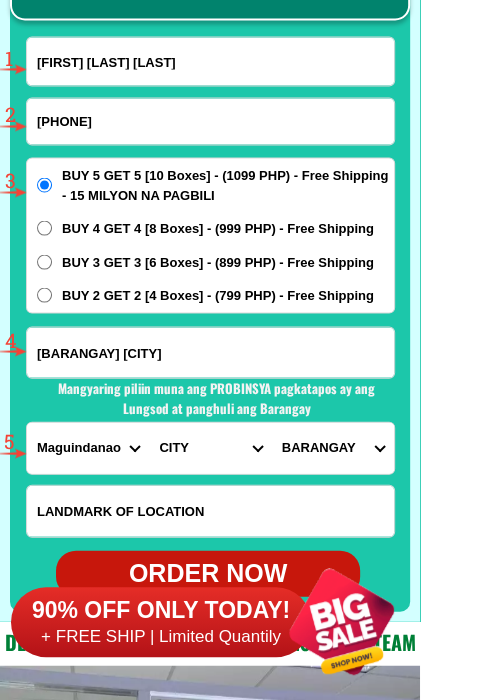 select on "63_170" 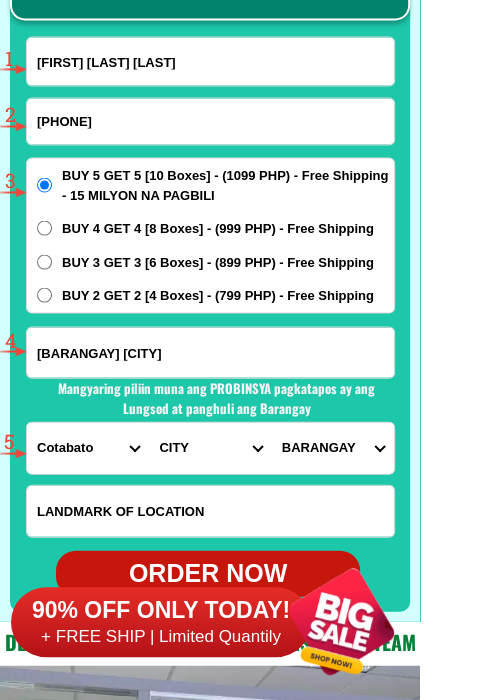 click on "PROVINCE Abra Agusan-del-norte Agusan-del-sur Aklan Albay Antique Apayao Aurora Basilan Bataan Batanes Batangas Benguet Biliran Bohol Bukidnon Bulacan Cagayan Camarines-norte Camarines-sur Camiguin Capiz Catanduanes Cavite Cebu Cotabato Davao-de-oro Davao-del-norte Davao-del-sur Davao-occidental Davao-oriental Dinagat-islands Eastern-samar Guimaras Ifugao Ilocos-norte Ilocos-sur Iloilo Isabela Kalinga La-union Laguna Lanao-del-norte Lanao-del-sur Leyte Maguindanao Marinduque Masbate Metro-manila Misamis-occidental Misamis-oriental Mountain-province Negros-occidental Negros-oriental Northern-samar Nueva-ecija Nueva-vizcaya Occidental-mindoro Oriental-mindoro Palawan Pampanga Pangasinan Quezon Quirino Rizal Romblon Sarangani Siquijor Sorsogon South-cotabato Southern-leyte Sultan-kudarat Sulu Surigao-del-norte Surigao-del-sur Tarlac Tawi-tawi Western-samar Zambales Zamboanga-del-norte Zamboanga-del-sur Zamboanga-sibugay" at bounding box center (88, 447) 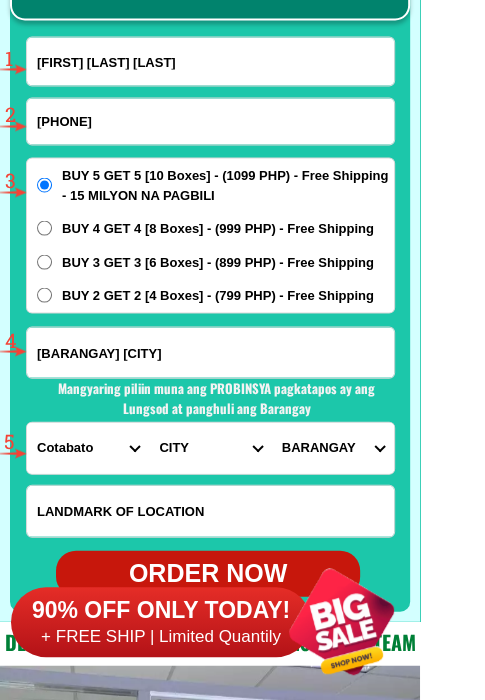 click on "CITY Alamada Aleosan Antipas Arakan Banisilan Cotabato-city Kabacan Kidapawan-city Libungan Magpet Makilala Matalam Midsayap Mlang North-cotabato-carmen North-cotabato-president-roxas Pigkawayan Pikit Tulunan" at bounding box center (210, 447) 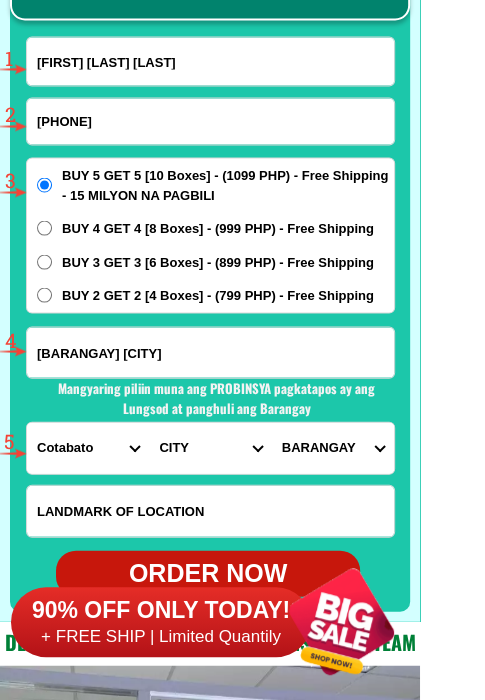 select on "[NUMBER]" 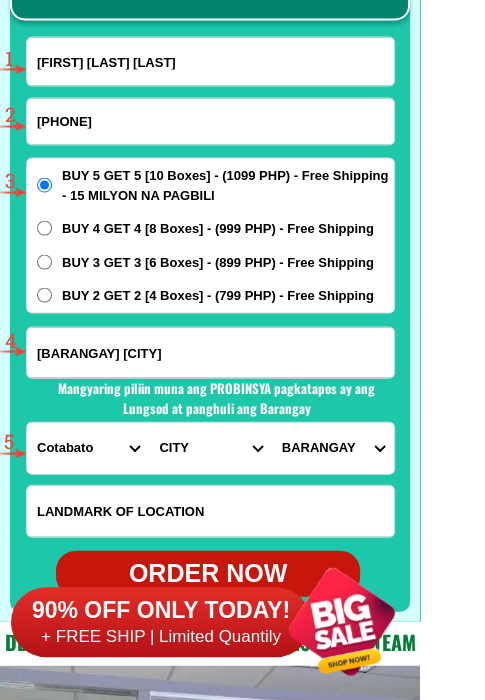 click on "CITY Alamada Aleosan Antipas Arakan Banisilan Cotabato-city Kabacan Kidapawan-city Libungan Magpet Makilala Matalam Midsayap Mlang North-cotabato-carmen North-cotabato-president-roxas Pigkawayan Pikit Tulunan" at bounding box center [210, 447] 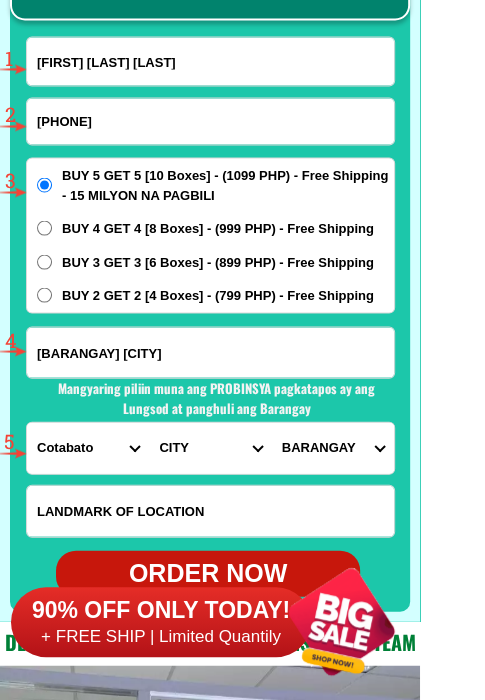 click on "BARANGAY Bagua Bagua Bagua i Bagua ii Bagua iii Kalanganan Kalanganan i Kalanganan ii Poblacion Poblacion i Poblacion ii Poblacion iii Poblacion iv Poblacion ix Poblacion v Poblacion vi Poblacion vii Poblacion viii Rosary heights Rosary heights i Rosary heights ii Rosary heights iii Rosary heights iv Rosary heights ix Rosary heights v Rosary heights vi Rosary heights vii Rosary heights viii Rosary heights x Rosary heights xi Rosary heights xii Rosary heights xiii Tamontaka Tamontaka i Tamontaka ii Tamontaka iii Tamontaka iv Tamontaka v" at bounding box center [333, 447] 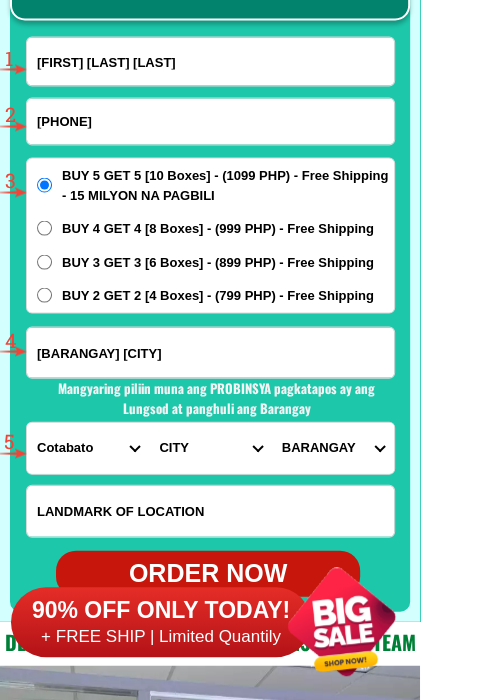 select on "[NUMBER]" 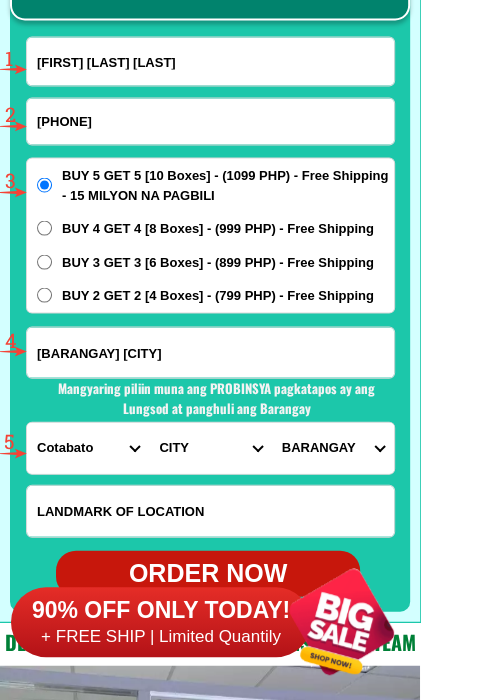 click on "BARANGAY Bagua Bagua Bagua i Bagua ii Bagua iii Kalanganan Kalanganan i Kalanganan ii Poblacion Poblacion i Poblacion ii Poblacion iii Poblacion iv Poblacion ix Poblacion v Poblacion vi Poblacion vii Poblacion viii Rosary heights Rosary heights i Rosary heights ii Rosary heights iii Rosary heights iv Rosary heights ix Rosary heights v Rosary heights vi Rosary heights vii Rosary heights viii Rosary heights x Rosary heights xi Rosary heights xii Rosary heights xiii Tamontaka Tamontaka i Tamontaka ii Tamontaka iii Tamontaka iv Tamontaka v" at bounding box center [333, 447] 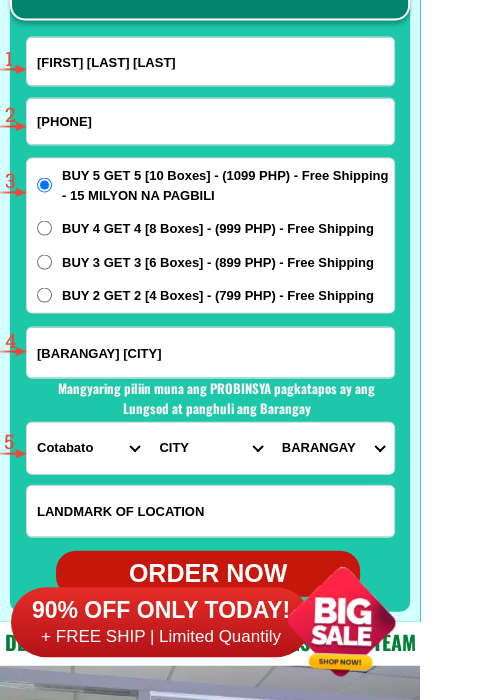 scroll, scrollTop: 15802, scrollLeft: 0, axis: vertical 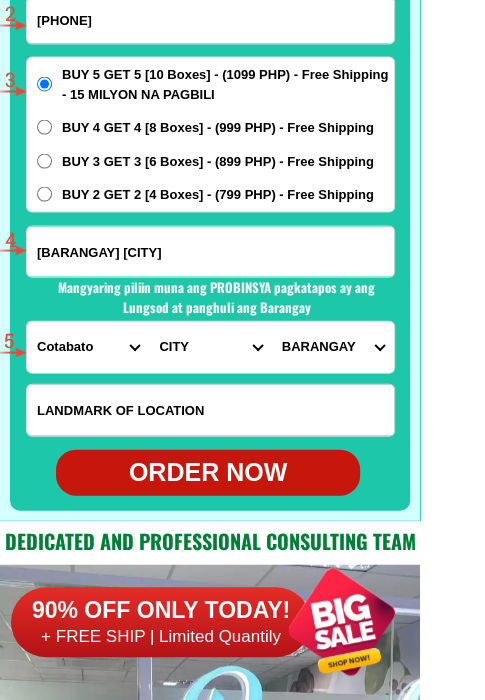 click on "ORDER NOW" at bounding box center (208, 473) 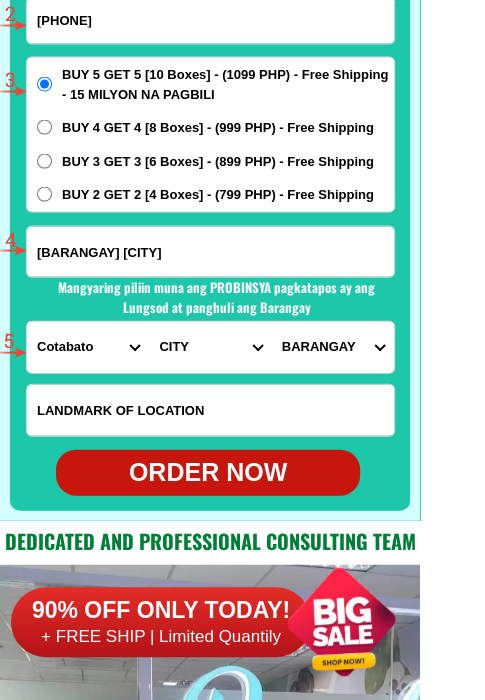 radio on "true" 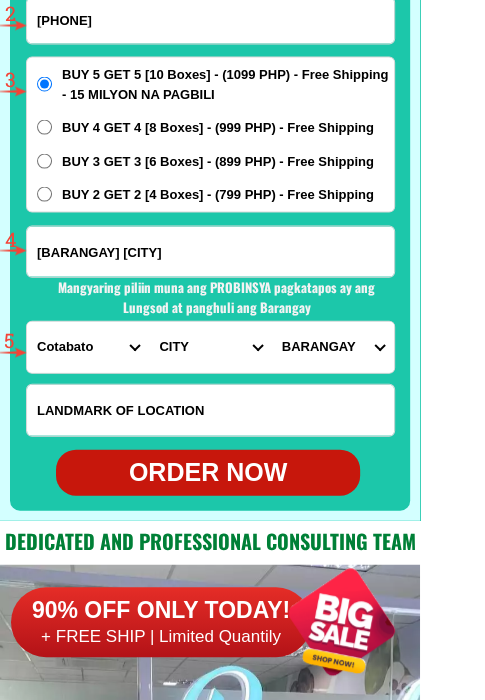 scroll, scrollTop: 15602, scrollLeft: 0, axis: vertical 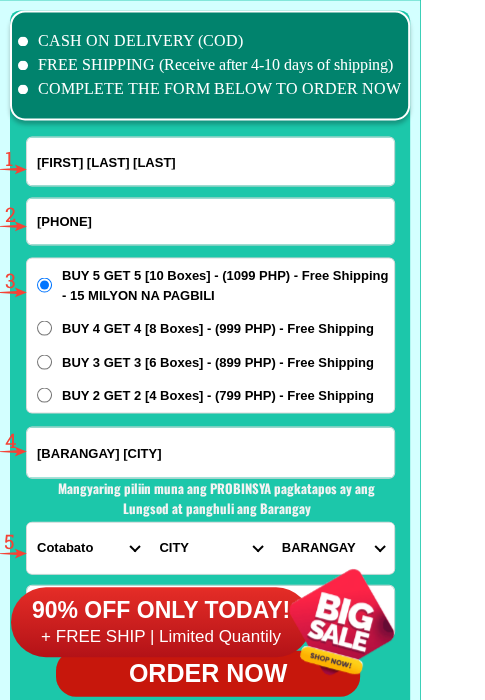 click on "[FIRST] [LAST] [LAST]" at bounding box center (210, 161) 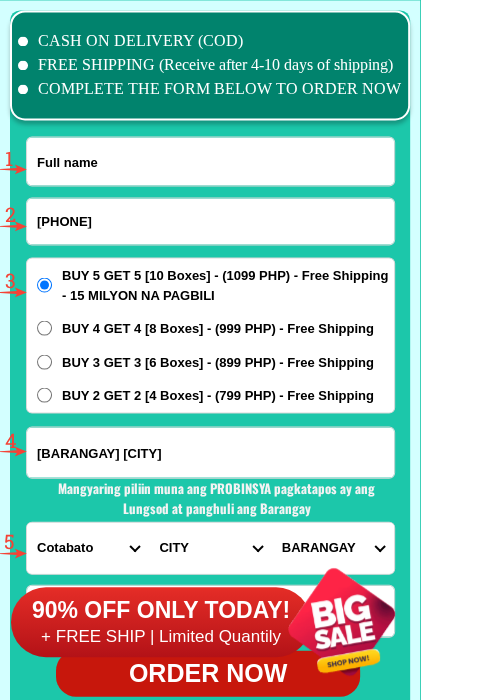 paste on "[LAST]" 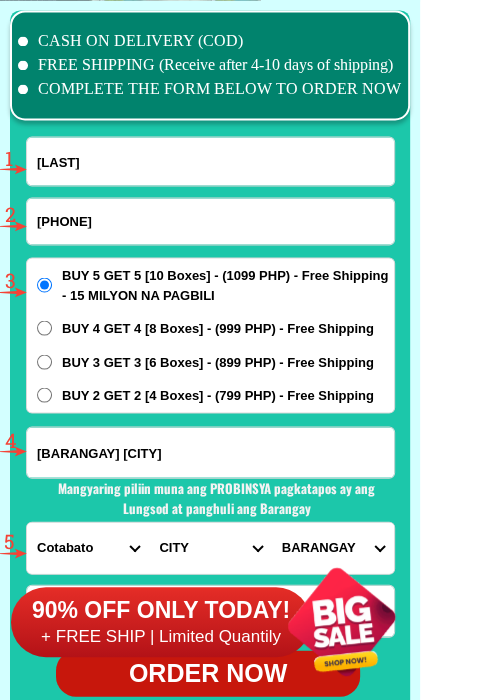 type on "[LAST]" 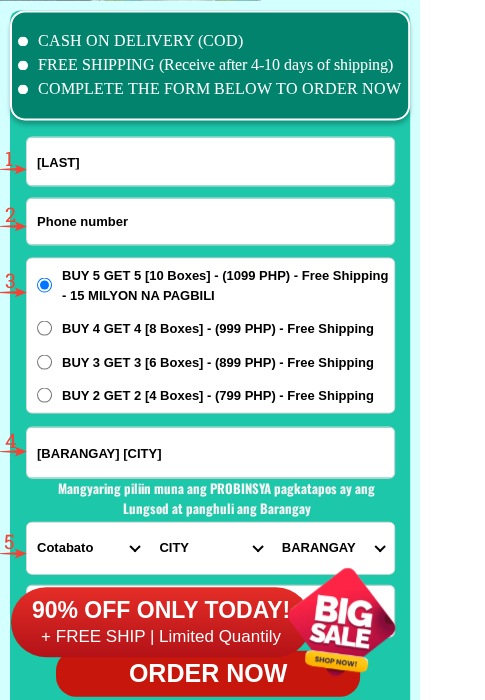 click at bounding box center [210, 221] 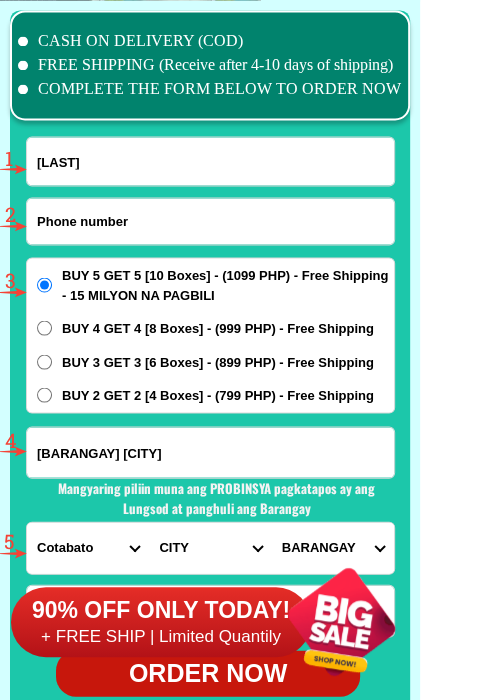 paste on "[PHONE]" 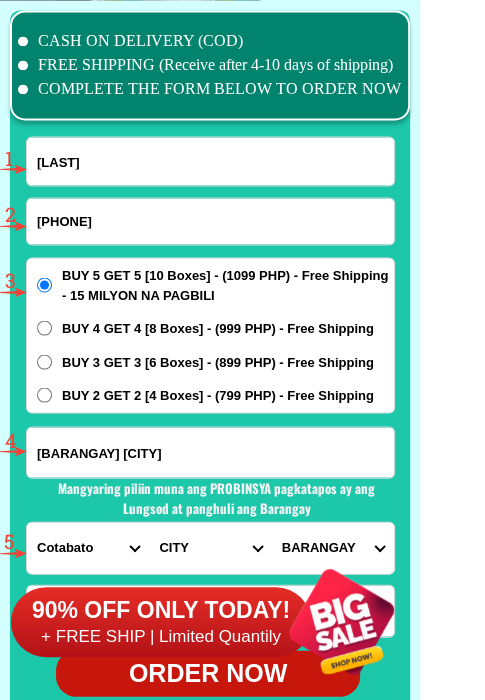type on "[PHONE]" 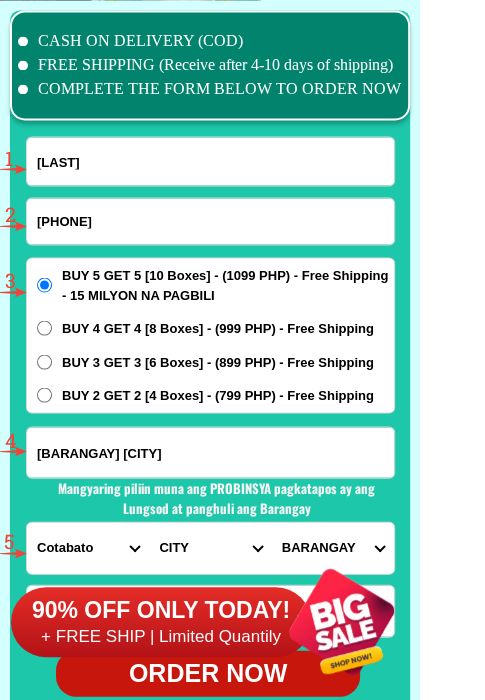 click on "[BARANGAY] [CITY]" at bounding box center (210, 452) 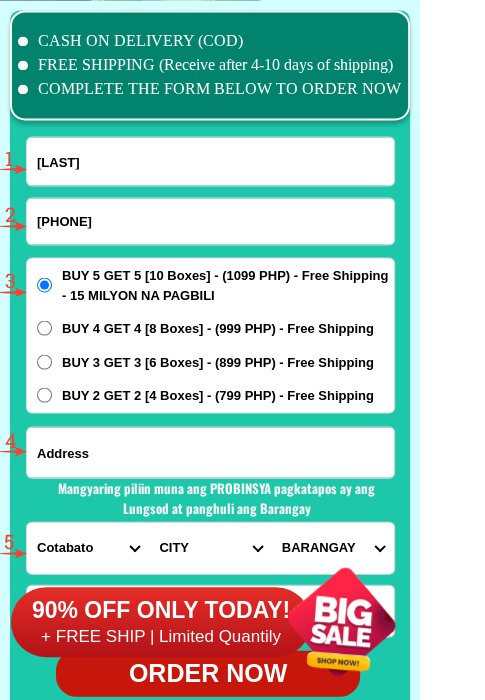 paste on "[NUMBER] [CITY] [PROVINCE]" 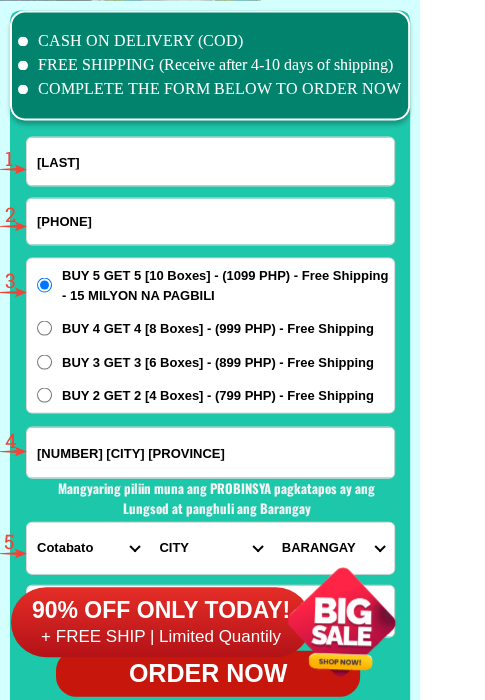 type on "[NUMBER] [CITY] [PROVINCE]" 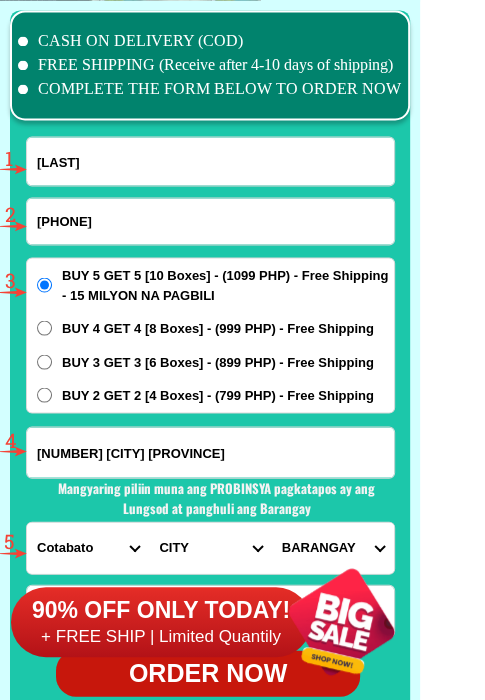click on "BUY 2 GET 2 [4 Boxes] - (799 PHP) - Free Shipping" at bounding box center (44, 394) 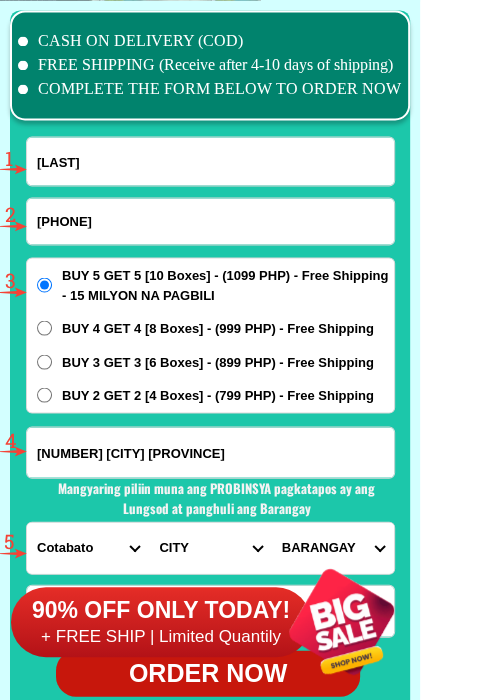 radio on "true" 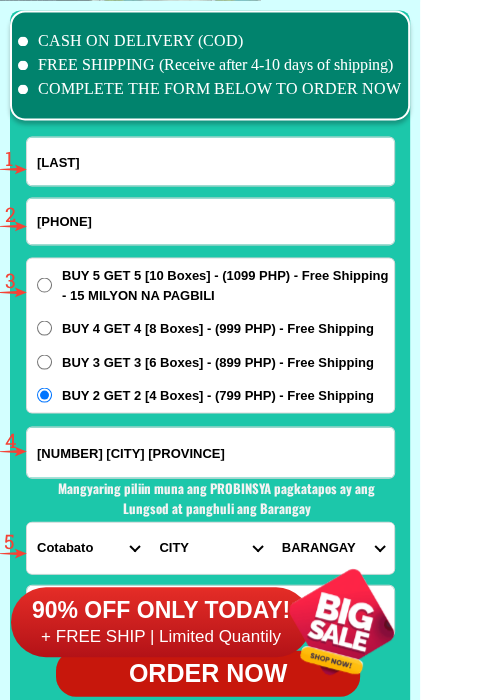 scroll, scrollTop: 15702, scrollLeft: 0, axis: vertical 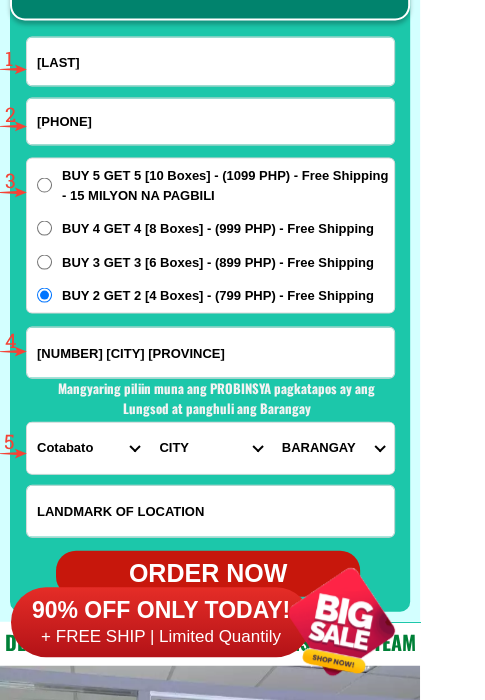 click on "PROVINCE Abra Agusan-del-norte Agusan-del-sur Aklan Albay Antique Apayao Aurora Basilan Bataan Batanes Batangas Benguet Biliran Bohol Bukidnon Bulacan Cagayan Camarines-norte Camarines-sur Camiguin Capiz Catanduanes Cavite Cebu Cotabato Davao-de-oro Davao-del-norte Davao-del-sur Davao-occidental Davao-oriental Dinagat-islands Eastern-samar Guimaras Ifugao Ilocos-norte Ilocos-sur Iloilo Isabela Kalinga La-union Laguna Lanao-del-norte Lanao-del-sur Leyte Maguindanao Marinduque Masbate Metro-manila Misamis-occidental Misamis-oriental Mountain-province Negros-occidental Negros-oriental Northern-samar Nueva-ecija Nueva-vizcaya Occidental-mindoro Oriental-mindoro Palawan Pampanga Pangasinan Quezon Quirino Rizal Romblon Sarangani Siquijor Sorsogon South-cotabato Southern-leyte Sultan-kudarat Sulu Surigao-del-norte Surigao-del-sur Tarlac Tawi-tawi Western-samar Zambales Zamboanga-del-norte Zamboanga-del-sur Zamboanga-sibugay" at bounding box center (88, 447) 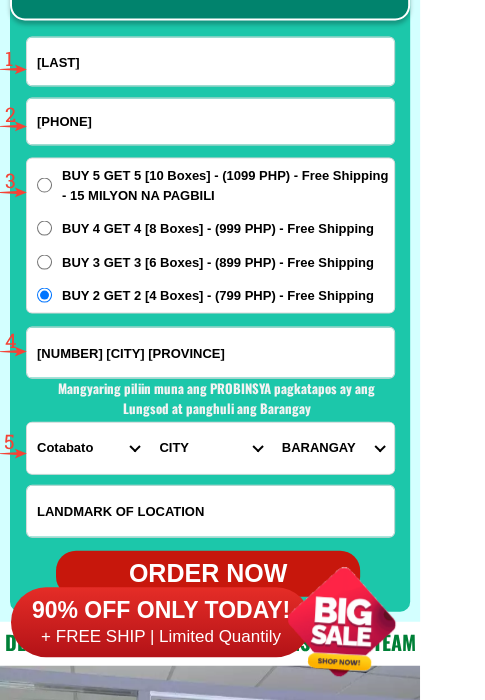 select on "63_411" 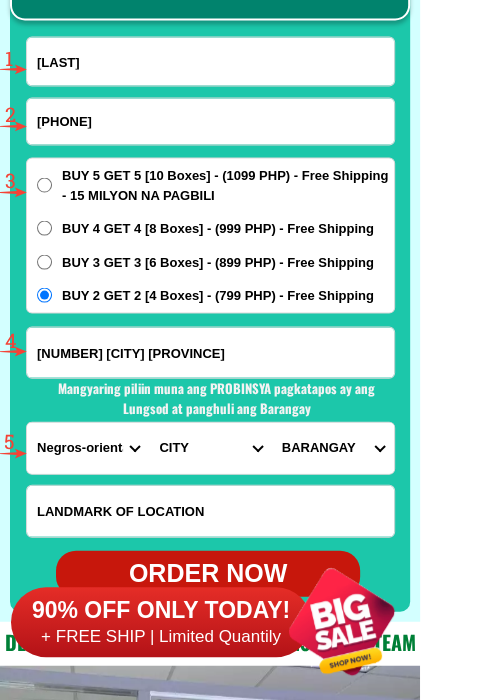 click on "PROVINCE Abra Agusan-del-norte Agusan-del-sur Aklan Albay Antique Apayao Aurora Basilan Bataan Batanes Batangas Benguet Biliran Bohol Bukidnon Bulacan Cagayan Camarines-norte Camarines-sur Camiguin Capiz Catanduanes Cavite Cebu Cotabato Davao-de-oro Davao-del-norte Davao-del-sur Davao-occidental Davao-oriental Dinagat-islands Eastern-samar Guimaras Ifugao Ilocos-norte Ilocos-sur Iloilo Isabela Kalinga La-union Laguna Lanao-del-norte Lanao-del-sur Leyte Maguindanao Marinduque Masbate Metro-manila Misamis-occidental Misamis-oriental Mountain-province Negros-occidental Negros-oriental Northern-samar Nueva-ecija Nueva-vizcaya Occidental-mindoro Oriental-mindoro Palawan Pampanga Pangasinan Quezon Quirino Rizal Romblon Sarangani Siquijor Sorsogon South-cotabato Southern-leyte Sultan-kudarat Sulu Surigao-del-norte Surigao-del-sur Tarlac Tawi-tawi Western-samar Zambales Zamboanga-del-norte Zamboanga-del-sur Zamboanga-sibugay" at bounding box center [88, 447] 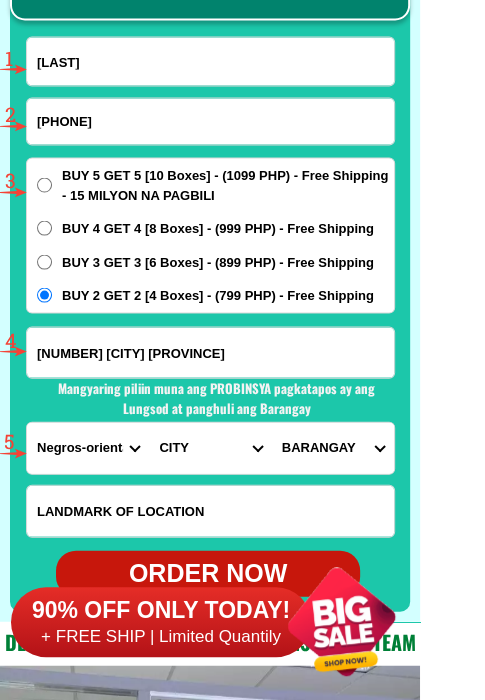 click on "[LIST]" at bounding box center [210, 447] 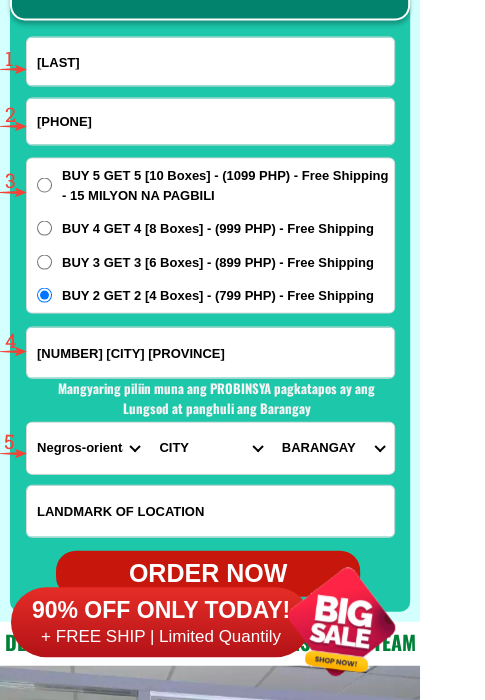 select on "[NUMBER]" 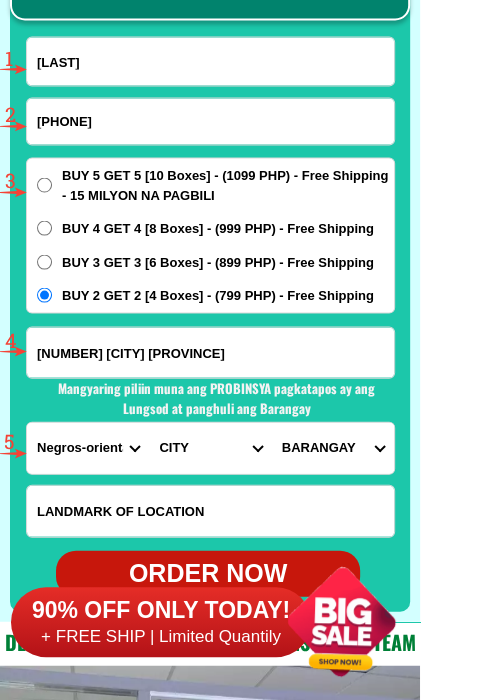 click on "[LIST]" at bounding box center [210, 447] 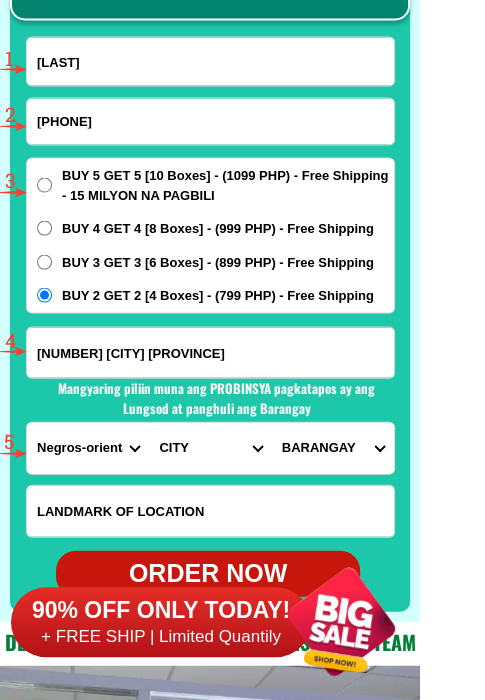 click on "BARANGAY Acacia Adlas Anahaw i Anahaw ii Balite i Balite ii Balubad Banaba Barangay i (pob.) Barangay ii (pob.) Barangay iii (pob.) Barangay iv (pob.) Barangay v (pob.) Batas Biga i Biga ii Biluso Bucal Buho Bulihan Cabangaan Carmen Hoyo Hukay Iba Inchican Ipil i Ipil ii Kalubkob Kaong Lalaan i Lalaan ii Litlit Lucsuhin Lumil Maguyam Malabag Malaking tatyao Mataas na burol Munting ilog Narra i Narra ii Narra iii Paligawan Pasong langka Pooc i Pooc ii Pulong bunga Pulong saging Puting kahoy Sabutan San miguel i San miguel ii San vicente i San vicente ii Santol Tartaria Tibig Toledo Tubuan i Tubuan ii Tubuan iii Ulat Yakal" at bounding box center [333, 447] 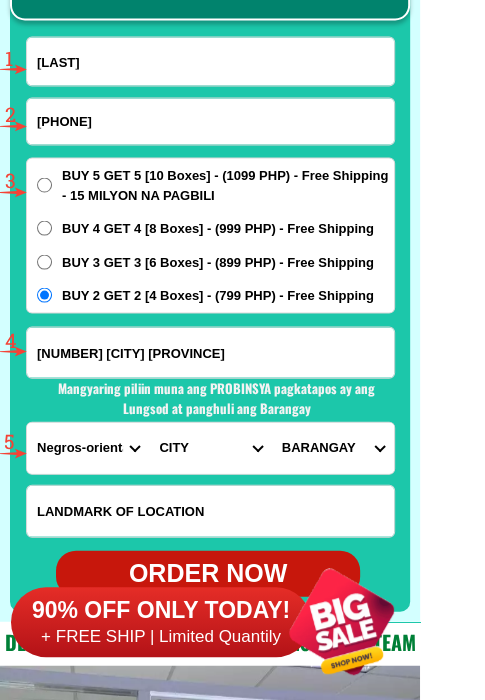 select on "[PHONE]" 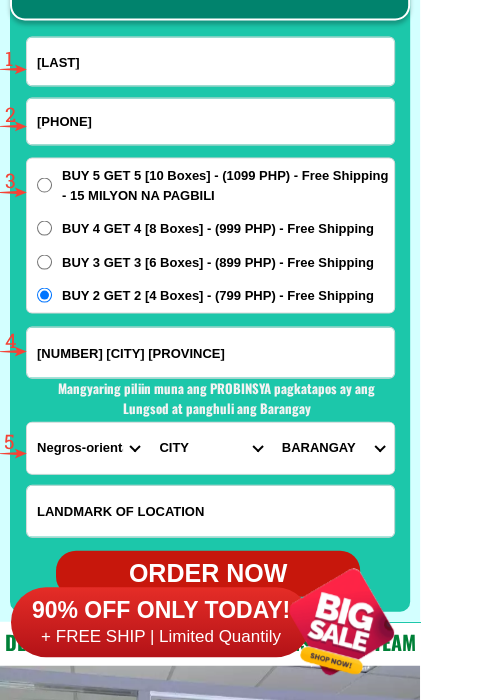 click on "BARANGAY Acacia Adlas Anahaw i Anahaw ii Balite i Balite ii Balubad Banaba Barangay i (pob.) Barangay ii (pob.) Barangay iii (pob.) Barangay iv (pob.) Barangay v (pob.) Batas Biga i Biga ii Biluso Bucal Buho Bulihan Cabangaan Carmen Hoyo Hukay Iba Inchican Ipil i Ipil ii Kalubkob Kaong Lalaan i Lalaan ii Litlit Lucsuhin Lumil Maguyam Malabag Malaking tatyao Mataas na burol Munting ilog Narra i Narra ii Narra iii Paligawan Pasong langka Pooc i Pooc ii Pulong bunga Pulong saging Puting kahoy Sabutan San miguel i San miguel ii San vicente i San vicente ii Santol Tartaria Tibig Toledo Tubuan i Tubuan ii Tubuan iii Ulat Yakal" at bounding box center (333, 447) 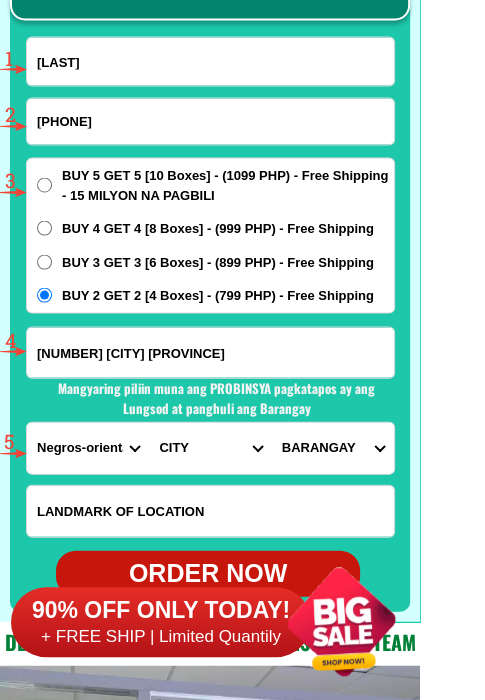 scroll, scrollTop: 15802, scrollLeft: 0, axis: vertical 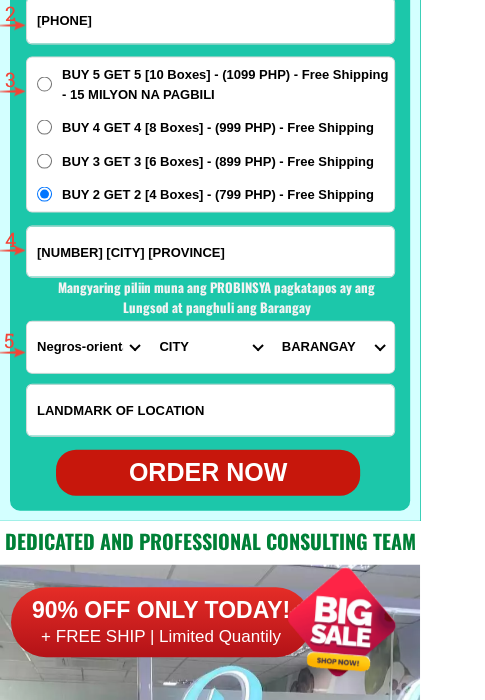 click on "ORDER NOW" at bounding box center [208, 473] 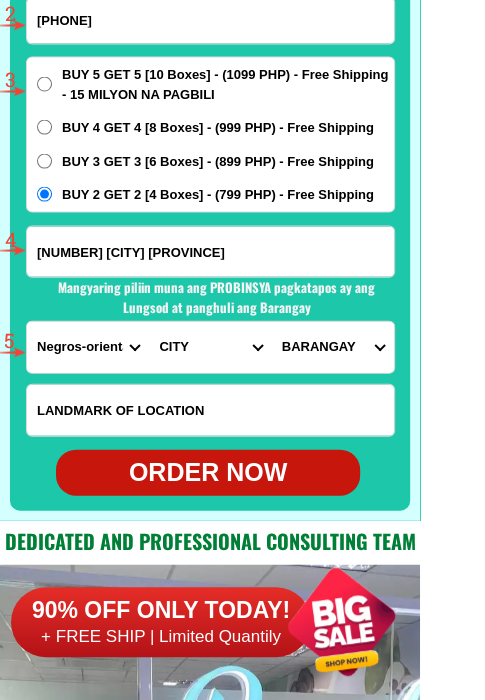 radio on "true" 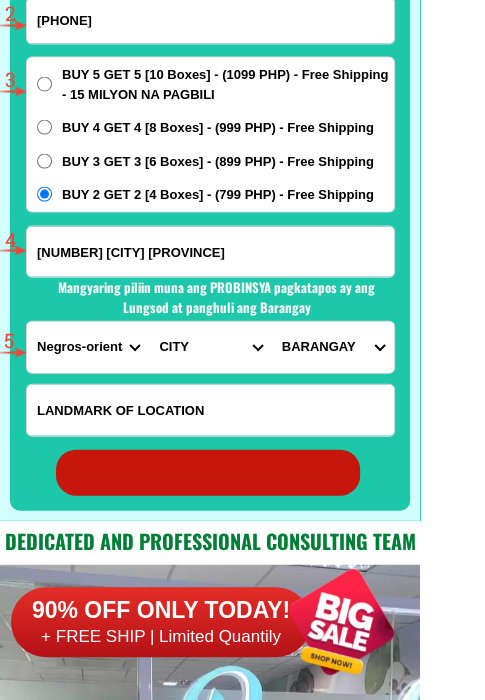 radio on "true" 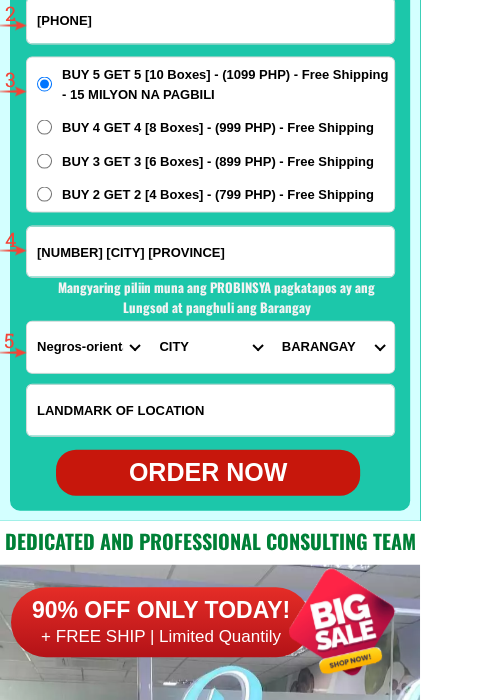 scroll, scrollTop: 15602, scrollLeft: 0, axis: vertical 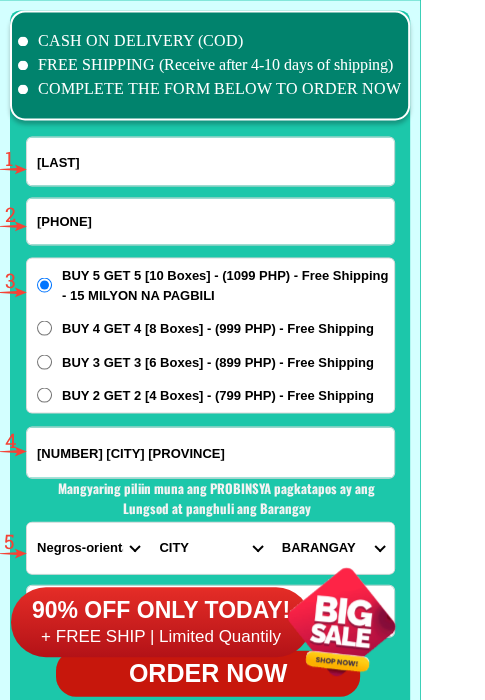 drag, startPoint x: 44, startPoint y: 155, endPoint x: 52, endPoint y: 196, distance: 41.773197 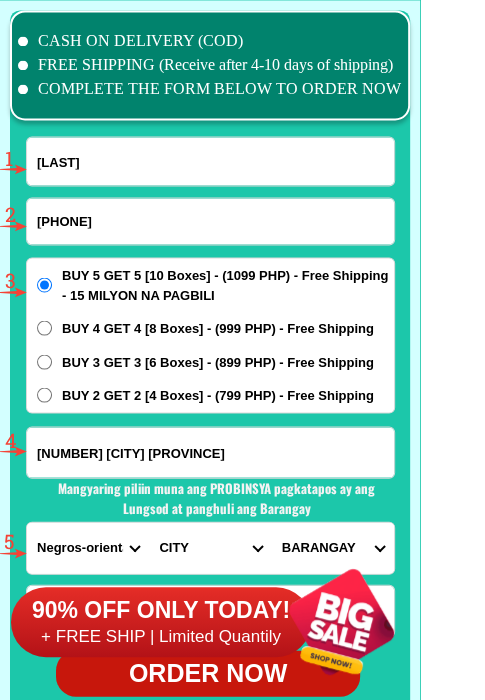 click on "[LAST]" at bounding box center (210, 161) 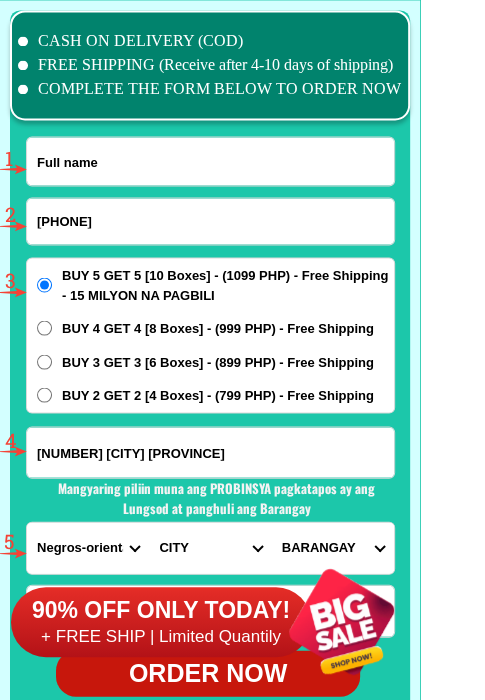 paste on "[LAST]" 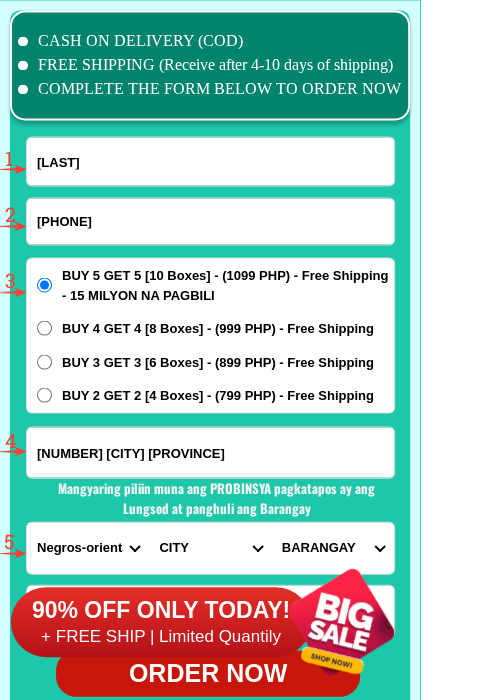 type on "[LAST]" 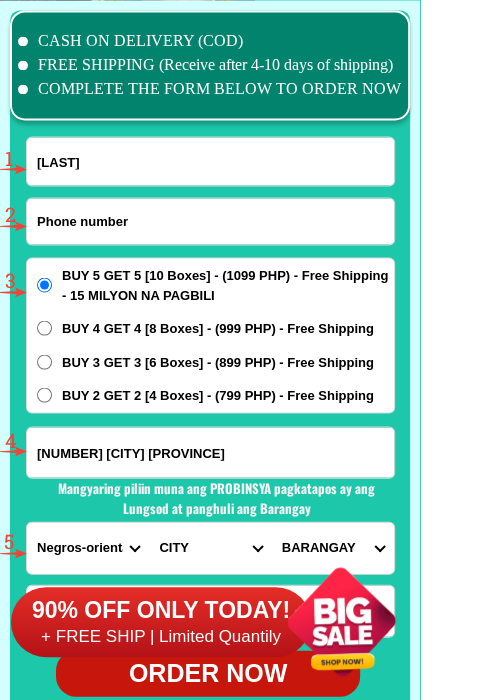 click at bounding box center (210, 221) 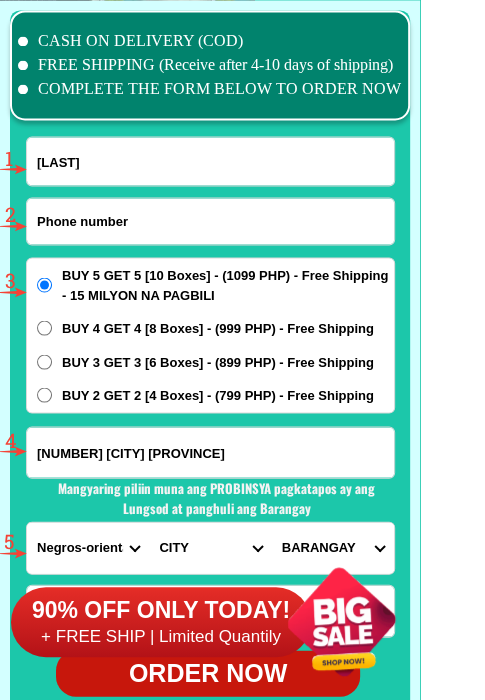 paste on "[PHONE]" 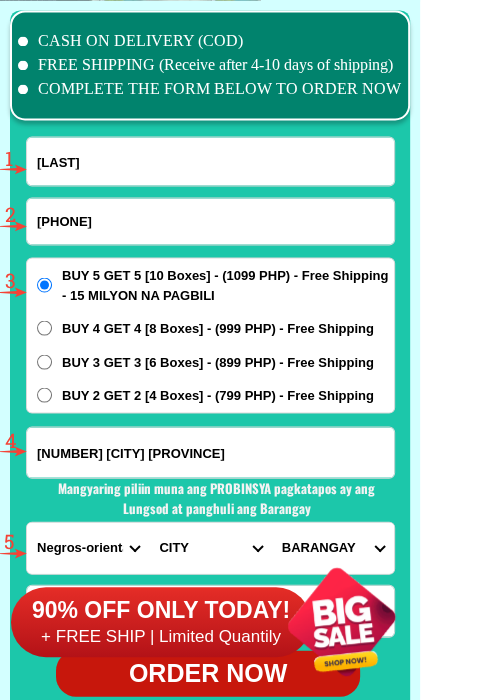 type on "[PHONE]" 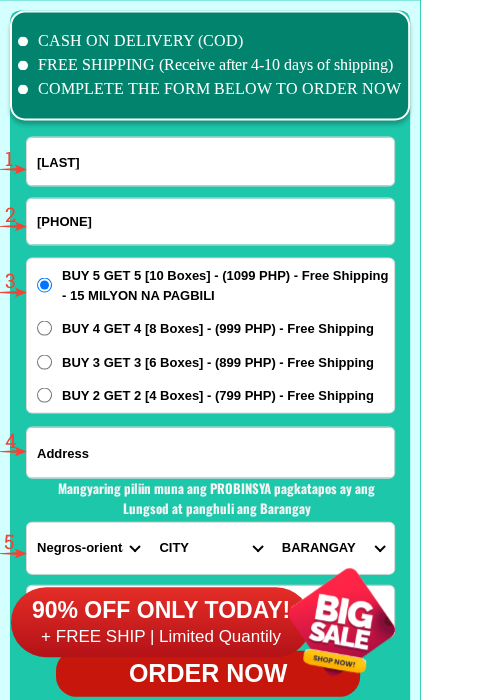 click at bounding box center [210, 452] 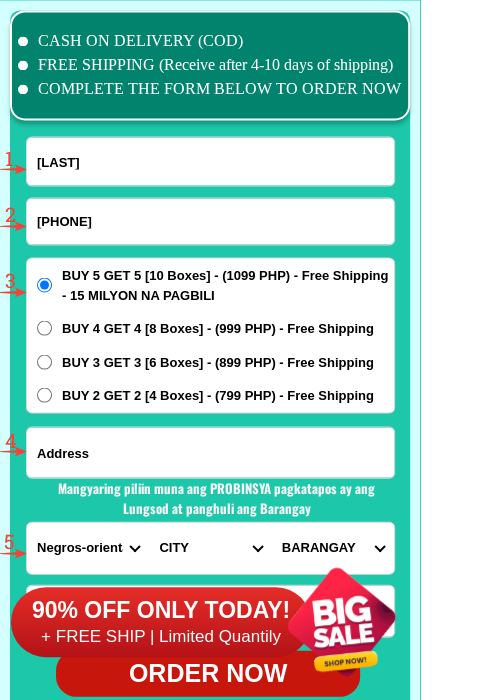 paste on "Purok 12 Poblacion Sta Elena Camarines Norte malapit po sa ospital ni [PERSON]" 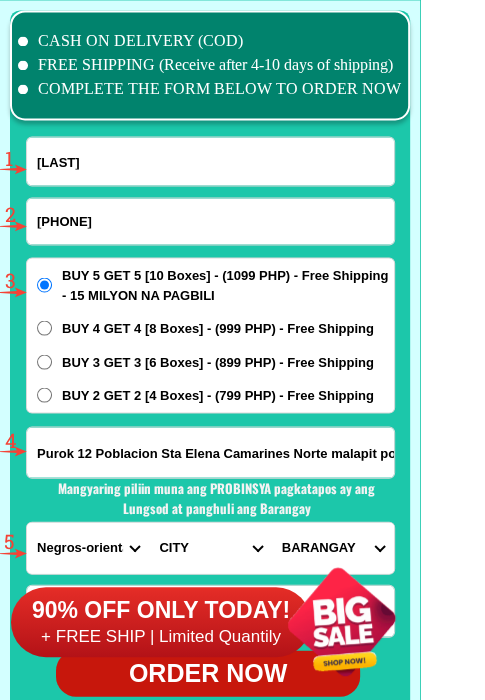 scroll, scrollTop: 0, scrollLeft: 124, axis: horizontal 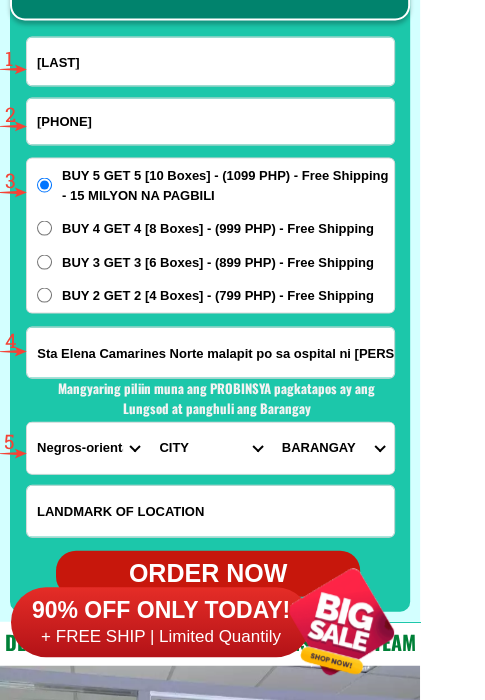type on "Purok 12 Poblacion Sta Elena Camarines Norte malapit po sa ospital ni [PERSON]" 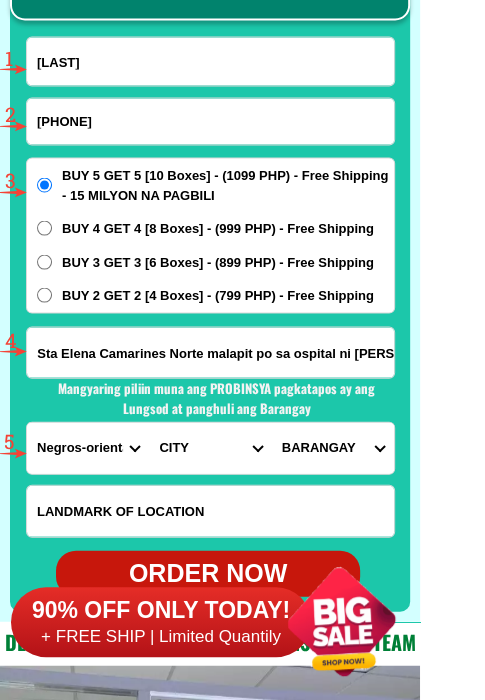 click on "PROVINCE Abra Agusan-del-norte Agusan-del-sur Aklan Albay Antique Apayao Aurora Basilan Bataan Batanes Batangas Benguet Biliran Bohol Bukidnon Bulacan Cagayan Camarines-norte Camarines-sur Camiguin Capiz Catanduanes Cavite Cebu Cotabato Davao-de-oro Davao-del-norte Davao-del-sur Davao-occidental Davao-oriental Dinagat-islands Eastern-samar Guimaras Ifugao Ilocos-norte Ilocos-sur Iloilo Isabela Kalinga La-union Laguna Lanao-del-norte Lanao-del-sur Leyte Maguindanao Marinduque Masbate Metro-manila Misamis-occidental Misamis-oriental Mountain-province Negros-occidental Negros-oriental Northern-samar Nueva-ecija Nueva-vizcaya Occidental-mindoro Oriental-mindoro Palawan Pampanga Pangasinan Quezon Quirino Rizal Romblon Sarangani Siquijor Sorsogon South-cotabato Southern-leyte Sultan-kudarat Sulu Surigao-del-norte Surigao-del-sur Tarlac Tawi-tawi Western-samar Zambales Zamboanga-del-norte Zamboanga-del-sur Zamboanga-sibugay" at bounding box center [88, 447] 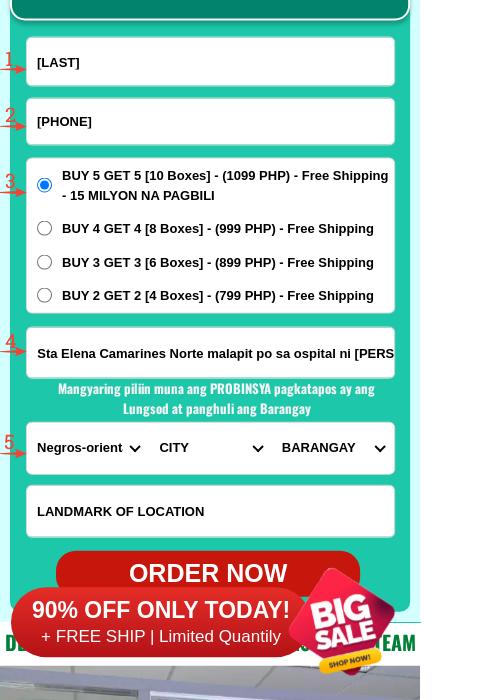 scroll, scrollTop: 0, scrollLeft: 0, axis: both 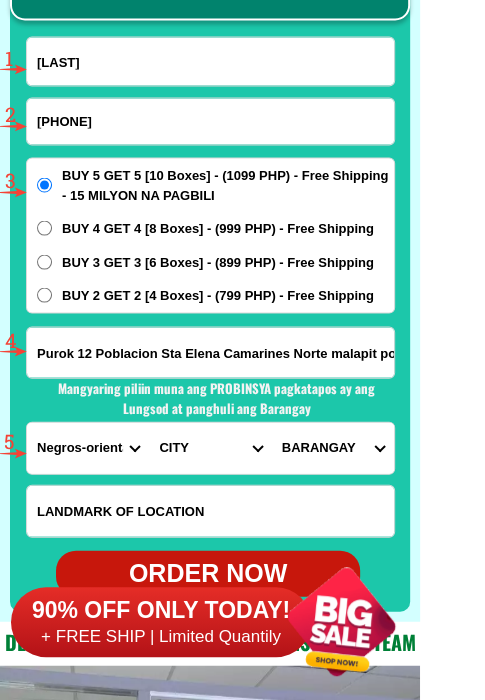 select on "[PHONE]" 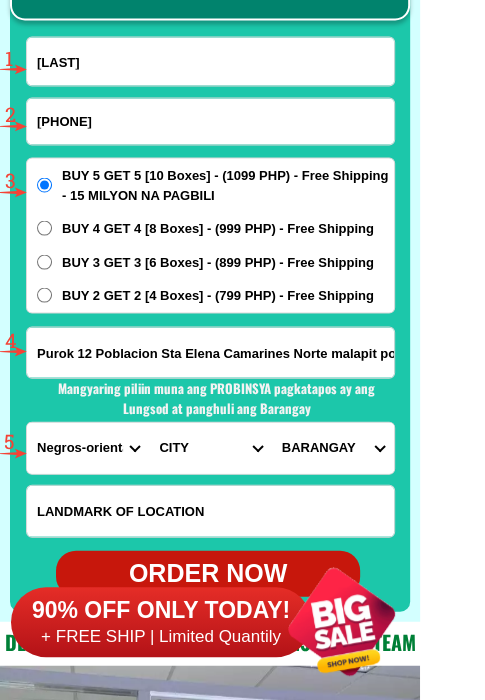 click on "PROVINCE Abra Agusan-del-norte Agusan-del-sur Aklan Albay Antique Apayao Aurora Basilan Bataan Batanes Batangas Benguet Biliran Bohol Bukidnon Bulacan Cagayan Camarines-norte Camarines-sur Camiguin Capiz Catanduanes Cavite Cebu Cotabato Davao-de-oro Davao-del-norte Davao-del-sur Davao-occidental Davao-oriental Dinagat-islands Eastern-samar Guimaras Ifugao Ilocos-norte Ilocos-sur Iloilo Isabela Kalinga La-union Laguna Lanao-del-norte Lanao-del-sur Leyte Maguindanao Marinduque Masbate Metro-manila Misamis-occidental Misamis-oriental Mountain-province Negros-occidental Negros-oriental Northern-samar Nueva-ecija Nueva-vizcaya Occidental-mindoro Oriental-mindoro Palawan Pampanga Pangasinan Quezon Quirino Rizal Romblon Sarangani Siquijor Sorsogon South-cotabato Southern-leyte Sultan-kudarat Sulu Surigao-del-norte Surigao-del-sur Tarlac Tawi-tawi Western-samar Zambales Zamboanga-del-norte Zamboanga-del-sur Zamboanga-sibugay" at bounding box center (88, 447) 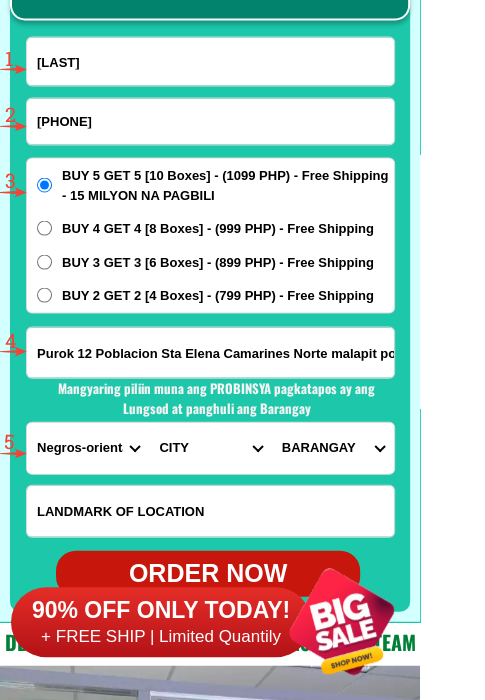 click on "CITY Anini-y Antique-libertad Antique-san-jose Antique-san-remigio Barbaza Belison Bugasong Caluya Culasi Hamtic Laua-an Pandan Patnongon Sebaste Sibalom Tibiao Tobias-fornier Valderrama" at bounding box center [210, 447] 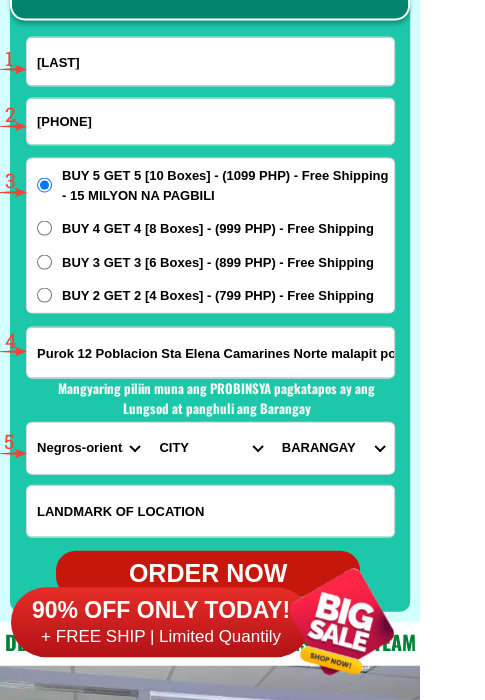 select on "[PHONE]" 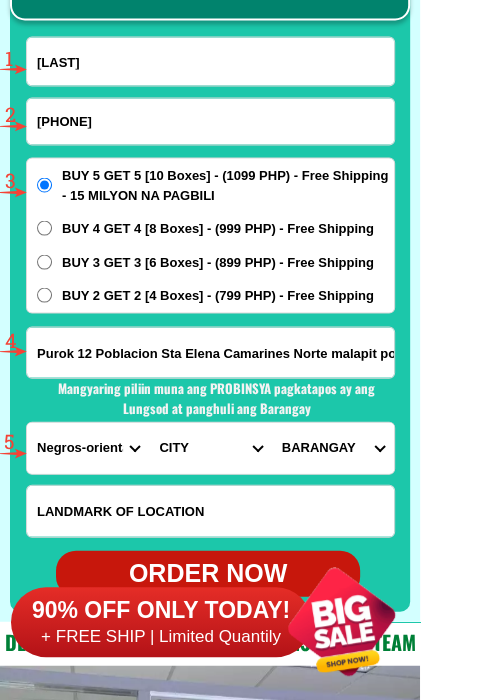 click on "CITY Anini-y Antique-libertad Antique-san-jose Antique-san-remigio Barbaza Belison Bugasong Caluya Culasi Hamtic Laua-an Pandan Patnongon Sebaste Sibalom Tibiao Tobias-fornier Valderrama" at bounding box center (210, 447) 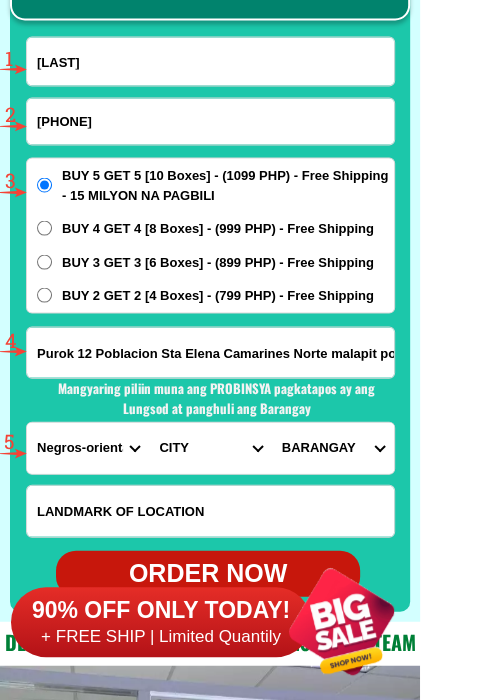 click on "[LIST]" at bounding box center [333, 447] 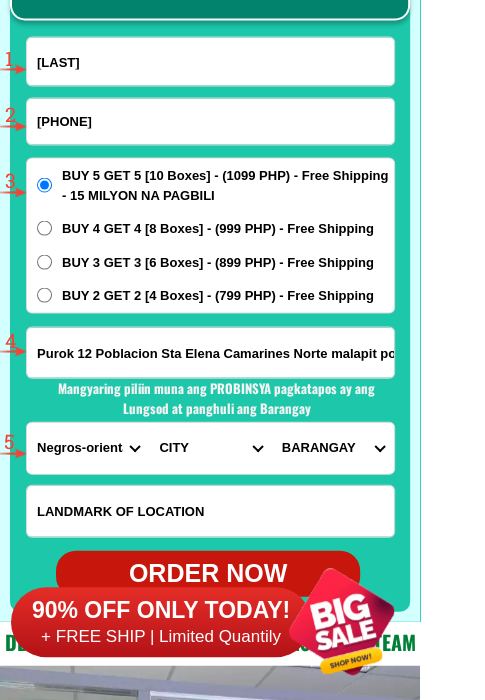 click on "[LIST]" at bounding box center [333, 447] 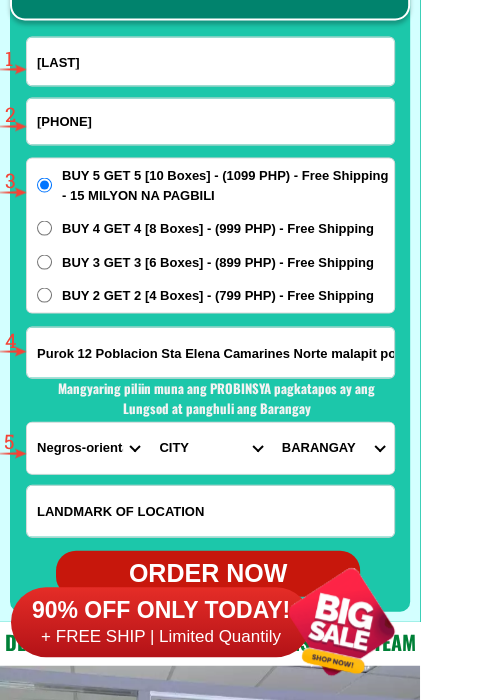 select on "[NUMBER]" 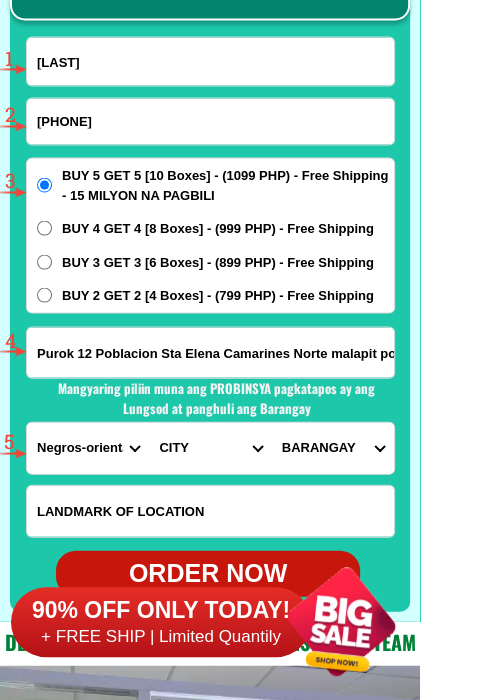 click on "[LIST]" at bounding box center [333, 447] 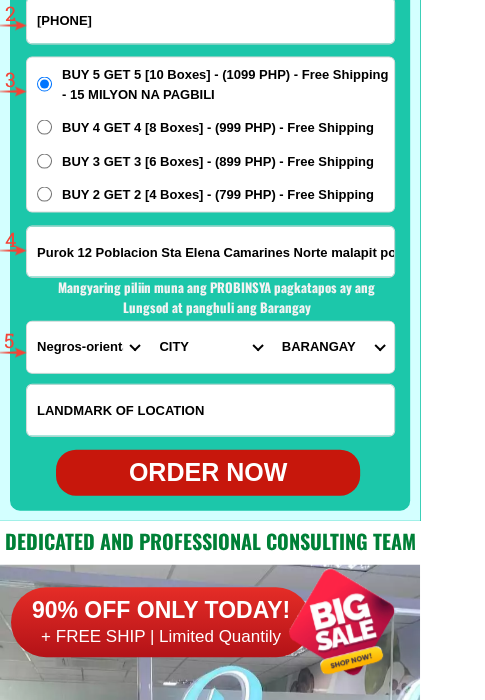 scroll, scrollTop: 15902, scrollLeft: 0, axis: vertical 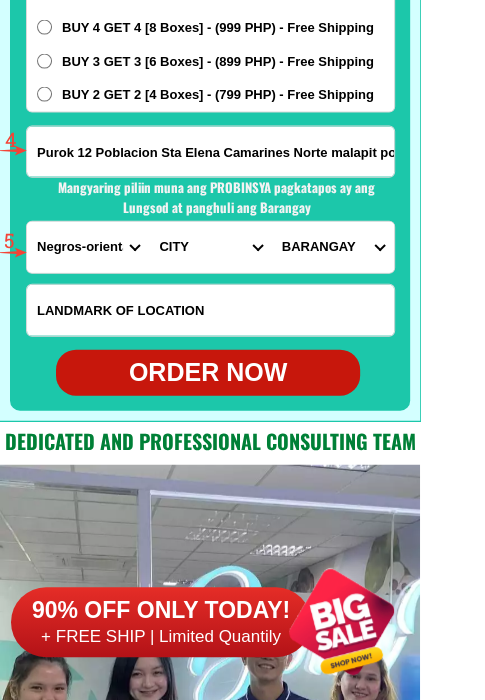 click on "ORDER NOW" at bounding box center [208, 373] 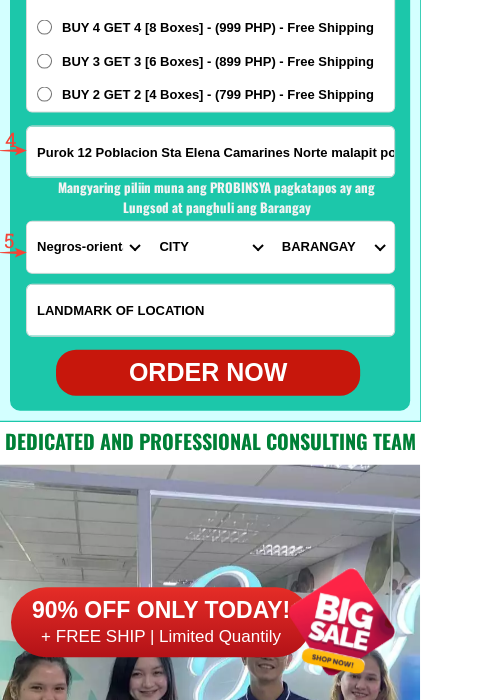radio on "true" 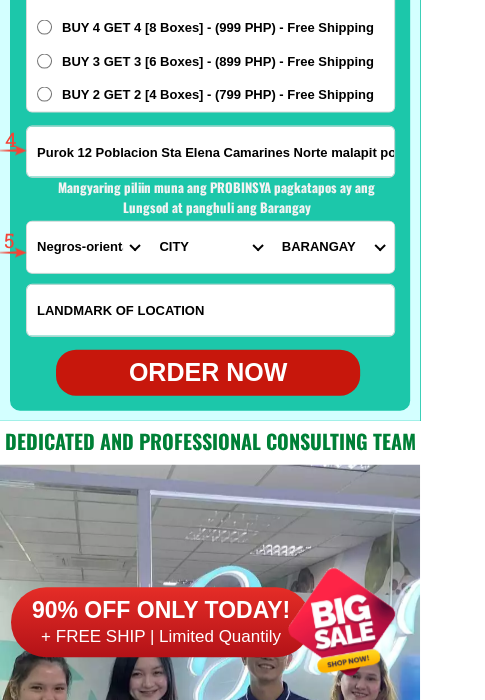 scroll, scrollTop: 15702, scrollLeft: 0, axis: vertical 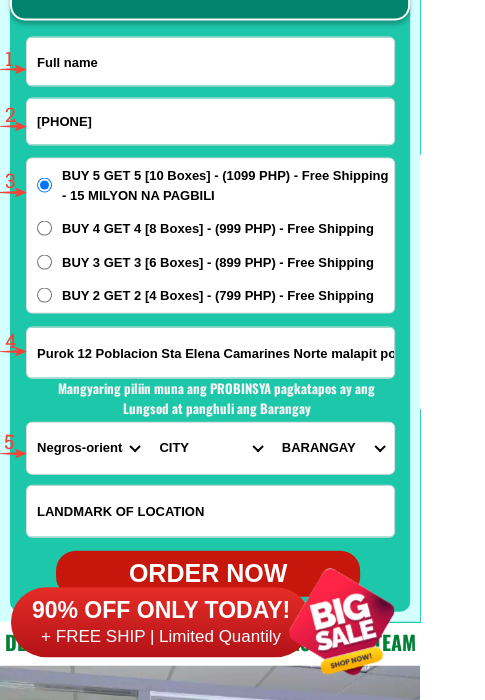 click at bounding box center (210, 61) 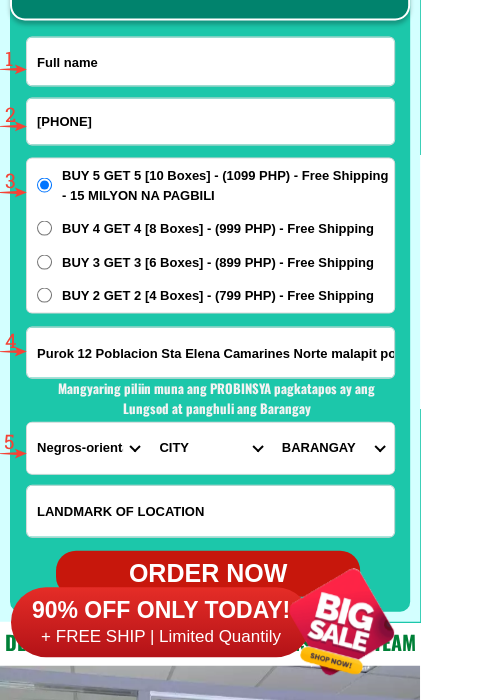 paste on "[FIRST] [LAST]" 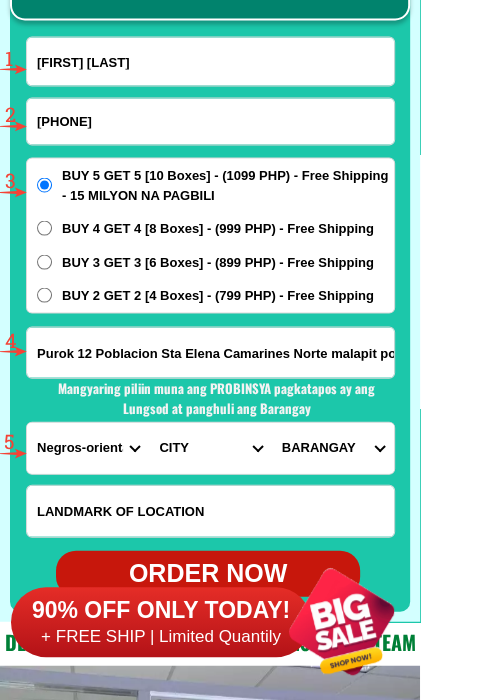 type on "[FIRST] [LAST]" 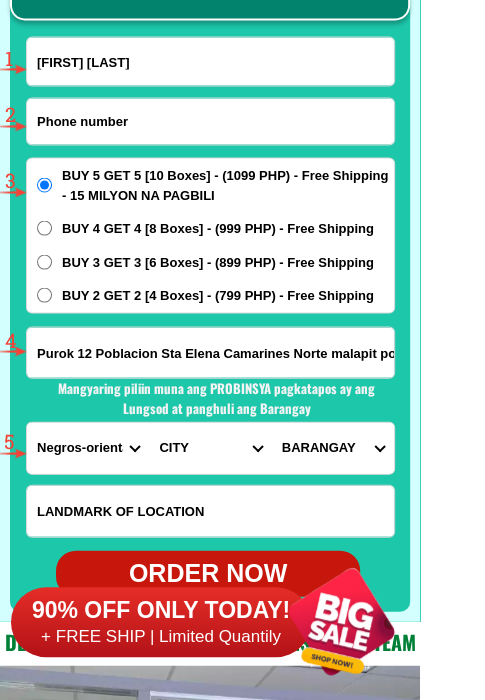 click at bounding box center (210, 121) 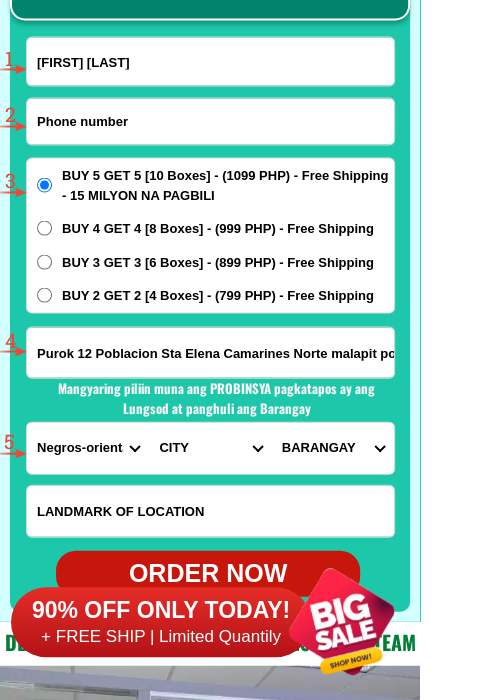 paste on "[PHONE]" 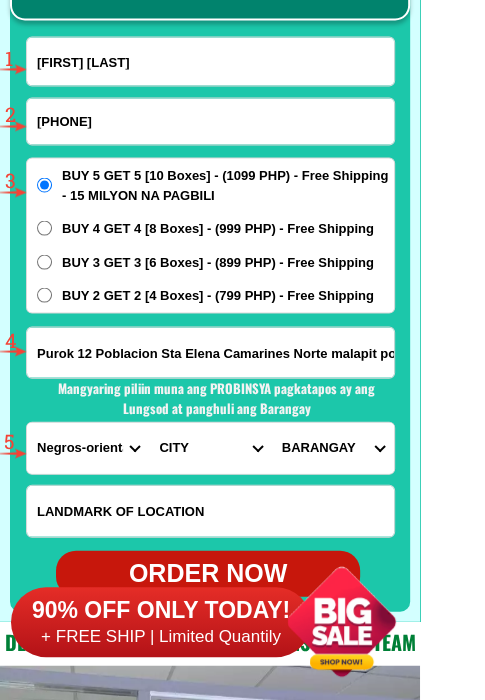 type on "[PHONE]" 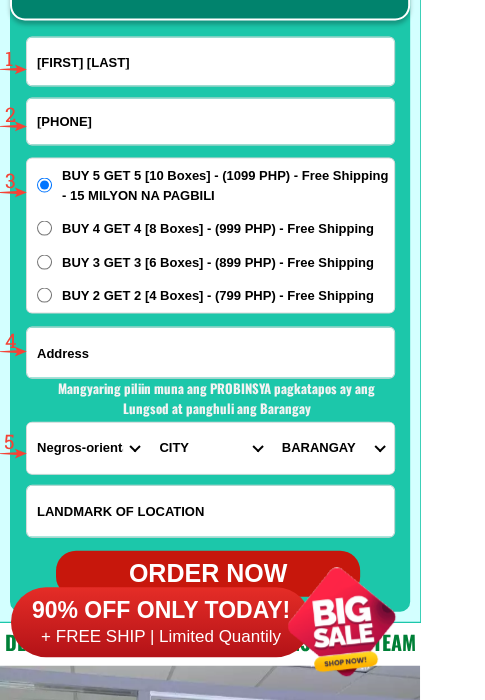 click at bounding box center [210, 352] 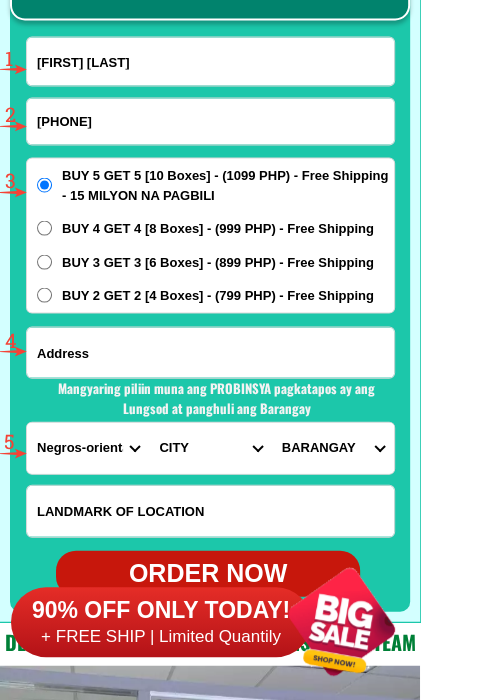paste on "[BARANGAY] [CITY] [PROVINCE]" 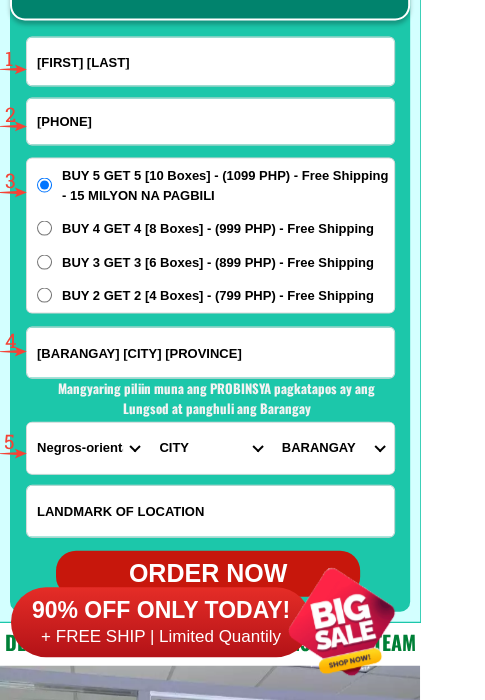 scroll, scrollTop: 0, scrollLeft: 198, axis: horizontal 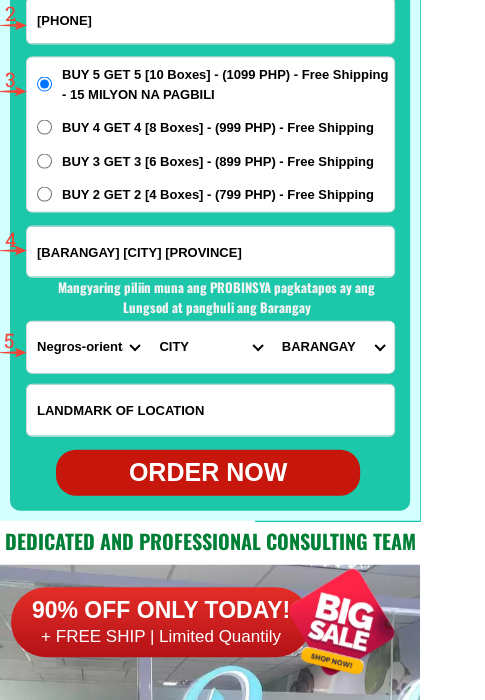 type on "[BARANGAY] [CITY] [PROVINCE]" 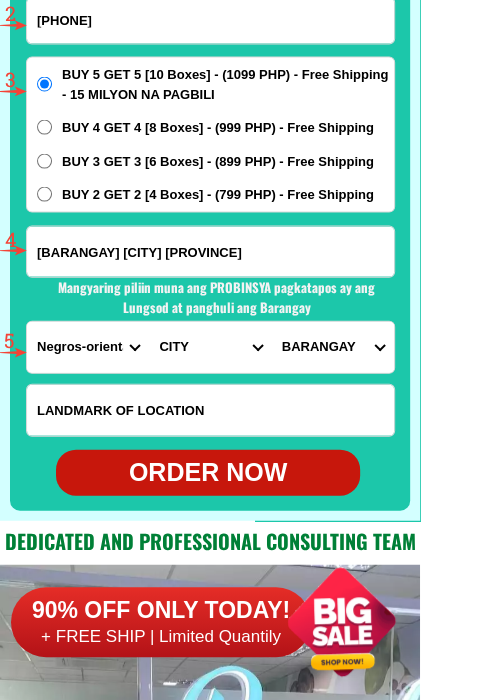 click on "PROVINCE Abra Agusan-del-norte Agusan-del-sur Aklan Albay Antique Apayao Aurora Basilan Bataan Batanes Batangas Benguet Biliran Bohol Bukidnon Bulacan Cagayan Camarines-norte Camarines-sur Camiguin Capiz Catanduanes Cavite Cebu Cotabato Davao-de-oro Davao-del-norte Davao-del-sur Davao-occidental Davao-oriental Dinagat-islands Eastern-samar Guimaras Ifugao Ilocos-norte Ilocos-sur Iloilo Isabela Kalinga La-union Laguna Lanao-del-norte Lanao-del-sur Leyte Maguindanao Marinduque Masbate Metro-manila Misamis-occidental Misamis-oriental Mountain-province Negros-occidental Negros-oriental Northern-samar Nueva-ecija Nueva-vizcaya Occidental-mindoro Oriental-mindoro Palawan Pampanga Pangasinan Quezon Quirino Rizal Romblon Sarangani Siquijor Sorsogon South-cotabato Southern-leyte Sultan-kudarat Sulu Surigao-del-norte Surigao-del-sur Tarlac Tawi-tawi Western-samar Zambales Zamboanga-del-norte Zamboanga-del-sur Zamboanga-sibugay" at bounding box center (88, 347) 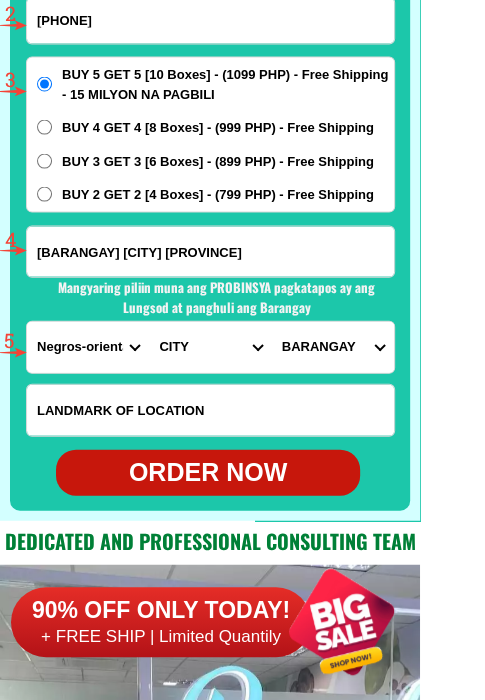 scroll, scrollTop: 0, scrollLeft: 0, axis: both 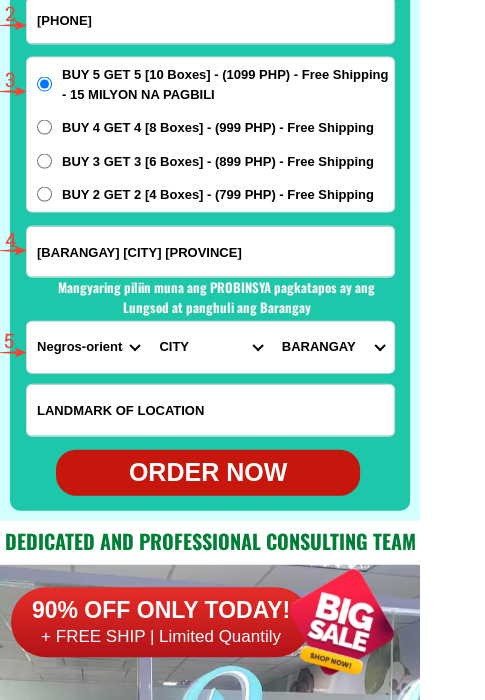 select on "63_882" 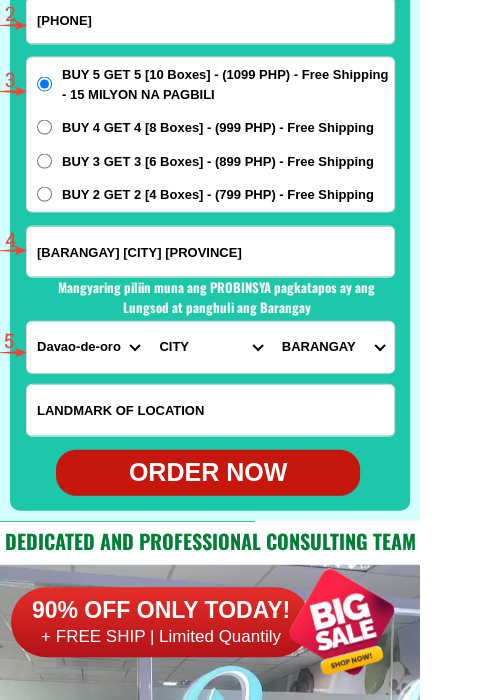 click on "PROVINCE Abra Agusan-del-norte Agusan-del-sur Aklan Albay Antique Apayao Aurora Basilan Bataan Batanes Batangas Benguet Biliran Bohol Bukidnon Bulacan Cagayan Camarines-norte Camarines-sur Camiguin Capiz Catanduanes Cavite Cebu Cotabato Davao-de-oro Davao-del-norte Davao-del-sur Davao-occidental Davao-oriental Dinagat-islands Eastern-samar Guimaras Ifugao Ilocos-norte Ilocos-sur Iloilo Isabela Kalinga La-union Laguna Lanao-del-norte Lanao-del-sur Leyte Maguindanao Marinduque Masbate Metro-manila Misamis-occidental Misamis-oriental Mountain-province Negros-occidental Negros-oriental Northern-samar Nueva-ecija Nueva-vizcaya Occidental-mindoro Oriental-mindoro Palawan Pampanga Pangasinan Quezon Quirino Rizal Romblon Sarangani Siquijor Sorsogon South-cotabato Southern-leyte Sultan-kudarat Sulu Surigao-del-norte Surigao-del-sur Tarlac Tawi-tawi Western-samar Zambales Zamboanga-del-norte Zamboanga-del-sur Zamboanga-sibugay" at bounding box center [88, 347] 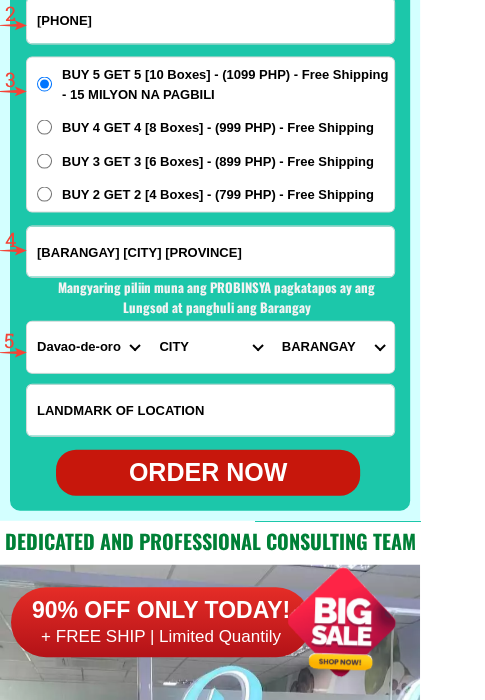 click on "CITY DAVAO-DE-ORO-COMPOSTELA DAVAO-DE-ORO-MABINI Laak Maco Maragusan Mawab Monkayo Montevista Nabunturan New-bataan Pantukan" at bounding box center (210, 347) 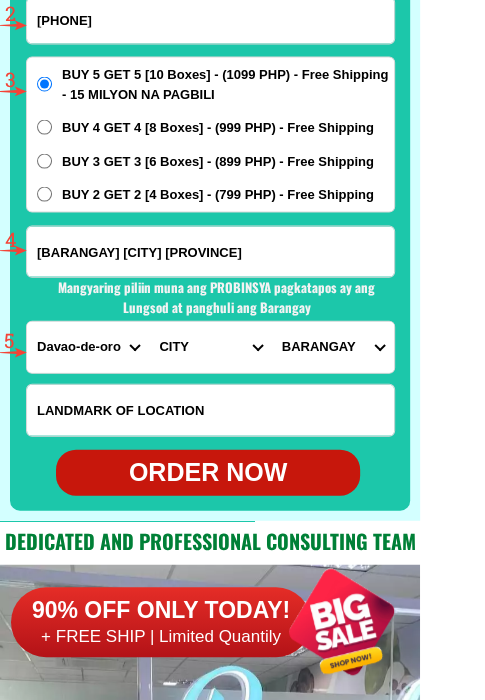 select on "[PHONE]" 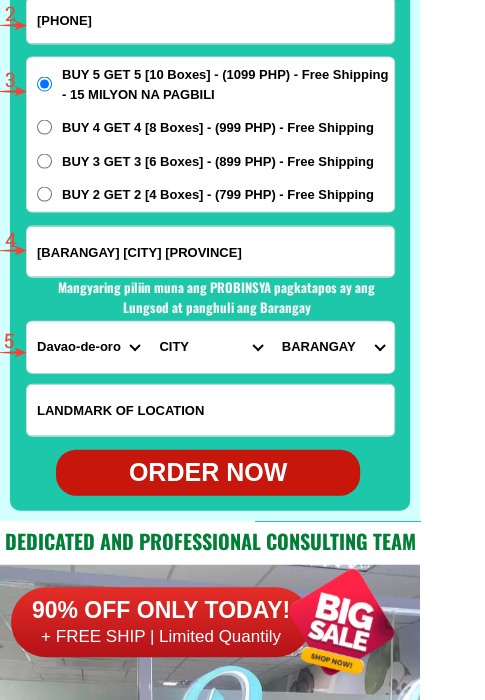 click on "CITY DAVAO-DE-ORO-COMPOSTELA DAVAO-DE-ORO-MABINI Laak Maco Maragusan Mawab Monkayo Montevista Nabunturan New-bataan Pantukan" at bounding box center [210, 347] 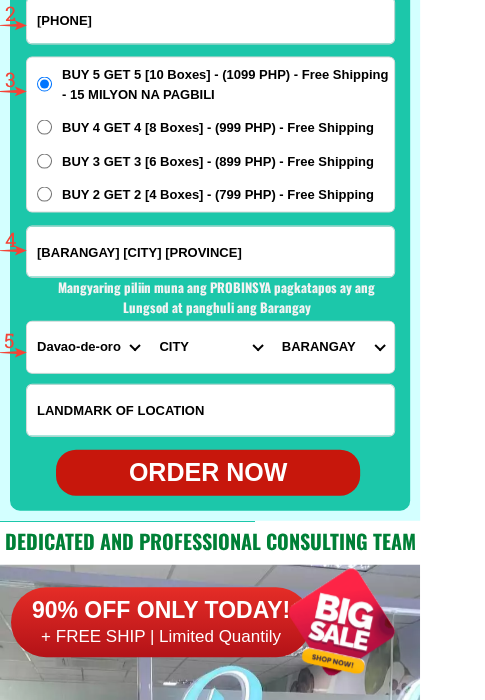 click on "[LIST]" at bounding box center (333, 347) 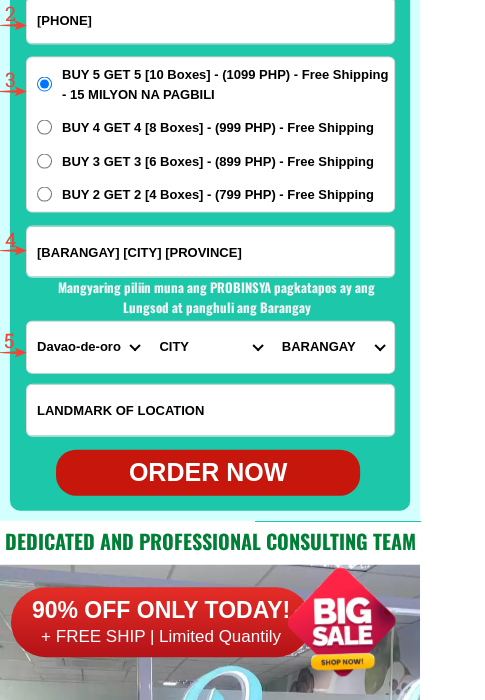 select on "[NUMBER]" 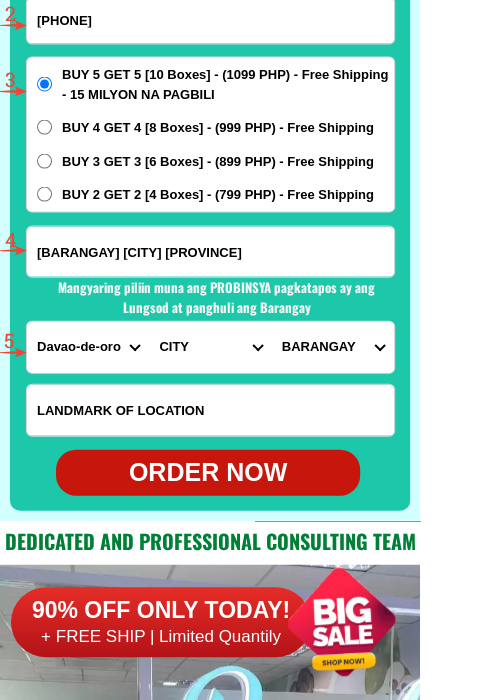 click on "[LIST]" at bounding box center [333, 347] 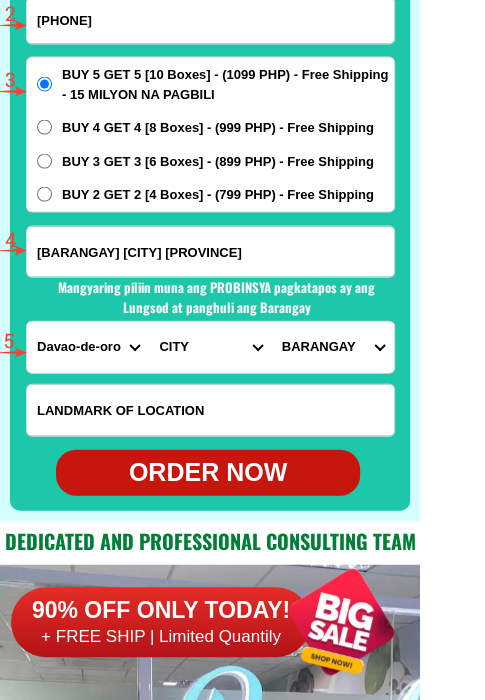 scroll, scrollTop: 15902, scrollLeft: 0, axis: vertical 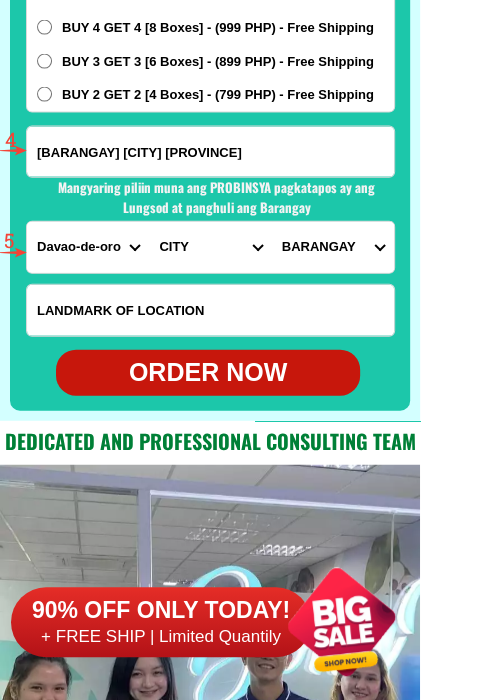 click on "ORDER NOW" at bounding box center [208, 373] 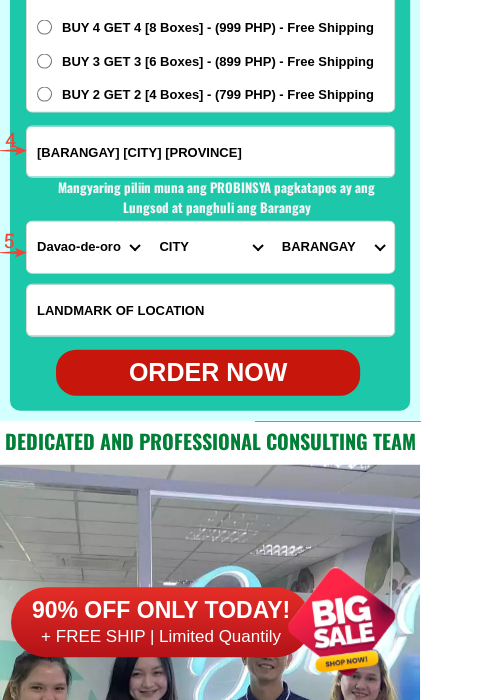 radio on "true" 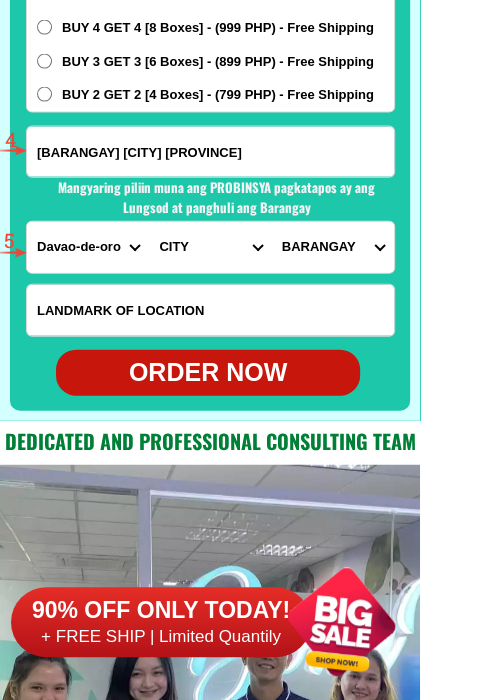 scroll, scrollTop: 15702, scrollLeft: 0, axis: vertical 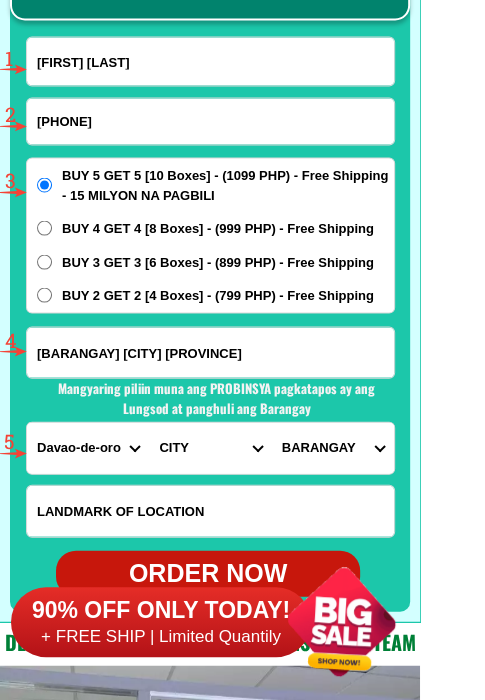 click on "[FIRST] [LAST]" at bounding box center (210, 61) 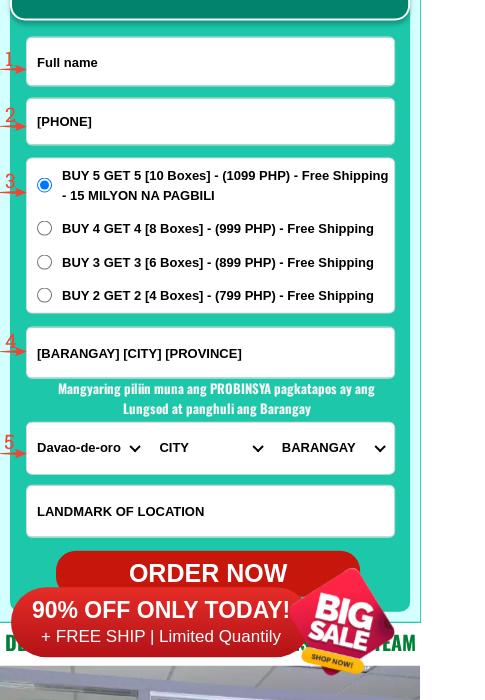 paste on "[LAST]" 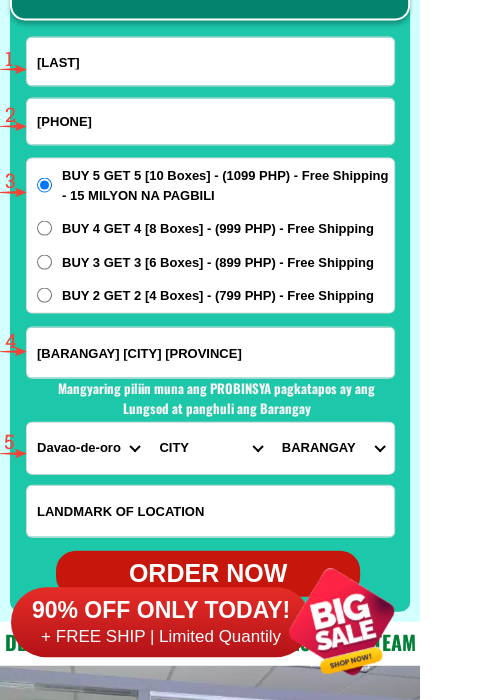 type on "[LAST]" 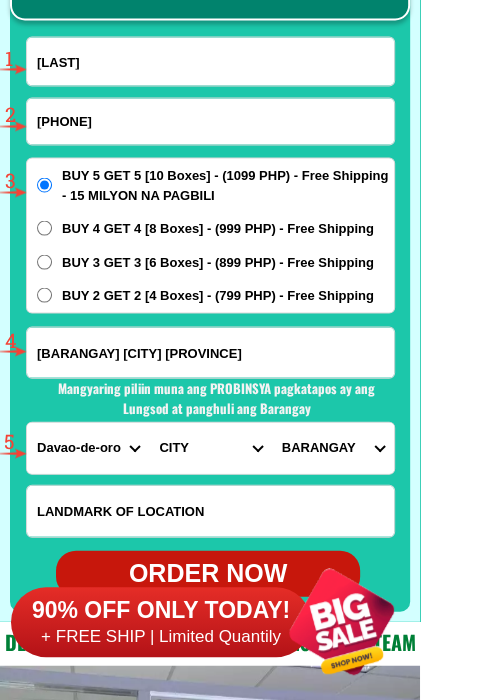 click at bounding box center (210, 121) 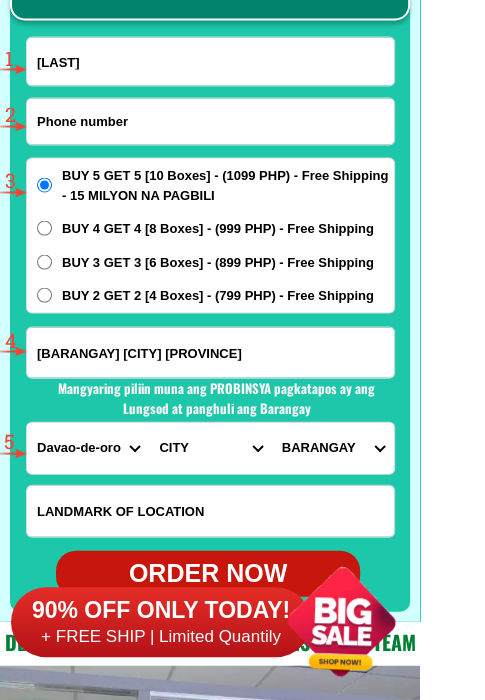 paste on "[PHONE]" 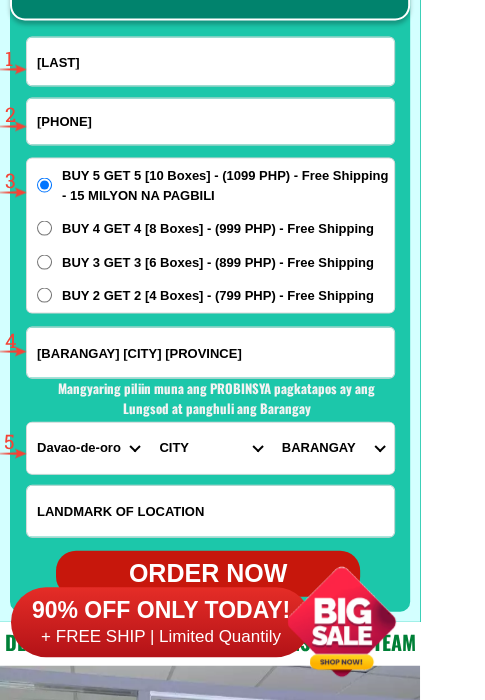 type on "[PHONE]" 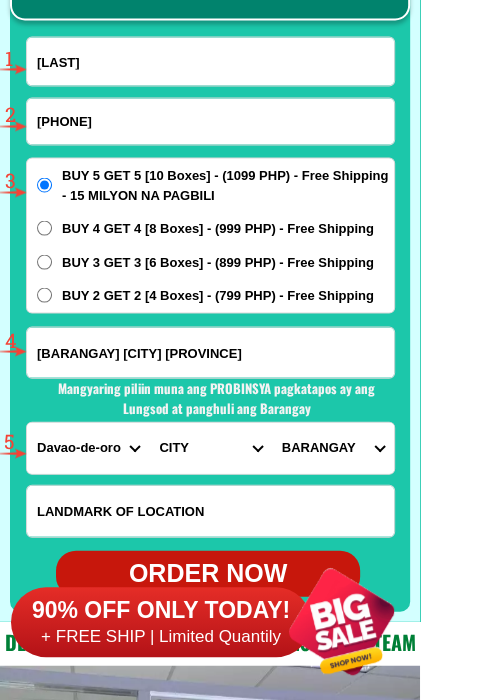 click on "BUY 2 GET 2 [4 Boxes] - (799 PHP) - Free Shipping" at bounding box center (210, 295) 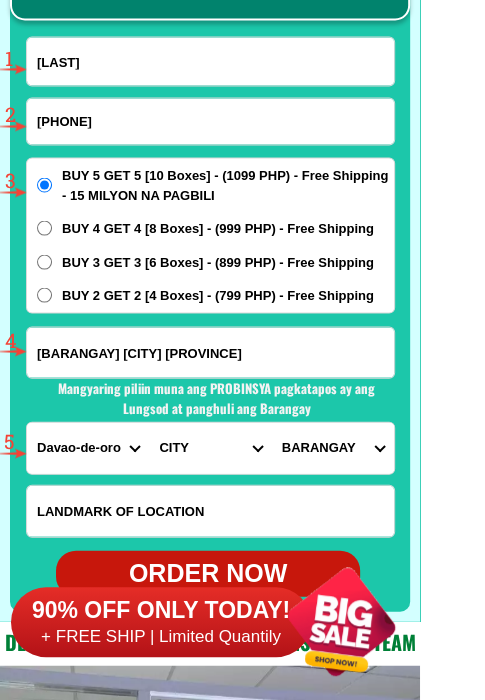 click on "BUY 2 GET 2 [4 Boxes] - (799 PHP) - Free Shipping" at bounding box center [44, 294] 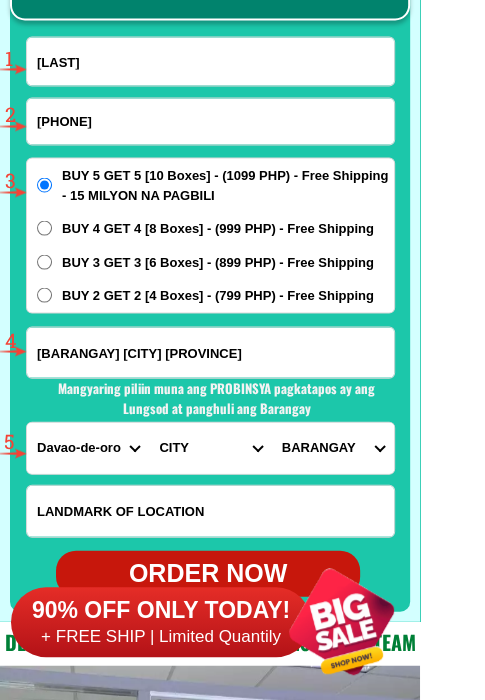 radio on "true" 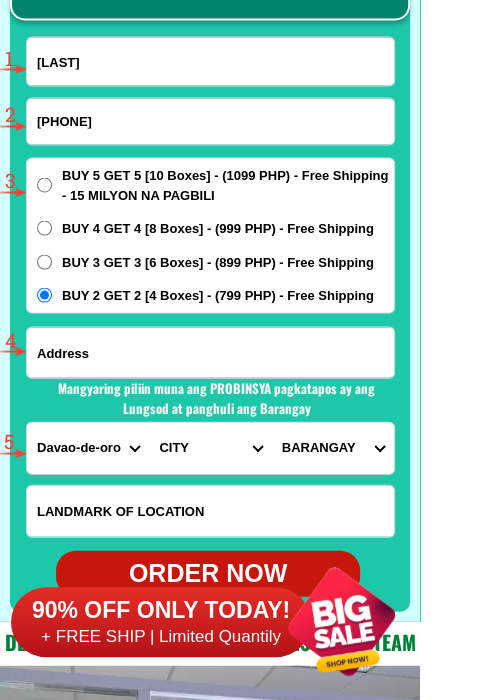 click at bounding box center [210, 352] 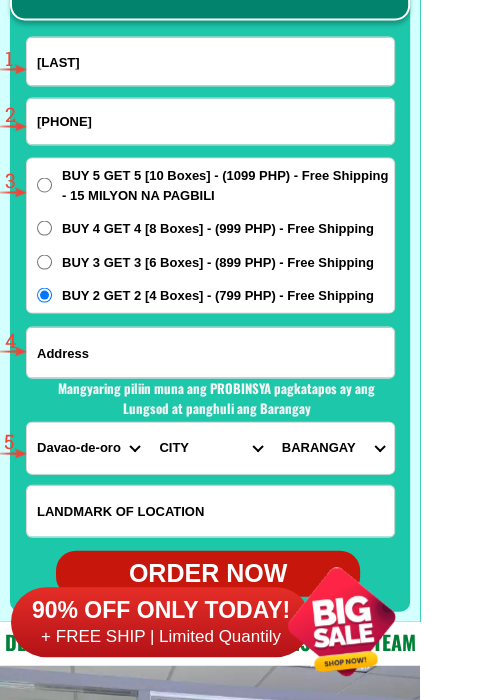 paste on "[NUMBER]-ZONE 5 BONBON CAGAYAN DE ORO CITY" 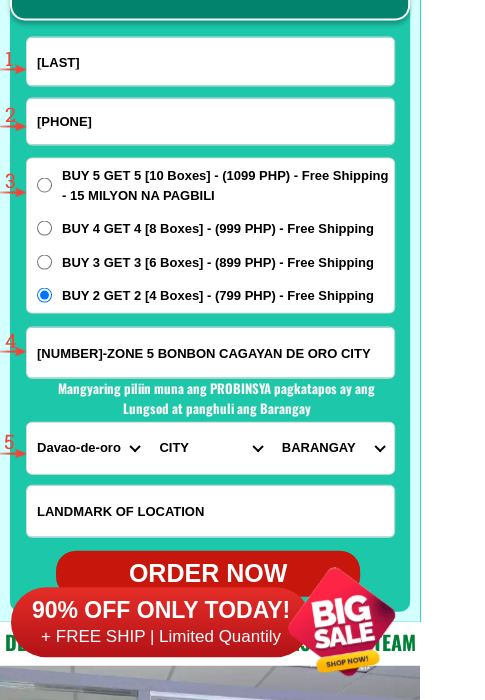 type on "[NUMBER]-ZONE 5 BONBON CAGAYAN DE ORO CITY" 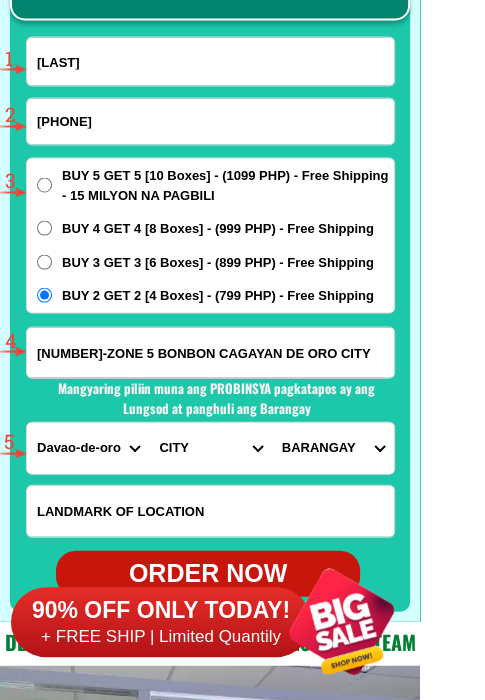 click on "PROVINCE Abra Agusan-del-norte Agusan-del-sur Aklan Albay Antique Apayao Aurora Basilan Bataan Batanes Batangas Benguet Biliran Bohol Bukidnon Bulacan Cagayan Camarines-norte Camarines-sur Camiguin Capiz Catanduanes Cavite Cebu Cotabato Davao-de-oro Davao-del-norte Davao-del-sur Davao-occidental Davao-oriental Dinagat-islands Eastern-samar Guimaras Ifugao Ilocos-norte Ilocos-sur Iloilo Isabela Kalinga La-union Laguna Lanao-del-norte Lanao-del-sur Leyte Maguindanao Marinduque Masbate Metro-manila Misamis-occidental Misamis-oriental Mountain-province Negros-occidental Negros-oriental Northern-samar Nueva-ecija Nueva-vizcaya Occidental-mindoro Oriental-mindoro Palawan Pampanga Pangasinan Quezon Quirino Rizal Romblon Sarangani Siquijor Sorsogon South-cotabato Southern-leyte Sultan-kudarat Sulu Surigao-del-norte Surigao-del-sur Tarlac Tawi-tawi Western-samar Zambales Zamboanga-del-norte Zamboanga-del-sur Zamboanga-sibugay" at bounding box center (88, 447) 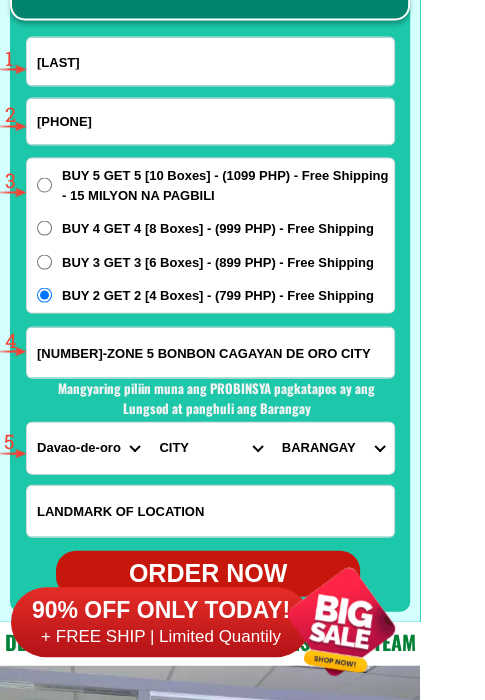 select on "63_386" 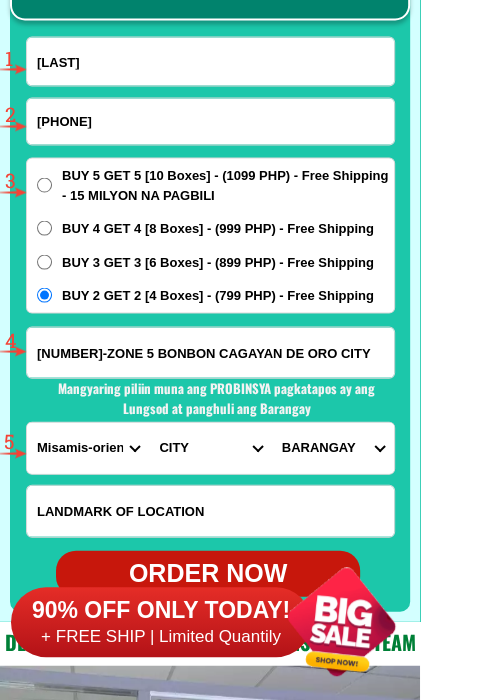 click on "PROVINCE Abra Agusan-del-norte Agusan-del-sur Aklan Albay Antique Apayao Aurora Basilan Bataan Batanes Batangas Benguet Biliran Bohol Bukidnon Bulacan Cagayan Camarines-norte Camarines-sur Camiguin Capiz Catanduanes Cavite Cebu Cotabato Davao-de-oro Davao-del-norte Davao-del-sur Davao-occidental Davao-oriental Dinagat-islands Eastern-samar Guimaras Ifugao Ilocos-norte Ilocos-sur Iloilo Isabela Kalinga La-union Laguna Lanao-del-norte Lanao-del-sur Leyte Maguindanao Marinduque Masbate Metro-manila Misamis-occidental Misamis-oriental Mountain-province Negros-occidental Negros-oriental Northern-samar Nueva-ecija Nueva-vizcaya Occidental-mindoro Oriental-mindoro Palawan Pampanga Pangasinan Quezon Quirino Rizal Romblon Sarangani Siquijor Sorsogon South-cotabato Southern-leyte Sultan-kudarat Sulu Surigao-del-norte Surigao-del-sur Tarlac Tawi-tawi Western-samar Zambales Zamboanga-del-norte Zamboanga-del-sur Zamboanga-sibugay" at bounding box center [88, 447] 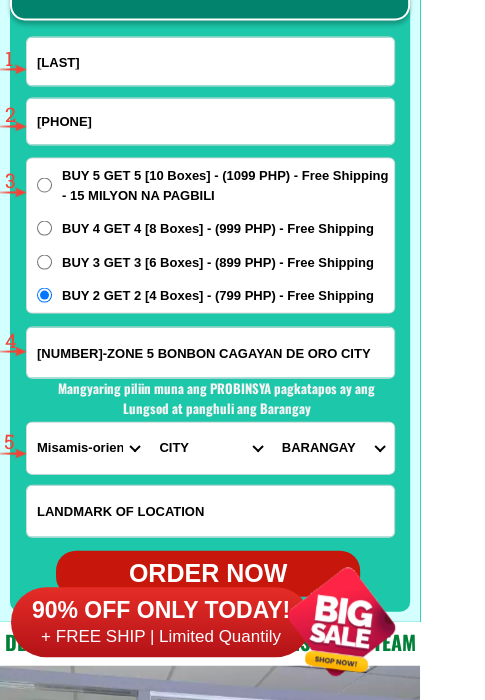 click on "CITY Alubijid Balingasag Balingoan Binuangan Cagayan-de-oro-city El-salvador-city Gingoog-city Gitagum Initao Jasaan Kinoguitan Lagonglong Laguindingan Lugait Manticao Medina Misamis-oriental-claveria Misamis-oriental-libertad Misamis-oriental-magsaysay Misamis-oriental-tagoloan Naawan Opol Salay Sugbongcogon Talisayan Villanueva" at bounding box center [210, 447] 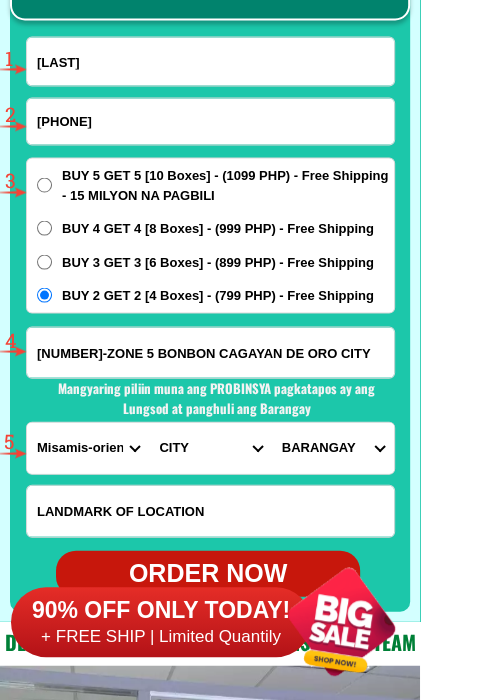 select on "63_386807" 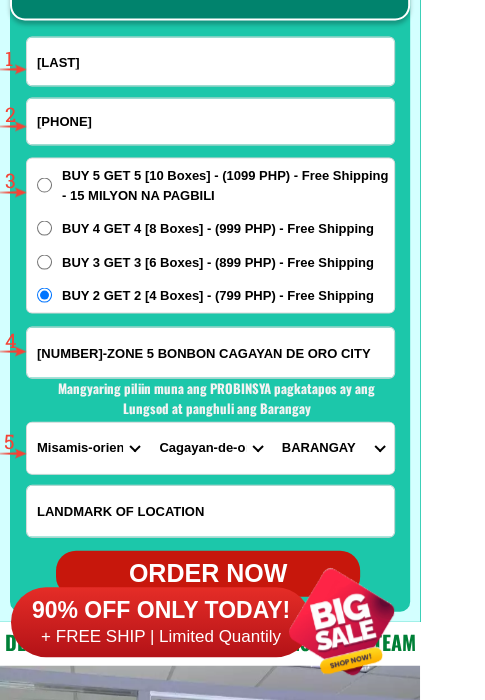 click on "CITY Alubijid Balingasag Balingoan Binuangan Cagayan-de-oro-city El-salvador-city Gingoog-city Gitagum Initao Jasaan Kinoguitan Lagonglong Laguindingan Lugait Manticao Medina Misamis-oriental-claveria Misamis-oriental-libertad Misamis-oriental-magsaysay Misamis-oriental-tagoloan Naawan Opol Salay Sugbongcogon Talisayan Villanueva" at bounding box center (210, 447) 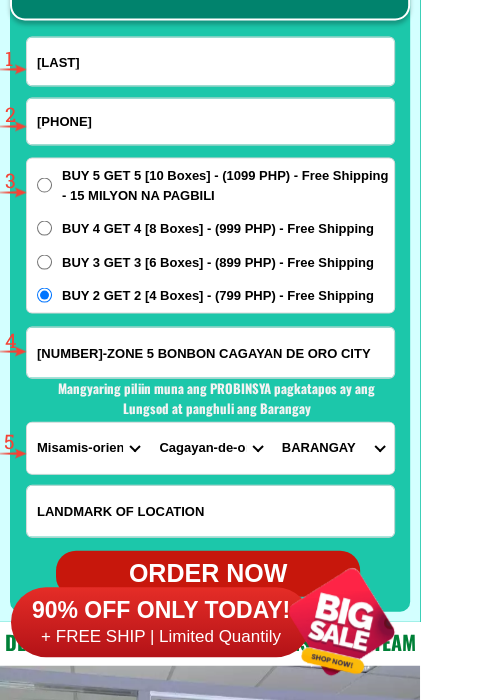 click on "BARANGAY Agusan Baikingon Balubal Balulang Barangay 1 (pob.) Barangay 10 (pob.) Barangay 11 (pob.) Barangay 12 (pob.) Barangay 13 (pob.) Barangay 14 (pob.) Barangay 15 (pob.) Barangay 16 (pob.) Barangay 17 (pob.) Barangay 18 (pob.) Barangay 19 (pob.) Barangay 2 (pob.) Barangay 20 (pob.) Barangay 21 (pob.) Barangay 22 (pob.) Barangay 23 (pob.) Barangay 24 (pob.) Barangay 25 (pob.) Barangay 26 (pob.) Barangay 27 (pob.) Barangay 28 (pob.) Barangay 29 (pob.) Barangay 3 (pob.) Barangay 30 (pob.) Barangay 31 (pob.) Barangay 32 (pob.) Barangay 33 (pob.) Barangay 34 (pob.) Barangay 35 (pob.) Barangay 36 (pob.) Barangay 37 (pob.) Barangay 38 (pob.) Barangay 39 (pob.) Barangay 4 (pob.) Barangay 40 (pob.) Barangay 5 (pob.) Barangay 6 (pob.) Barangay 7 (pob.) Barangay 8 (pob.) Barangay 9 (pob.) Bayabas Bayanga Besigan Bonbon Bugo Bulua Camaman-an Canito-an Carmen Consolacion Cugman Dansolihon F. s. catanico Gusa Indahag Iponan Kauswagan Lapasan Lumbia Macabalan Macasandig Mambuaya Nazareth Pagalungan Pagatpat Patag" at bounding box center [333, 447] 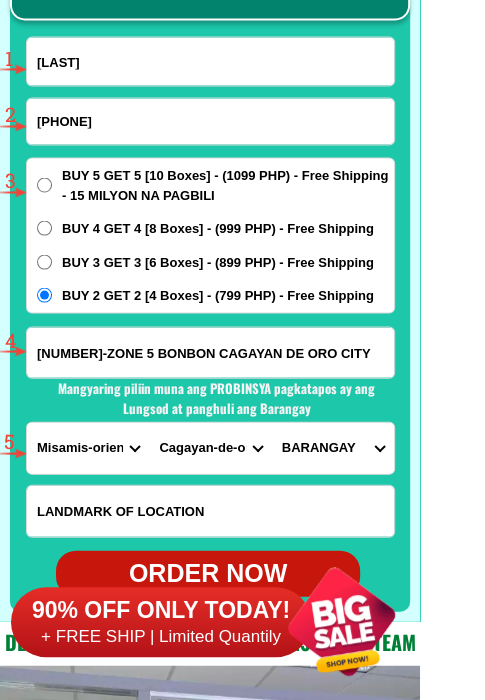 select on "[PHONE]" 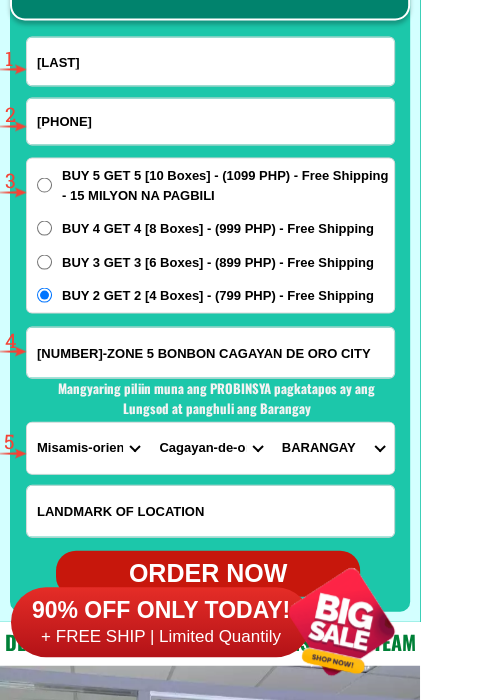 click on "BARANGAY Agusan Baikingon Balubal Balulang Barangay 1 (pob.) Barangay 10 (pob.) Barangay 11 (pob.) Barangay 12 (pob.) Barangay 13 (pob.) Barangay 14 (pob.) Barangay 15 (pob.) Barangay 16 (pob.) Barangay 17 (pob.) Barangay 18 (pob.) Barangay 19 (pob.) Barangay 2 (pob.) Barangay 20 (pob.) Barangay 21 (pob.) Barangay 22 (pob.) Barangay 23 (pob.) Barangay 24 (pob.) Barangay 25 (pob.) Barangay 26 (pob.) Barangay 27 (pob.) Barangay 28 (pob.) Barangay 29 (pob.) Barangay 3 (pob.) Barangay 30 (pob.) Barangay 31 (pob.) Barangay 32 (pob.) Barangay 33 (pob.) Barangay 34 (pob.) Barangay 35 (pob.) Barangay 36 (pob.) Barangay 37 (pob.) Barangay 38 (pob.) Barangay 39 (pob.) Barangay 4 (pob.) Barangay 40 (pob.) Barangay 5 (pob.) Barangay 6 (pob.) Barangay 7 (pob.) Barangay 8 (pob.) Barangay 9 (pob.) Bayabas Bayanga Besigan Bonbon Bugo Bulua Camaman-an Canito-an Carmen Consolacion Cugman Dansolihon F. s. catanico Gusa Indahag Iponan Kauswagan Lapasan Lumbia Macabalan Macasandig Mambuaya Nazareth Pagalungan Pagatpat Patag" at bounding box center [333, 447] 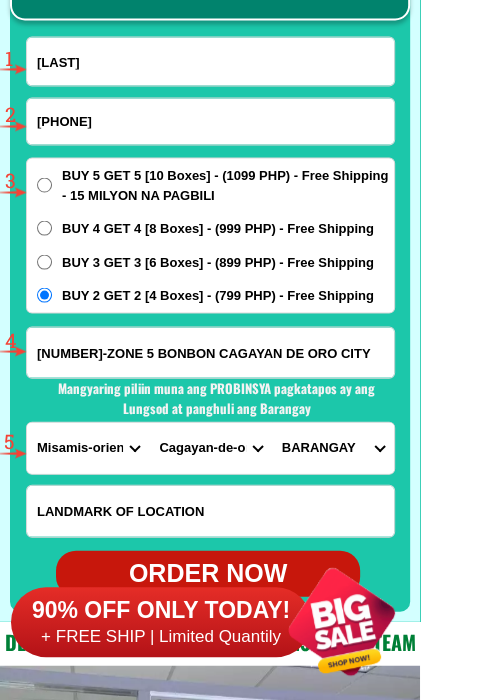 scroll, scrollTop: 15802, scrollLeft: 0, axis: vertical 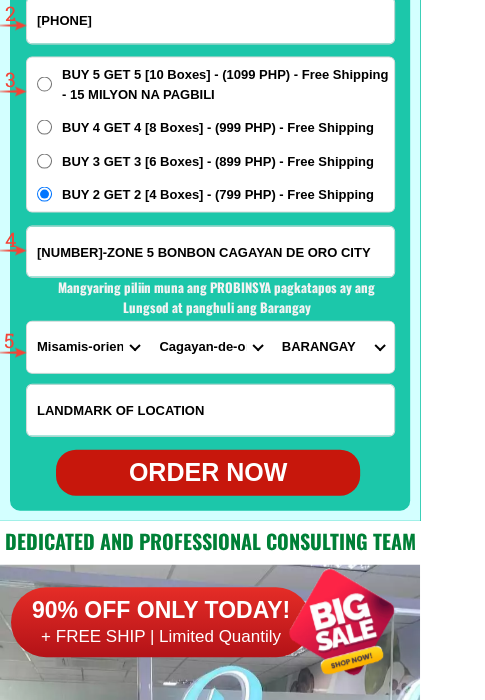 click on "ORDER NOW" at bounding box center (208, 473) 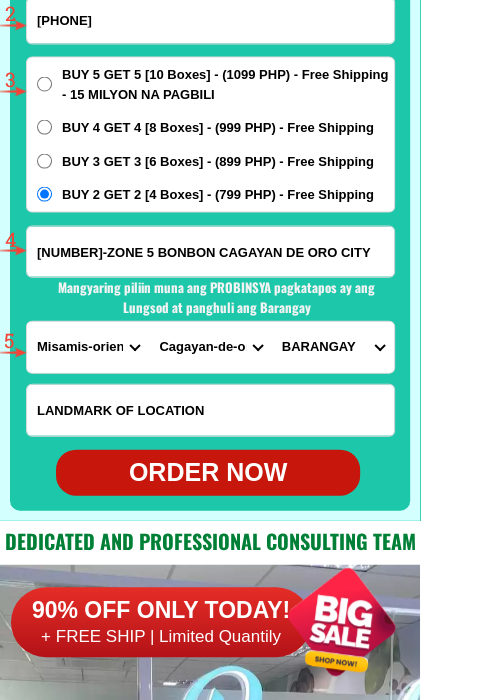 radio on "true" 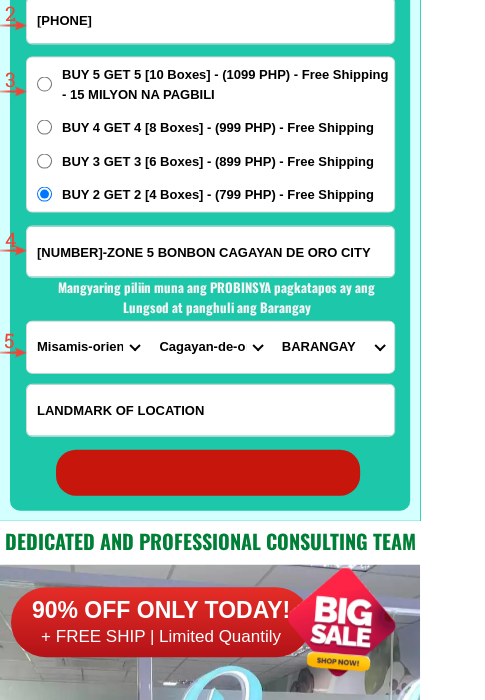 radio on "true" 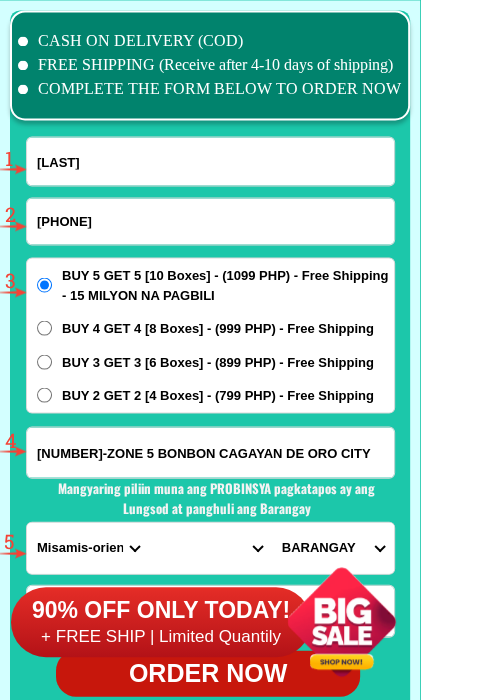 scroll, scrollTop: 15502, scrollLeft: 0, axis: vertical 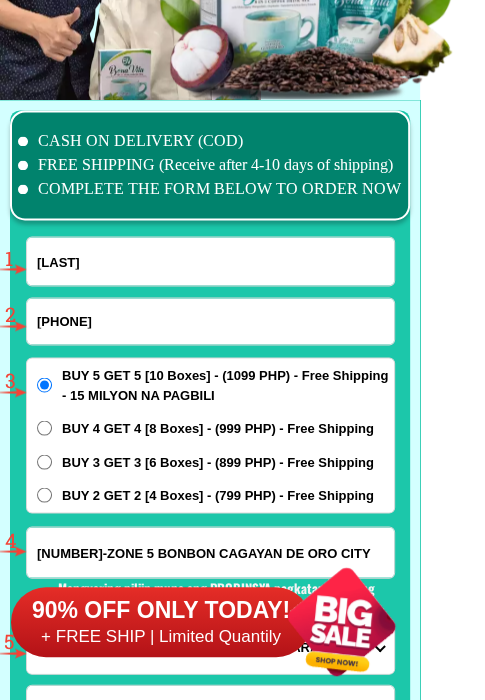 click on "[LAST]" at bounding box center (210, 261) 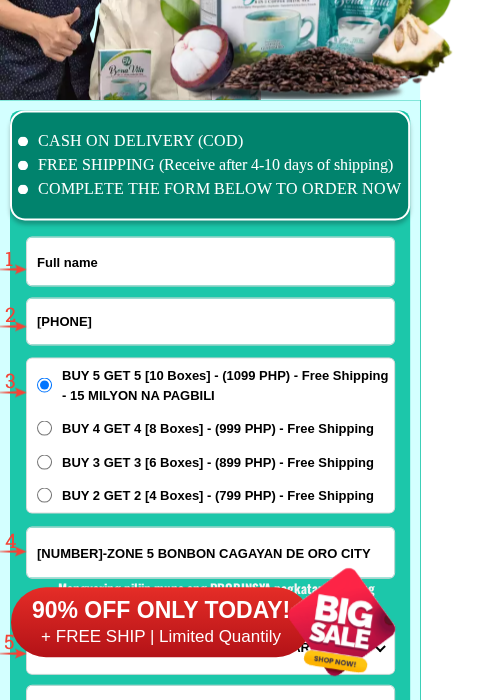 paste on "[FIRST] [LAST]" 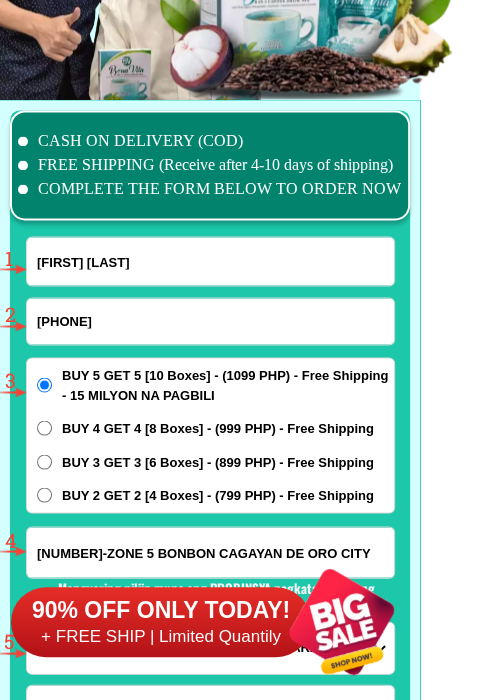 type on "[FIRST] [LAST]" 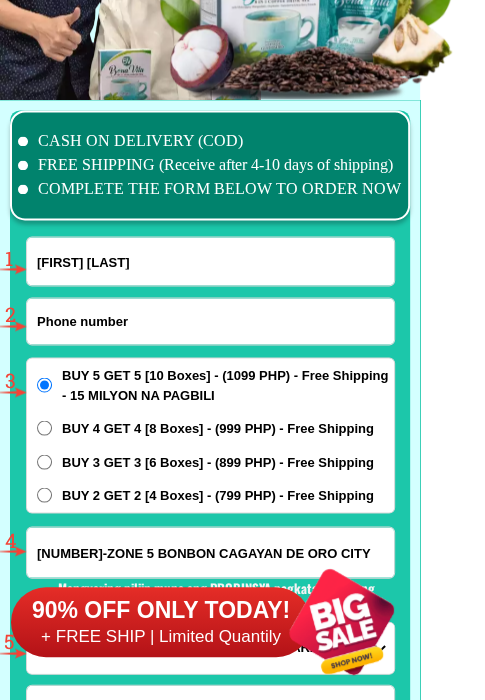 click at bounding box center [210, 321] 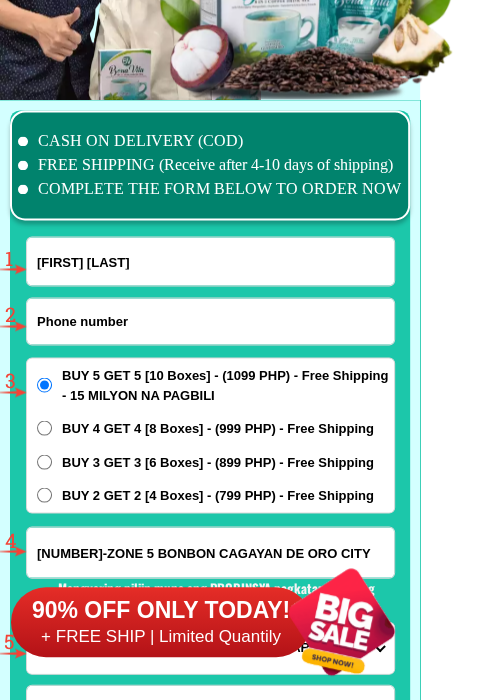 paste on "[PHONE]" 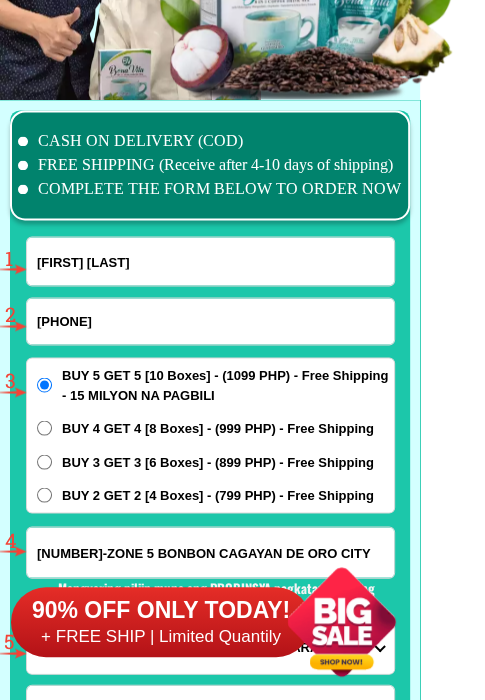 type on "[PHONE]" 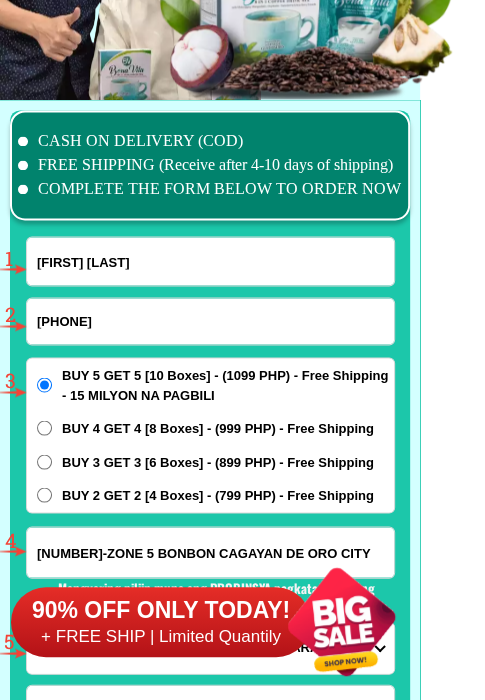 scroll, scrollTop: 15602, scrollLeft: 0, axis: vertical 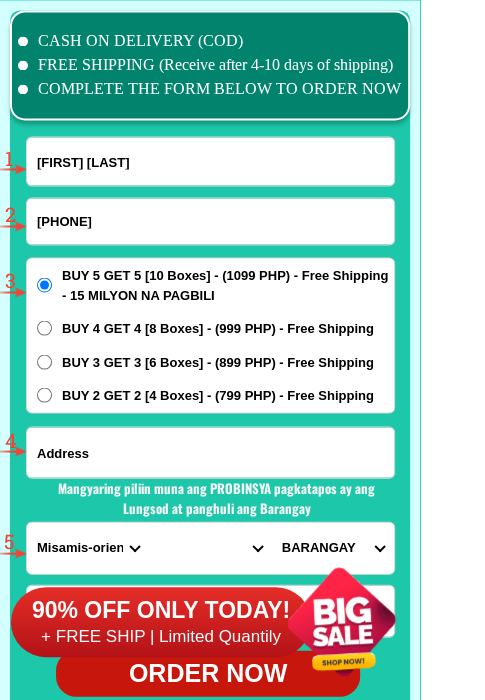 click at bounding box center (210, 452) 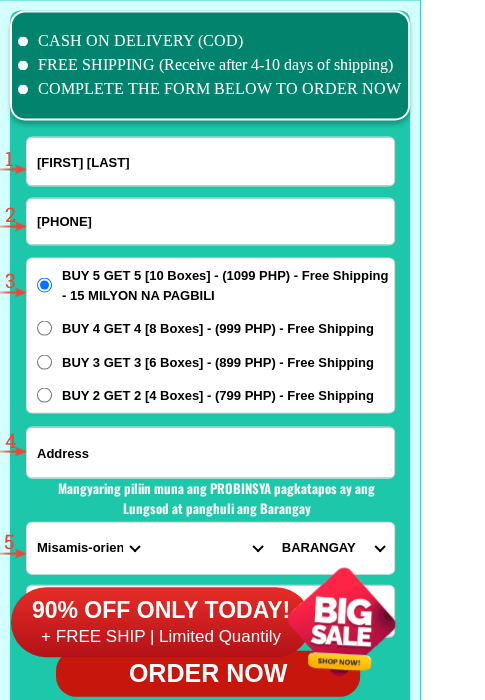paste on "Brgy F, Seminon Iriga Camarines Sur near po ng Sisa Feliciano Mem High School" 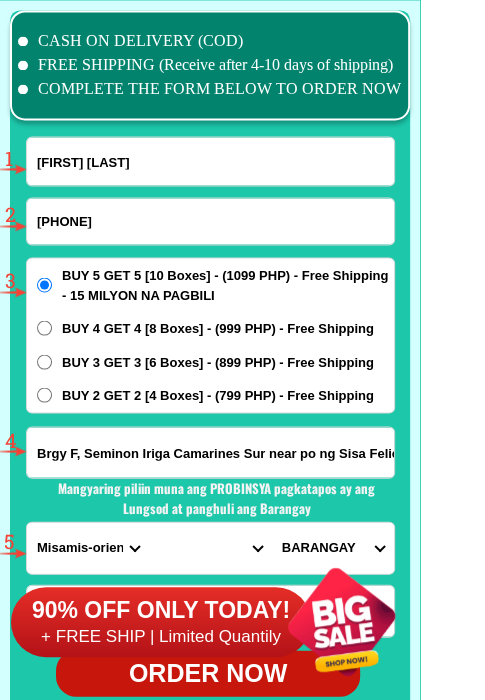 scroll, scrollTop: 0, scrollLeft: 144, axis: horizontal 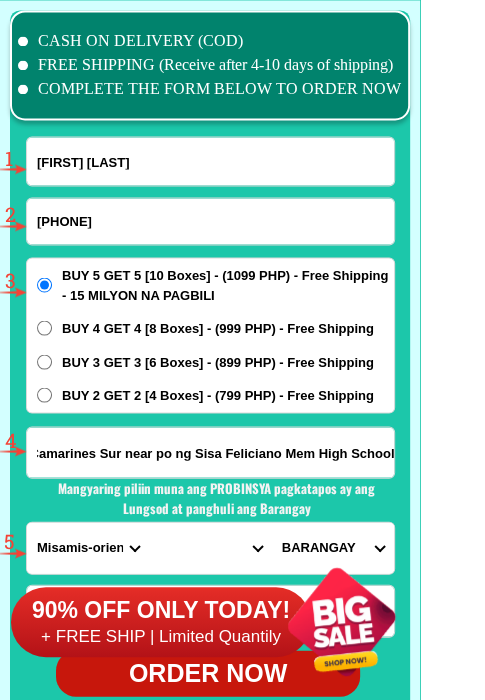 type on "Brgy F, Seminon Iriga Camarines Sur near po ng Sisa Feliciano Mem High School" 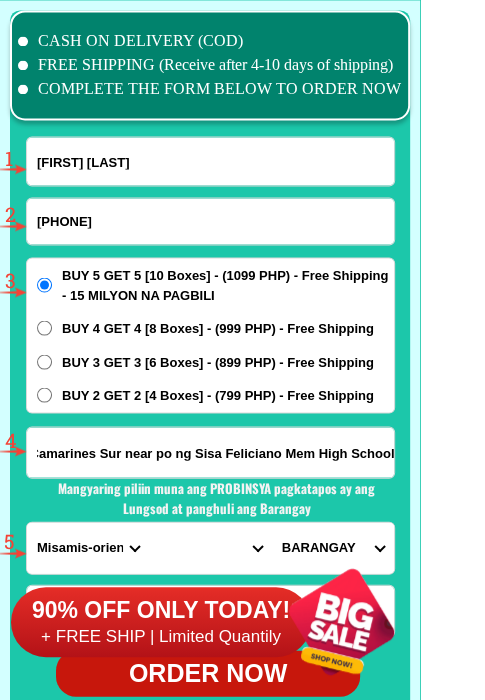 click on "BUY 4 GET 4 [8 Boxes] - (999 PHP) - Free Shipping" at bounding box center (210, 328) 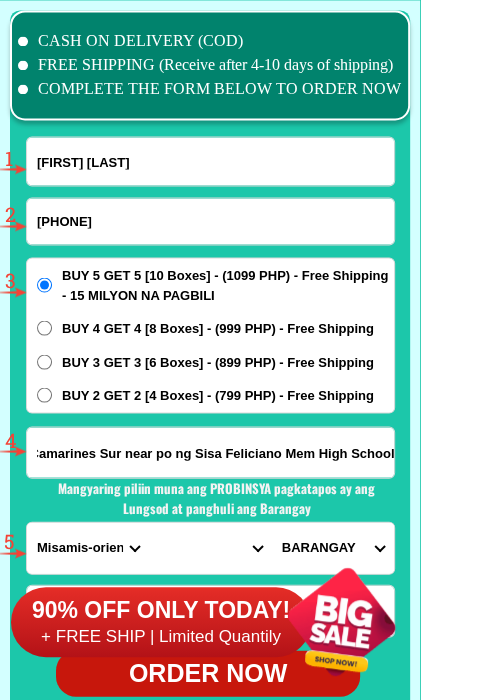 click on "BUY 4 GET 4 [8 Boxes] - (999 PHP) - Free Shipping" at bounding box center [44, 327] 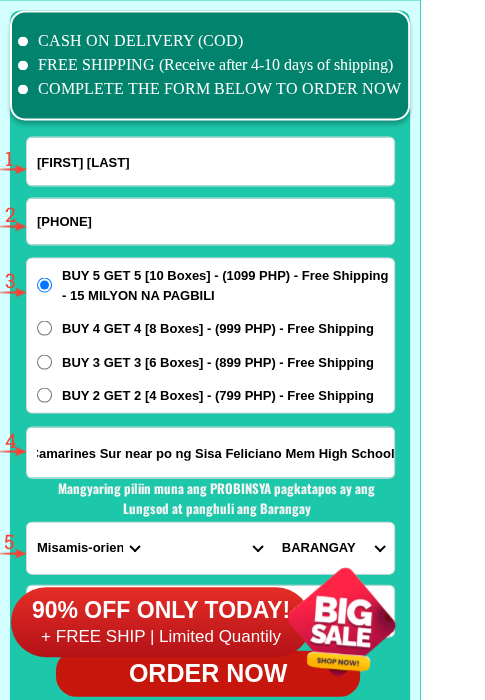 radio on "true" 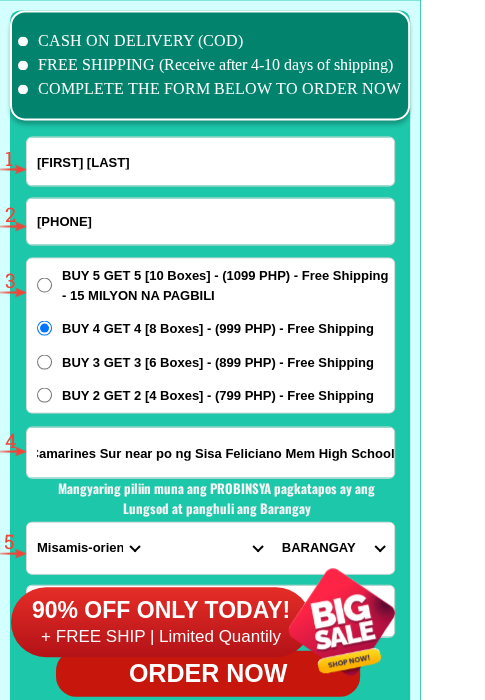 scroll, scrollTop: 0, scrollLeft: 0, axis: both 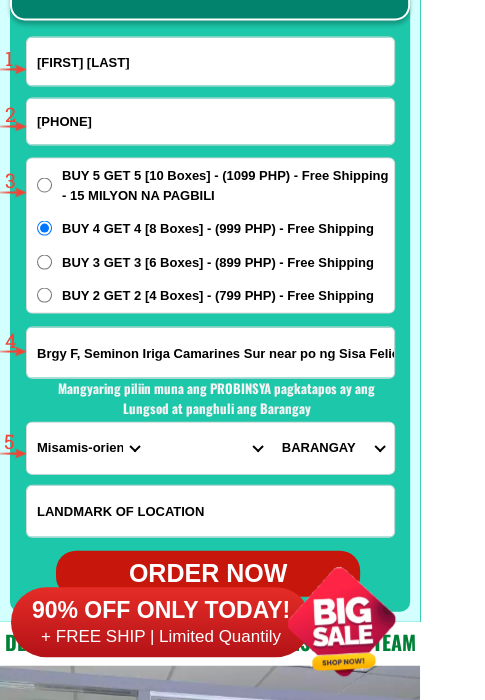 click on "PROVINCE Abra Agusan-del-norte Agusan-del-sur Aklan Albay Antique Apayao Aurora Basilan Bataan Batanes Batangas Benguet Biliran Bohol Bukidnon Bulacan Cagayan Camarines-norte Camarines-sur Camiguin Capiz Catanduanes Cavite Cebu Cotabato Davao-de-oro Davao-del-norte Davao-del-sur Davao-occidental Davao-oriental Dinagat-islands Eastern-samar Guimaras Ifugao Ilocos-norte Ilocos-sur Iloilo Isabela Kalinga La-union Laguna Lanao-del-norte Lanao-del-sur Leyte Maguindanao Marinduque Masbate Metro-manila Misamis-occidental Misamis-oriental Mountain-province Negros-occidental Negros-oriental Northern-samar Nueva-ecija Nueva-vizcaya Occidental-mindoro Oriental-mindoro Palawan Pampanga Pangasinan Quezon Quirino Rizal Romblon Sarangani Siquijor Sorsogon South-cotabato Southern-leyte Sultan-kudarat Sulu Surigao-del-norte Surigao-del-sur Tarlac Tawi-tawi Western-samar Zambales Zamboanga-del-norte Zamboanga-del-sur Zamboanga-sibugay" at bounding box center (88, 447) 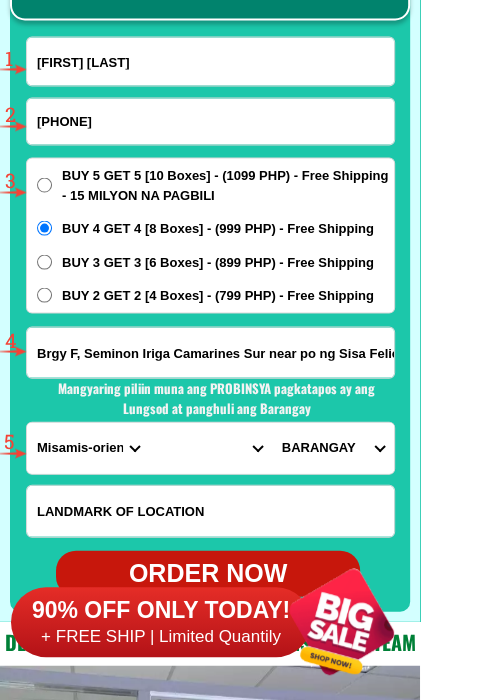 select on "63_374" 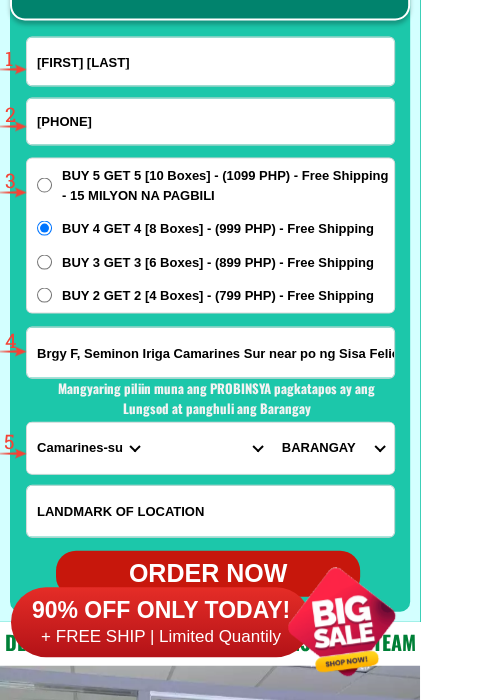 click on "PROVINCE Abra Agusan-del-norte Agusan-del-sur Aklan Albay Antique Apayao Aurora Basilan Bataan Batanes Batangas Benguet Biliran Bohol Bukidnon Bulacan Cagayan Camarines-norte Camarines-sur Camiguin Capiz Catanduanes Cavite Cebu Cotabato Davao-de-oro Davao-del-norte Davao-del-sur Davao-occidental Davao-oriental Dinagat-islands Eastern-samar Guimaras Ifugao Ilocos-norte Ilocos-sur Iloilo Isabela Kalinga La-union Laguna Lanao-del-norte Lanao-del-sur Leyte Maguindanao Marinduque Masbate Metro-manila Misamis-occidental Misamis-oriental Mountain-province Negros-occidental Negros-oriental Northern-samar Nueva-ecija Nueva-vizcaya Occidental-mindoro Oriental-mindoro Palawan Pampanga Pangasinan Quezon Quirino Rizal Romblon Sarangani Siquijor Sorsogon South-cotabato Southern-leyte Sultan-kudarat Sulu Surigao-del-norte Surigao-del-sur Tarlac Tawi-tawi Western-samar Zambales Zamboanga-del-norte Zamboanga-del-sur Zamboanga-sibugay" at bounding box center (88, 447) 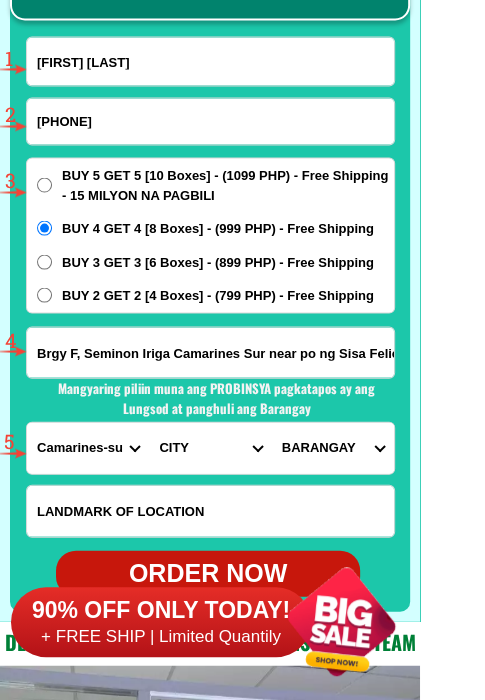 click on "CITY Baao Balatan Bombon Buhi Bula Cabusao Calabanga Camaligan Camarines-sur-bato Camarines-sur-naga-city Camarines-sur-pamplona Camarines-sur-san-fernando Camarines-sur-san-jose Canaman Caramoan Del-gallego Gainza Garchitorena Goa Iriga-city Lagonoy Libmanan Lupi Magarao Milaor Minalabac Nabua Ocampo Pasacao Pili Presentacion Ragay Sagnay Sipocot Siruma Tigaon Tinambac" at bounding box center (210, 447) 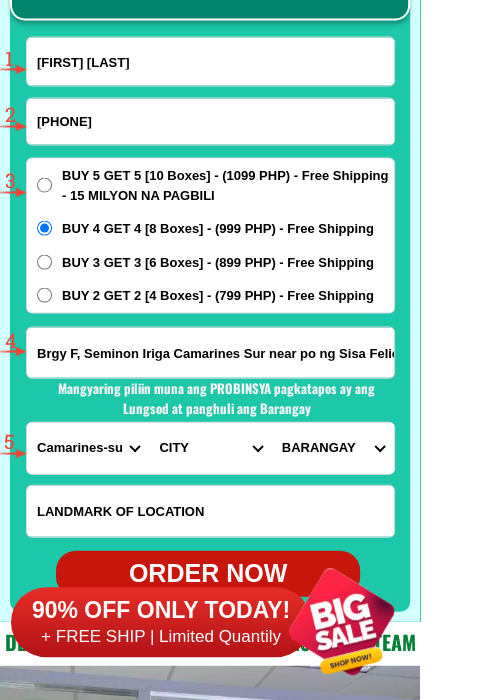 select on "[NUMBER]" 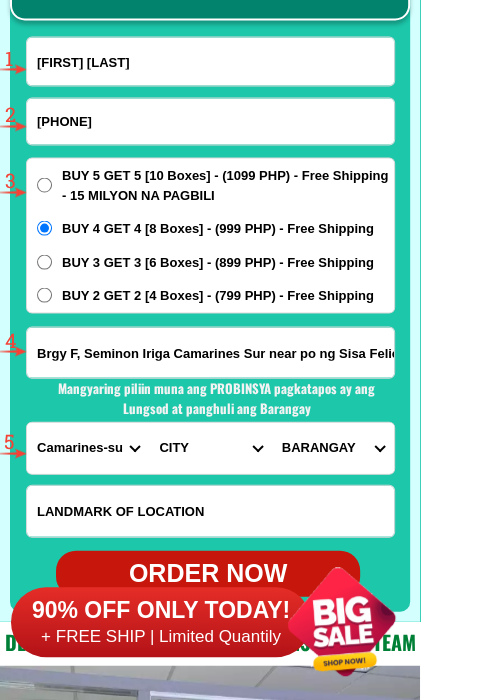 click on "CITY Baao Balatan Bombon Buhi Bula Cabusao Calabanga Camaligan Camarines-sur-bato Camarines-sur-naga-city Camarines-sur-pamplona Camarines-sur-san-fernando Camarines-sur-san-jose Canaman Caramoan Del-gallego Gainza Garchitorena Goa Iriga-city Lagonoy Libmanan Lupi Magarao Milaor Minalabac Nabua Ocampo Pasacao Pili Presentacion Ragay Sagnay Sipocot Siruma Tigaon Tinambac" at bounding box center [210, 447] 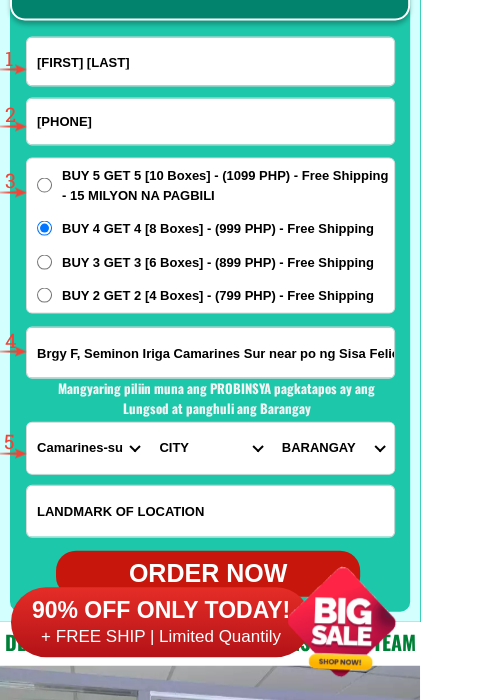 click on "[LIST]" at bounding box center (333, 447) 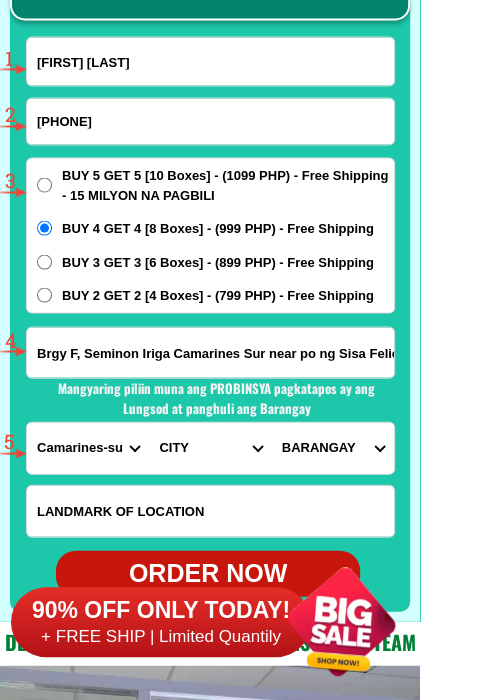 click on "[LIST]" at bounding box center (333, 447) 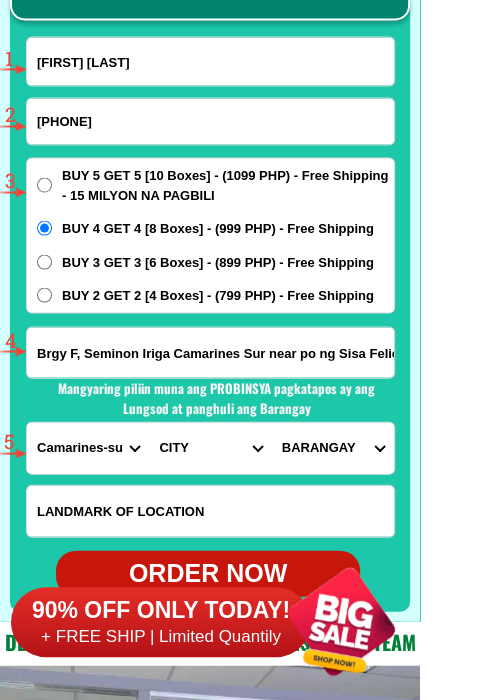 click on "[LIST]" at bounding box center (333, 447) 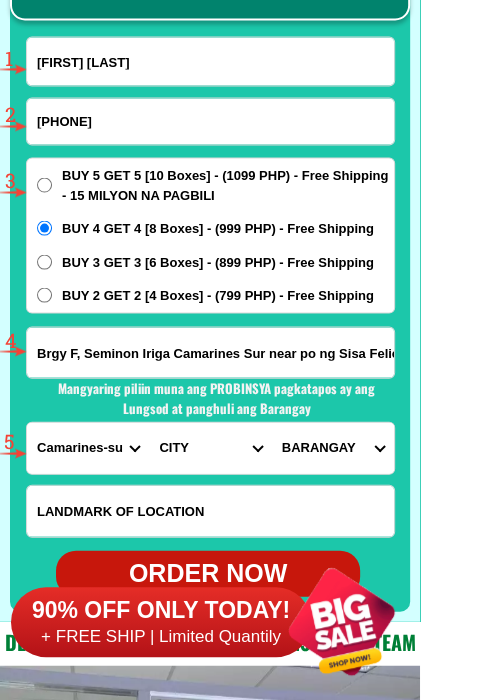 select on "[NUMBER]" 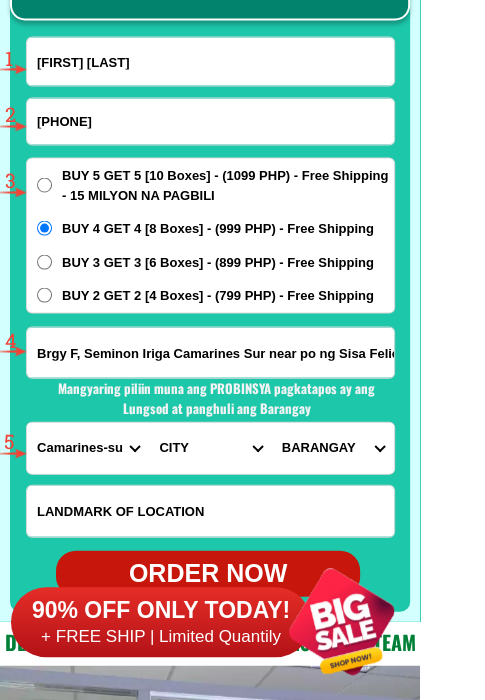 click on "[LIST]" at bounding box center [333, 447] 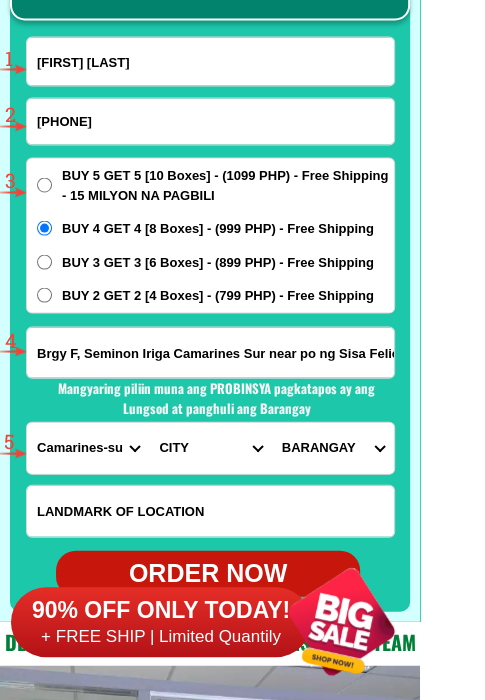scroll, scrollTop: 15802, scrollLeft: 0, axis: vertical 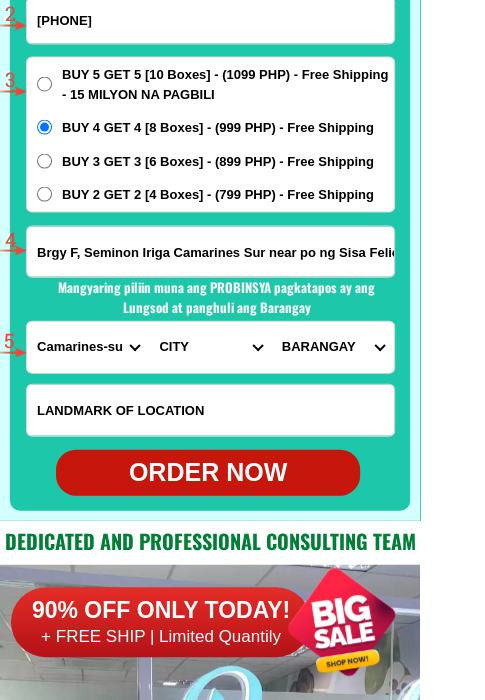 click on "ORDER NOW" at bounding box center (208, 473) 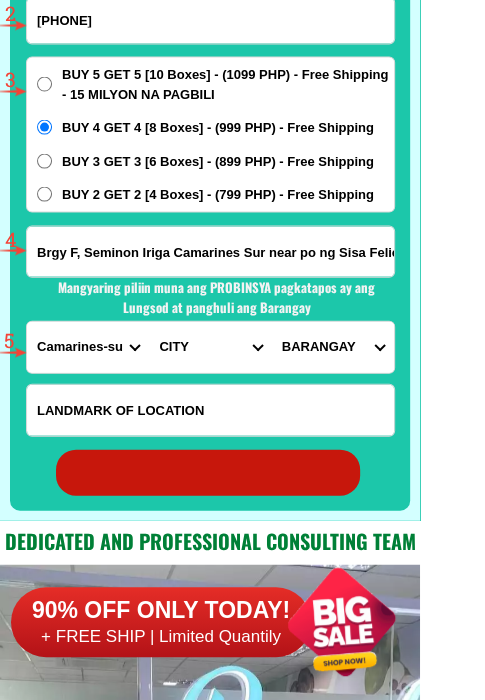 radio on "true" 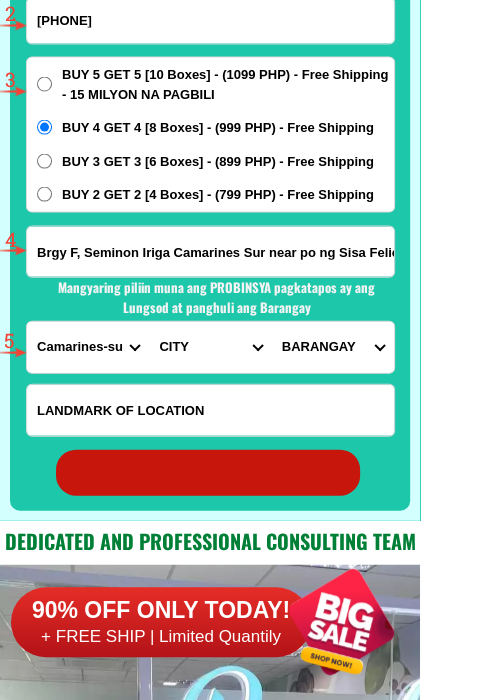 radio on "true" 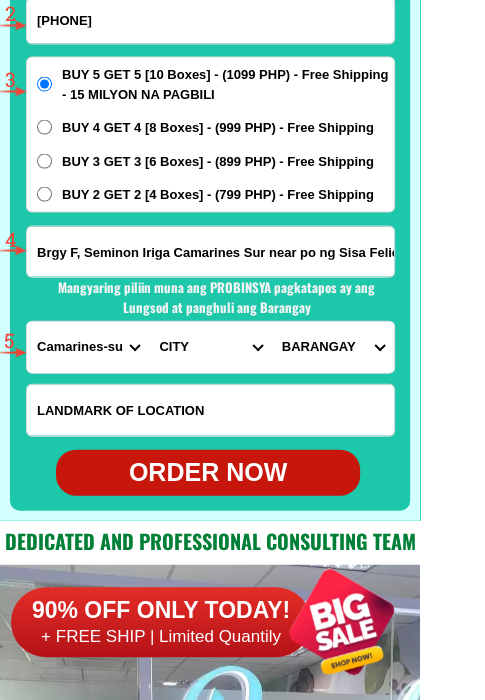 scroll, scrollTop: 15602, scrollLeft: 0, axis: vertical 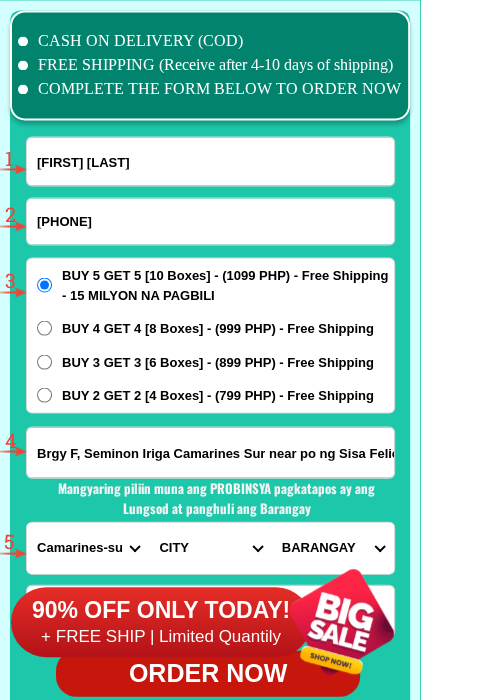 click on "[FIRST] [LAST]" at bounding box center (210, 161) 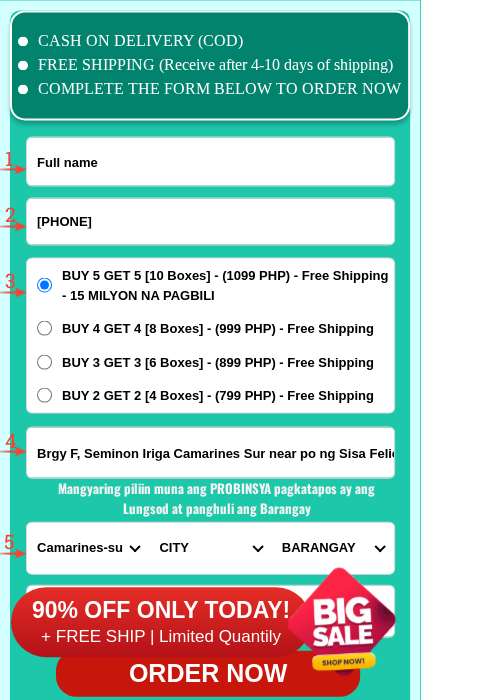 paste on "[LAST]" 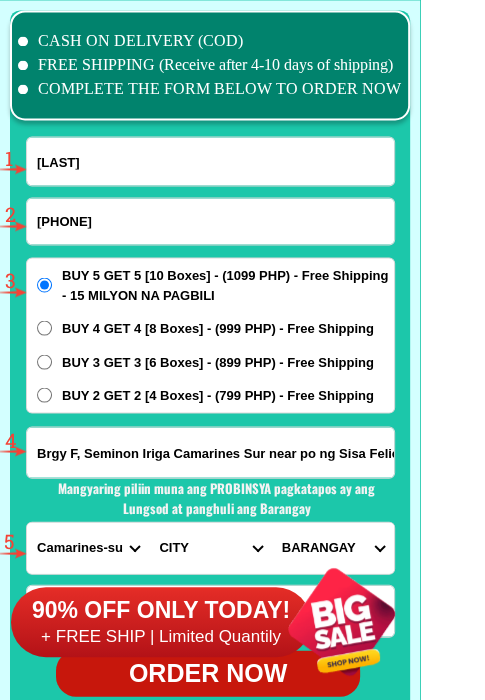 type on "[LAST]" 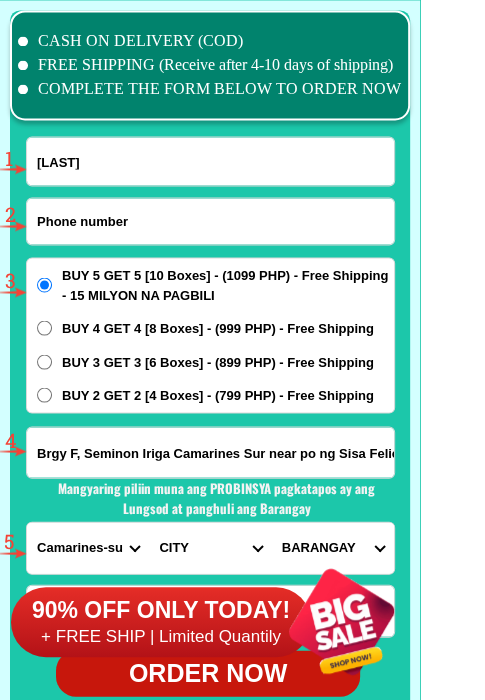 click at bounding box center (210, 221) 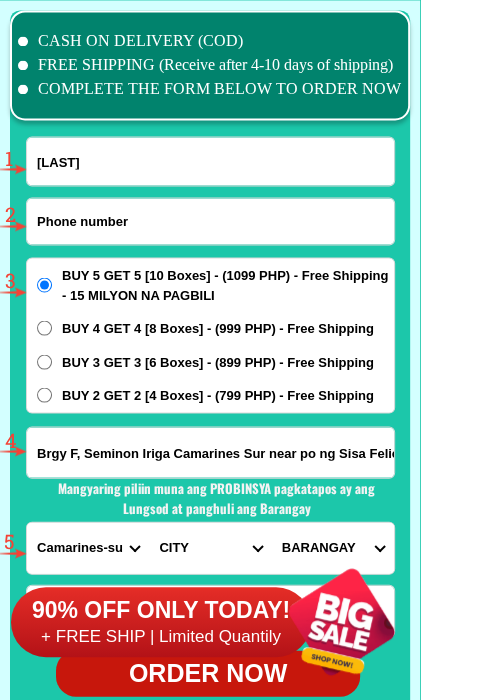 paste on "[PHONE]" 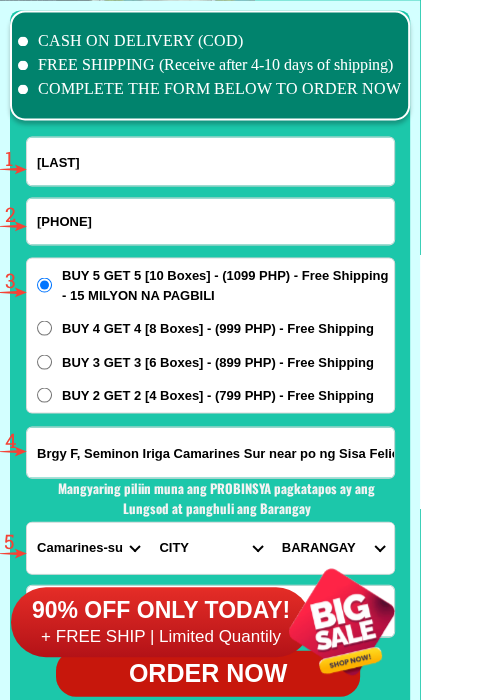type on "[PHONE]" 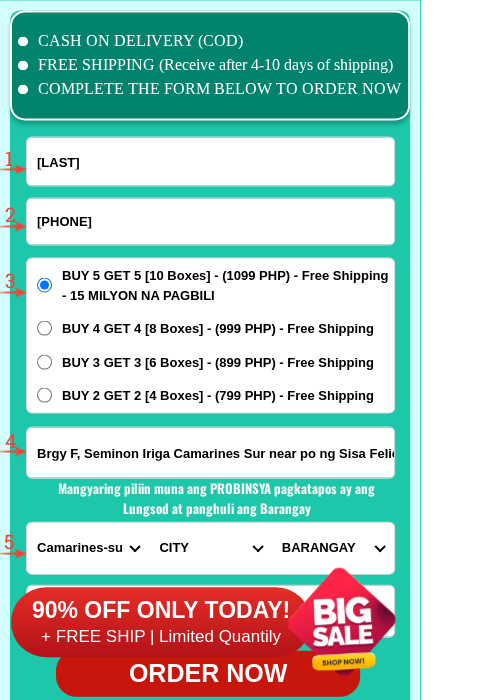 drag, startPoint x: 192, startPoint y: 163, endPoint x: -244, endPoint y: 113, distance: 438.8576 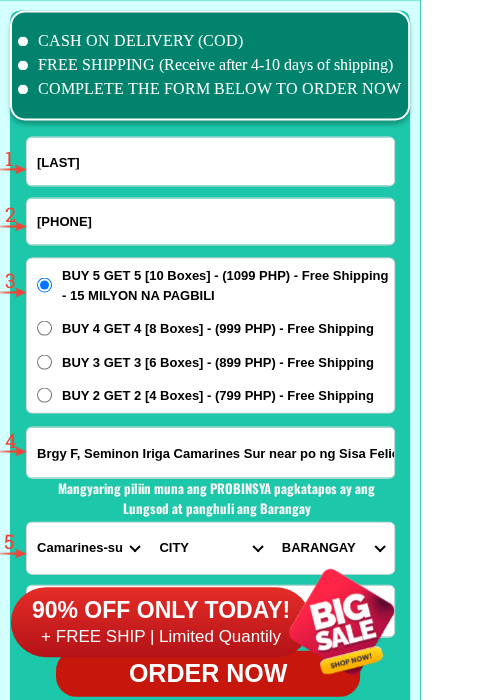 click on "FREE SHIPPING NATIONWIDE Contact Review Introduction Product BONA VITA COFFEE Comprehensive health protection solution
Research by Dr. Willie Ong and Dr. Liza Ong ✅ 𝙰𝚗𝚝𝚒 𝙲𝚊𝚗𝚌𝚎𝚛 ✅ 𝙰𝚗𝚝𝚒 𝚂𝚝𝚛𝚘𝚔𝚎
✅ 𝙰𝚗𝚝𝚒 𝙳𝚒𝚊𝚋𝚎𝚝𝚒𝚌 ✅ 𝙳𝚒𝚊𝚋𝚎𝚝𝚎𝚜 FAKE VS ORIGINAL Noon: nagkaroon ng cancer, hindi makalakad ng normal pagkatapos: uminom ng Bonavita dalawang beses sa isang araw, maaaring maglakad nang mag-isa, bawasan ang mga sintomas ng kanser The product has been certified for
safety and effectiveness Prevent and combat signs of diabetes, hypertension, and cardiovascular diseases Helps strengthen bones and joints Prevent cancer Reduce excess fat Anti-aging BONAVITA CAFE WITH HYDROLYZED COLLAGEN Enemy of the cause of disease LIZA ONG Doc - Dr. Tony Leachon -                                      - Dr. Willie Ong -  Start After 1 week 3 1" at bounding box center [242, -6120] 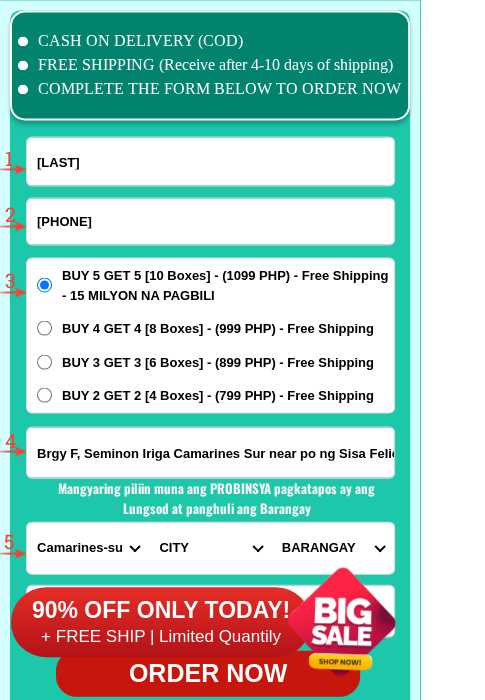 paste on "[LAST]" 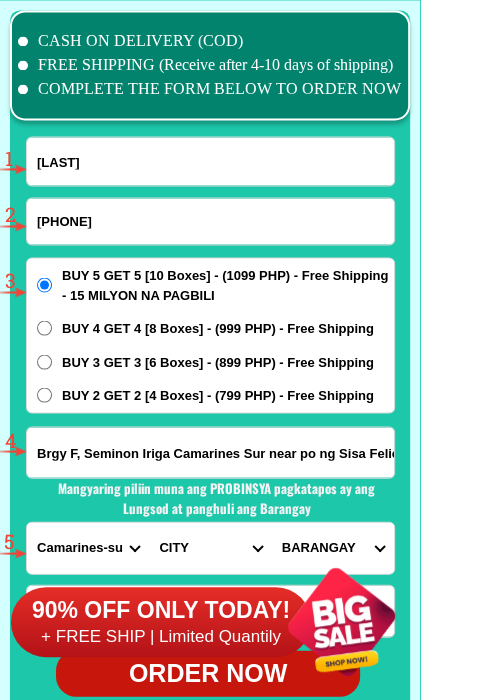 type on "[LAST]" 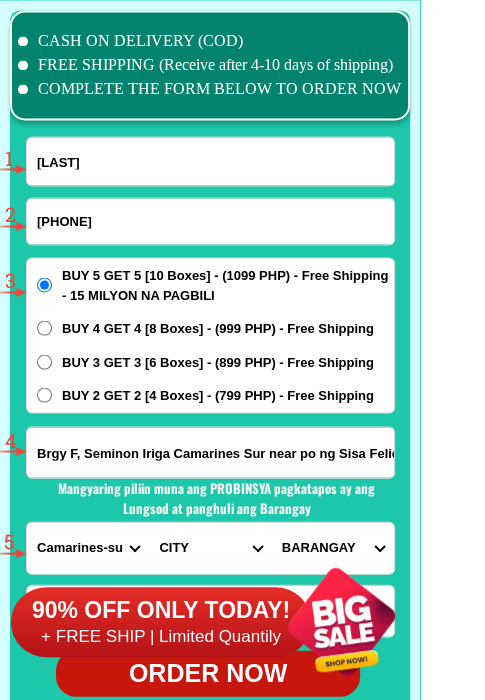drag, startPoint x: 122, startPoint y: 211, endPoint x: -248, endPoint y: 173, distance: 371.94623 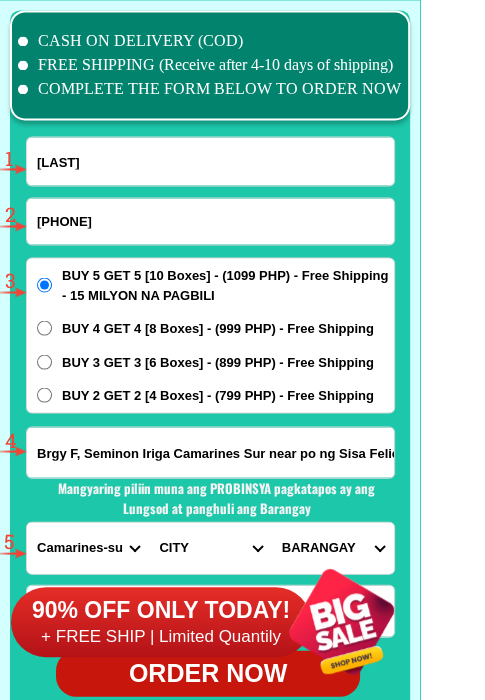 click on "FREE SHIPPING NATIONWIDE Contact Review Introduction Product BONA VITA COFFEE Comprehensive health protection solution
Research by Dr. Willie Ong and Dr. Liza Ong ✅ 𝙰𝚗𝚝𝚒 𝙲𝚊𝚗𝚌𝚎𝚛 ✅ 𝙰𝚗𝚝𝚒 𝚂𝚝𝚛𝚘𝚔𝚎
✅ 𝙰𝚗𝚝𝚒 𝙳𝚒𝚊𝚋𝚎𝚝𝚒𝚌 ✅ 𝙳𝚒𝚊𝚋𝚎𝚝𝚎𝚜 FAKE VS ORIGINAL Noon: nagkaroon ng cancer, hindi makalakad ng normal pagkatapos: uminom ng Bonavita dalawang beses sa isang araw, maaaring maglakad nang mag-isa, bawasan ang mga sintomas ng kanser The product has been certified for
safety and effectiveness Prevent and combat signs of diabetes, hypertension, and cardiovascular diseases Helps strengthen bones and joints Prevent cancer Reduce excess fat Anti-aging BONAVITA CAFE WITH HYDROLYZED COLLAGEN Enemy of the cause of disease LIZA ONG Doc - Dr. Tony Leachon -                                      - Dr. Willie Ong -  Start After 1 week 3 1" at bounding box center [242, -6120] 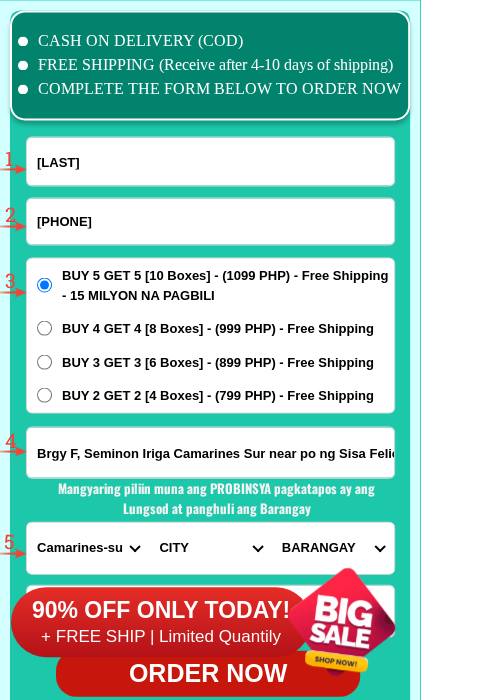 paste on "[NUMBER]" 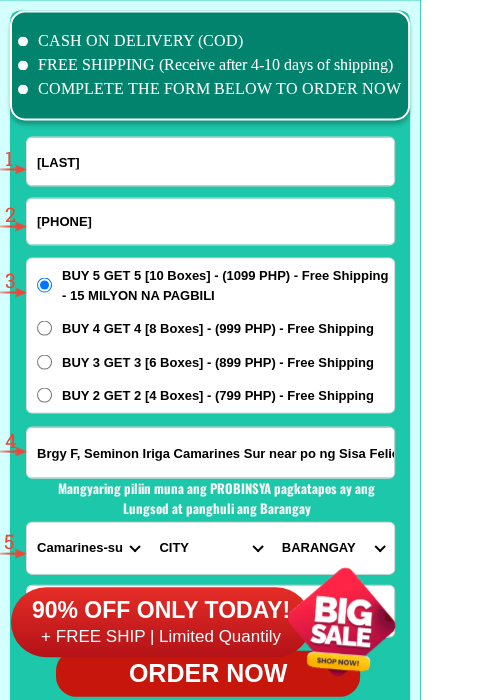 type on "[PHONE]" 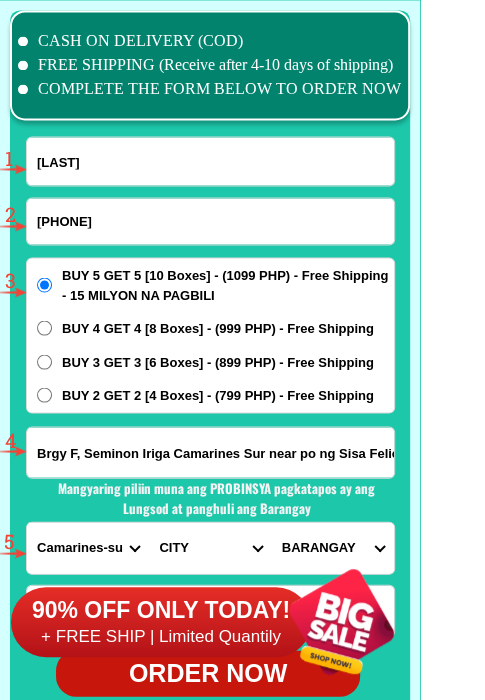 click on "Brgy F, Seminon Iriga Camarines Sur near po ng Sisa Feliciano Mem High School" at bounding box center [210, 452] 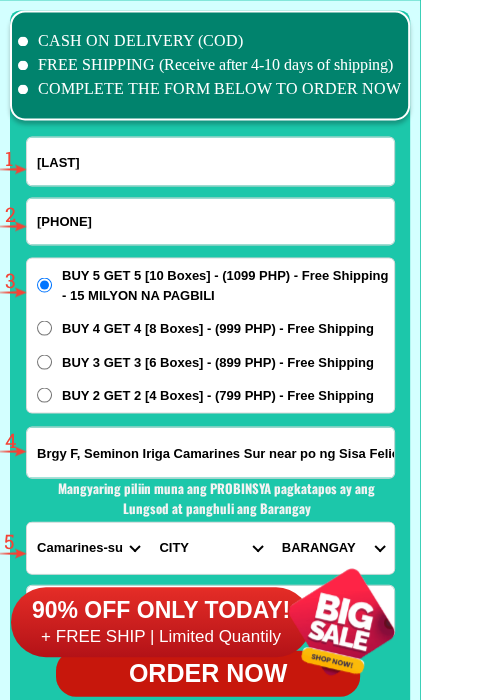 click on "Brgy F, Seminon Iriga Camarines Sur near po ng Sisa Feliciano Mem High School" at bounding box center [210, 452] 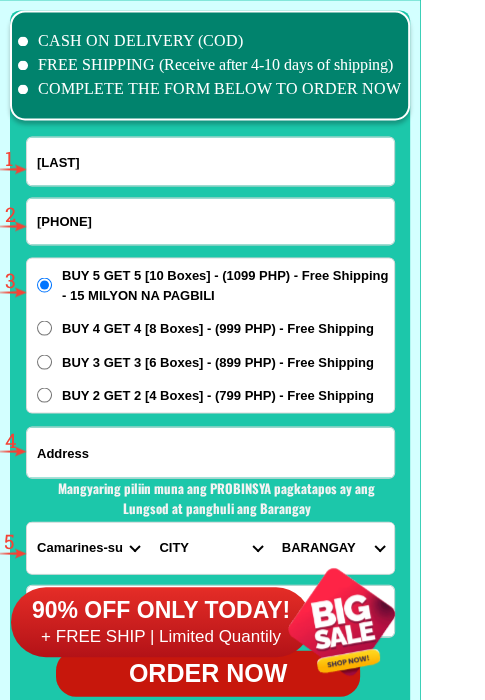 paste on "[BARANGAY] [CITY] [REGION] [CITY]" 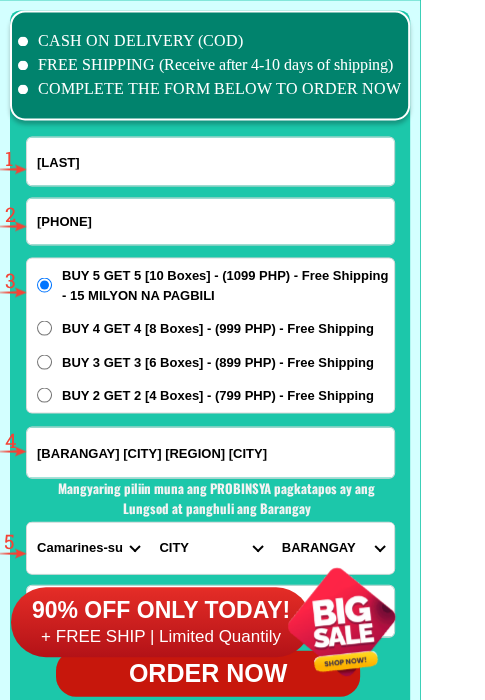 scroll, scrollTop: 0, scrollLeft: 259, axis: horizontal 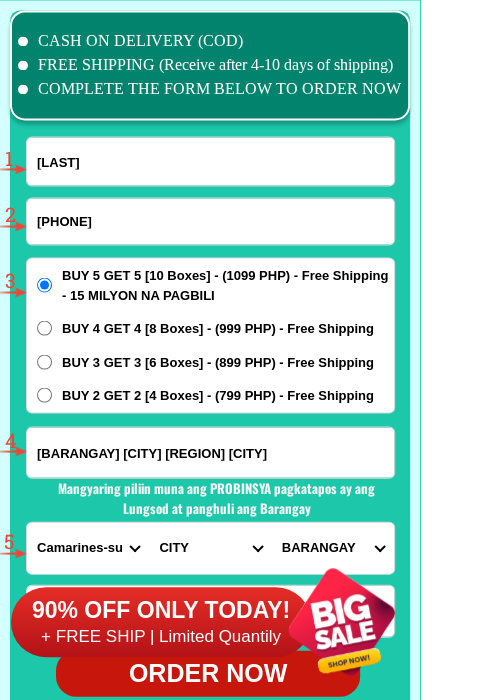 type on "[BARANGAY] [CITY] [REGION] [CITY]" 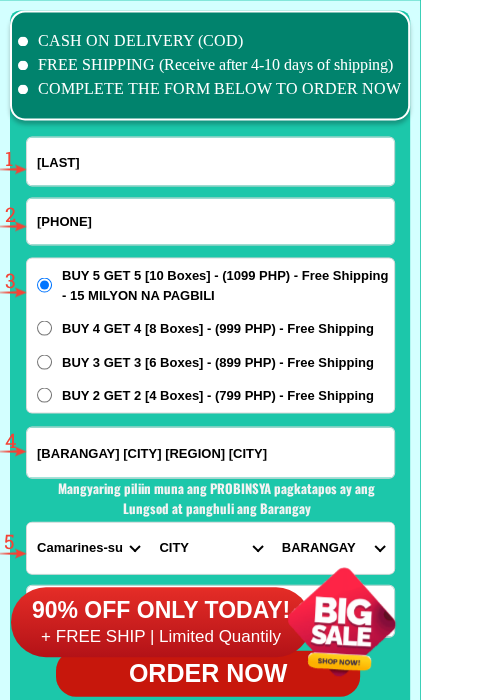 scroll, scrollTop: 0, scrollLeft: 0, axis: both 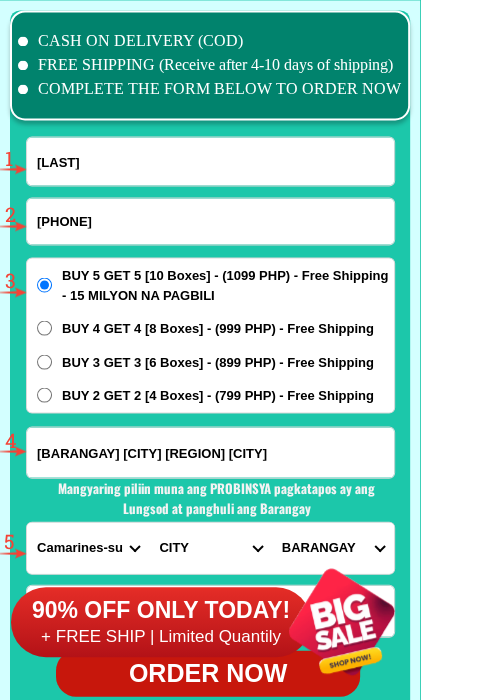 click on "BUY 2 GET 2 [4 Boxes] - (799 PHP) - Free Shipping" at bounding box center [218, 395] 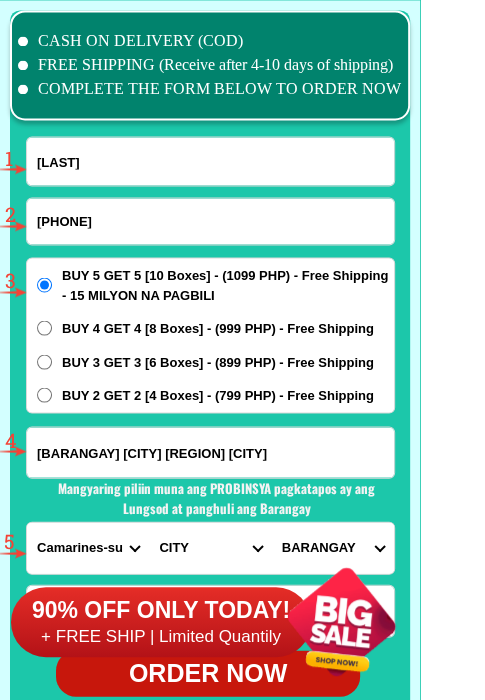 click on "BUY 2 GET 2 [4 Boxes] - (799 PHP) - Free Shipping" at bounding box center (44, 394) 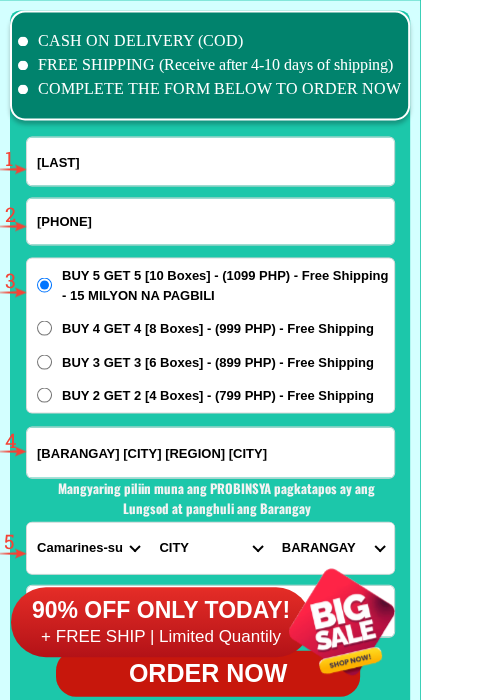 radio on "true" 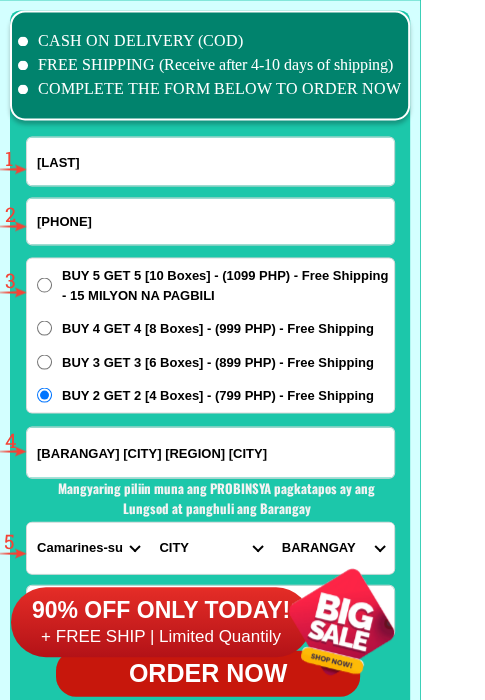scroll, scrollTop: 15802, scrollLeft: 0, axis: vertical 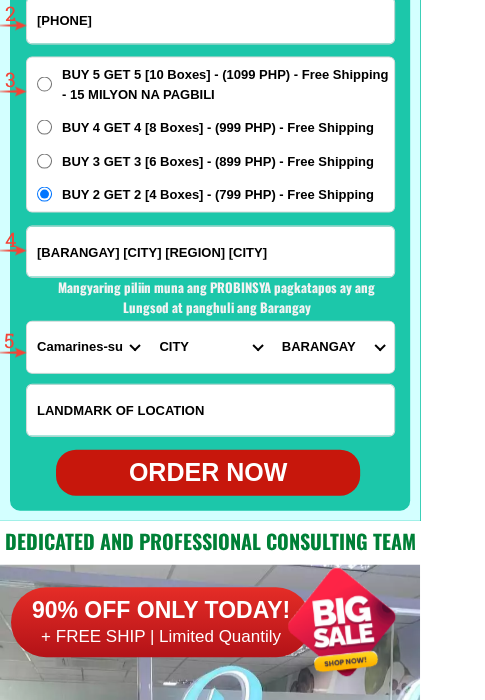 click on "PROVINCE Abra Agusan-del-norte Agusan-del-sur Aklan Albay Antique Apayao Aurora Basilan Bataan Batanes Batangas Benguet Biliran Bohol Bukidnon Bulacan Cagayan Camarines-norte Camarines-sur Camiguin Capiz Catanduanes Cavite Cebu Cotabato Davao-de-oro Davao-del-norte Davao-del-sur Davao-occidental Davao-oriental Dinagat-islands Eastern-samar Guimaras Ifugao Ilocos-norte Ilocos-sur Iloilo Isabela Kalinga La-union Laguna Lanao-del-norte Lanao-del-sur Leyte Maguindanao Marinduque Masbate Metro-manila Misamis-occidental Misamis-oriental Mountain-province Negros-occidental Negros-oriental Northern-samar Nueva-ecija Nueva-vizcaya Occidental-mindoro Oriental-mindoro Palawan Pampanga Pangasinan Quezon Quirino Rizal Romblon Sarangani Siquijor Sorsogon South-cotabato Southern-leyte Sultan-kudarat Sulu Surigao-del-norte Surigao-del-sur Tarlac Tawi-tawi Western-samar Zambales Zamboanga-del-norte Zamboanga-del-sur Zamboanga-sibugay" at bounding box center (88, 347) 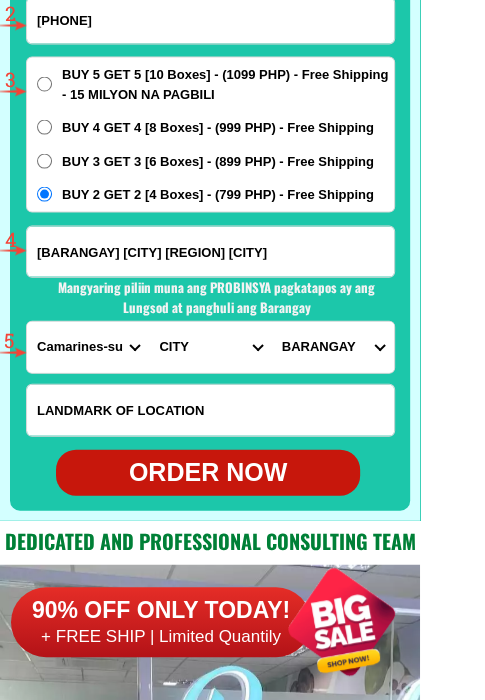 select on "63_283" 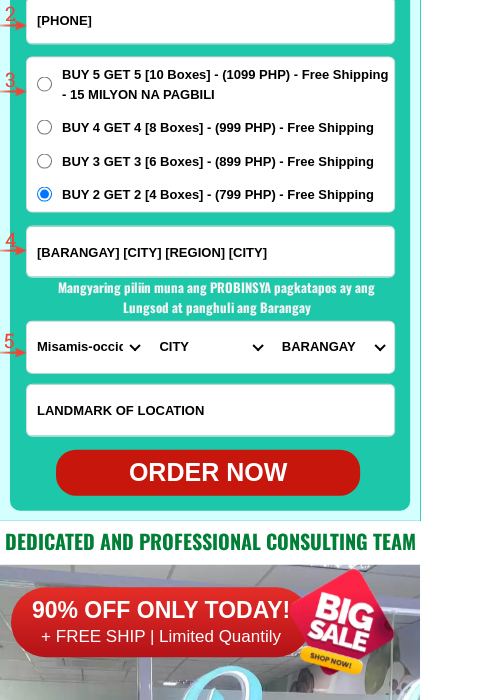 click on "PROVINCE Abra Agusan-del-norte Agusan-del-sur Aklan Albay Antique Apayao Aurora Basilan Bataan Batanes Batangas Benguet Biliran Bohol Bukidnon Bulacan Cagayan Camarines-norte Camarines-sur Camiguin Capiz Catanduanes Cavite Cebu Cotabato Davao-de-oro Davao-del-norte Davao-del-sur Davao-occidental Davao-oriental Dinagat-islands Eastern-samar Guimaras Ifugao Ilocos-norte Ilocos-sur Iloilo Isabela Kalinga La-union Laguna Lanao-del-norte Lanao-del-sur Leyte Maguindanao Marinduque Masbate Metro-manila Misamis-occidental Misamis-oriental Mountain-province Negros-occidental Negros-oriental Northern-samar Nueva-ecija Nueva-vizcaya Occidental-mindoro Oriental-mindoro Palawan Pampanga Pangasinan Quezon Quirino Rizal Romblon Sarangani Siquijor Sorsogon South-cotabato Southern-leyte Sultan-kudarat Sulu Surigao-del-norte Surigao-del-sur Tarlac Tawi-tawi Western-samar Zambales Zamboanga-del-norte Zamboanga-del-sur Zamboanga-sibugay" at bounding box center (88, 347) 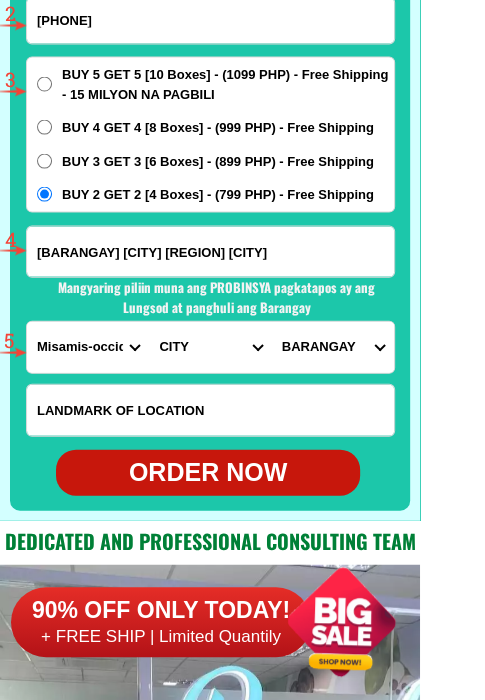click on "CITY Aloran Baliangao Bonifacio Calamba Don-victoriano-chiongbian Jimenez Lopez-jaena Misamis-occidental-clarin Misamis-occidental-concepcion Misamis-occidental-plaridel Misamis-occidental-tudela Oroquieta-city Ozamis-city Pana-on Sapang-dalaga Sinacaban Tangub-city" at bounding box center (210, 347) 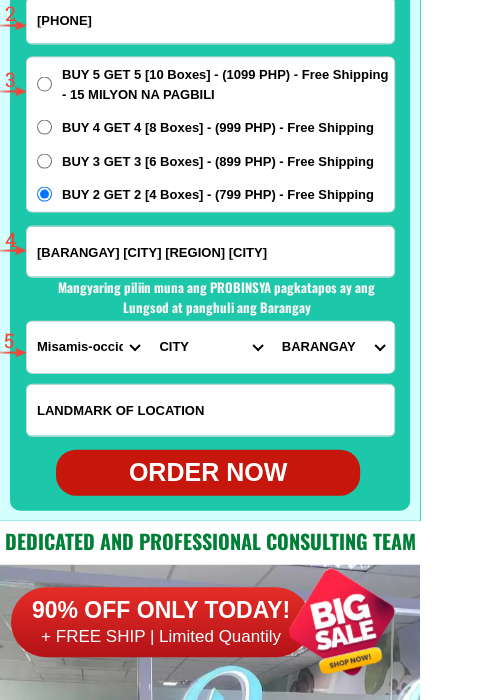 select on "[PHONE]" 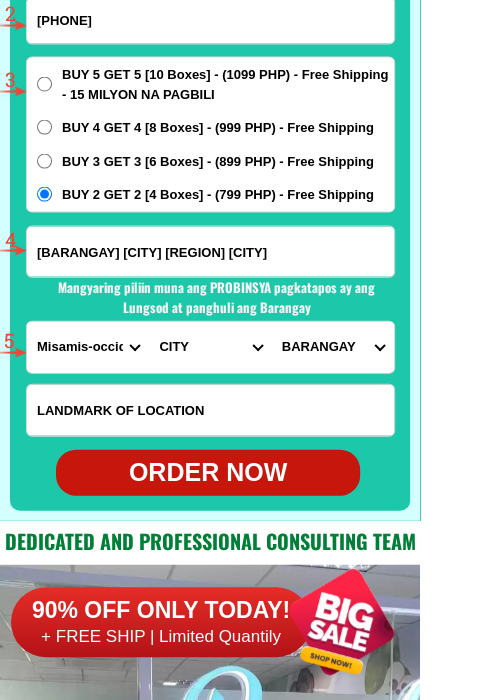 click on "CITY Aloran Baliangao Bonifacio Calamba Don-victoriano-chiongbian Jimenez Lopez-jaena Misamis-occidental-clarin Misamis-occidental-concepcion Misamis-occidental-plaridel Misamis-occidental-tudela Oroquieta-city Ozamis-city Pana-on Sapang-dalaga Sinacaban Tangub-city" at bounding box center (210, 347) 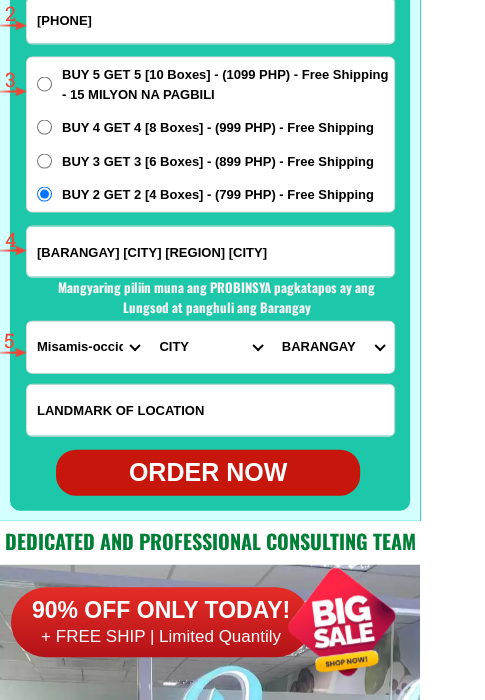 click on "[LIST]" at bounding box center [333, 347] 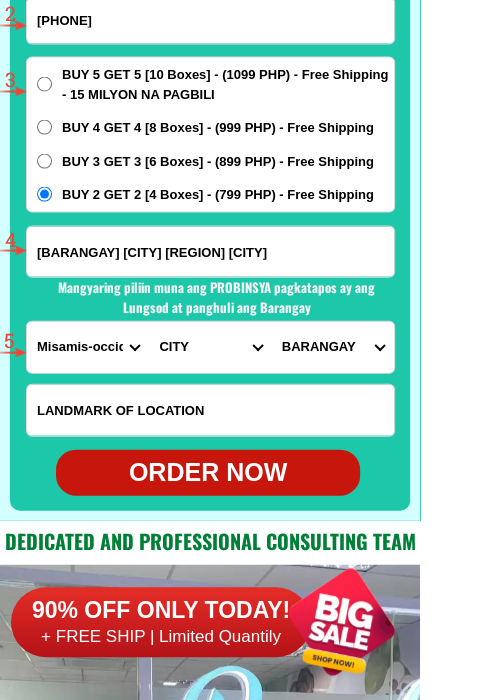 click on "[LIST]" at bounding box center [333, 347] 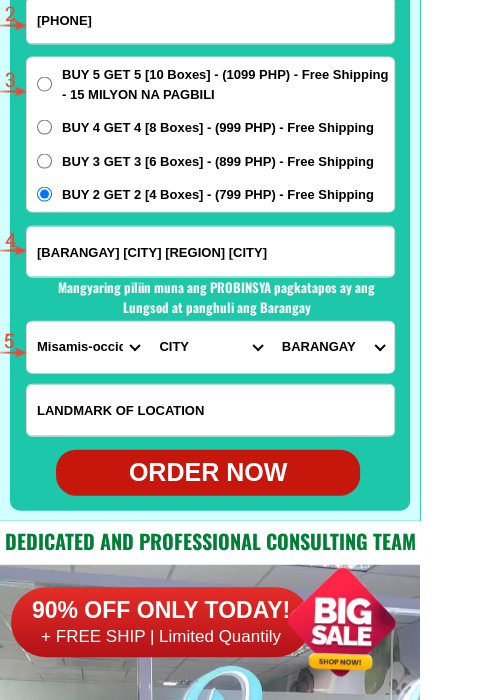 click on "ORDER NOW" at bounding box center (208, 473) 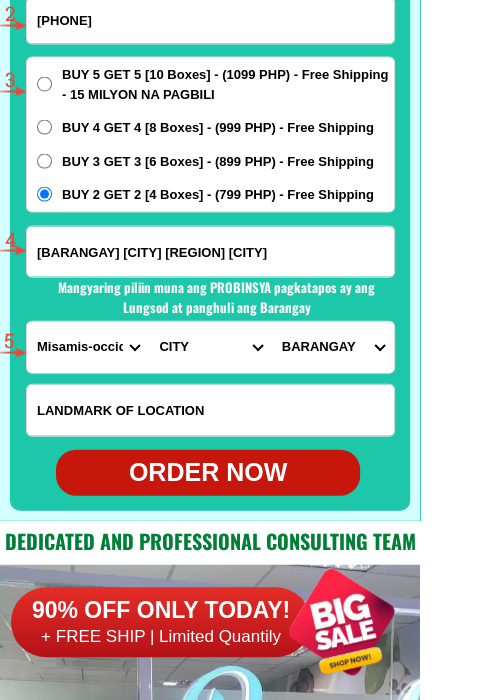 radio on "true" 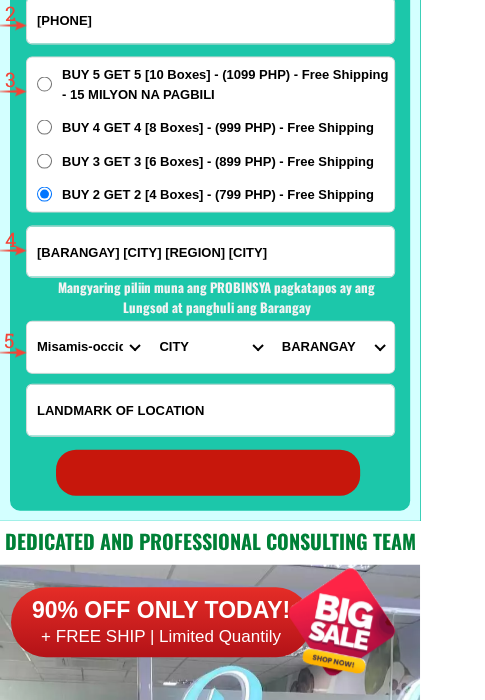 radio on "true" 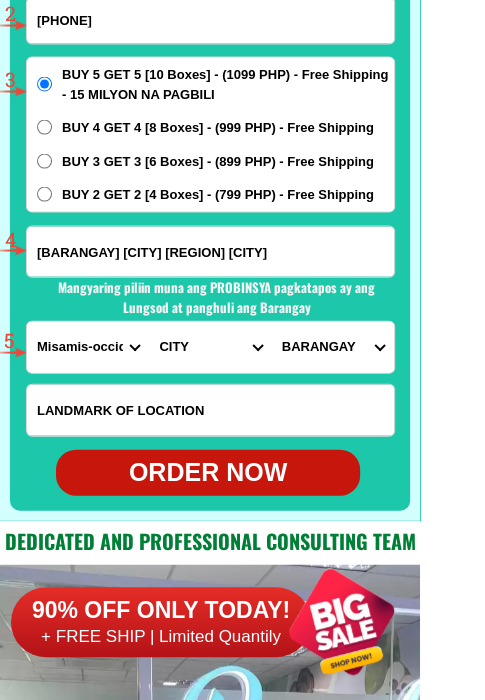 scroll, scrollTop: 15602, scrollLeft: 0, axis: vertical 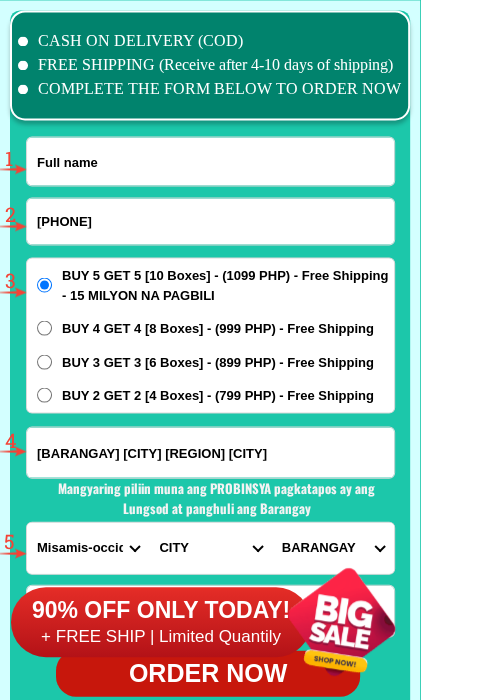 click at bounding box center (210, 161) 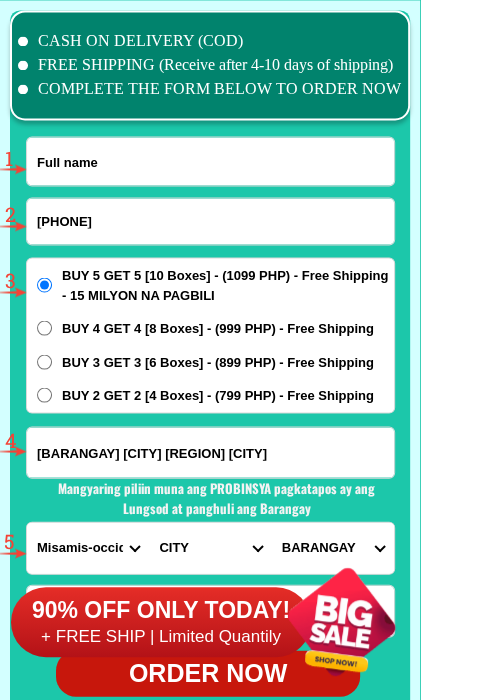 paste on "[FIRST] [LAST]" 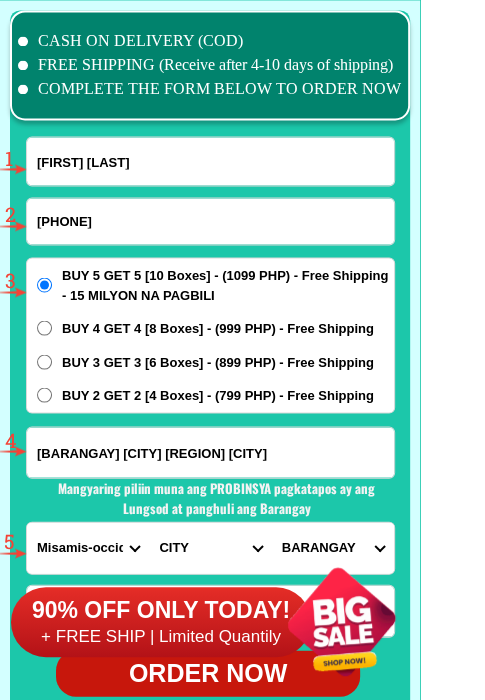 type on "[FIRST] [LAST]" 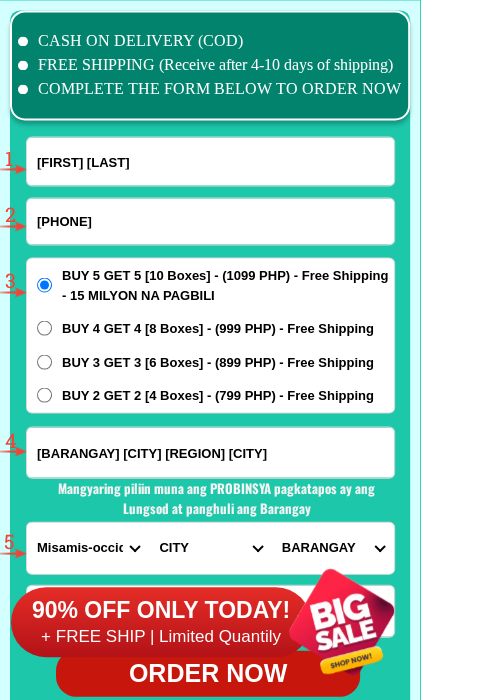 click on "[PHONE]" at bounding box center (210, 221) 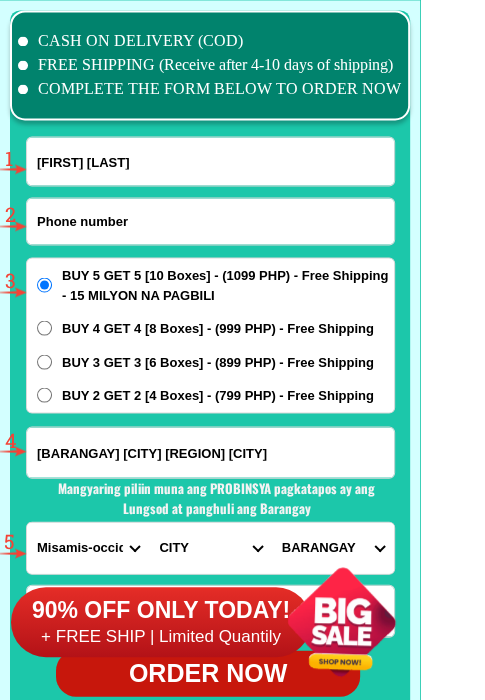 paste on "[PHONE]" 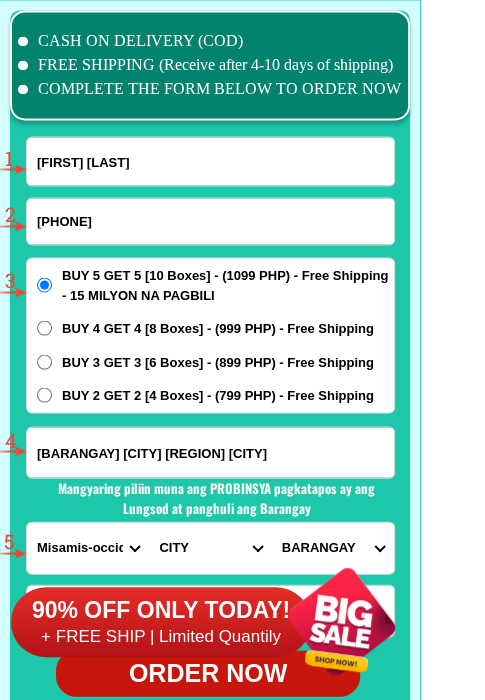 type on "[PHONE]" 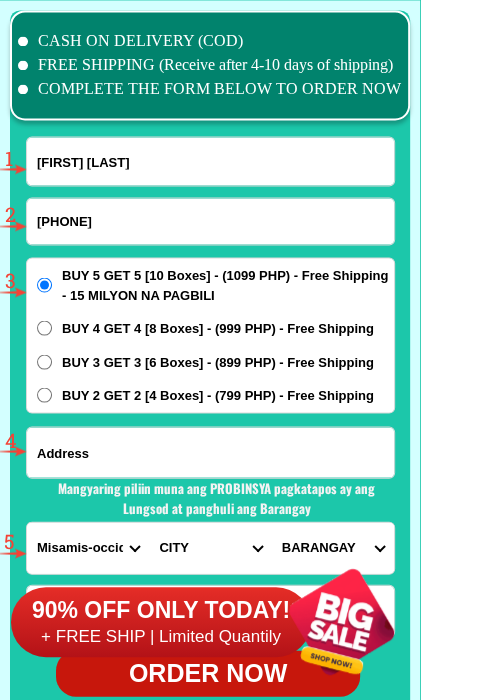 click at bounding box center [210, 452] 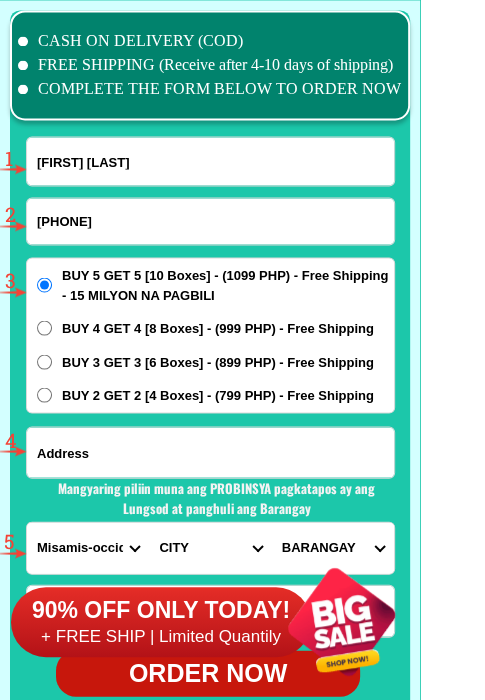 paste on "Purok 3... Dito po sa may highway tapat Ng dalawang puste Sta Cruz Talisay Camarines" 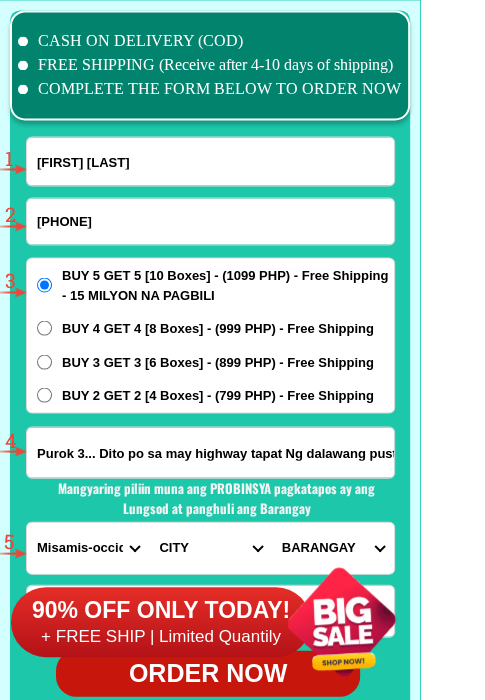 scroll, scrollTop: 0, scrollLeft: 182, axis: horizontal 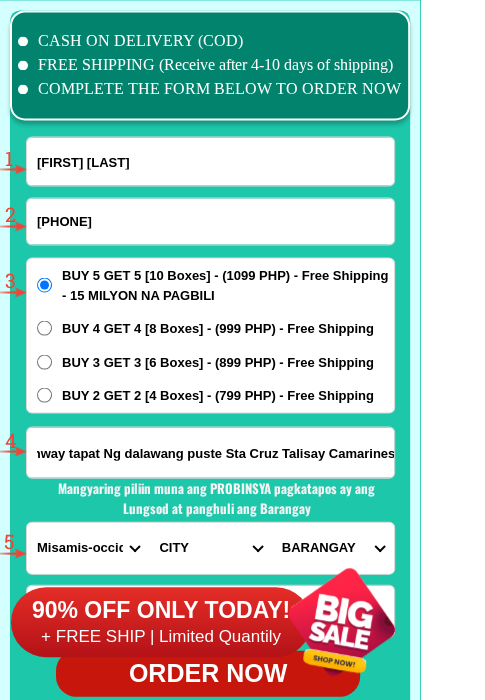 type on "Purok 3... Dito po sa may highway tapat Ng dalawang puste Sta Cruz Talisay Camarines" 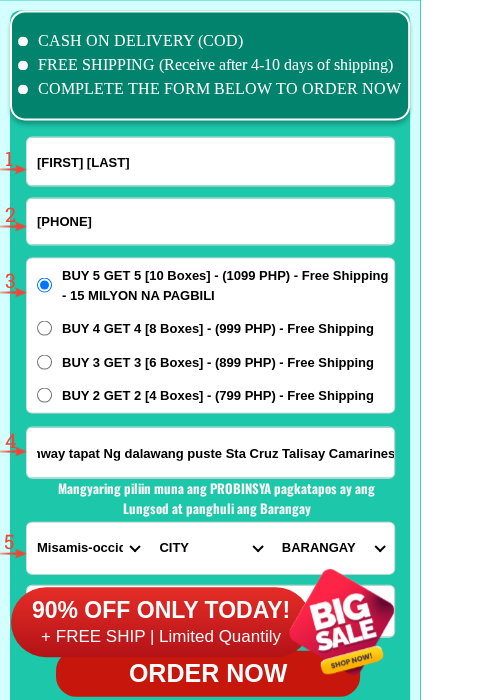 scroll, scrollTop: 0, scrollLeft: 0, axis: both 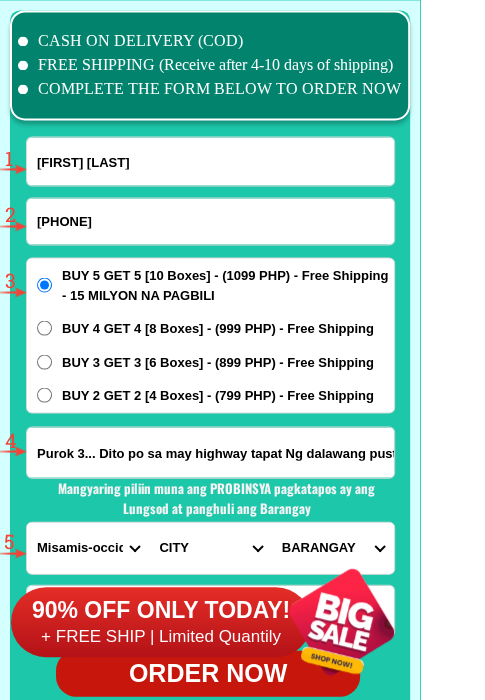 click on "BUY 4 GET 4 [8 Boxes] - (999 PHP) - Free Shipping" at bounding box center [218, 328] 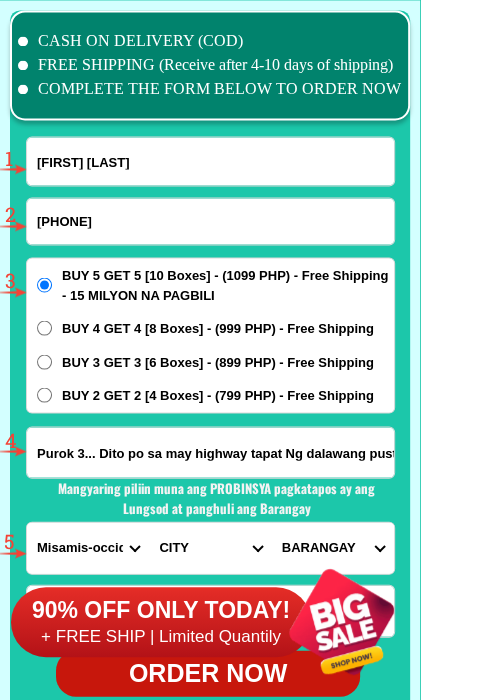 click on "BUY 4 GET 4 [8 Boxes] - (999 PHP) - Free Shipping" at bounding box center (44, 327) 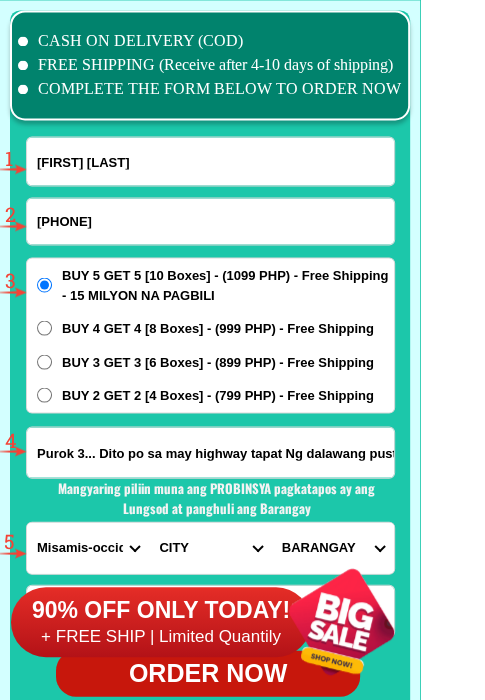 radio on "true" 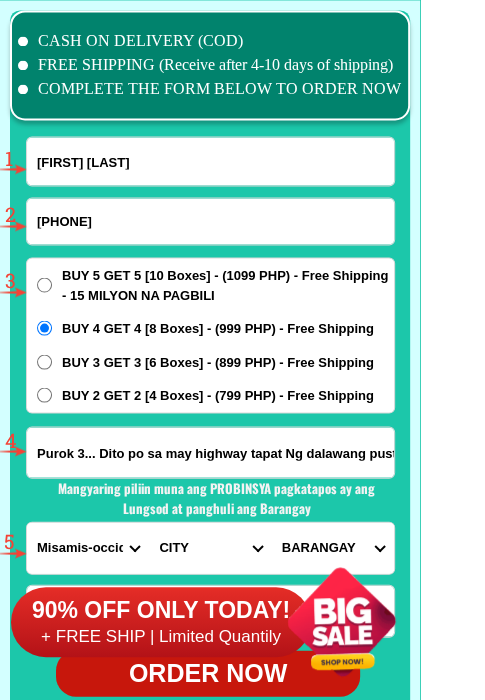 scroll, scrollTop: 15702, scrollLeft: 0, axis: vertical 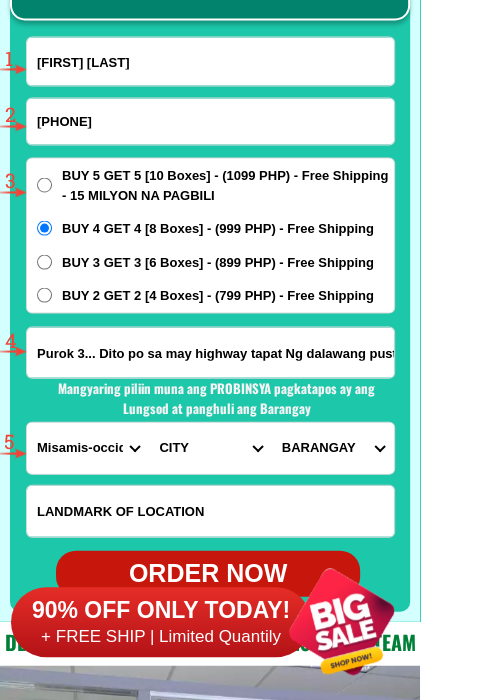 click on "BUY 2 GET 2 [4 Boxes] - (799 PHP) - Free Shipping" at bounding box center [218, 295] 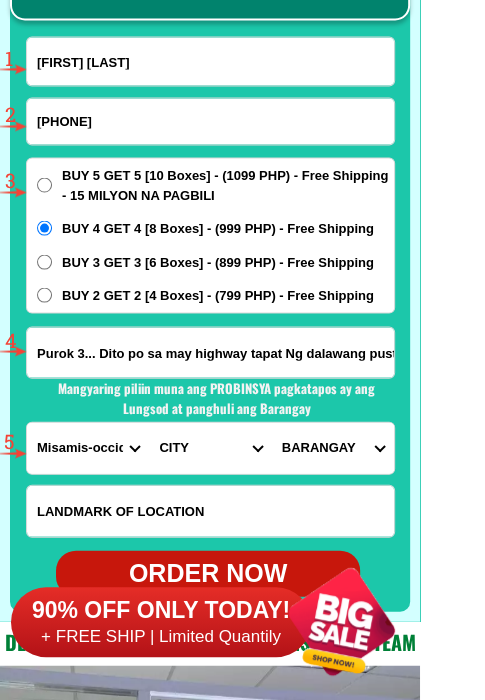 click on "BUY 2 GET 2 [4 Boxes] - (799 PHP) - Free Shipping" at bounding box center [44, 294] 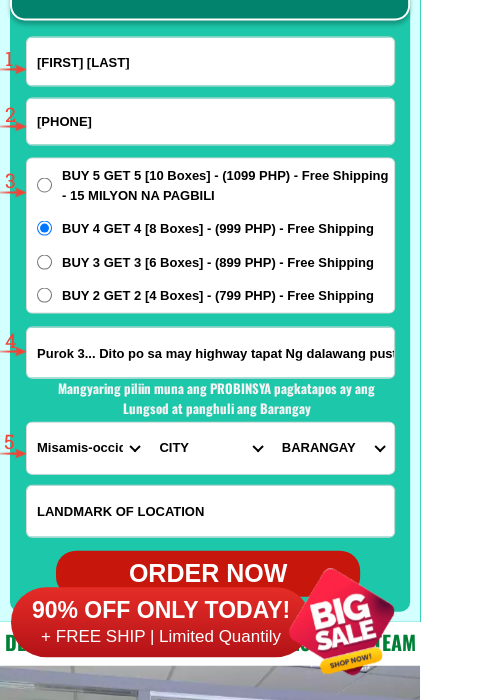 radio on "true" 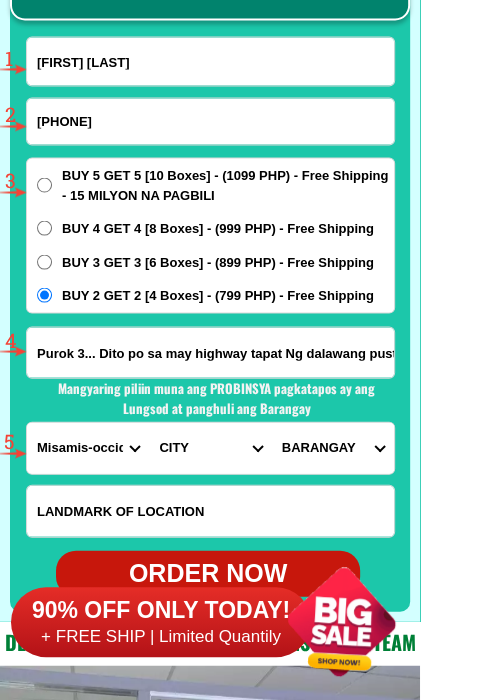 scroll, scrollTop: 15802, scrollLeft: 0, axis: vertical 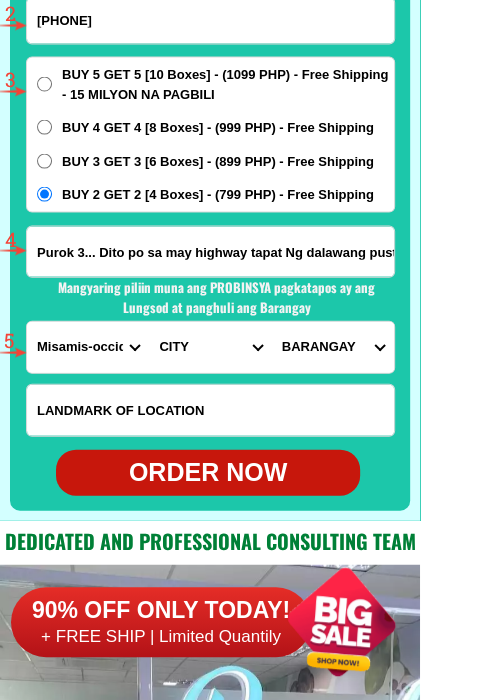click on "PROVINCE Abra Agusan-del-norte Agusan-del-sur Aklan Albay Antique Apayao Aurora Basilan Bataan Batanes Batangas Benguet Biliran Bohol Bukidnon Bulacan Cagayan Camarines-norte Camarines-sur Camiguin Capiz Catanduanes Cavite Cebu Cotabato Davao-de-oro Davao-del-norte Davao-del-sur Davao-occidental Davao-oriental Dinagat-islands Eastern-samar Guimaras Ifugao Ilocos-norte Ilocos-sur Iloilo Isabela Kalinga La-union Laguna Lanao-del-norte Lanao-del-sur Leyte Maguindanao Marinduque Masbate Metro-manila Misamis-occidental Misamis-oriental Mountain-province Negros-occidental Negros-oriental Northern-samar Nueva-ecija Nueva-vizcaya Occidental-mindoro Oriental-mindoro Palawan Pampanga Pangasinan Quezon Quirino Rizal Romblon Sarangani Siquijor Sorsogon South-cotabato Southern-leyte Sultan-kudarat Sulu Surigao-del-norte Surigao-del-sur Tarlac Tawi-tawi Western-samar Zambales Zamboanga-del-norte Zamboanga-del-sur Zamboanga-sibugay" at bounding box center (88, 347) 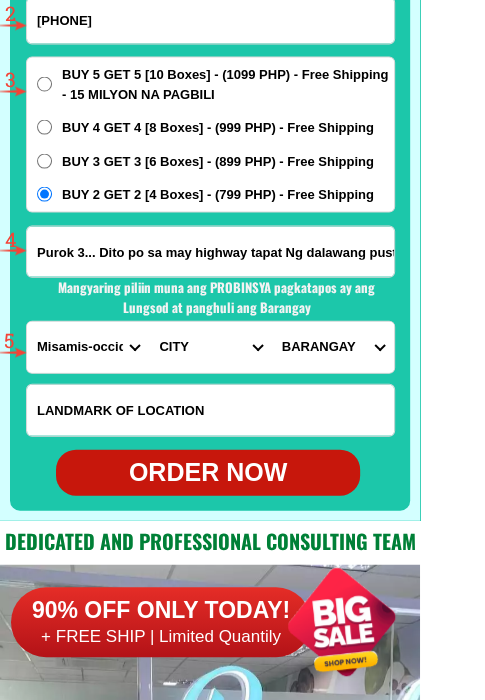 select on "[PHONE]" 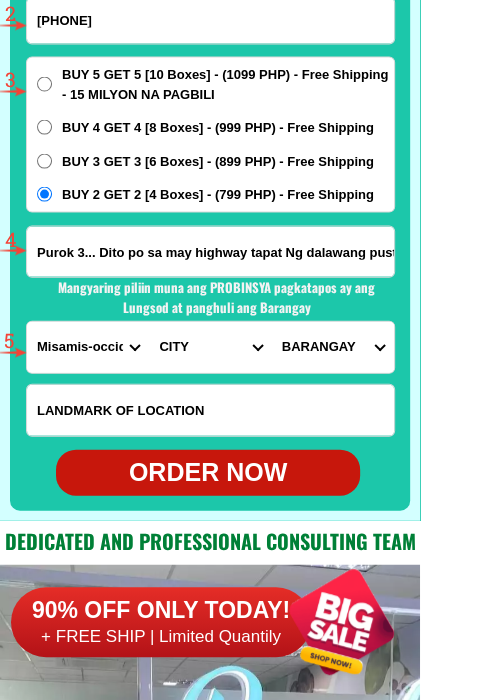 click on "PROVINCE Abra Agusan-del-norte Agusan-del-sur Aklan Albay Antique Apayao Aurora Basilan Bataan Batanes Batangas Benguet Biliran Bohol Bukidnon Bulacan Cagayan Camarines-norte Camarines-sur Camiguin Capiz Catanduanes Cavite Cebu Cotabato Davao-de-oro Davao-del-norte Davao-del-sur Davao-occidental Davao-oriental Dinagat-islands Eastern-samar Guimaras Ifugao Ilocos-norte Ilocos-sur Iloilo Isabela Kalinga La-union Laguna Lanao-del-norte Lanao-del-sur Leyte Maguindanao Marinduque Masbate Metro-manila Misamis-occidental Misamis-oriental Mountain-province Negros-occidental Negros-oriental Northern-samar Nueva-ecija Nueva-vizcaya Occidental-mindoro Oriental-mindoro Palawan Pampanga Pangasinan Quezon Quirino Rizal Romblon Sarangani Siquijor Sorsogon South-cotabato Southern-leyte Sultan-kudarat Sulu Surigao-del-norte Surigao-del-sur Tarlac Tawi-tawi Western-samar Zambales Zamboanga-del-norte Zamboanga-del-sur Zamboanga-sibugay" at bounding box center (88, 347) 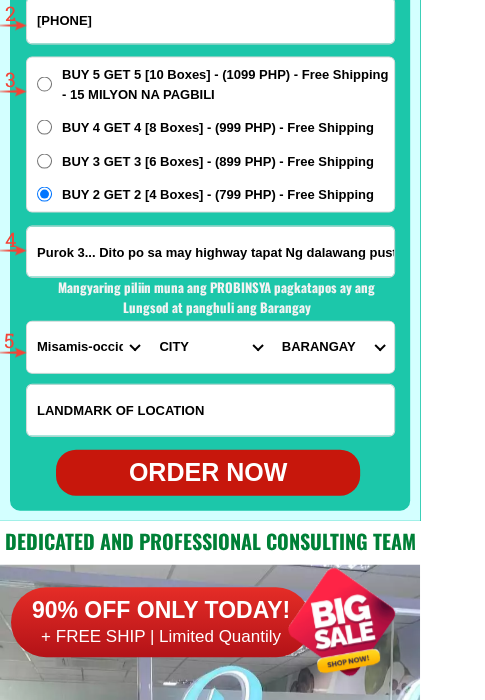click on "CITY Anini-y Antique-libertad Antique-san-jose Antique-san-remigio Barbaza Belison Bugasong Caluya Culasi Hamtic Laua-an Pandan Patnongon Sebaste Sibalom Tibiao Tobias-fornier Valderrama" at bounding box center (210, 347) 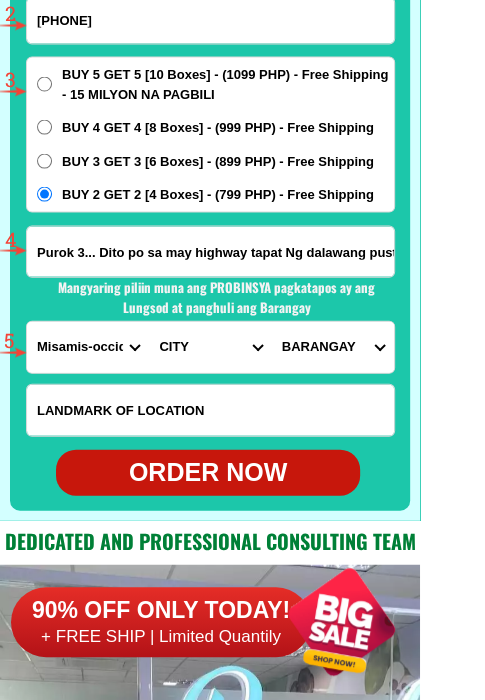 select on "[PHONE]" 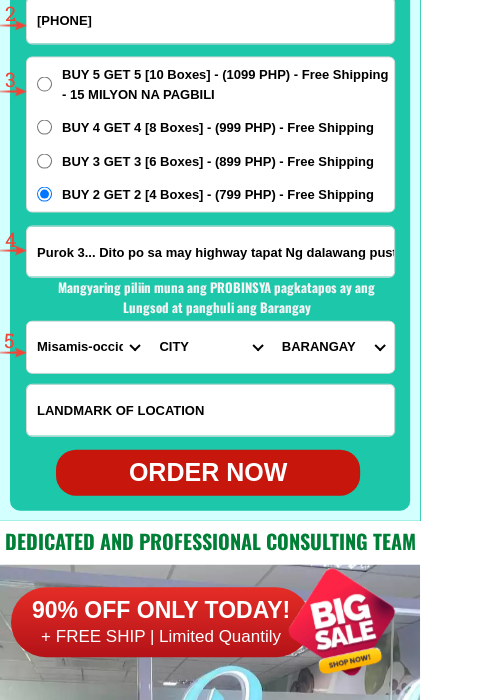click on "CITY Anini-y Antique-libertad Antique-san-jose Antique-san-remigio Barbaza Belison Bugasong Caluya Culasi Hamtic Laua-an Pandan Patnongon Sebaste Sibalom Tibiao Tobias-fornier Valderrama" at bounding box center (210, 347) 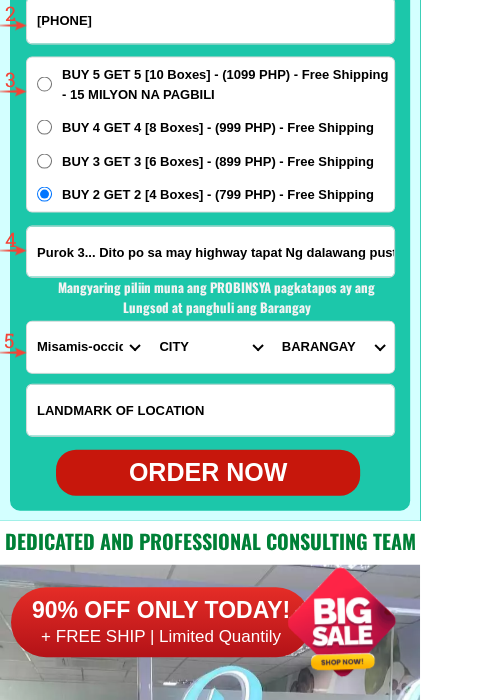 click on "[LIST]" at bounding box center [333, 347] 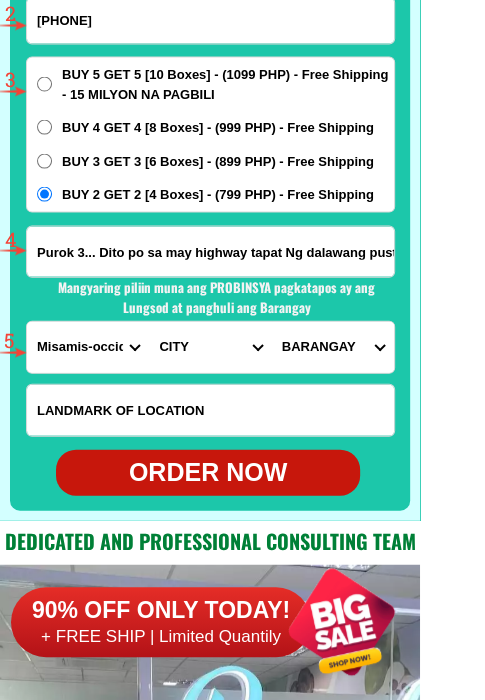 select on "[PHONE]" 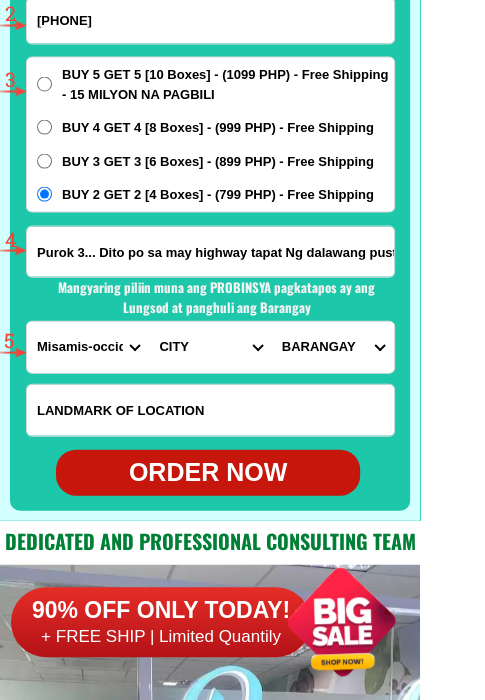 click on "[LIST]" at bounding box center [333, 347] 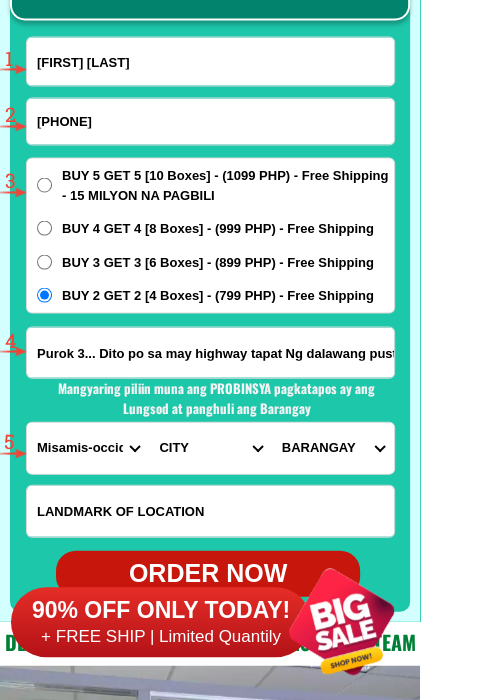 scroll, scrollTop: 15802, scrollLeft: 0, axis: vertical 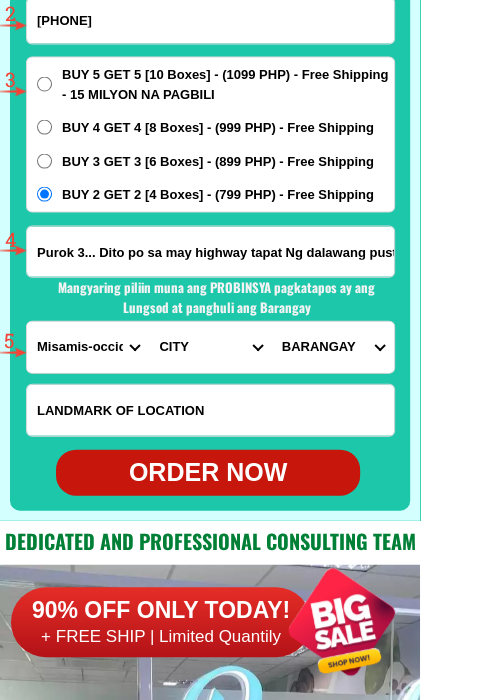 click on "ORDER NOW" at bounding box center (208, 473) 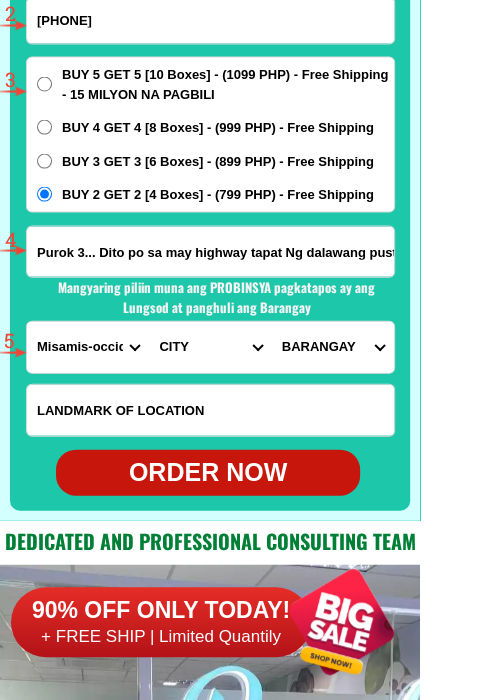 radio on "true" 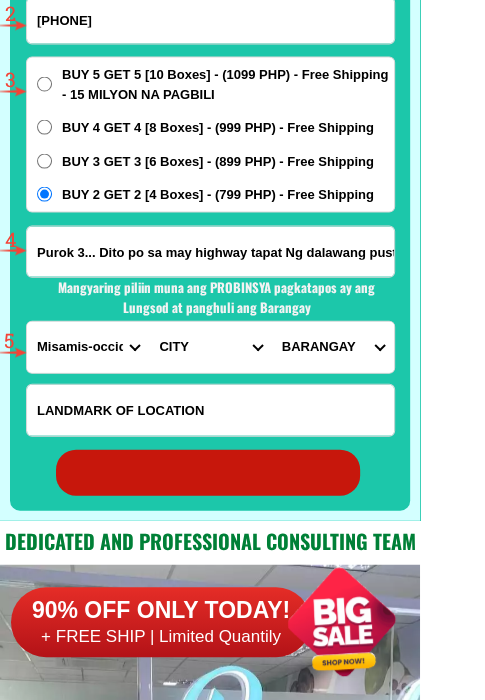 radio on "true" 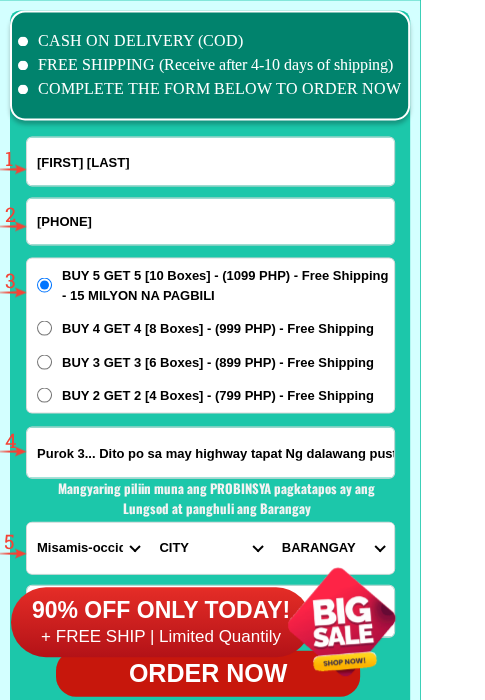 scroll, scrollTop: 15502, scrollLeft: 0, axis: vertical 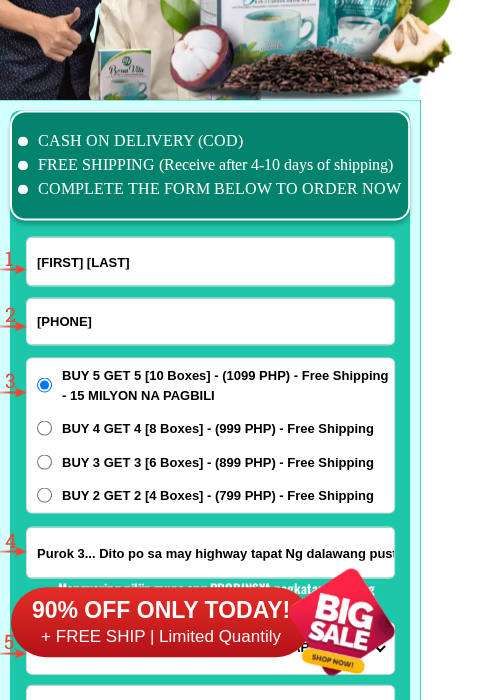 click on "[FIRST] [LAST]" at bounding box center [210, 261] 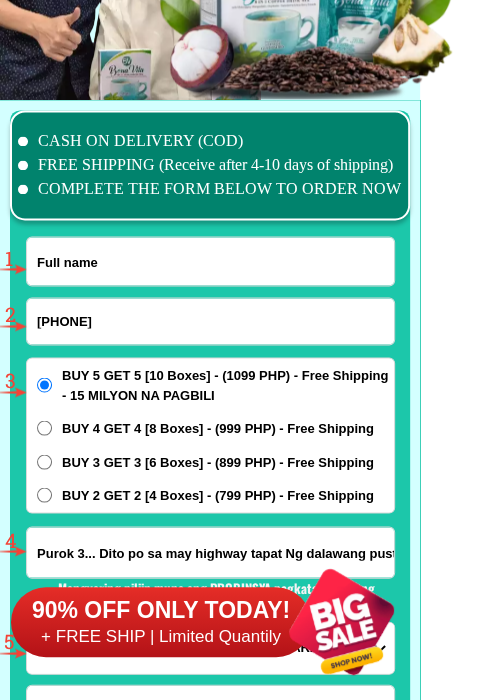 paste on "Uring Paras" 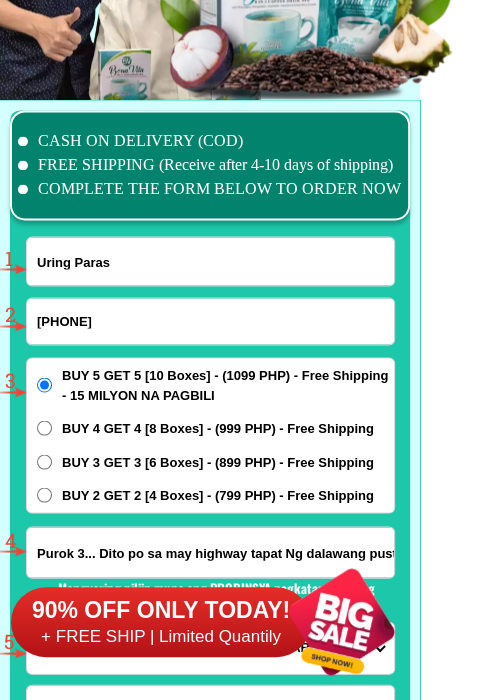 type on "Uring Paras" 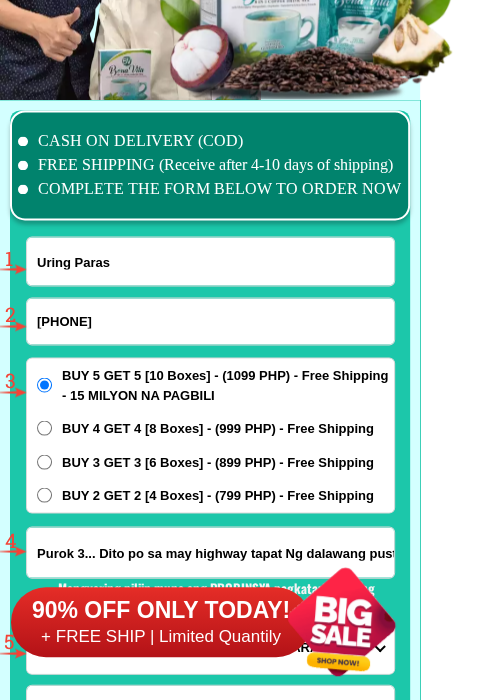 click on "[PHONE]" at bounding box center [210, 321] 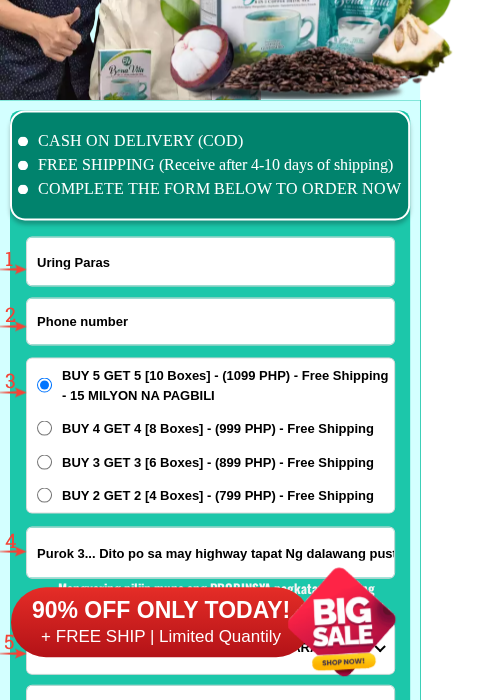 paste on "[PHONE]" 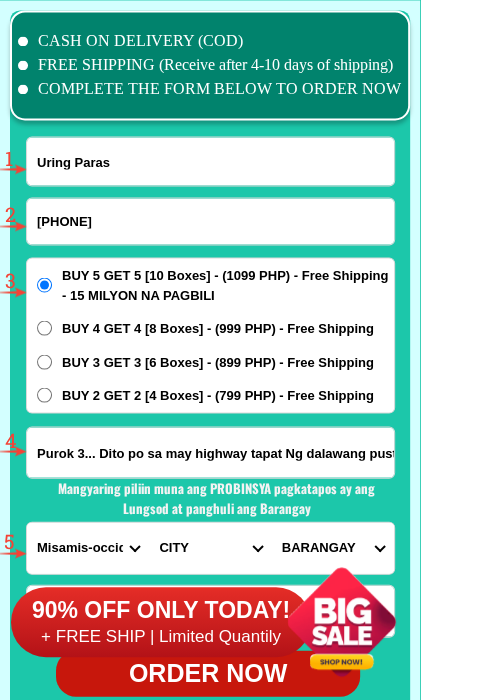scroll, scrollTop: 15702, scrollLeft: 0, axis: vertical 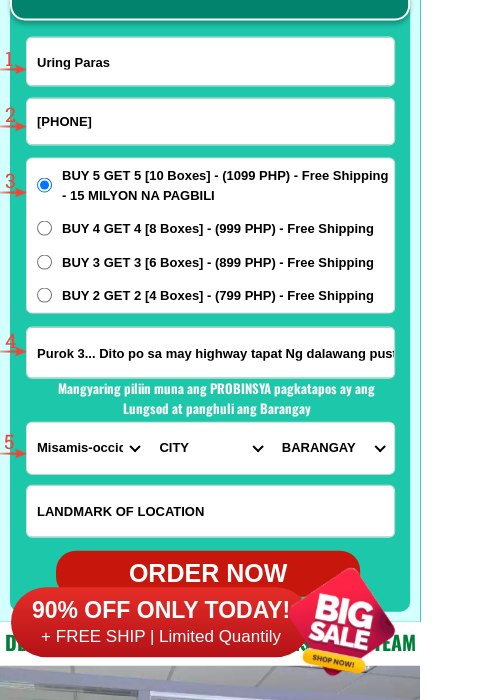 type on "[PHONE]" 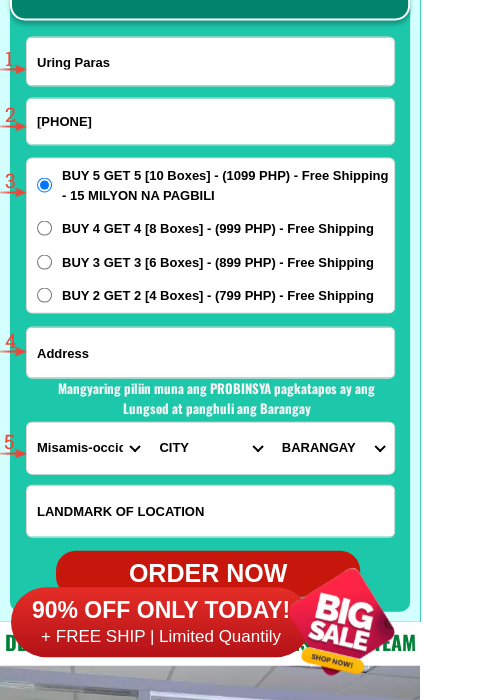 click at bounding box center [210, 352] 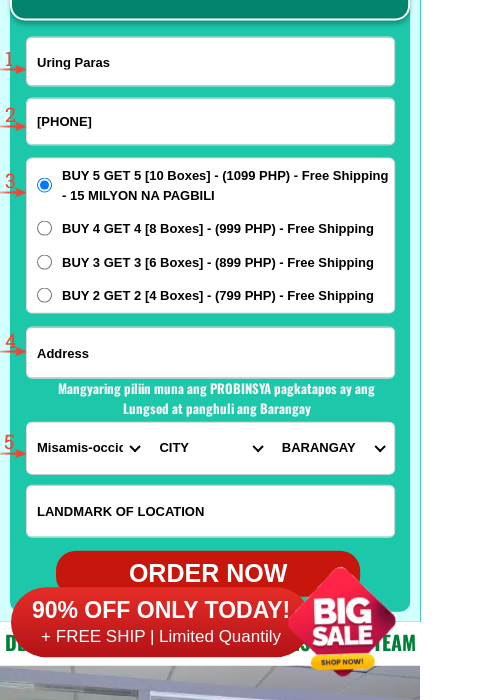 paste on "[NUMBER] [CITY] [CITY]" 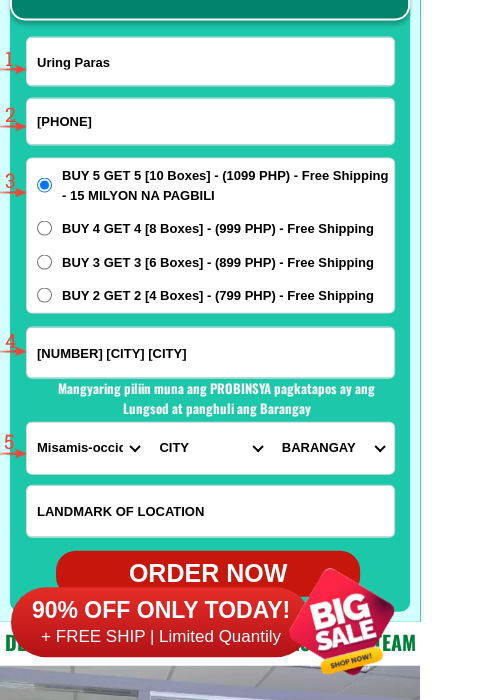 scroll, scrollTop: 0, scrollLeft: 363, axis: horizontal 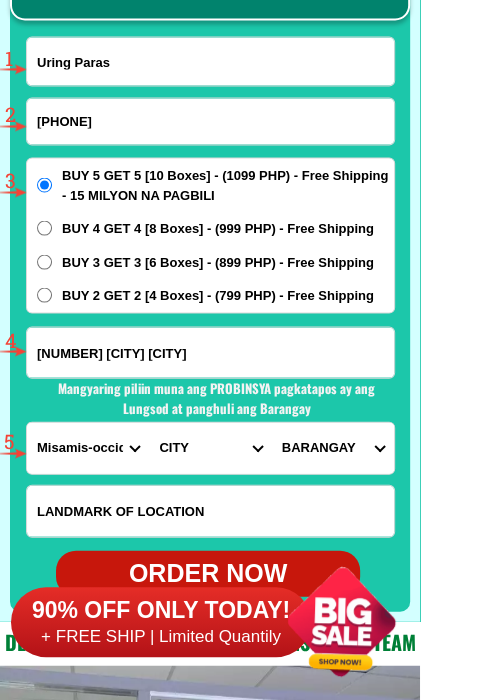 type on "[NUMBER] [CITY] [CITY]" 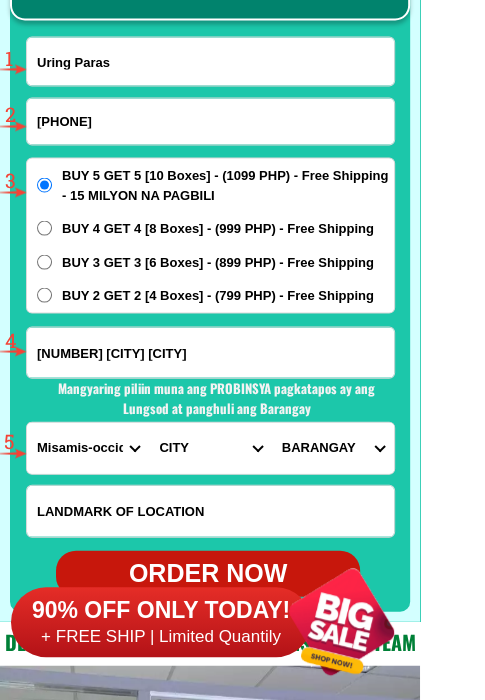 click on "PROVINCE Abra Agusan-del-norte Agusan-del-sur Aklan Albay Antique Apayao Aurora Basilan Bataan Batanes Batangas Benguet Biliran Bohol Bukidnon Bulacan Cagayan Camarines-norte Camarines-sur Camiguin Capiz Catanduanes Cavite Cebu Cotabato Davao-de-oro Davao-del-norte Davao-del-sur Davao-occidental Davao-oriental Dinagat-islands Eastern-samar Guimaras Ifugao Ilocos-norte Ilocos-sur Iloilo Isabela Kalinga La-union Laguna Lanao-del-norte Lanao-del-sur Leyte Maguindanao Marinduque Masbate Metro-manila Misamis-occidental Misamis-oriental Mountain-province Negros-occidental Negros-oriental Northern-samar Nueva-ecija Nueva-vizcaya Occidental-mindoro Oriental-mindoro Palawan Pampanga Pangasinan Quezon Quirino Rizal Romblon Sarangani Siquijor Sorsogon South-cotabato Southern-leyte Sultan-kudarat Sulu Surigao-del-norte Surigao-del-sur Tarlac Tawi-tawi Western-samar Zambales Zamboanga-del-norte Zamboanga-del-sur Zamboanga-sibugay" at bounding box center (88, 447) 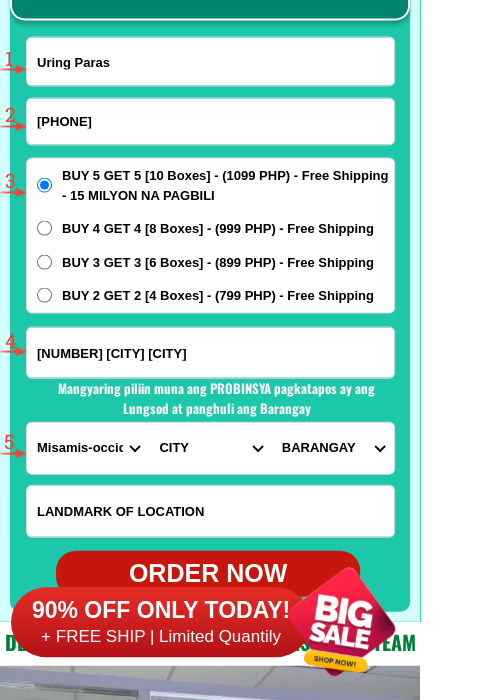 click on "PROVINCE Abra Agusan-del-norte Agusan-del-sur Aklan Albay Antique Apayao Aurora Basilan Bataan Batanes Batangas Benguet Biliran Bohol Bukidnon Bulacan Cagayan Camarines-norte Camarines-sur Camiguin Capiz Catanduanes Cavite Cebu Cotabato Davao-de-oro Davao-del-norte Davao-del-sur Davao-occidental Davao-oriental Dinagat-islands Eastern-samar Guimaras Ifugao Ilocos-norte Ilocos-sur Iloilo Isabela Kalinga La-union Laguna Lanao-del-norte Lanao-del-sur Leyte Maguindanao Marinduque Masbate Metro-manila Misamis-occidental Misamis-oriental Mountain-province Negros-occidental Negros-oriental Northern-samar Nueva-ecija Nueva-vizcaya Occidental-mindoro Oriental-mindoro Palawan Pampanga Pangasinan Quezon Quirino Rizal Romblon Sarangani Siquijor Sorsogon South-cotabato Southern-leyte Sultan-kudarat Sulu Surigao-del-norte Surigao-del-sur Tarlac Tawi-tawi Western-samar Zambales Zamboanga-del-norte Zamboanga-del-sur Zamboanga-sibugay" at bounding box center (88, 447) 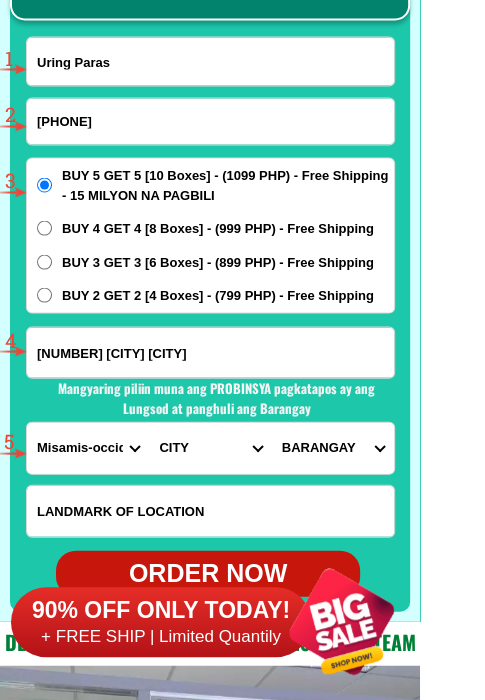 scroll, scrollTop: 0, scrollLeft: 0, axis: both 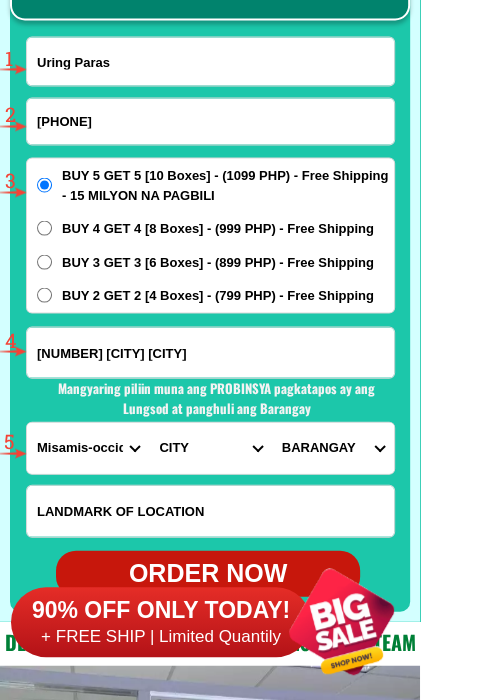click on "PROVINCE Abra Agusan-del-norte Agusan-del-sur Aklan Albay Antique Apayao Aurora Basilan Bataan Batanes Batangas Benguet Biliran Bohol Bukidnon Bulacan Cagayan Camarines-norte Camarines-sur Camiguin Capiz Catanduanes Cavite Cebu Cotabato Davao-de-oro Davao-del-norte Davao-del-sur Davao-occidental Davao-oriental Dinagat-islands Eastern-samar Guimaras Ifugao Ilocos-norte Ilocos-sur Iloilo Isabela Kalinga La-union Laguna Lanao-del-norte Lanao-del-sur Leyte Maguindanao Marinduque Masbate Metro-manila Misamis-occidental Misamis-oriental Mountain-province Negros-occidental Negros-oriental Northern-samar Nueva-ecija Nueva-vizcaya Occidental-mindoro Oriental-mindoro Palawan Pampanga Pangasinan Quezon Quirino Rizal Romblon Sarangani Siquijor Sorsogon South-cotabato Southern-leyte Sultan-kudarat Sulu Surigao-del-norte Surigao-del-sur Tarlac Tawi-tawi Western-samar Zambales Zamboanga-del-norte Zamboanga-del-sur Zamboanga-sibugay" at bounding box center (88, 447) 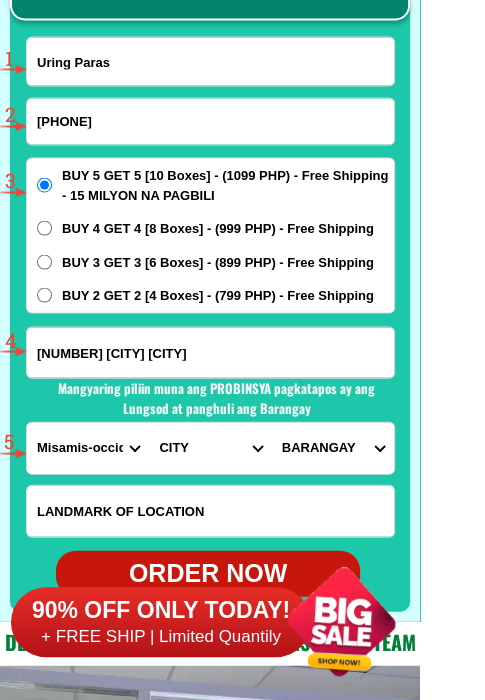select on "63_219" 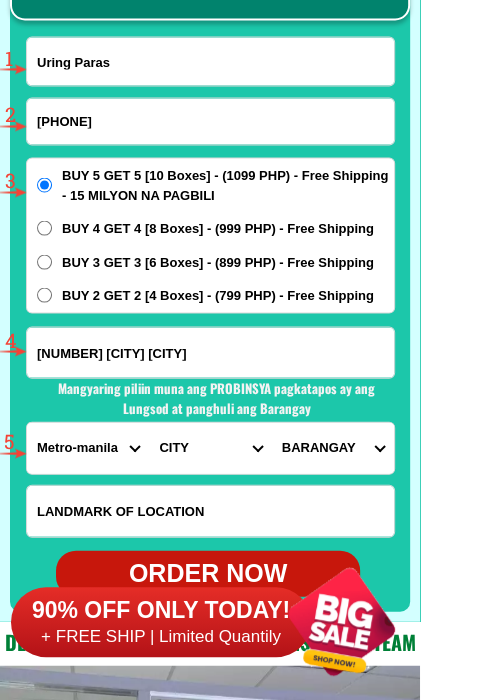 click on "PROVINCE Abra Agusan-del-norte Agusan-del-sur Aklan Albay Antique Apayao Aurora Basilan Bataan Batanes Batangas Benguet Biliran Bohol Bukidnon Bulacan Cagayan Camarines-norte Camarines-sur Camiguin Capiz Catanduanes Cavite Cebu Cotabato Davao-de-oro Davao-del-norte Davao-del-sur Davao-occidental Davao-oriental Dinagat-islands Eastern-samar Guimaras Ifugao Ilocos-norte Ilocos-sur Iloilo Isabela Kalinga La-union Laguna Lanao-del-norte Lanao-del-sur Leyte Maguindanao Marinduque Masbate Metro-manila Misamis-occidental Misamis-oriental Mountain-province Negros-occidental Negros-oriental Northern-samar Nueva-ecija Nueva-vizcaya Occidental-mindoro Oriental-mindoro Palawan Pampanga Pangasinan Quezon Quirino Rizal Romblon Sarangani Siquijor Sorsogon South-cotabato Southern-leyte Sultan-kudarat Sulu Surigao-del-norte Surigao-del-sur Tarlac Tawi-tawi Western-samar Zambales Zamboanga-del-norte Zamboanga-del-sur Zamboanga-sibugay" at bounding box center [88, 447] 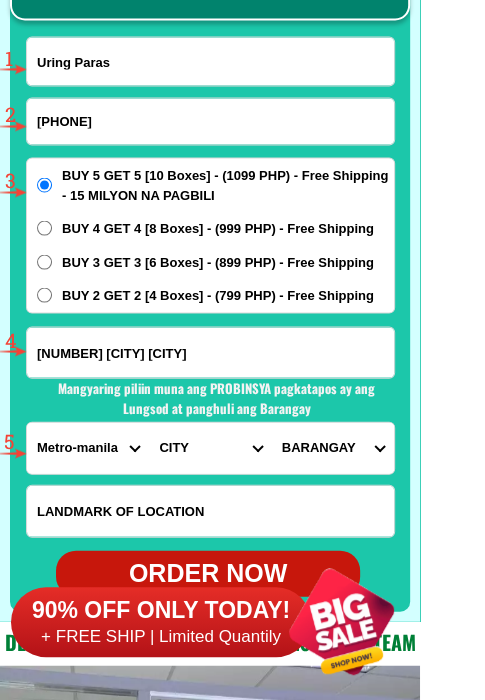 click on "CITY Binondo CALOOCAN Ermita Intramuros Las-pinas Makati Malabon-city Malate Mandaluyong Marikina Metro-manila-sampaloc Metro-manila-san-juan Metro-manila-san-miguel Metro-manila-san-nicolas Metro-manila-santa-ana Metro-manila-santa-mesa Muntinlupa Navotas-city North-caloocan Paco Pandacan Paranaque Pasay Pasig Pateros Port-area Quezon-city Quiapo SANTA-CRUZ SANTA-CRUZ Taguig TONDO I/II TONDO I/II Valenzuela-city" at bounding box center (210, 447) 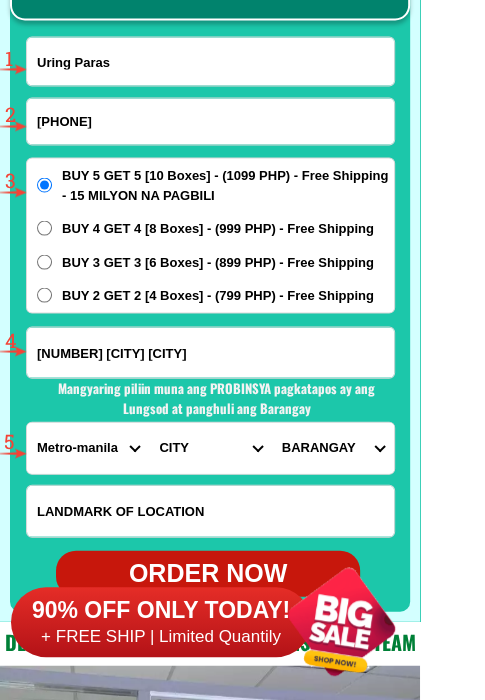 select on "[PHONE]" 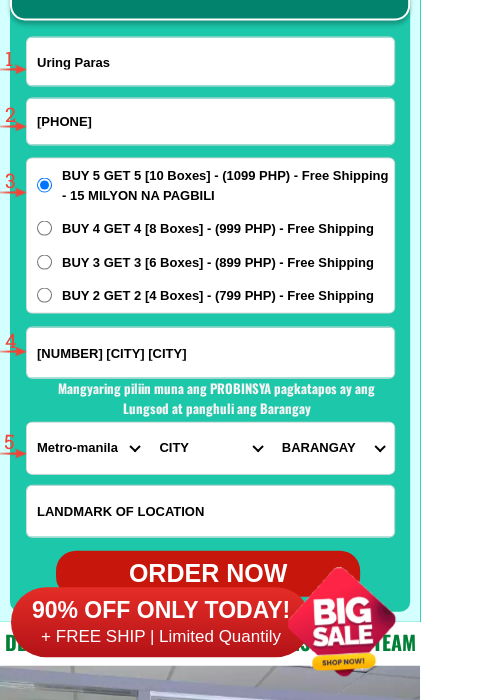 click on "CITY Binondo CALOOCAN Ermita Intramuros Las-pinas Makati Malabon-city Malate Mandaluyong Marikina Metro-manila-sampaloc Metro-manila-san-juan Metro-manila-san-miguel Metro-manila-san-nicolas Metro-manila-santa-ana Metro-manila-santa-mesa Muntinlupa Navotas-city North-caloocan Paco Pandacan Paranaque Pasay Pasig Pateros Port-area Quezon-city Quiapo SANTA-CRUZ SANTA-CRUZ Taguig TONDO I/II TONDO I/II Valenzuela-city" at bounding box center [210, 447] 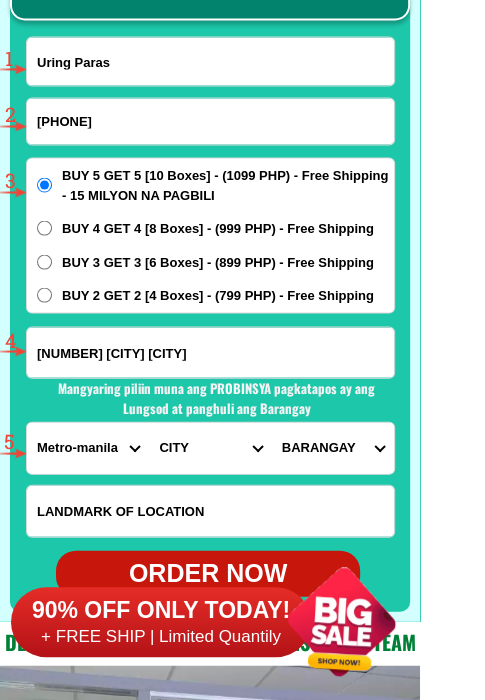 click on "[LIST]" at bounding box center (333, 447) 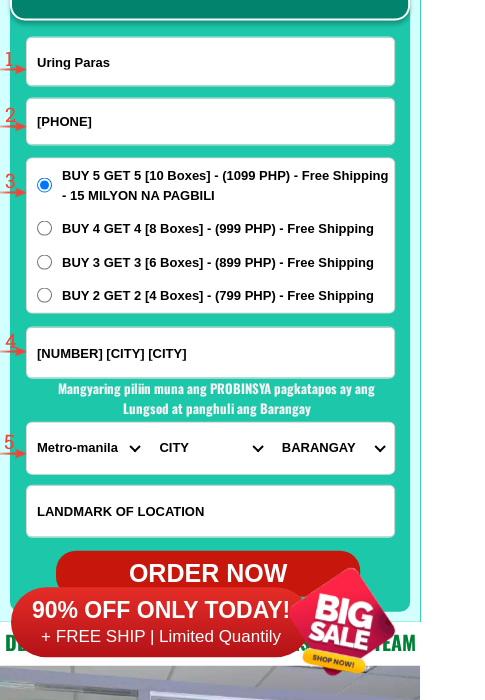 select on "[NUMBER]" 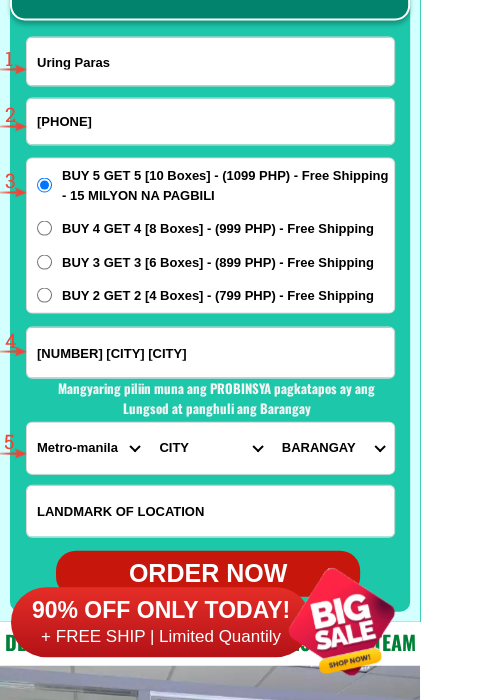 click on "[LIST]" at bounding box center (333, 447) 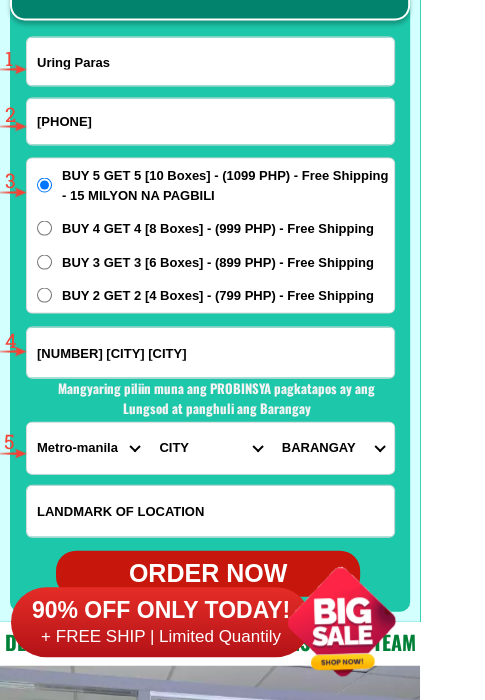 scroll, scrollTop: 15802, scrollLeft: 0, axis: vertical 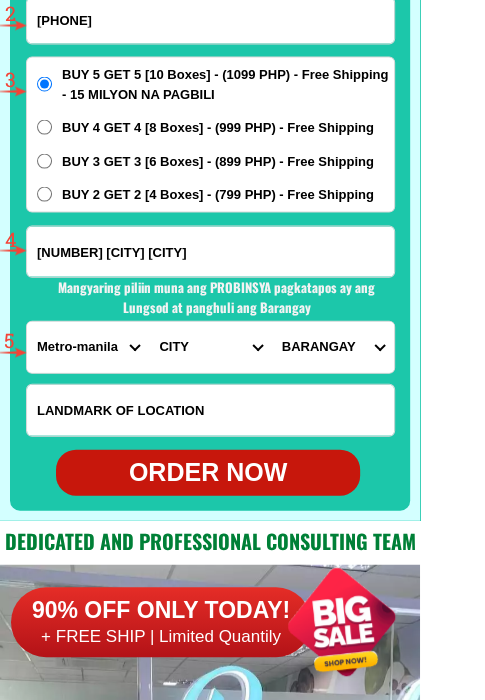click on "ORDER NOW" at bounding box center [208, 473] 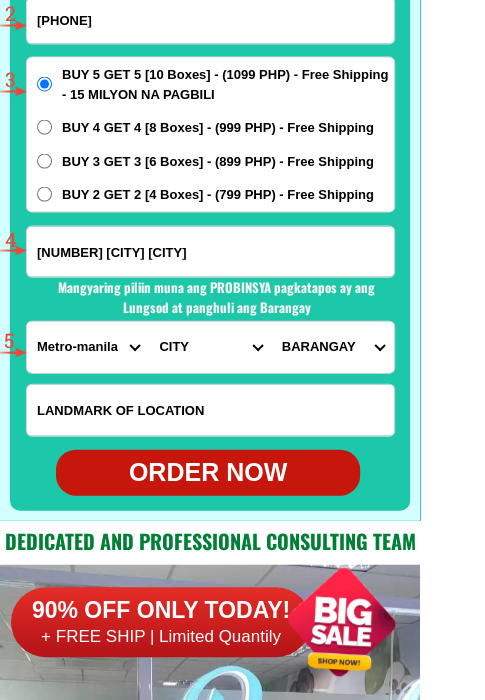 radio on "true" 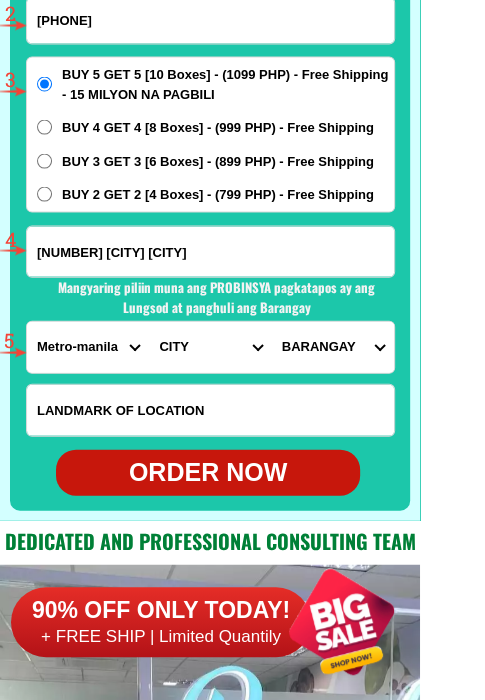 scroll, scrollTop: 15602, scrollLeft: 0, axis: vertical 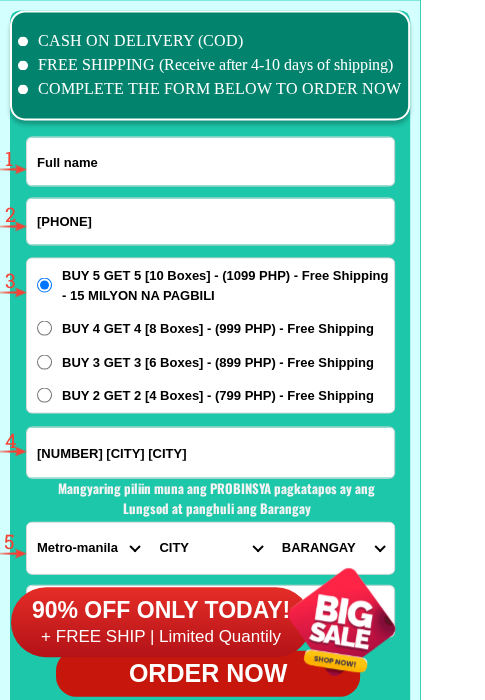 click at bounding box center [210, 161] 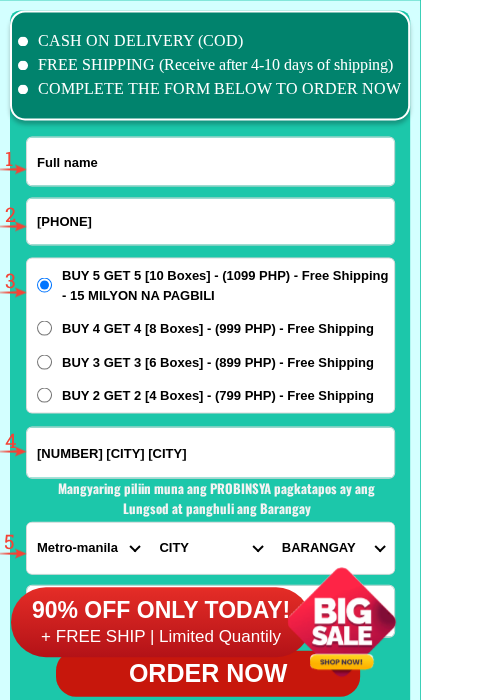 paste on "[FIRST] [LAST] [LAST]" 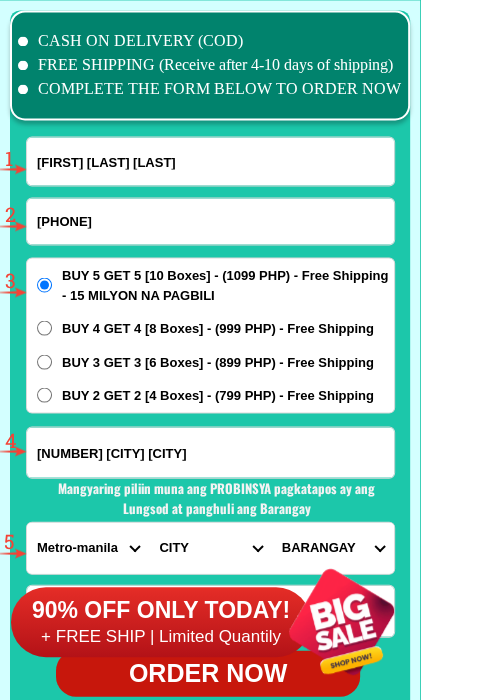 type on "[FIRST] [LAST] [LAST]" 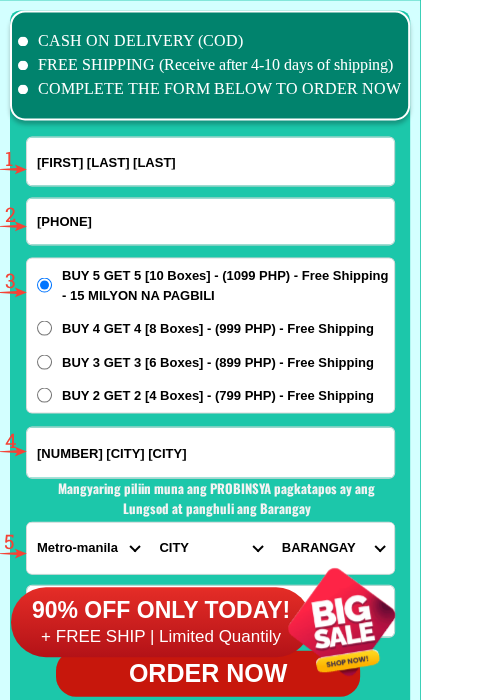 click on "[PHONE]" at bounding box center (210, 221) 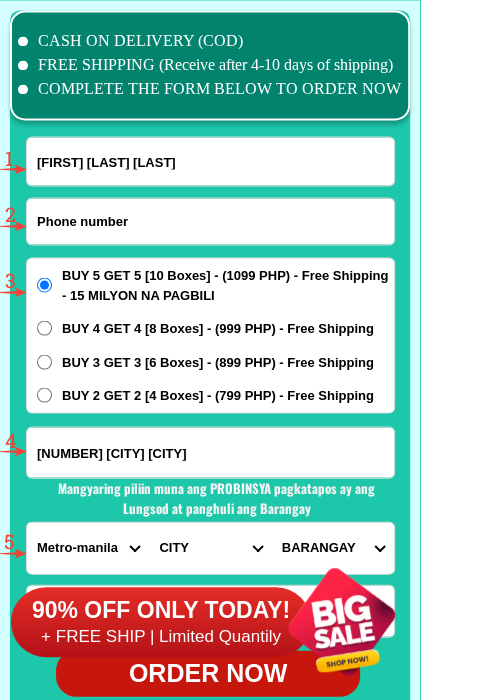 click at bounding box center [210, 221] 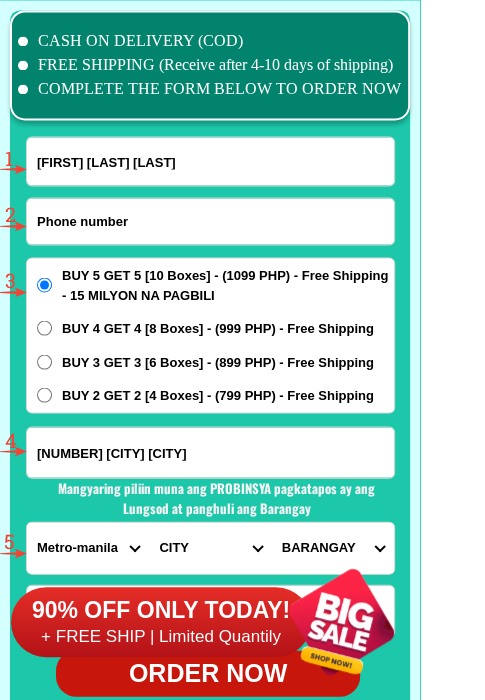 paste on "[PHONE]" 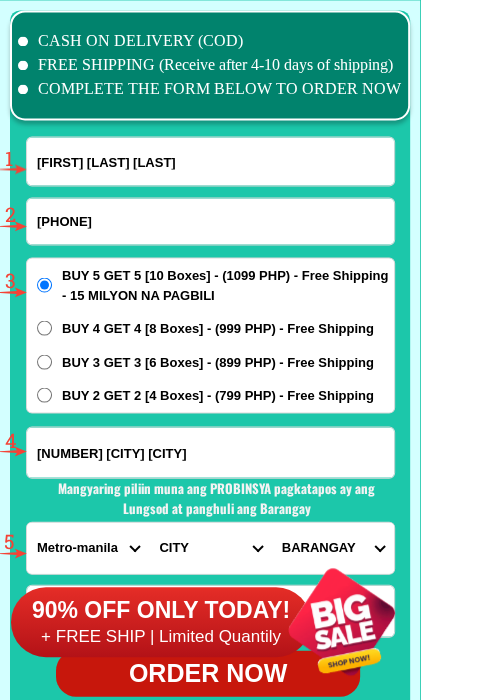 type on "[PHONE]" 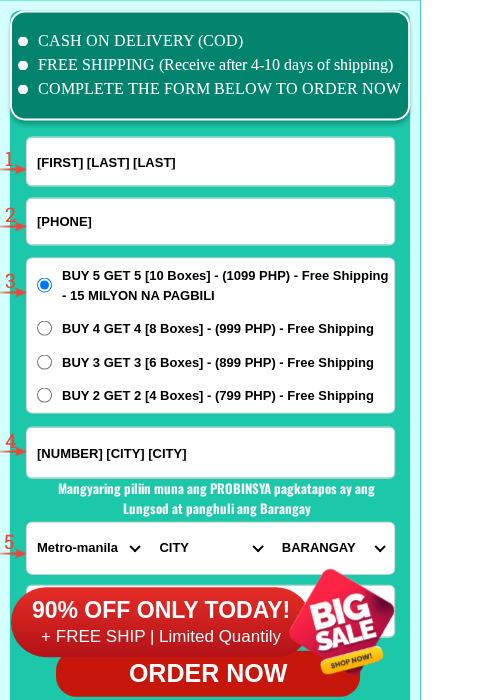 click on "[NUMBER] [CITY] [CITY]" at bounding box center [210, 452] 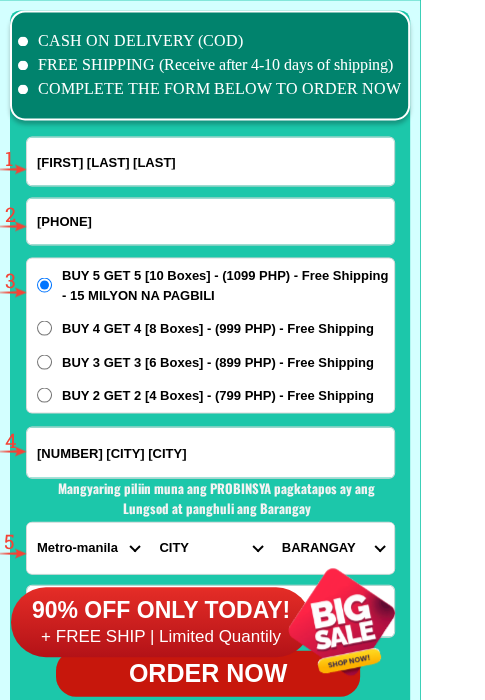 click on "[NUMBER] [CITY] [CITY]" at bounding box center [210, 452] 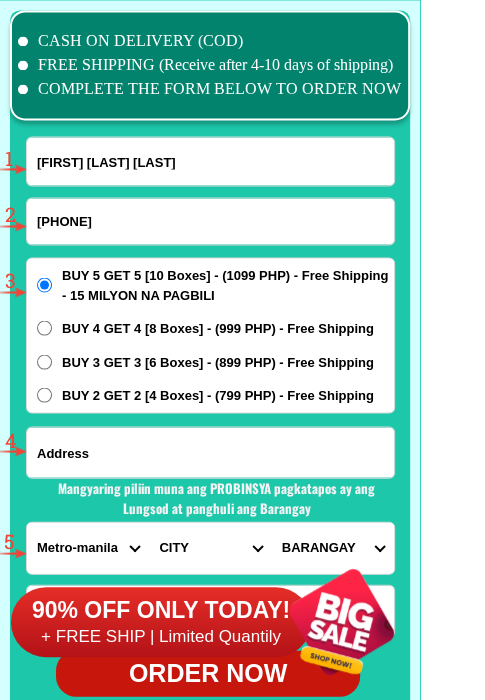 paste on "[BARANGAY] [CITY] [CITY]" 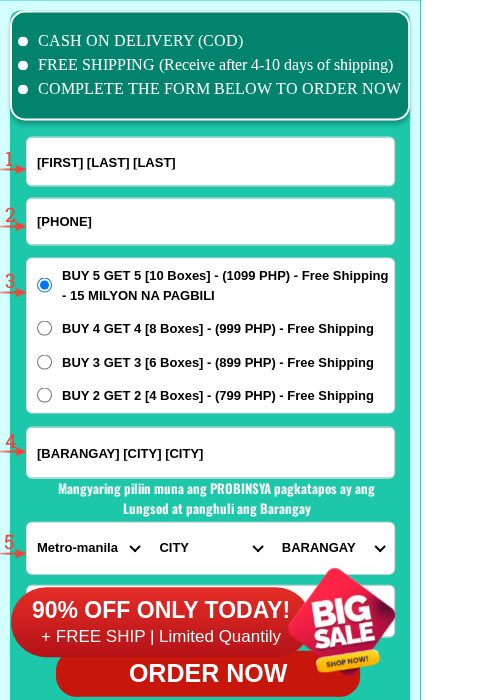 scroll, scrollTop: 0, scrollLeft: 892, axis: horizontal 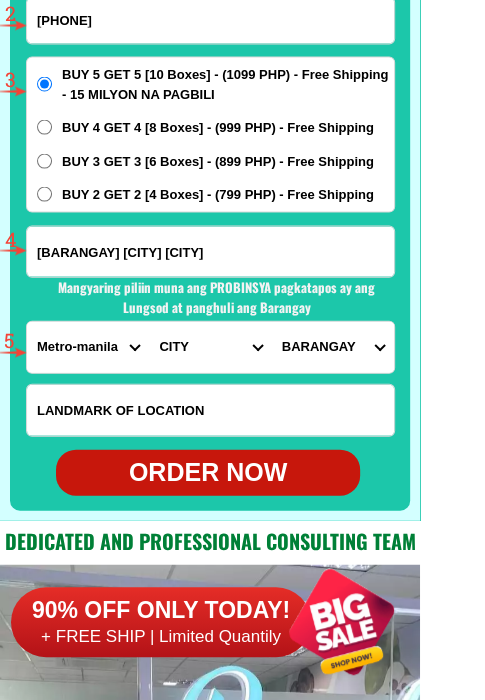 type on "[BARANGAY] [CITY] [CITY]" 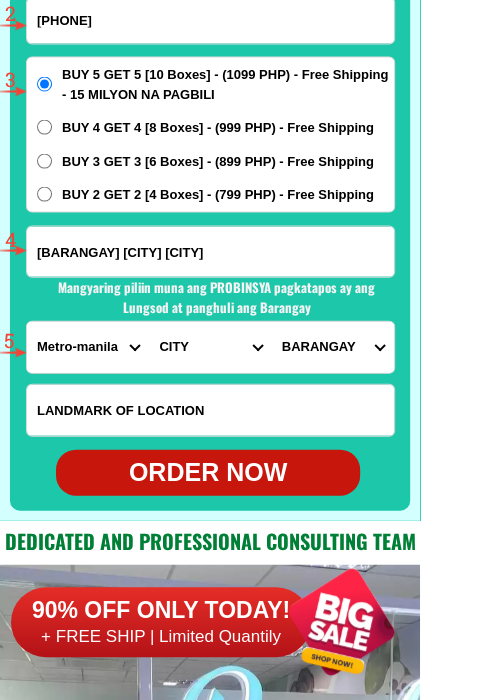 scroll, scrollTop: 0, scrollLeft: 0, axis: both 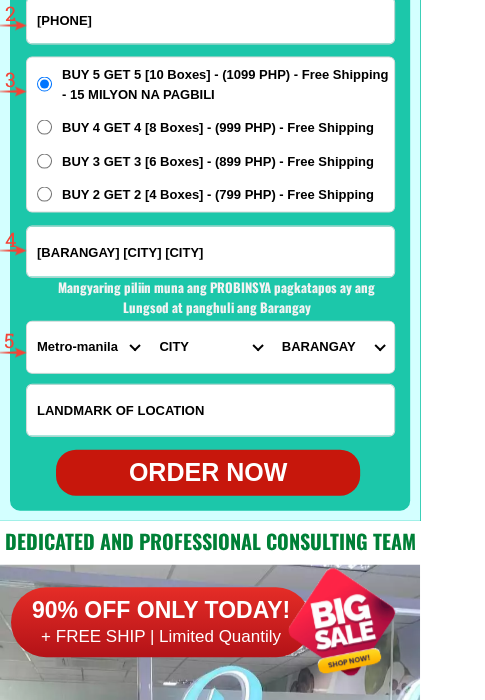 select on "63_826" 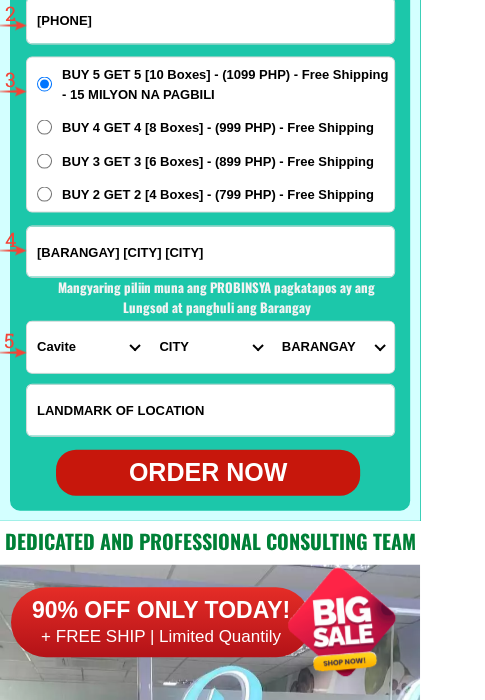 click on "PROVINCE Abra Agusan-del-norte Agusan-del-sur Aklan Albay Antique Apayao Aurora Basilan Bataan Batanes Batangas Benguet Biliran Bohol Bukidnon Bulacan Cagayan Camarines-norte Camarines-sur Camiguin Capiz Catanduanes Cavite Cebu Cotabato Davao-de-oro Davao-del-norte Davao-del-sur Davao-occidental Davao-oriental Dinagat-islands Eastern-samar Guimaras Ifugao Ilocos-norte Ilocos-sur Iloilo Isabela Kalinga La-union Laguna Lanao-del-norte Lanao-del-sur Leyte Maguindanao Marinduque Masbate Metro-manila Misamis-occidental Misamis-oriental Mountain-province Negros-occidental Negros-oriental Northern-samar Nueva-ecija Nueva-vizcaya Occidental-mindoro Oriental-mindoro Palawan Pampanga Pangasinan Quezon Quirino Rizal Romblon Sarangani Siquijor Sorsogon South-cotabato Southern-leyte Sultan-kudarat Sulu Surigao-del-norte Surigao-del-sur Tarlac Tawi-tawi Western-samar Zambales Zamboanga-del-norte Zamboanga-del-sur Zamboanga-sibugay" at bounding box center (88, 347) 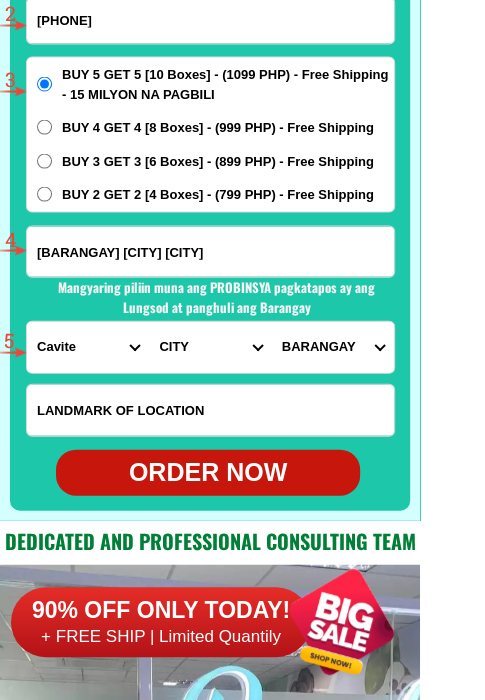select on "63_8266329" 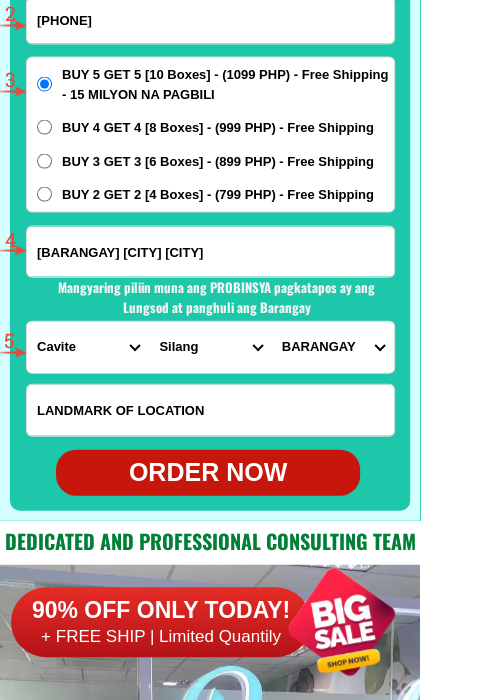 click on "CITY Alfonso Amadeo Bacoor Carmona Cavite-city Cavite-magallanes Cavite-rosario Dasmarinas-city Gen.-mariano-alvarez General-emilio-aguinaldo General-trias Imus Indang Kawit Maragondon Mendez Naic Noveleta Silang Tagaytay-city Tanza Ternate Trece-martires-city" at bounding box center (210, 347) 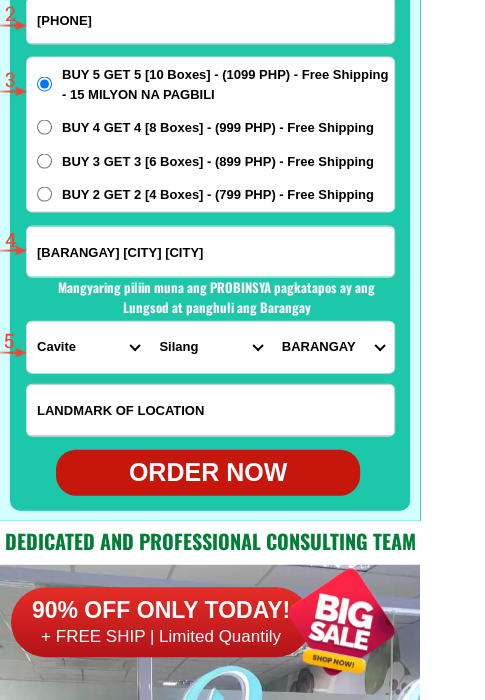 click on "BARANGAY Acacia Adlas Anahaw i Anahaw ii Balite i Balite ii Balubad Banaba Barangay i (pob.) Barangay ii (pob.) Barangay iii (pob.) Barangay iv (pob.) Barangay v (pob.) Batas Biga i Biga ii Biluso Bucal Buho Bulihan Cabangaan Carmen Hoyo Hukay Iba Inchican Ipil i Ipil ii Kalubkob Kaong Lalaan i Lalaan ii Litlit Lucsuhin Lumil Maguyam Malabag Malaking tatyao Mataas na burol Munting ilog Narra i Narra ii Narra iii Paligawan Pasong langka Pooc i Pooc ii Pulong bunga Pulong saging Puting kahoy Sabutan San miguel i San miguel ii San vicente i San vicente ii Santol Tartaria Tibig Toledo Tubuan i Tubuan ii Tubuan iii Ulat Yakal" at bounding box center [333, 347] 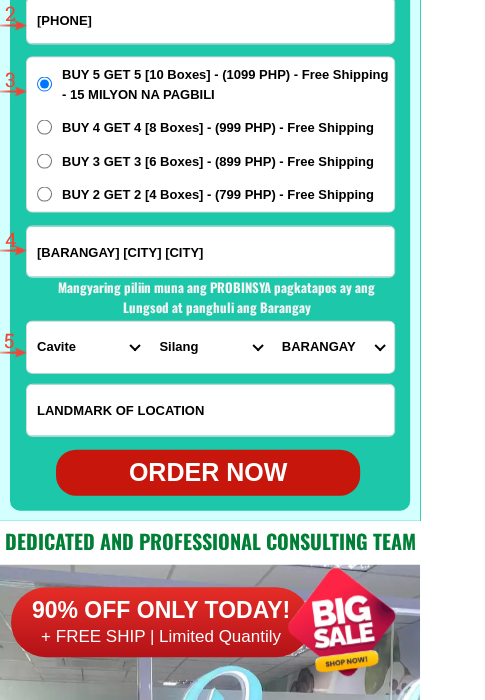 click on "BARANGAY Acacia Adlas Anahaw i Anahaw ii Balite i Balite ii Balubad Banaba Barangay i (pob.) Barangay ii (pob.) Barangay iii (pob.) Barangay iv (pob.) Barangay v (pob.) Batas Biga i Biga ii Biluso Bucal Buho Bulihan Cabangaan Carmen Hoyo Hukay Iba Inchican Ipil i Ipil ii Kalubkob Kaong Lalaan i Lalaan ii Litlit Lucsuhin Lumil Maguyam Malabag Malaking tatyao Mataas na burol Munting ilog Narra i Narra ii Narra iii Paligawan Pasong langka Pooc i Pooc ii Pulong bunga Pulong saging Puting kahoy Sabutan San miguel i San miguel ii San vicente i San vicente ii Santol Tartaria Tibig Toledo Tubuan i Tubuan ii Tubuan iii Ulat Yakal" at bounding box center (333, 347) 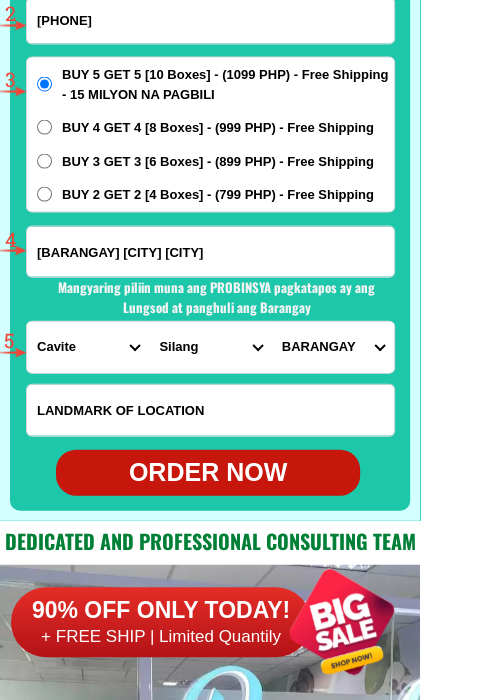 click on "BARANGAY Acacia Adlas Anahaw i Anahaw ii Balite i Balite ii Balubad Banaba Barangay i (pob.) Barangay ii (pob.) Barangay iii (pob.) Barangay iv (pob.) Barangay v (pob.) Batas Biga i Biga ii Biluso Bucal Buho Bulihan Cabangaan Carmen Hoyo Hukay Iba Inchican Ipil i Ipil ii Kalubkob Kaong Lalaan i Lalaan ii Litlit Lucsuhin Lumil Maguyam Malabag Malaking tatyao Mataas na burol Munting ilog Narra i Narra ii Narra iii Paligawan Pasong langka Pooc i Pooc ii Pulong bunga Pulong saging Puting kahoy Sabutan San miguel i San miguel ii San vicente i San vicente ii Santol Tartaria Tibig Toledo Tubuan i Tubuan ii Tubuan iii Ulat Yakal" at bounding box center [333, 347] 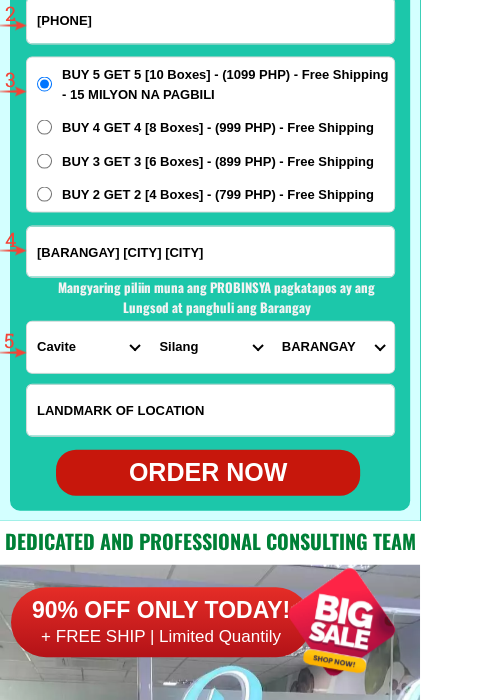select on "[PHONE]" 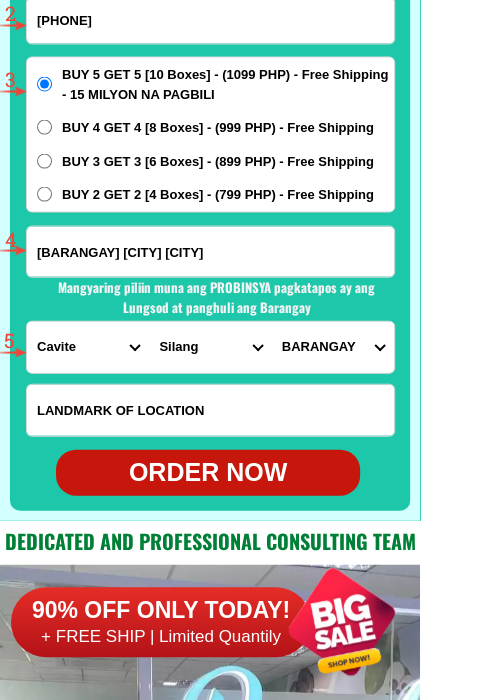 click on "BARANGAY Acacia Adlas Anahaw i Anahaw ii Balite i Balite ii Balubad Banaba Barangay i (pob.) Barangay ii (pob.) Barangay iii (pob.) Barangay iv (pob.) Barangay v (pob.) Batas Biga i Biga ii Biluso Bucal Buho Bulihan Cabangaan Carmen Hoyo Hukay Iba Inchican Ipil i Ipil ii Kalubkob Kaong Lalaan i Lalaan ii Litlit Lucsuhin Lumil Maguyam Malabag Malaking tatyao Mataas na burol Munting ilog Narra i Narra ii Narra iii Paligawan Pasong langka Pooc i Pooc ii Pulong bunga Pulong saging Puting kahoy Sabutan San miguel i San miguel ii San vicente i San vicente ii Santol Tartaria Tibig Toledo Tubuan i Tubuan ii Tubuan iii Ulat Yakal" at bounding box center [333, 347] 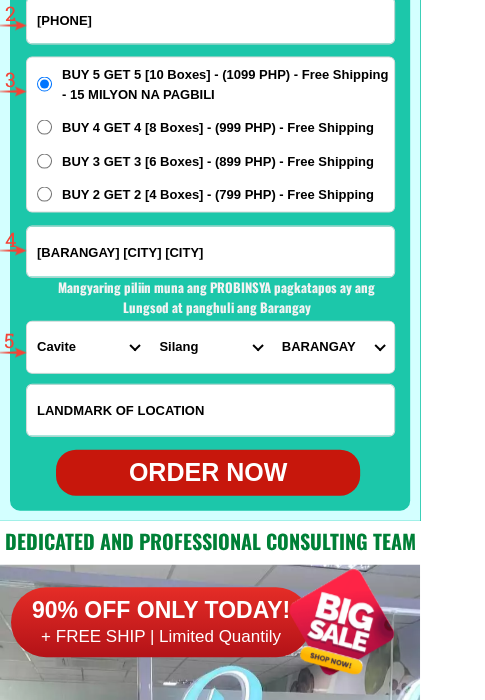 scroll, scrollTop: 15902, scrollLeft: 0, axis: vertical 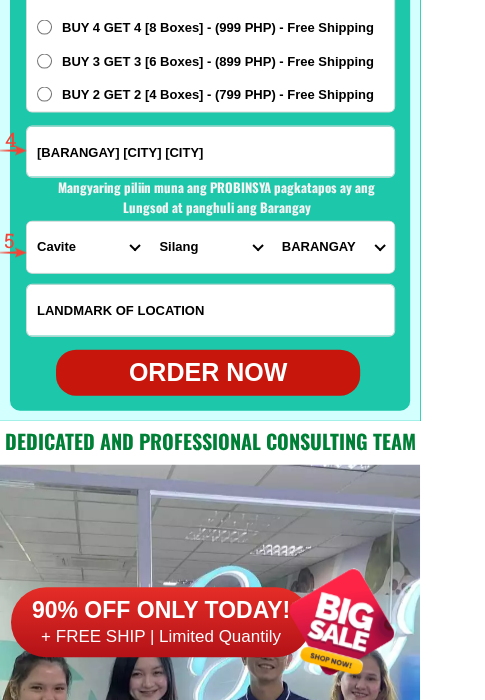 click on "ORDER NOW" at bounding box center [208, 373] 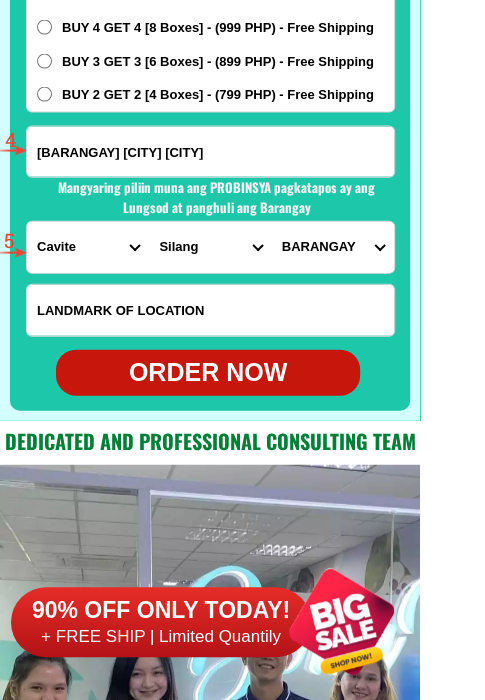 radio on "true" 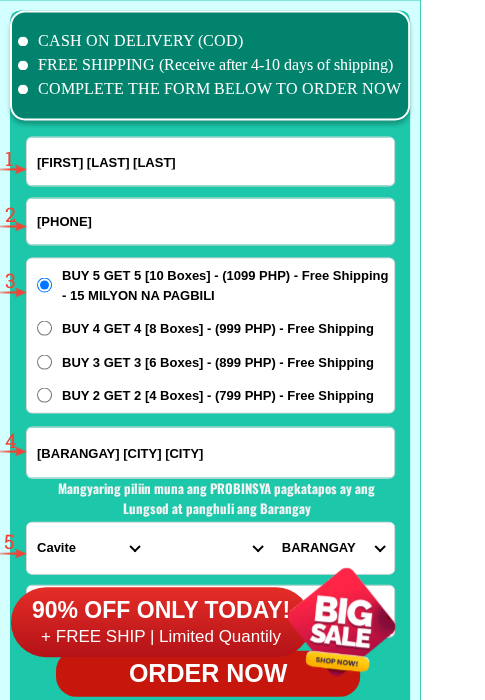 scroll, scrollTop: 15502, scrollLeft: 0, axis: vertical 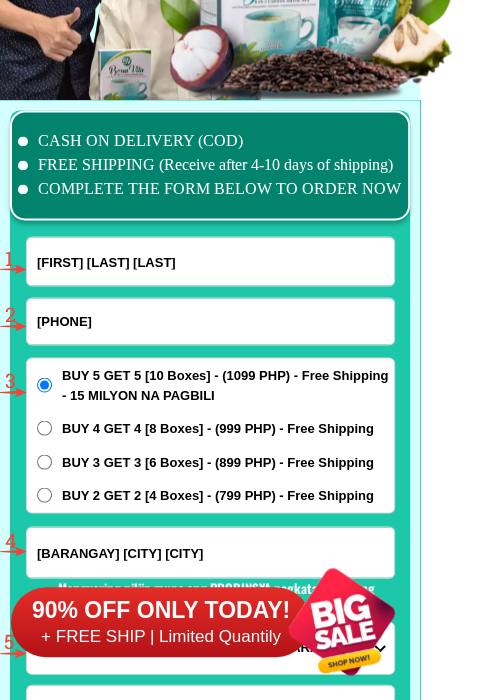 click on "[FIRST] [LAST] [LAST]" at bounding box center [210, 261] 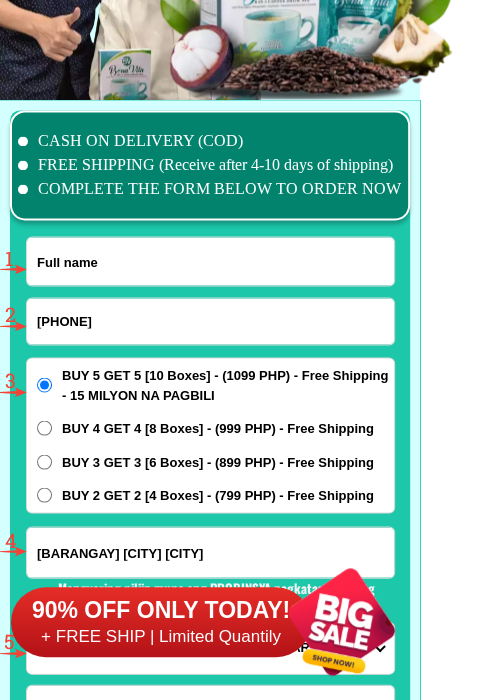 paste on "[LAST]" 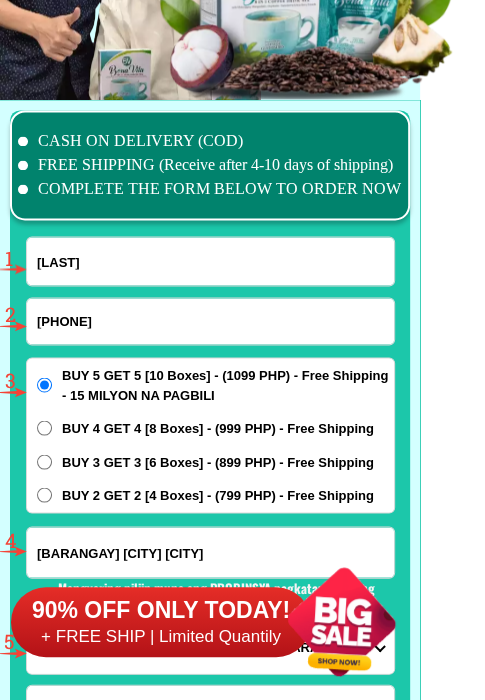 type on "[LAST]" 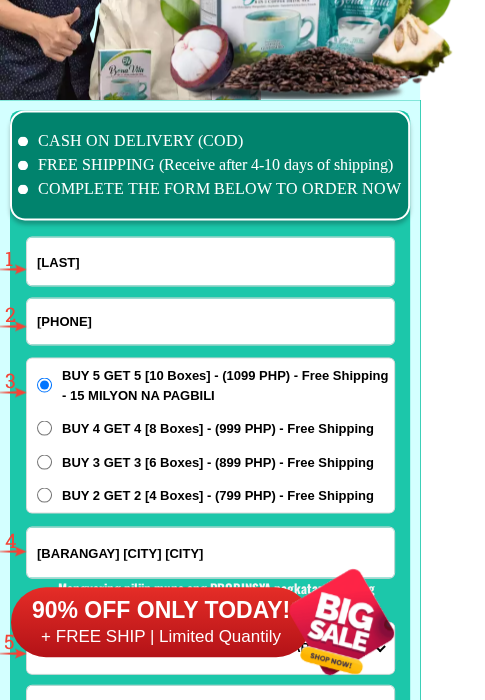 click on "[PHONE]" at bounding box center [210, 321] 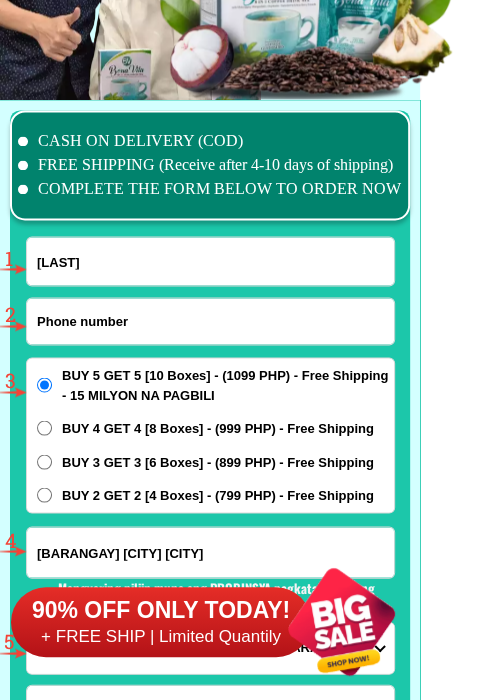 paste on "[PHONE]" 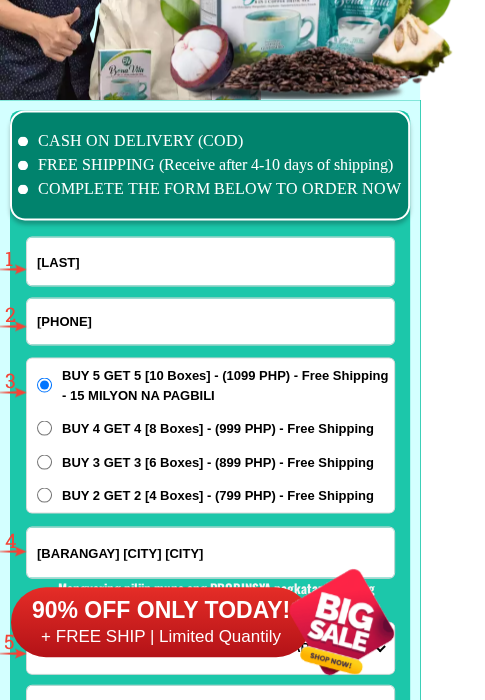 type on "[PHONE]" 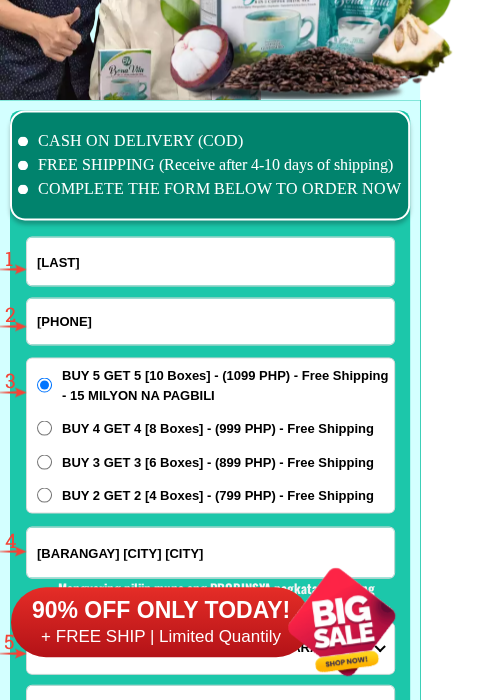 click on "BUY 2 GET 2 [4 Boxes] - (799 PHP) - Free Shipping" at bounding box center (218, 495) 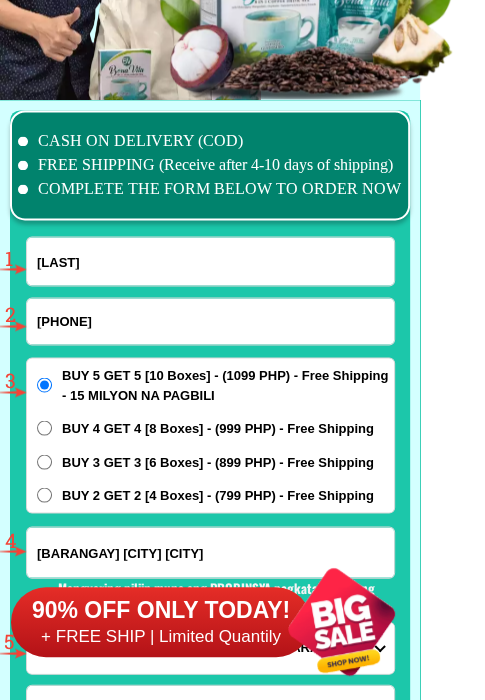 click on "BUY 2 GET 2 [4 Boxes] - (799 PHP) - Free Shipping" at bounding box center [44, 494] 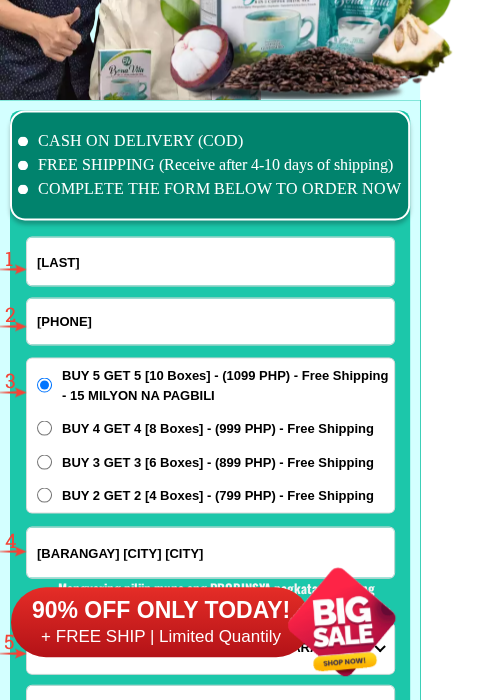 radio on "true" 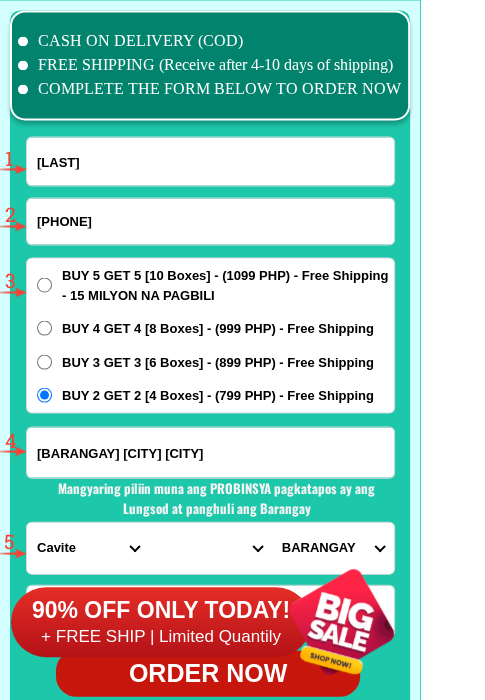 scroll, scrollTop: 15702, scrollLeft: 0, axis: vertical 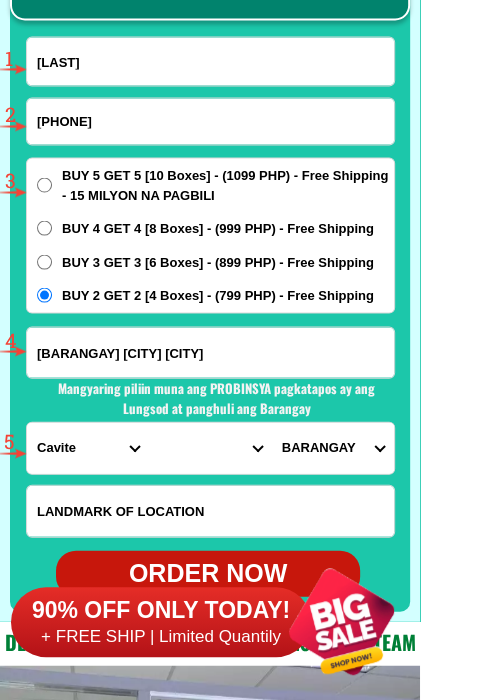 click on "[BARANGAY] [CITY] [CITY]" at bounding box center [210, 352] 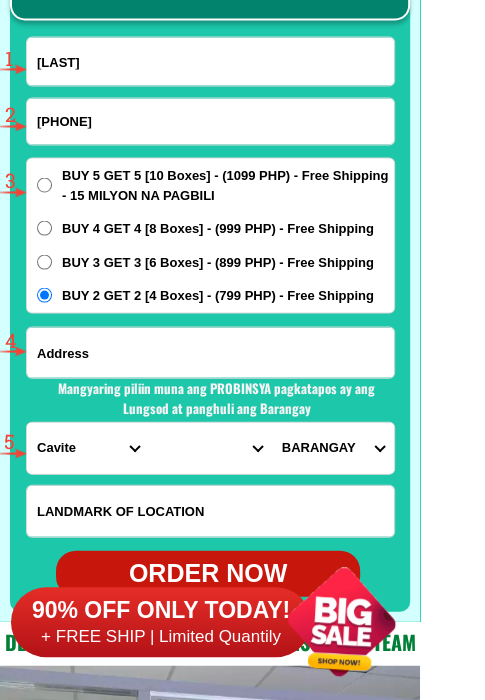 paste on "[BARANGAY] [CITY] [CITY]" 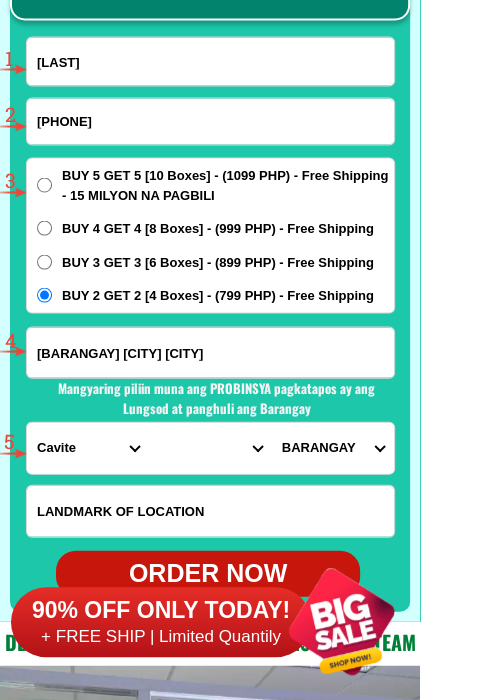 type on "[BARANGAY] [CITY] [CITY]" 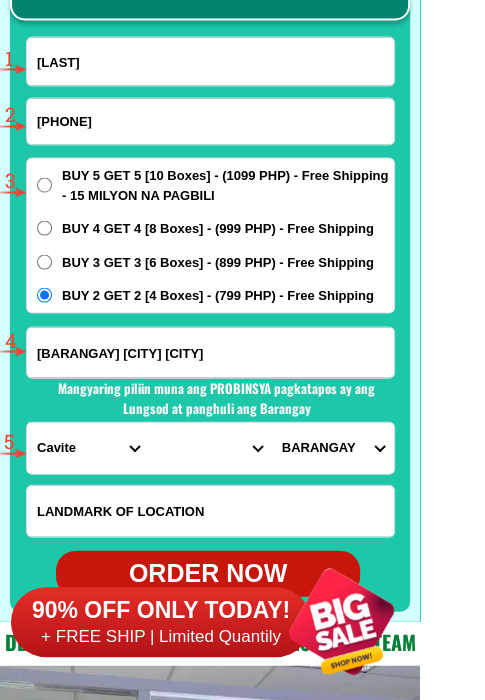click on "PROVINCE Abra Agusan-del-norte Agusan-del-sur Aklan Albay Antique Apayao Aurora Basilan Bataan Batanes Batangas Benguet Biliran Bohol Bukidnon Bulacan Cagayan Camarines-norte Camarines-sur Camiguin Capiz Catanduanes Cavite Cebu Cotabato Davao-de-oro Davao-del-norte Davao-del-sur Davao-occidental Davao-oriental Dinagat-islands Eastern-samar Guimaras Ifugao Ilocos-norte Ilocos-sur Iloilo Isabela Kalinga La-union Laguna Lanao-del-norte Lanao-del-sur Leyte Maguindanao Marinduque Masbate Metro-manila Misamis-occidental Misamis-oriental Mountain-province Negros-occidental Negros-oriental Northern-samar Nueva-ecija Nueva-vizcaya Occidental-mindoro Oriental-mindoro Palawan Pampanga Pangasinan Quezon Quirino Rizal Romblon Sarangani Siquijor Sorsogon South-cotabato Southern-leyte Sultan-kudarat Sulu Surigao-del-norte Surigao-del-sur Tarlac Tawi-tawi Western-samar Zambales Zamboanga-del-norte Zamboanga-del-sur Zamboanga-sibugay" at bounding box center [88, 447] 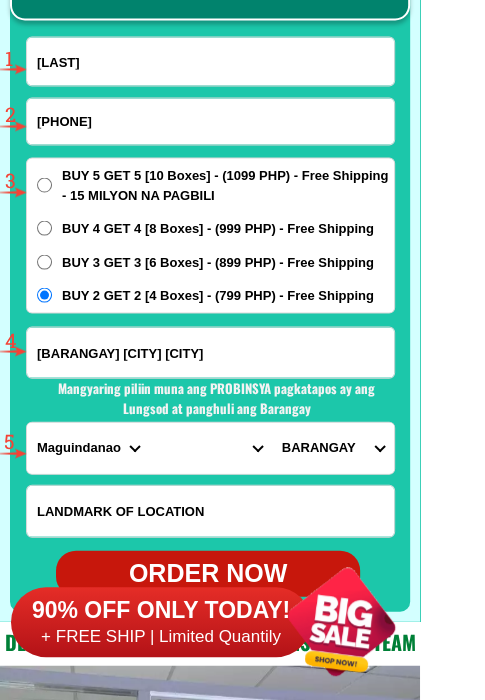 click on "PROVINCE Abra Agusan-del-norte Agusan-del-sur Aklan Albay Antique Apayao Aurora Basilan Bataan Batanes Batangas Benguet Biliran Bohol Bukidnon Bulacan Cagayan Camarines-norte Camarines-sur Camiguin Capiz Catanduanes Cavite Cebu Cotabato Davao-de-oro Davao-del-norte Davao-del-sur Davao-occidental Davao-oriental Dinagat-islands Eastern-samar Guimaras Ifugao Ilocos-norte Ilocos-sur Iloilo Isabela Kalinga La-union Laguna Lanao-del-norte Lanao-del-sur Leyte Maguindanao Marinduque Masbate Metro-manila Misamis-occidental Misamis-oriental Mountain-province Negros-occidental Negros-oriental Northern-samar Nueva-ecija Nueva-vizcaya Occidental-mindoro Oriental-mindoro Palawan Pampanga Pangasinan Quezon Quirino Rizal Romblon Sarangani Siquijor Sorsogon South-cotabato Southern-leyte Sultan-kudarat Sulu Surigao-del-norte Surigao-del-sur Tarlac Tawi-tawi Western-samar Zambales Zamboanga-del-norte Zamboanga-del-sur Zamboanga-sibugay" at bounding box center (88, 447) 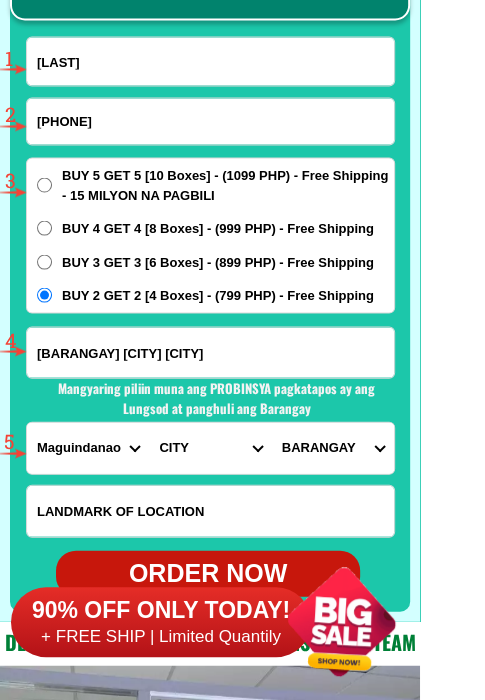 click on "PROVINCE Abra Agusan-del-norte Agusan-del-sur Aklan Albay Antique Apayao Aurora Basilan Bataan Batanes Batangas Benguet Biliran Bohol Bukidnon Bulacan Cagayan Camarines-norte Camarines-sur Camiguin Capiz Catanduanes Cavite Cebu Cotabato Davao-de-oro Davao-del-norte Davao-del-sur Davao-occidental Davao-oriental Dinagat-islands Eastern-samar Guimaras Ifugao Ilocos-norte Ilocos-sur Iloilo Isabela Kalinga La-union Laguna Lanao-del-norte Lanao-del-sur Leyte Maguindanao Marinduque Masbate Metro-manila Misamis-occidental Misamis-oriental Mountain-province Negros-occidental Negros-oriental Northern-samar Nueva-ecija Nueva-vizcaya Occidental-mindoro Oriental-mindoro Palawan Pampanga Pangasinan Quezon Quirino Rizal Romblon Sarangani Siquijor Sorsogon South-cotabato Southern-leyte Sultan-kudarat Sulu Surigao-del-norte Surigao-del-sur Tarlac Tawi-tawi Western-samar Zambales Zamboanga-del-norte Zamboanga-del-sur Zamboanga-sibugay" at bounding box center [88, 447] 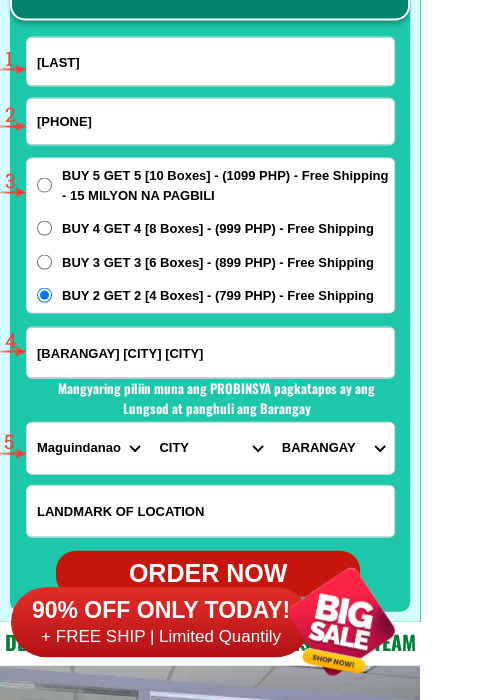 click on "CITY Ampatuan Barira Buldon Buluan Datu-abdullah-sangki Datu-anggal-midtimbang Datu-blah-t.-sinsuat Datu-hoffer-ampatuan Datu-odin-sinsuat Datu-paglas Datu-piang Datu-salibo Datu-saudi-ampatuan Datu-unsay Gen.-s.-k.-pendatun Guindulungan Kabuntalan Maguindanao-parang Mamasapano Mangudadatu Matanog Northern-kabuntalan Pagagawan Pagalungan Paglat Pandag Rajah-buayan Shariff-aguak Shariff-saydona-mustapha South-upi Sultan-kudarat Sultan-mastura Sultan-sa-barongis Talayan Talitay Upi" at bounding box center (210, 447) 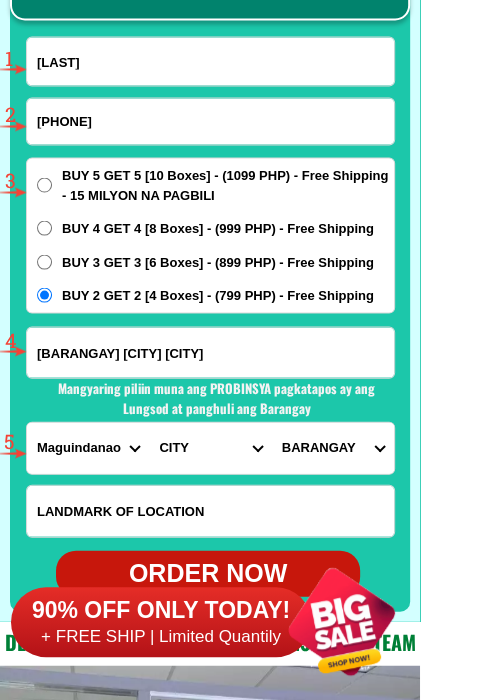 click on "[BARANGAY] [CITY] [CITY]" at bounding box center (210, 352) 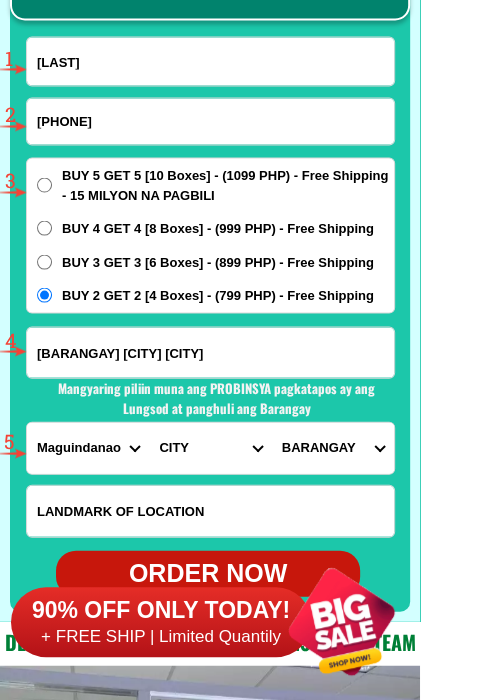 click on "PROVINCE Abra Agusan-del-norte Agusan-del-sur Aklan Albay Antique Apayao Aurora Basilan Bataan Batanes Batangas Benguet Biliran Bohol Bukidnon Bulacan Cagayan Camarines-norte Camarines-sur Camiguin Capiz Catanduanes Cavite Cebu Cotabato Davao-de-oro Davao-del-norte Davao-del-sur Davao-occidental Davao-oriental Dinagat-islands Eastern-samar Guimaras Ifugao Ilocos-norte Ilocos-sur Iloilo Isabela Kalinga La-union Laguna Lanao-del-norte Lanao-del-sur Leyte Maguindanao Marinduque Masbate Metro-manila Misamis-occidental Misamis-oriental Mountain-province Negros-occidental Negros-oriental Northern-samar Nueva-ecija Nueva-vizcaya Occidental-mindoro Oriental-mindoro Palawan Pampanga Pangasinan Quezon Quirino Rizal Romblon Sarangani Siquijor Sorsogon South-cotabato Southern-leyte Sultan-kudarat Sulu Surigao-del-norte Surigao-del-sur Tarlac Tawi-tawi Western-samar Zambales Zamboanga-del-norte Zamboanga-del-sur Zamboanga-sibugay" at bounding box center (88, 447) 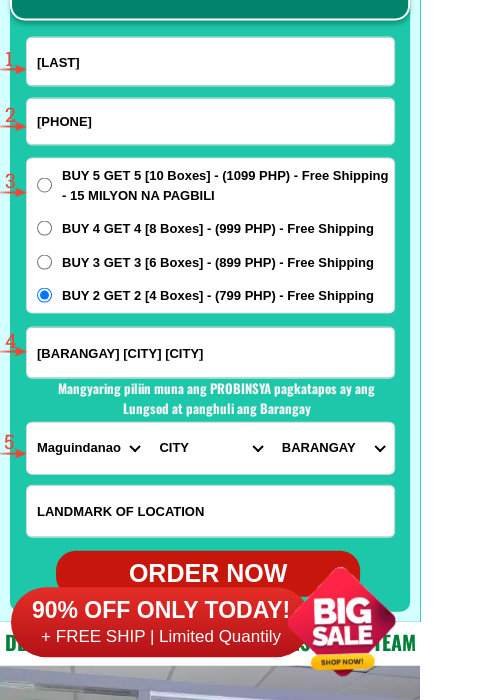 click on "CITY Ampatuan Barira Buldon Buluan Datu-abdullah-sangki Datu-anggal-midtimbang Datu-blah-t.-sinsuat Datu-hoffer-ampatuan Datu-odin-sinsuat Datu-paglas Datu-piang Datu-salibo Datu-saudi-ampatuan Datu-unsay Gen.-s.-k.-pendatun Guindulungan Kabuntalan Maguindanao-parang Mamasapano Mangudadatu Matanog Northern-kabuntalan Pagagawan Pagalungan Paglat Pandag Rajah-buayan Shariff-aguak Shariff-saydona-mustapha South-upi Sultan-kudarat Sultan-mastura Sultan-sa-barongis Talayan Talitay Upi" at bounding box center [210, 447] 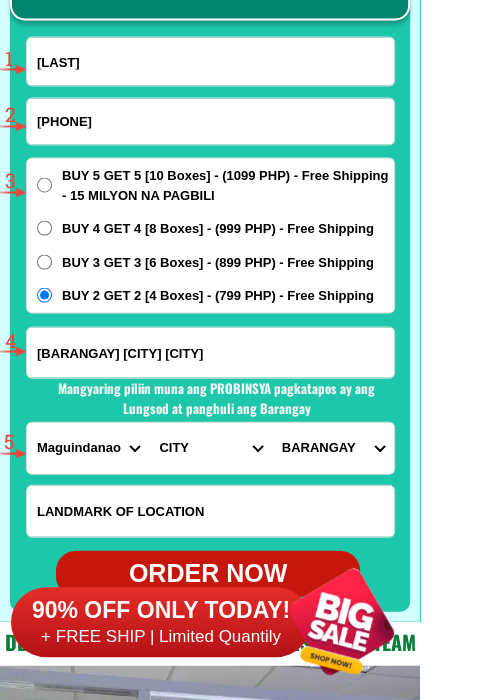 click on "PROVINCE Abra Agusan-del-norte Agusan-del-sur Aklan Albay Antique Apayao Aurora Basilan Bataan Batanes Batangas Benguet Biliran Bohol Bukidnon Bulacan Cagayan Camarines-norte Camarines-sur Camiguin Capiz Catanduanes Cavite Cebu Cotabato Davao-de-oro Davao-del-norte Davao-del-sur Davao-occidental Davao-oriental Dinagat-islands Eastern-samar Guimaras Ifugao Ilocos-norte Ilocos-sur Iloilo Isabela Kalinga La-union Laguna Lanao-del-norte Lanao-del-sur Leyte Maguindanao Marinduque Masbate Metro-manila Misamis-occidental Misamis-oriental Mountain-province Negros-occidental Negros-oriental Northern-samar Nueva-ecija Nueva-vizcaya Occidental-mindoro Oriental-mindoro Palawan Pampanga Pangasinan Quezon Quirino Rizal Romblon Sarangani Siquijor Sorsogon South-cotabato Southern-leyte Sultan-kudarat Sulu Surigao-del-norte Surigao-del-sur Tarlac Tawi-tawi Western-samar Zambales Zamboanga-del-norte Zamboanga-del-sur Zamboanga-sibugay" at bounding box center (88, 447) 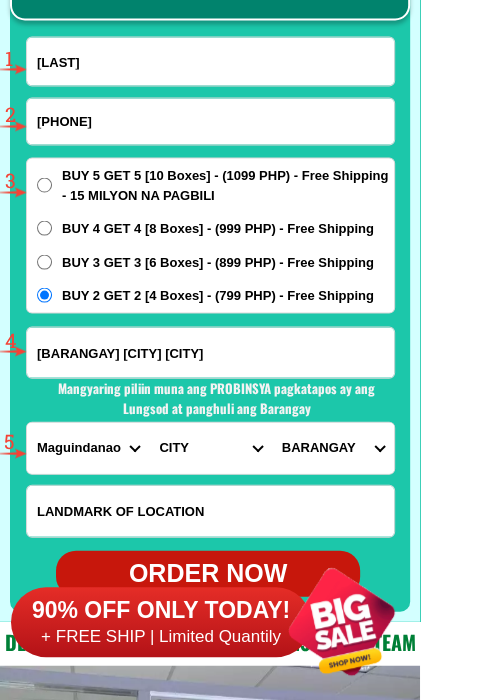 click on "CITY Ampatuan Barira Buldon Buluan Datu-abdullah-sangki Datu-anggal-midtimbang Datu-blah-t.-sinsuat Datu-hoffer-ampatuan Datu-odin-sinsuat Datu-paglas Datu-piang Datu-salibo Datu-saudi-ampatuan Datu-unsay Gen.-s.-k.-pendatun Guindulungan Kabuntalan Maguindanao-parang Mamasapano Mangudadatu Matanog Northern-kabuntalan Pagagawan Pagalungan Paglat Pandag Rajah-buayan Shariff-aguak Shariff-saydona-mustapha South-upi Sultan-kudarat Sultan-mastura Sultan-sa-barongis Talayan Talitay Upi" at bounding box center [210, 447] 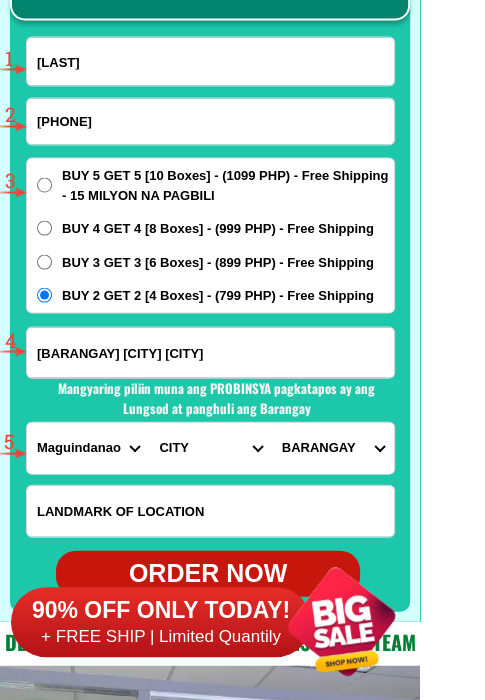 click on "CITY Ampatuan Barira Buldon Buluan Datu-abdullah-sangki Datu-anggal-midtimbang Datu-blah-t.-sinsuat Datu-hoffer-ampatuan Datu-odin-sinsuat Datu-paglas Datu-piang Datu-salibo Datu-saudi-ampatuan Datu-unsay Gen.-s.-k.-pendatun Guindulungan Kabuntalan Maguindanao-parang Mamasapano Mangudadatu Matanog Northern-kabuntalan Pagagawan Pagalungan Paglat Pandag Rajah-buayan Shariff-aguak Shariff-saydona-mustapha South-upi Sultan-kudarat Sultan-mastura Sultan-sa-barongis Talayan Talitay Upi" at bounding box center (210, 447) 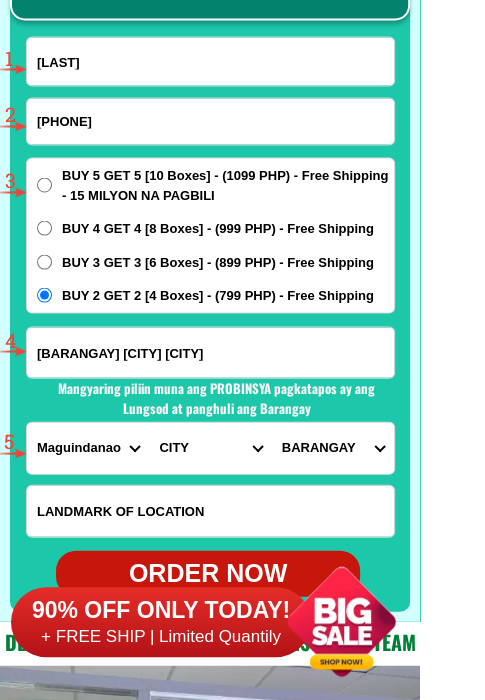 click on "CITY Ampatuan Barira Buldon Buluan Datu-abdullah-sangki Datu-anggal-midtimbang Datu-blah-t.-sinsuat Datu-hoffer-ampatuan Datu-odin-sinsuat Datu-paglas Datu-piang Datu-salibo Datu-saudi-ampatuan Datu-unsay Gen.-s.-k.-pendatun Guindulungan Kabuntalan Maguindanao-parang Mamasapano Mangudadatu Matanog Northern-kabuntalan Pagagawan Pagalungan Paglat Pandag Rajah-buayan Shariff-aguak Shariff-saydona-mustapha South-upi Sultan-kudarat Sultan-mastura Sultan-sa-barongis Talayan Talitay Upi" at bounding box center (210, 447) 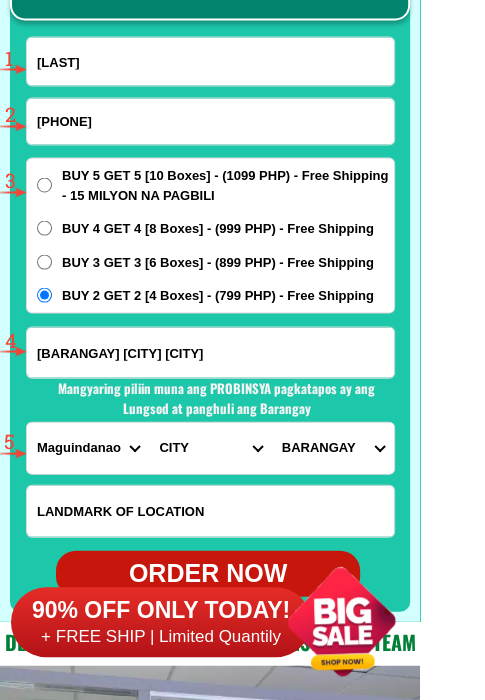 click on "PROVINCE Abra Agusan-del-norte Agusan-del-sur Aklan Albay Antique Apayao Aurora Basilan Bataan Batanes Batangas Benguet Biliran Bohol Bukidnon Bulacan Cagayan Camarines-norte Camarines-sur Camiguin Capiz Catanduanes Cavite Cebu Cotabato Davao-de-oro Davao-del-norte Davao-del-sur Davao-occidental Davao-oriental Dinagat-islands Eastern-samar Guimaras Ifugao Ilocos-norte Ilocos-sur Iloilo Isabela Kalinga La-union Laguna Lanao-del-norte Lanao-del-sur Leyte Maguindanao Marinduque Masbate Metro-manila Misamis-occidental Misamis-oriental Mountain-province Negros-occidental Negros-oriental Northern-samar Nueva-ecija Nueva-vizcaya Occidental-mindoro Oriental-mindoro Palawan Pampanga Pangasinan Quezon Quirino Rizal Romblon Sarangani Siquijor Sorsogon South-cotabato Southern-leyte Sultan-kudarat Sulu Surigao-del-norte Surigao-del-sur Tarlac Tawi-tawi Western-samar Zambales Zamboanga-del-norte Zamboanga-del-sur Zamboanga-sibugay" at bounding box center [88, 447] 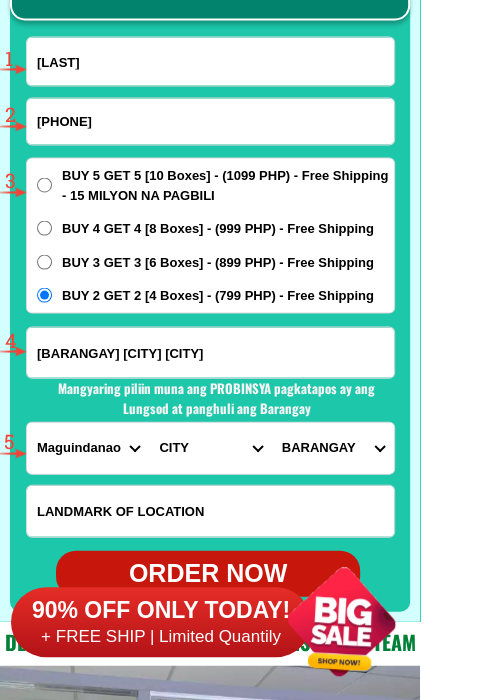 select on "63_170" 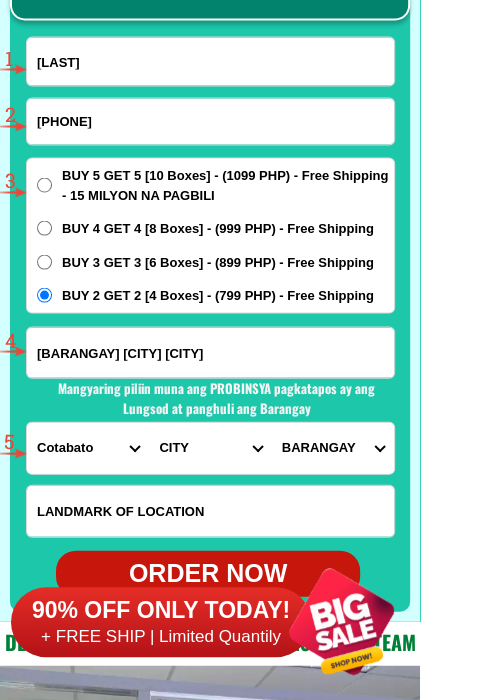 click on "PROVINCE Abra Agusan-del-norte Agusan-del-sur Aklan Albay Antique Apayao Aurora Basilan Bataan Batanes Batangas Benguet Biliran Bohol Bukidnon Bulacan Cagayan Camarines-norte Camarines-sur Camiguin Capiz Catanduanes Cavite Cebu Cotabato Davao-de-oro Davao-del-norte Davao-del-sur Davao-occidental Davao-oriental Dinagat-islands Eastern-samar Guimaras Ifugao Ilocos-norte Ilocos-sur Iloilo Isabela Kalinga La-union Laguna Lanao-del-norte Lanao-del-sur Leyte Maguindanao Marinduque Masbate Metro-manila Misamis-occidental Misamis-oriental Mountain-province Negros-occidental Negros-oriental Northern-samar Nueva-ecija Nueva-vizcaya Occidental-mindoro Oriental-mindoro Palawan Pampanga Pangasinan Quezon Quirino Rizal Romblon Sarangani Siquijor Sorsogon South-cotabato Southern-leyte Sultan-kudarat Sulu Surigao-del-norte Surigao-del-sur Tarlac Tawi-tawi Western-samar Zambales Zamboanga-del-norte Zamboanga-del-sur Zamboanga-sibugay" at bounding box center [88, 447] 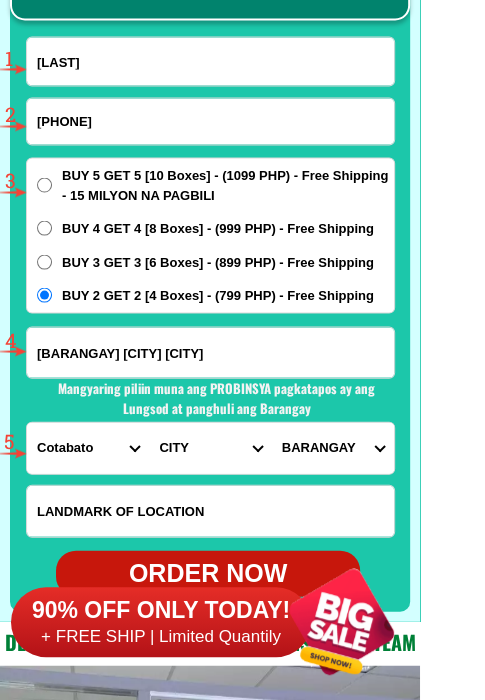 click on "CITY Alamada Aleosan Antipas Arakan Banisilan Cotabato-city Kabacan Kidapawan-city Libungan Magpet Makilala Matalam Midsayap Mlang North-cotabato-carmen North-cotabato-president-roxas Pigkawayan Pikit Tulunan" at bounding box center [210, 447] 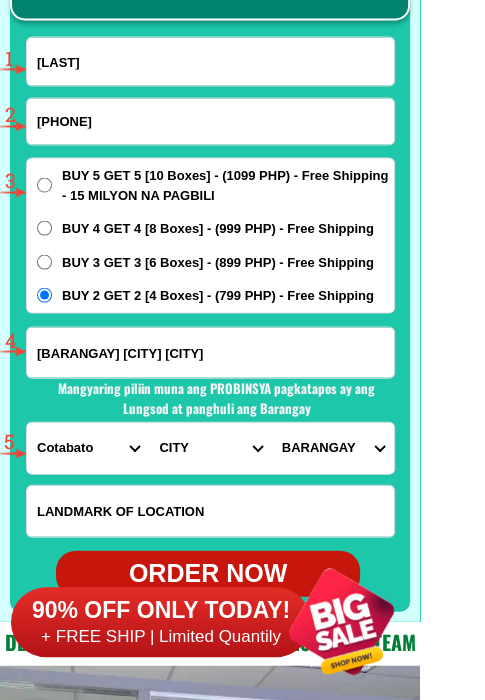 select on "[NUMBER]" 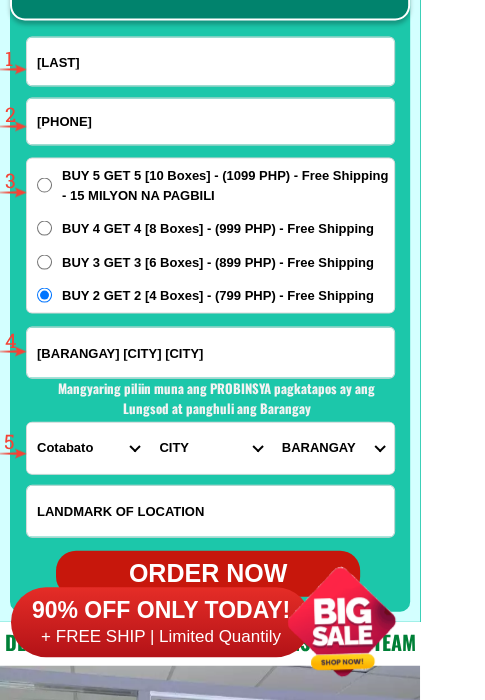 click on "CITY Alamada Aleosan Antipas Arakan Banisilan Cotabato-city Kabacan Kidapawan-city Libungan Magpet Makilala Matalam Midsayap Mlang North-cotabato-carmen North-cotabato-president-roxas Pigkawayan Pikit Tulunan" at bounding box center [210, 447] 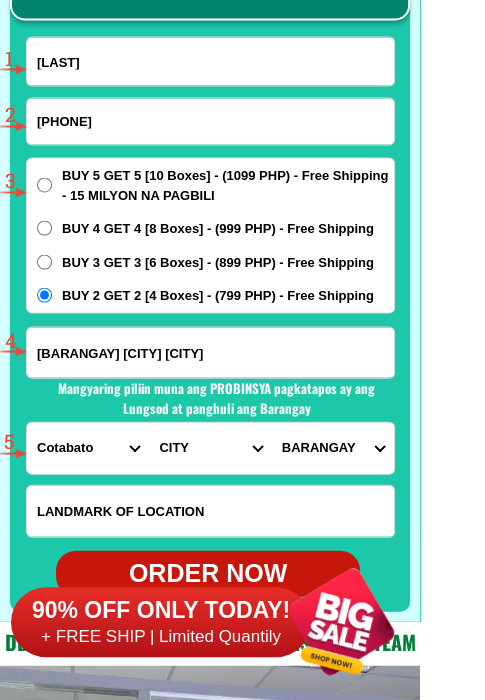 click on "BARANGAY Bagua Bagua Bagua i Bagua ii Bagua iii Kalanganan Kalanganan i Kalanganan ii Poblacion Poblacion i Poblacion ii Poblacion iii Poblacion iv Poblacion ix Poblacion v Poblacion vi Poblacion vii Poblacion viii Rosary heights Rosary heights i Rosary heights ii Rosary heights iii Rosary heights iv Rosary heights ix Rosary heights v Rosary heights vi Rosary heights vii Rosary heights viii Rosary heights x Rosary heights xi Rosary heights xii Rosary heights xiii Tamontaka Tamontaka i Tamontaka ii Tamontaka iii Tamontaka iv Tamontaka v" at bounding box center [333, 447] 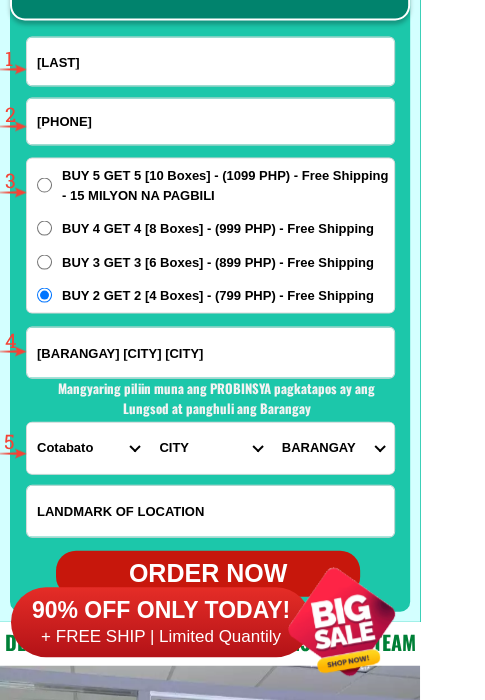 select on "[PHONE]" 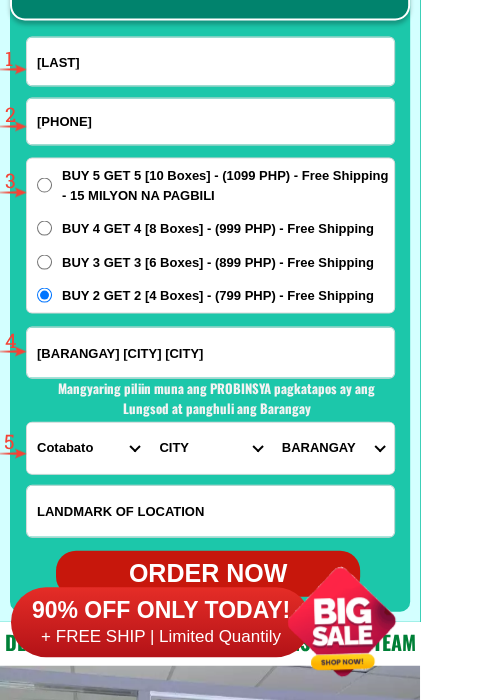 click on "BARANGAY Bagua Bagua Bagua i Bagua ii Bagua iii Kalanganan Kalanganan i Kalanganan ii Poblacion Poblacion i Poblacion ii Poblacion iii Poblacion iv Poblacion ix Poblacion v Poblacion vi Poblacion vii Poblacion viii Rosary heights Rosary heights i Rosary heights ii Rosary heights iii Rosary heights iv Rosary heights ix Rosary heights v Rosary heights vi Rosary heights vii Rosary heights viii Rosary heights x Rosary heights xi Rosary heights xii Rosary heights xiii Tamontaka Tamontaka i Tamontaka ii Tamontaka iii Tamontaka iv Tamontaka v" at bounding box center (333, 447) 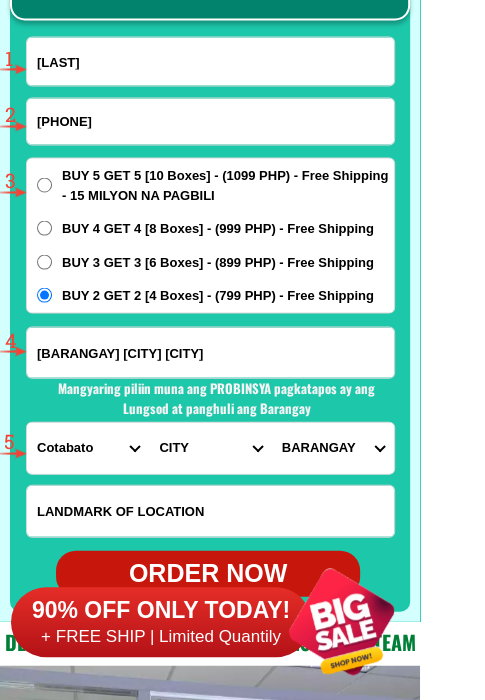 click on "BARANGAY Bagua Bagua Bagua i Bagua ii Bagua iii Kalanganan Kalanganan i Kalanganan ii Poblacion Poblacion i Poblacion ii Poblacion iii Poblacion iv Poblacion ix Poblacion v Poblacion vi Poblacion vii Poblacion viii Rosary heights Rosary heights i Rosary heights ii Rosary heights iii Rosary heights iv Rosary heights ix Rosary heights v Rosary heights vi Rosary heights vii Rosary heights viii Rosary heights x Rosary heights xi Rosary heights xii Rosary heights xiii Tamontaka Tamontaka i Tamontaka ii Tamontaka iii Tamontaka iv Tamontaka v" at bounding box center (333, 447) 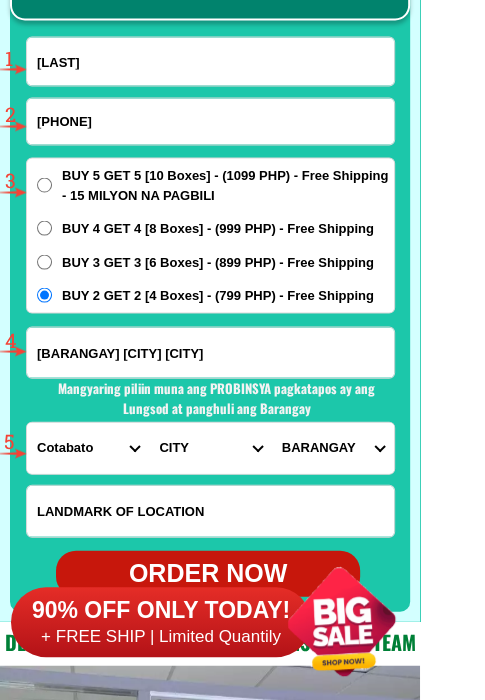 scroll, scrollTop: 15802, scrollLeft: 0, axis: vertical 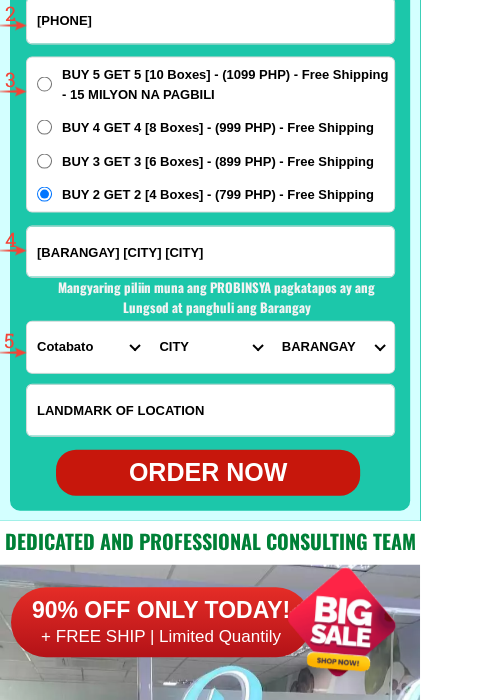 click on "ORDER NOW" at bounding box center [208, 473] 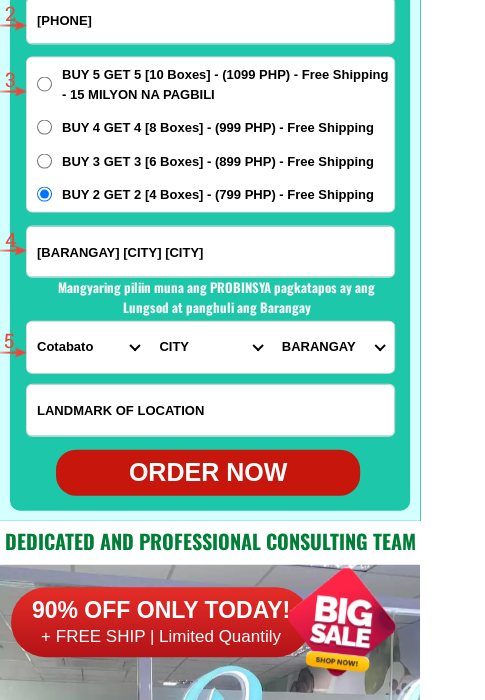 click on "ORDER NOW" at bounding box center (208, 473) 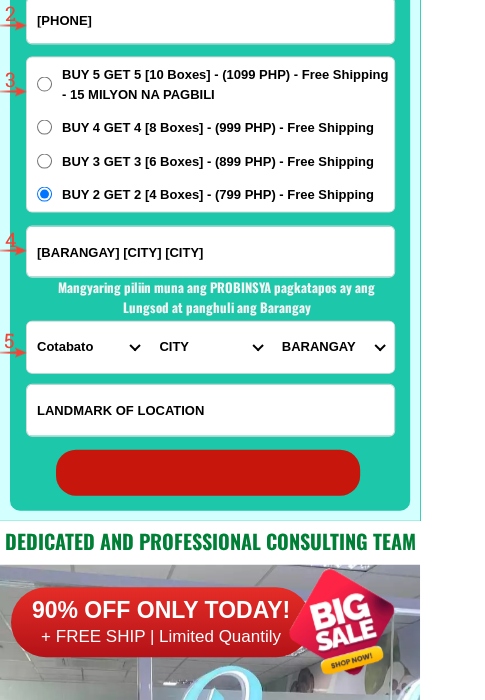 radio on "true" 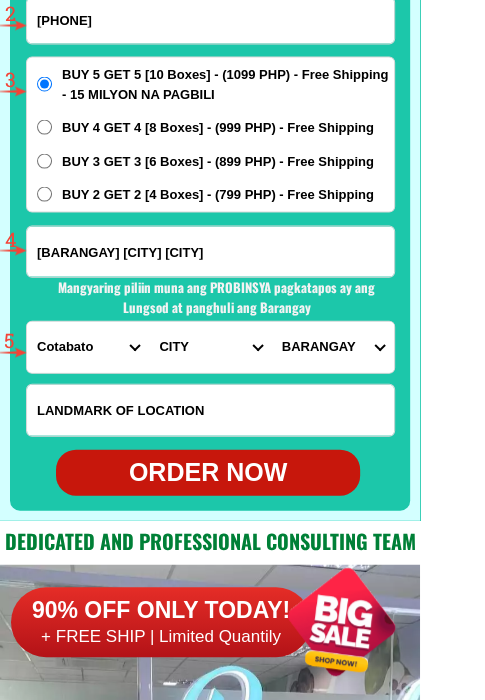 scroll, scrollTop: 15602, scrollLeft: 0, axis: vertical 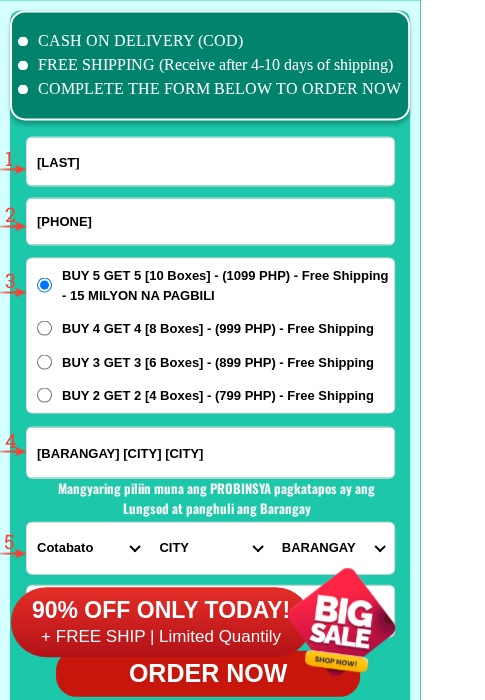 click on "[LAST]" at bounding box center [210, 161] 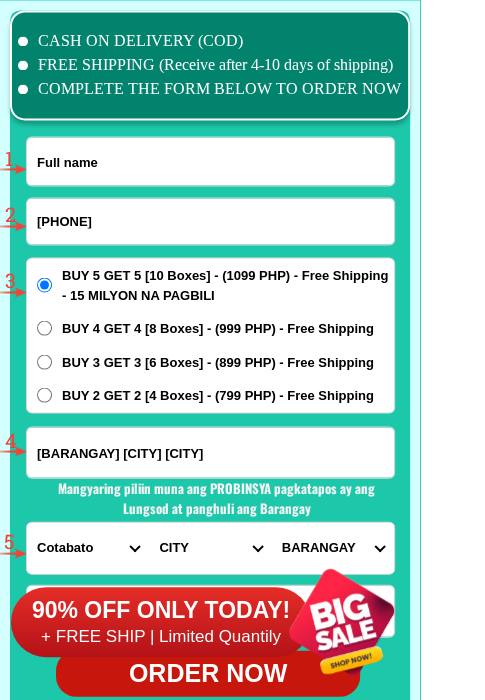 paste on "[FIRST] [LAST]" 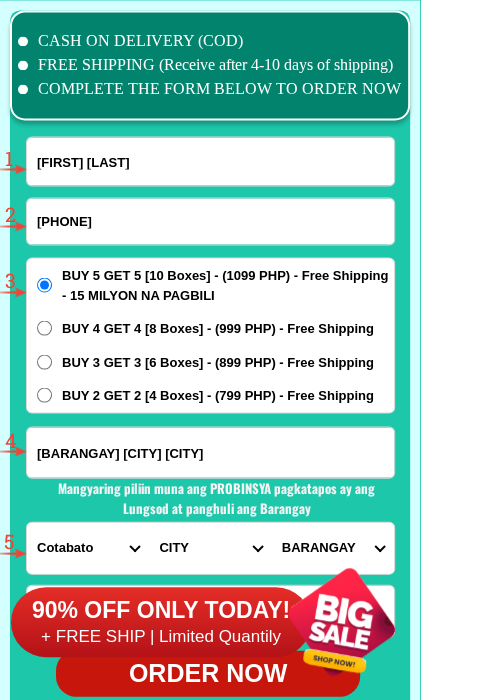 type on "[FIRST] [LAST]" 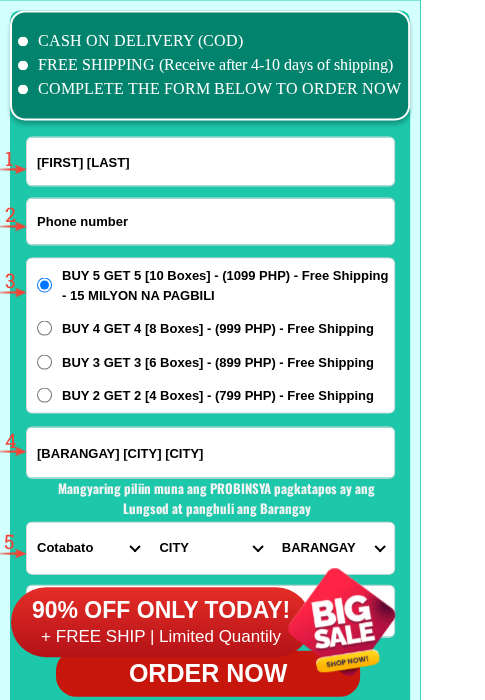 click at bounding box center [210, 221] 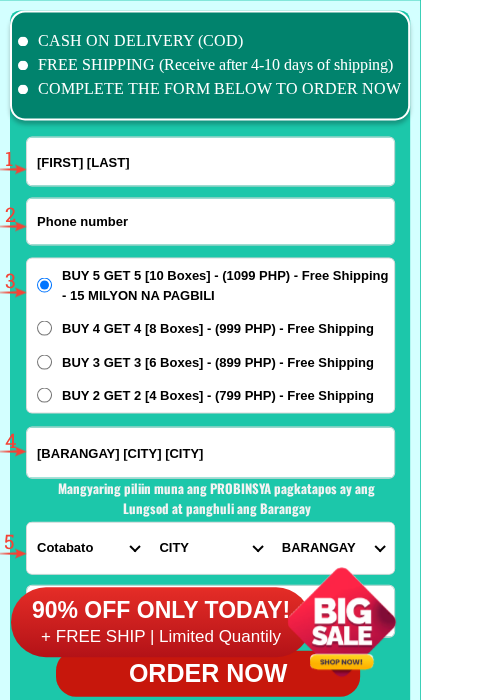 paste on "[PHONE]" 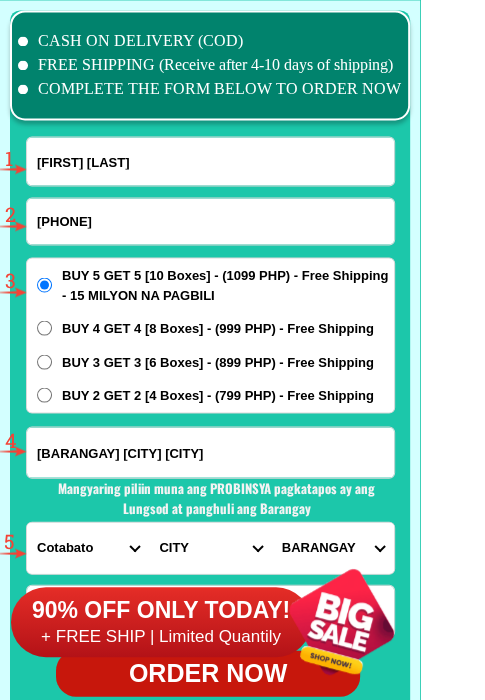type on "[PHONE]" 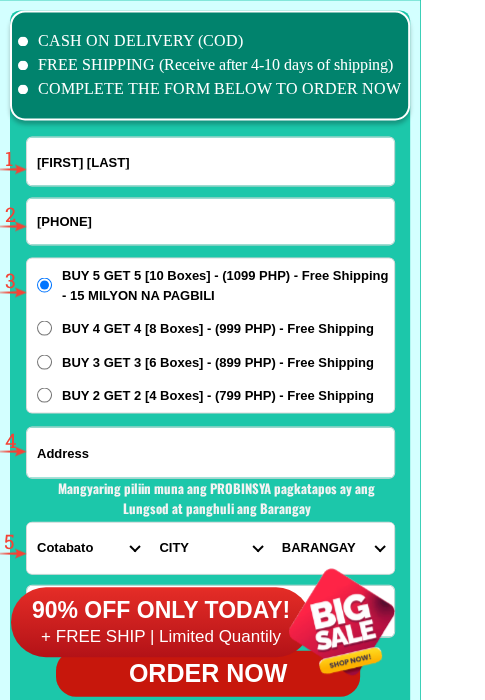 click at bounding box center [210, 452] 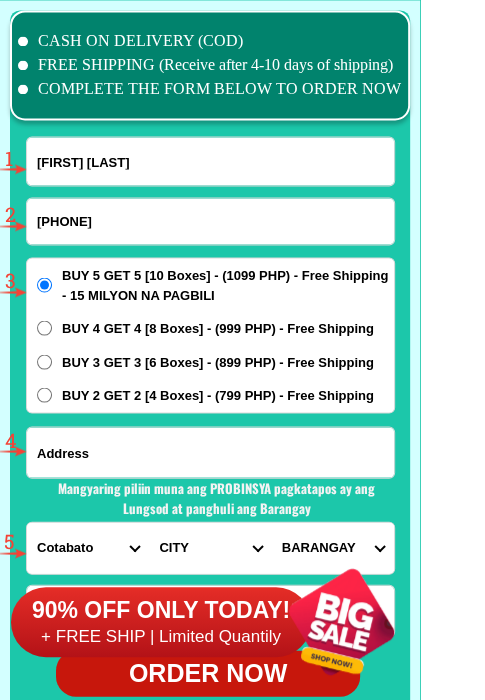 paste on "[LAST] Maasin Iloilo" 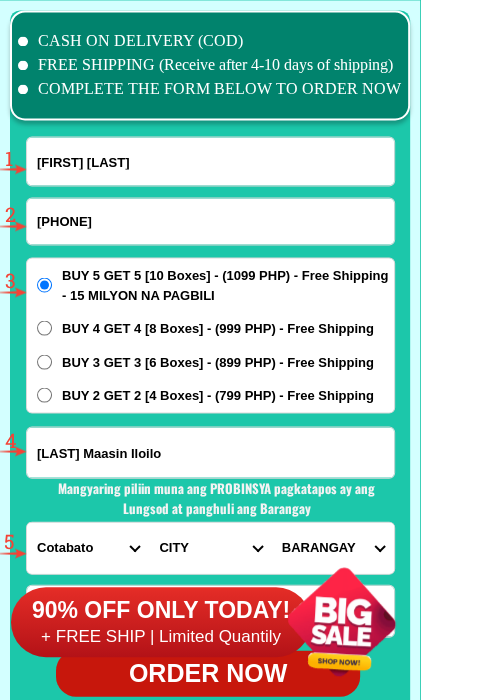 scroll, scrollTop: 15702, scrollLeft: 0, axis: vertical 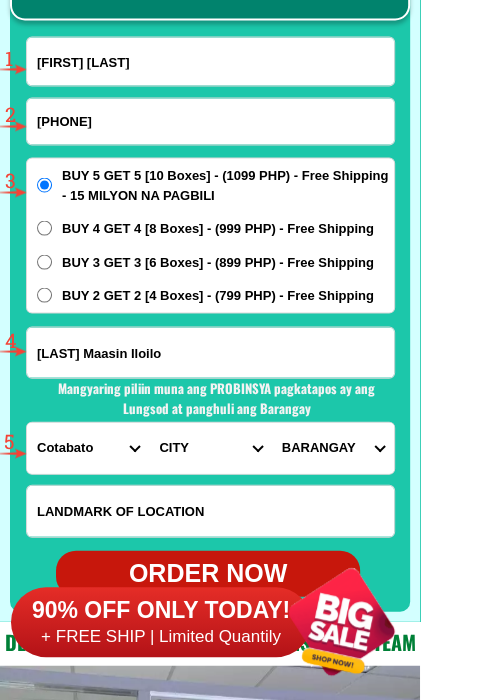 type on "[LAST] Maasin Iloilo" 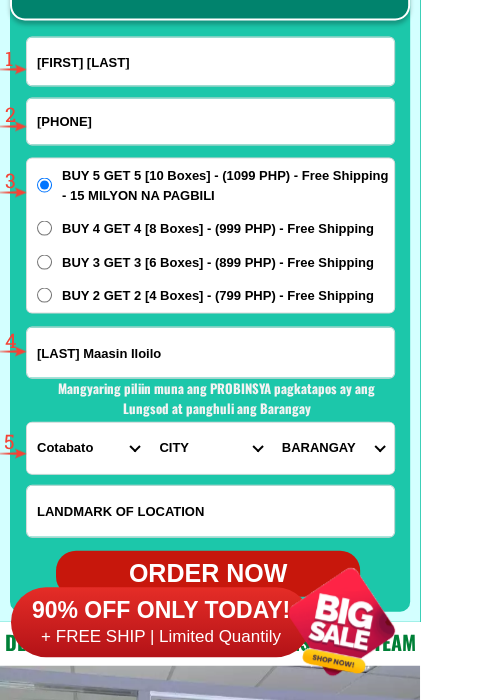 click on "PROVINCE Abra Agusan-del-norte Agusan-del-sur Aklan Albay Antique Apayao Aurora Basilan Bataan Batanes Batangas Benguet Biliran Bohol Bukidnon Bulacan Cagayan Camarines-norte Camarines-sur Camiguin Capiz Catanduanes Cavite Cebu Cotabato Davao-de-oro Davao-del-norte Davao-del-sur Davao-occidental Davao-oriental Dinagat-islands Eastern-samar Guimaras Ifugao Ilocos-norte Ilocos-sur Iloilo Isabela Kalinga La-union Laguna Lanao-del-norte Lanao-del-sur Leyte Maguindanao Marinduque Masbate Metro-manila Misamis-occidental Misamis-oriental Mountain-province Negros-occidental Negros-oriental Northern-samar Nueva-ecija Nueva-vizcaya Occidental-mindoro Oriental-mindoro Palawan Pampanga Pangasinan Quezon Quirino Rizal Romblon Sarangani Siquijor Sorsogon South-cotabato Southern-leyte Sultan-kudarat Sulu Surigao-del-norte Surigao-del-sur Tarlac Tawi-tawi Western-samar Zambales Zamboanga-del-norte Zamboanga-del-sur Zamboanga-sibugay" at bounding box center [88, 447] 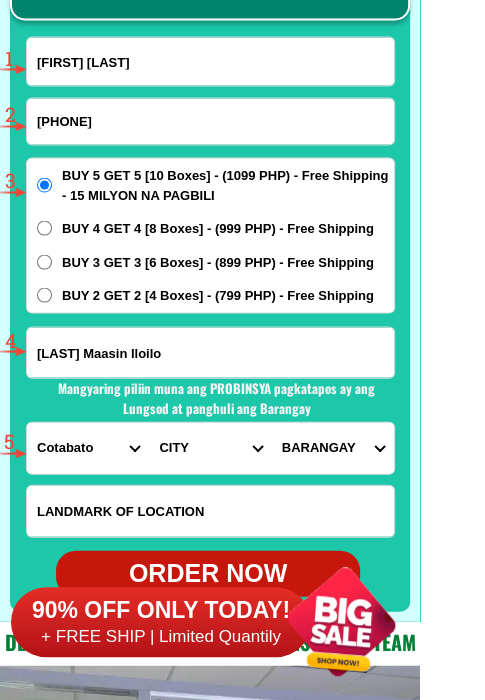 select on "63_151" 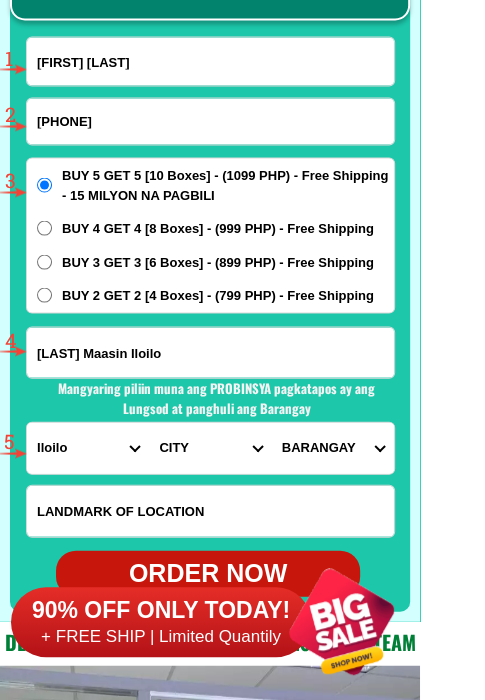 click on "PROVINCE Abra Agusan-del-norte Agusan-del-sur Aklan Albay Antique Apayao Aurora Basilan Bataan Batanes Batangas Benguet Biliran Bohol Bukidnon Bulacan Cagayan Camarines-norte Camarines-sur Camiguin Capiz Catanduanes Cavite Cebu Cotabato Davao-de-oro Davao-del-norte Davao-del-sur Davao-occidental Davao-oriental Dinagat-islands Eastern-samar Guimaras Ifugao Ilocos-norte Ilocos-sur Iloilo Isabela Kalinga La-union Laguna Lanao-del-norte Lanao-del-sur Leyte Maguindanao Marinduque Masbate Metro-manila Misamis-occidental Misamis-oriental Mountain-province Negros-occidental Negros-oriental Northern-samar Nueva-ecija Nueva-vizcaya Occidental-mindoro Oriental-mindoro Palawan Pampanga Pangasinan Quezon Quirino Rizal Romblon Sarangani Siquijor Sorsogon South-cotabato Southern-leyte Sultan-kudarat Sulu Surigao-del-norte Surigao-del-sur Tarlac Tawi-tawi Western-samar Zambales Zamboanga-del-norte Zamboanga-del-sur Zamboanga-sibugay" at bounding box center (88, 447) 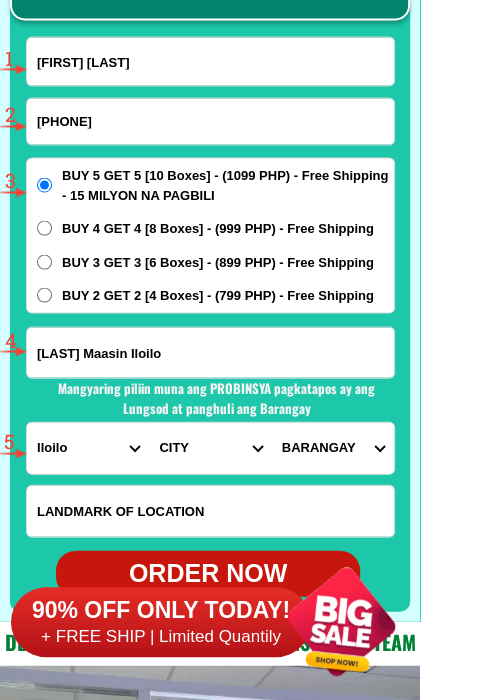 click on "CITY Ajuy Alimodian Anilao Badiangan Balasan Banate Barotac-nuevo Barotac-viejo Batad Bingawan Calinog Carles Dingle Duenas Dumangas Estancia Guimbal Igbaras Iloilo-cabatuan Iloilo-city Iloilo-concepcion Iloilo-lemery Iloilo-maasin Iloilo-san-enrique Iloilo-san-miguel Iloilo-san-rafael Iloilo-santa-barbara Janiuay Lambunao Leganes Leon Miagao Mina New-lucena Oton Passi-city Pavia Pototan San-dionisio San-joaquin Sara Tigbauan Tubungan Zarraga" at bounding box center (210, 447) 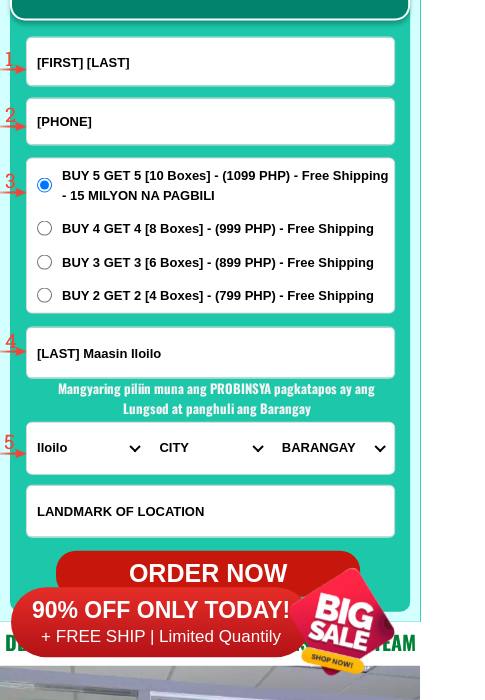 select on "[NUMBER]" 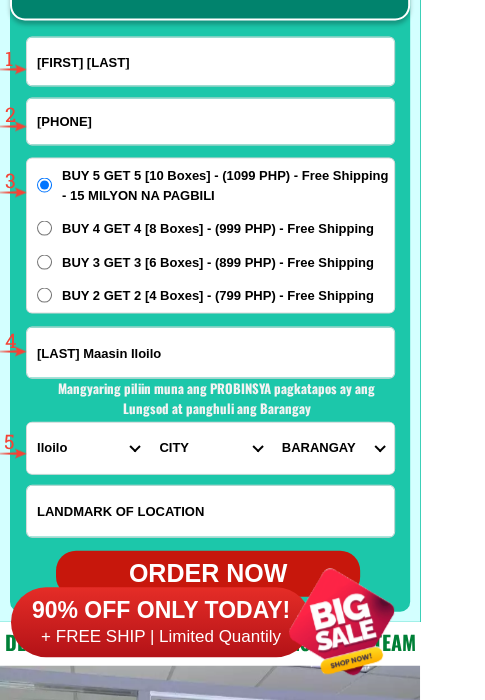 click on "CITY Ajuy Alimodian Anilao Badiangan Balasan Banate Barotac-nuevo Barotac-viejo Batad Bingawan Calinog Carles Dingle Duenas Dumangas Estancia Guimbal Igbaras Iloilo-cabatuan Iloilo-city Iloilo-concepcion Iloilo-lemery Iloilo-maasin Iloilo-san-enrique Iloilo-san-miguel Iloilo-san-rafael Iloilo-santa-barbara Janiuay Lambunao Leganes Leon Miagao Mina New-lucena Oton Passi-city Pavia Pototan San-dionisio San-joaquin Sara Tigbauan Tubungan Zarraga" at bounding box center [210, 447] 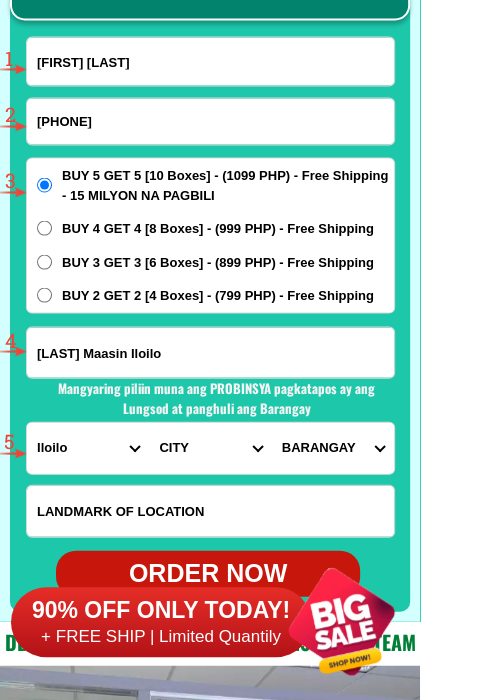 click on "[LIST]" at bounding box center (333, 447) 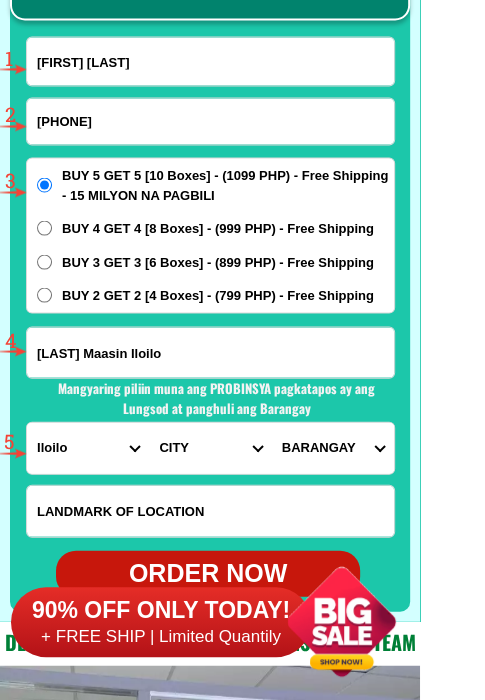 select on "[PHONE]" 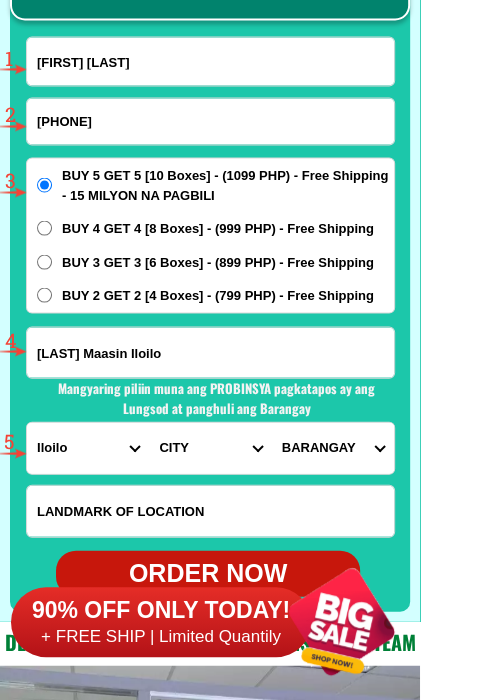 click on "[LIST]" at bounding box center (333, 447) 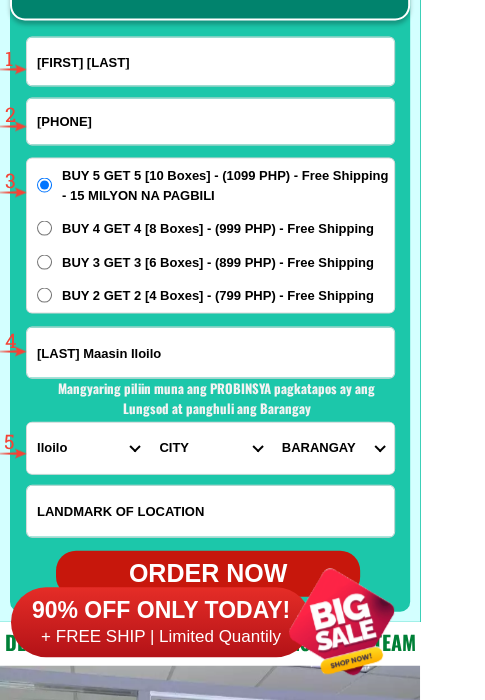 scroll, scrollTop: 15802, scrollLeft: 0, axis: vertical 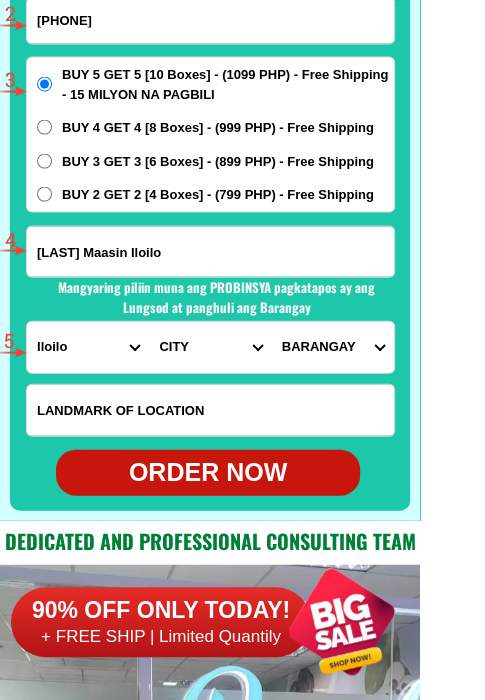 click on "ORDER NOW" at bounding box center [208, 473] 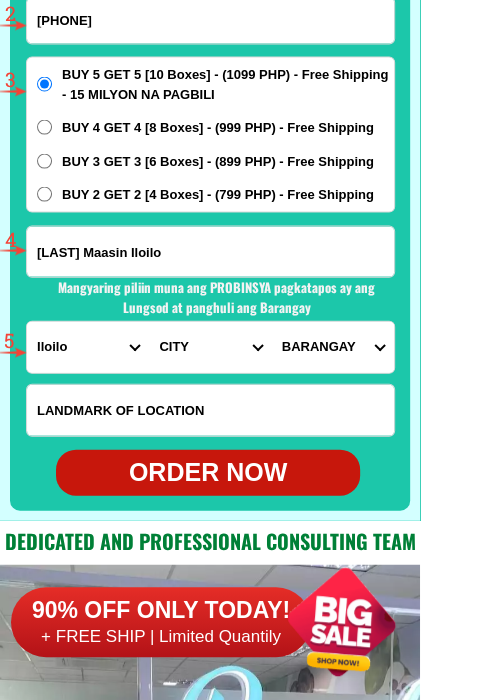 radio on "true" 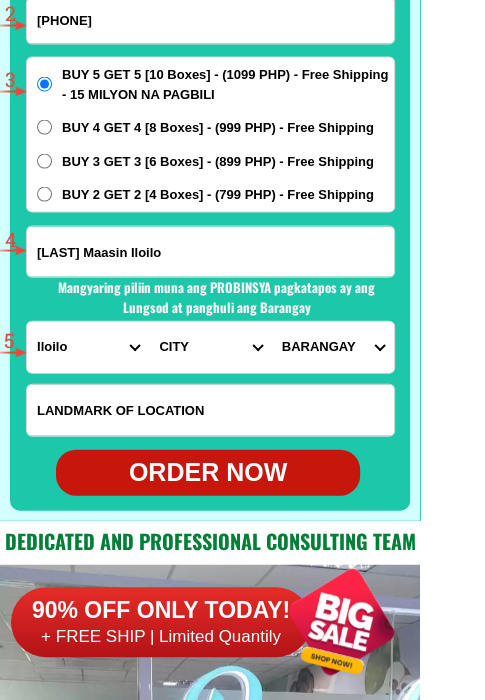 scroll, scrollTop: 15502, scrollLeft: 0, axis: vertical 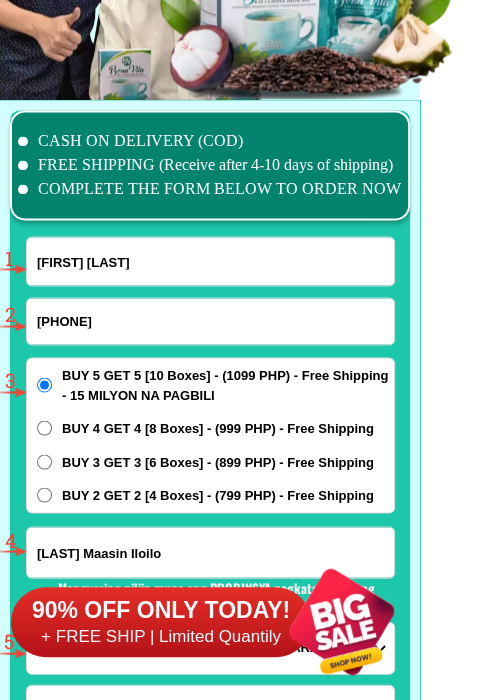 click on "[FIRST] [LAST]" at bounding box center (210, 261) 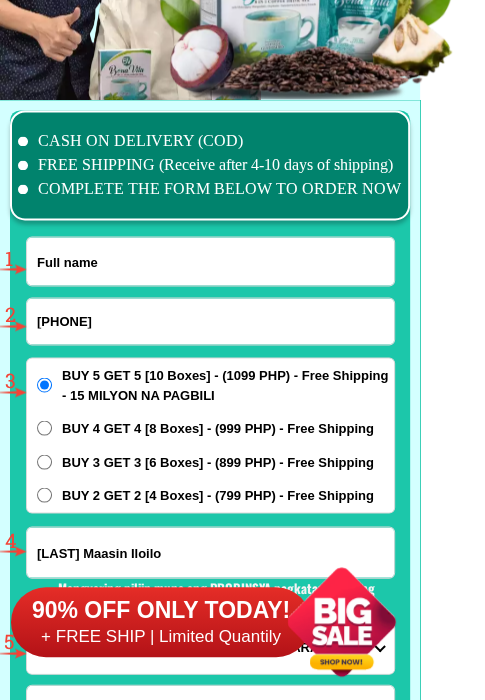 paste on "[FIRST] [LAST]" 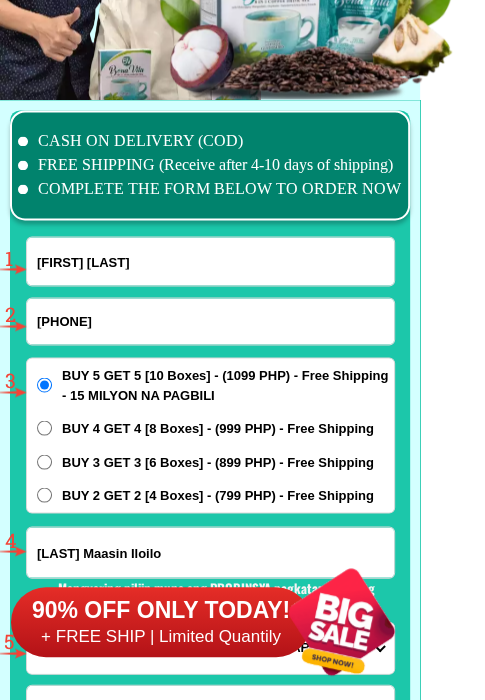 type on "[FIRST] [LAST]" 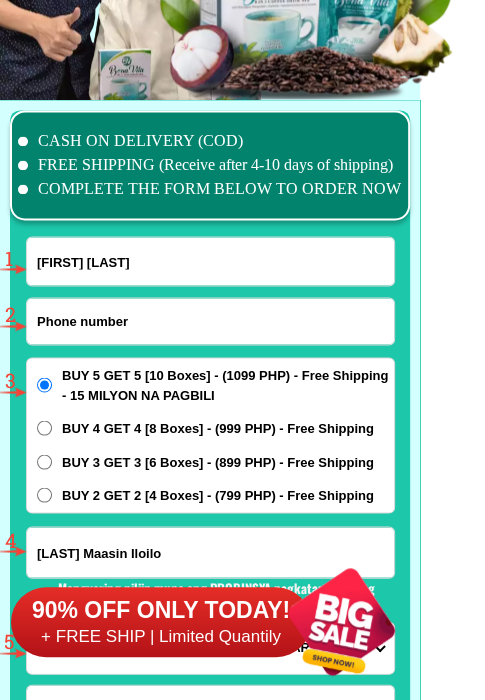 click at bounding box center (210, 321) 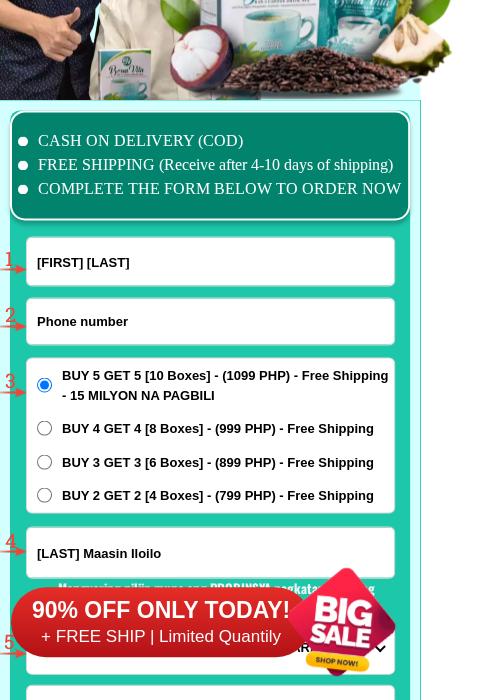 paste on "[PHONE]" 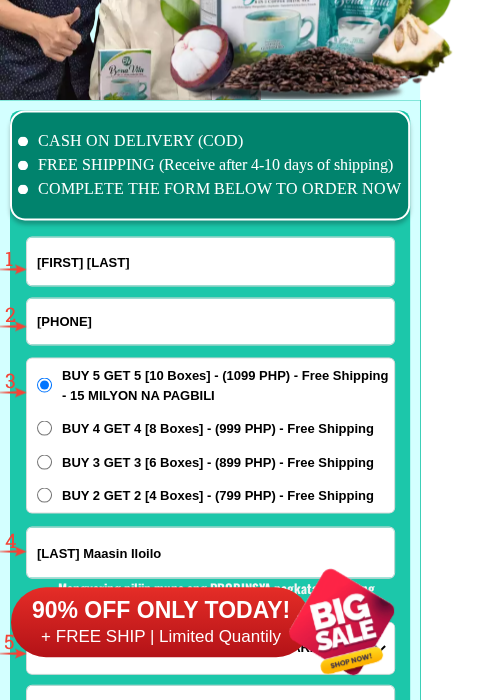 type on "[PHONE]" 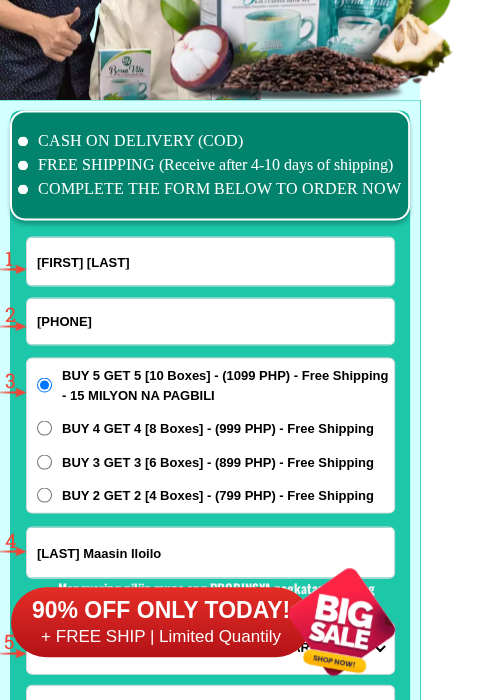 scroll, scrollTop: 15702, scrollLeft: 0, axis: vertical 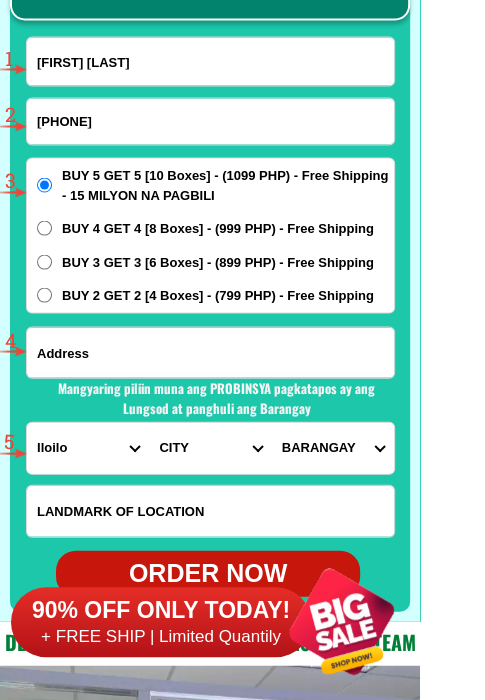 click at bounding box center (210, 352) 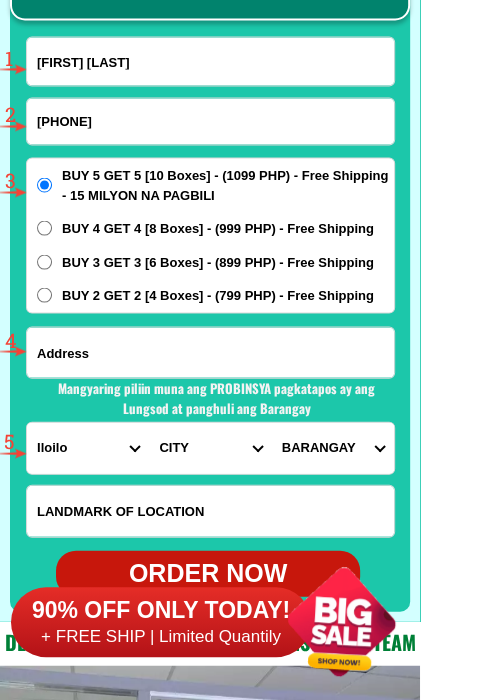 paste on "[STREET] [CITY] [CITY] [NAME]" 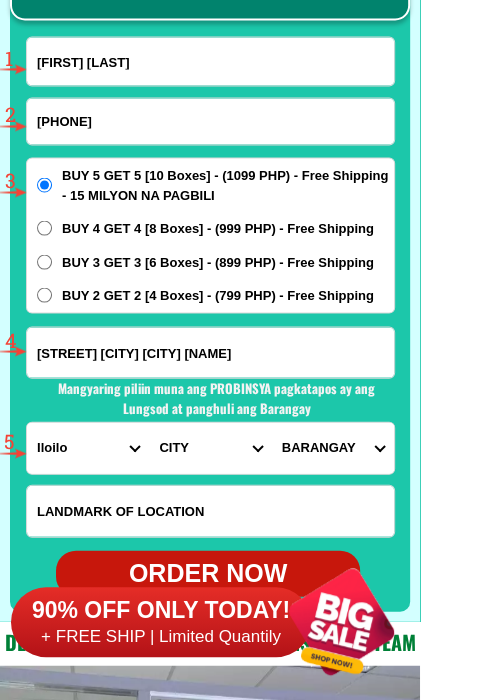 scroll, scrollTop: 0, scrollLeft: 428, axis: horizontal 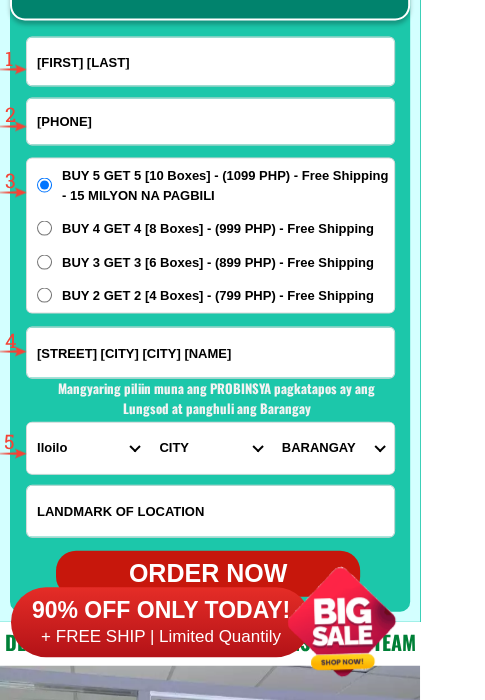 type on "[STREET] [CITY] [CITY] [NAME]" 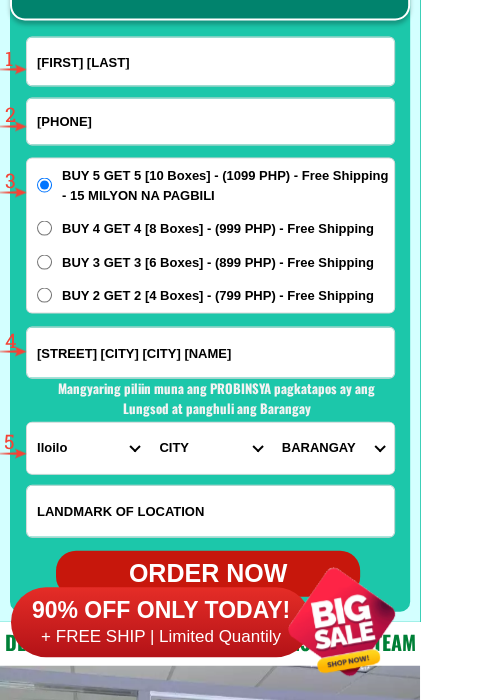 click on "PROVINCE Abra Agusan-del-norte Agusan-del-sur Aklan Albay Antique Apayao Aurora Basilan Bataan Batanes Batangas Benguet Biliran Bohol Bukidnon Bulacan Cagayan Camarines-norte Camarines-sur Camiguin Capiz Catanduanes Cavite Cebu Cotabato Davao-de-oro Davao-del-norte Davao-del-sur Davao-occidental Davao-oriental Dinagat-islands Eastern-samar Guimaras Ifugao Ilocos-norte Ilocos-sur Iloilo Isabela Kalinga La-union Laguna Lanao-del-norte Lanao-del-sur Leyte Maguindanao Marinduque Masbate Metro-manila Misamis-occidental Misamis-oriental Mountain-province Negros-occidental Negros-oriental Northern-samar Nueva-ecija Nueva-vizcaya Occidental-mindoro Oriental-mindoro Palawan Pampanga Pangasinan Quezon Quirino Rizal Romblon Sarangani Siquijor Sorsogon South-cotabato Southern-leyte Sultan-kudarat Sulu Surigao-del-norte Surigao-del-sur Tarlac Tawi-tawi Western-samar Zambales Zamboanga-del-norte Zamboanga-del-sur Zamboanga-sibugay" at bounding box center [88, 447] 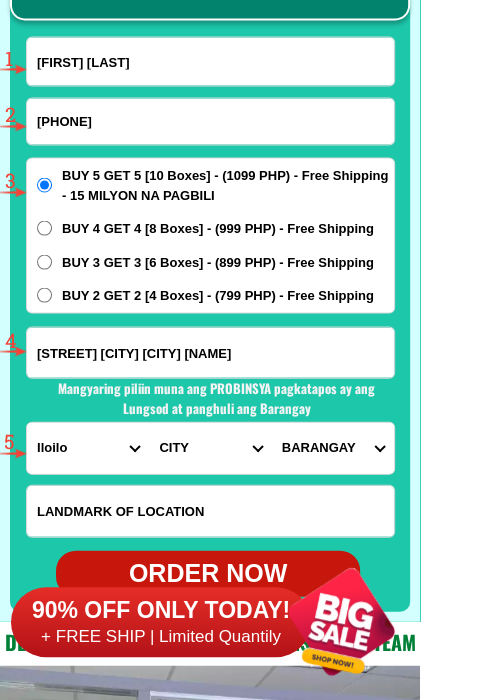 scroll, scrollTop: 0, scrollLeft: 0, axis: both 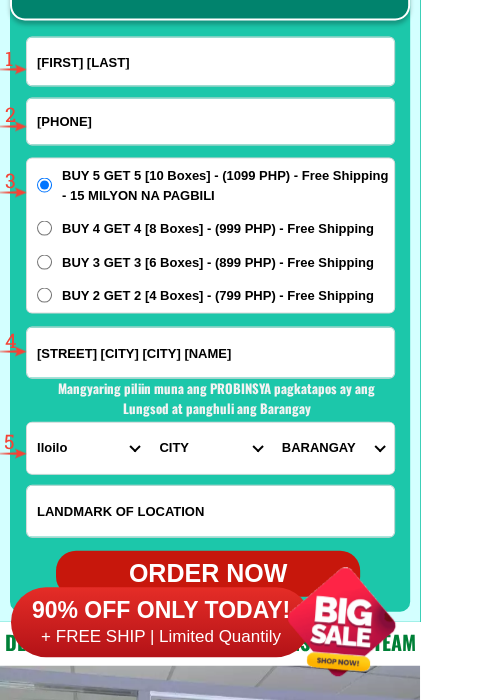 select on "[NUMBER]" 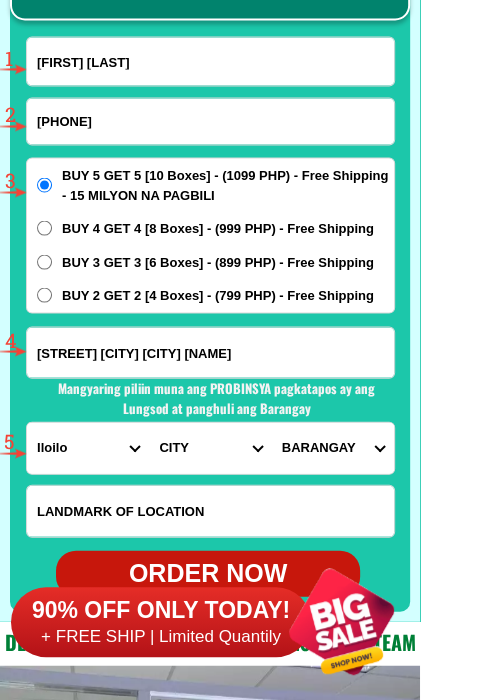 click on "PROVINCE Abra Agusan-del-norte Agusan-del-sur Aklan Albay Antique Apayao Aurora Basilan Bataan Batanes Batangas Benguet Biliran Bohol Bukidnon Bulacan Cagayan Camarines-norte Camarines-sur Camiguin Capiz Catanduanes Cavite Cebu Cotabato Davao-de-oro Davao-del-norte Davao-del-sur Davao-occidental Davao-oriental Dinagat-islands Eastern-samar Guimaras Ifugao Ilocos-norte Ilocos-sur Iloilo Isabela Kalinga La-union Laguna Lanao-del-norte Lanao-del-sur Leyte Maguindanao Marinduque Masbate Metro-manila Misamis-occidental Misamis-oriental Mountain-province Negros-occidental Negros-oriental Northern-samar Nueva-ecija Nueva-vizcaya Occidental-mindoro Oriental-mindoro Palawan Pampanga Pangasinan Quezon Quirino Rizal Romblon Sarangani Siquijor Sorsogon South-cotabato Southern-leyte Sultan-kudarat Sulu Surigao-del-norte Surigao-del-sur Tarlac Tawi-tawi Western-samar Zambales Zamboanga-del-norte Zamboanga-del-sur Zamboanga-sibugay" at bounding box center (88, 447) 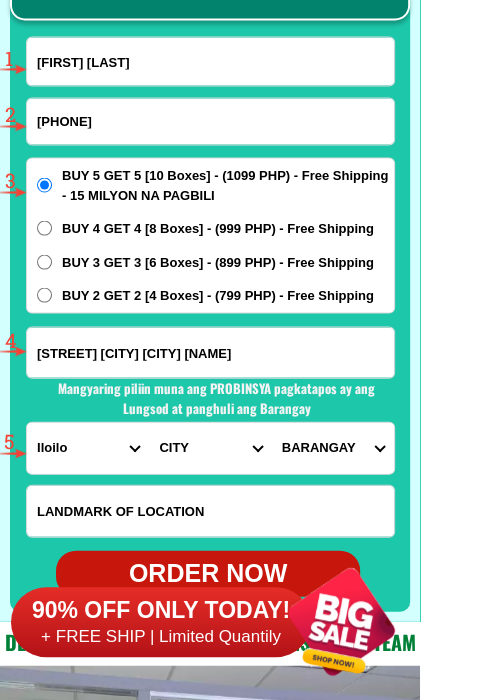 click on "CITY Bansalan Davao-city Davao-del-sur-hagonoy Davao-del-sur-magsaysay Davao-del-sur-santa-cruz Davao-del-sur-santa-maria Digos-city Don-marcelino Jose-abad-santos Kiblawan Malalag Malita Matanao Padada Sarangani Sulop" at bounding box center [210, 447] 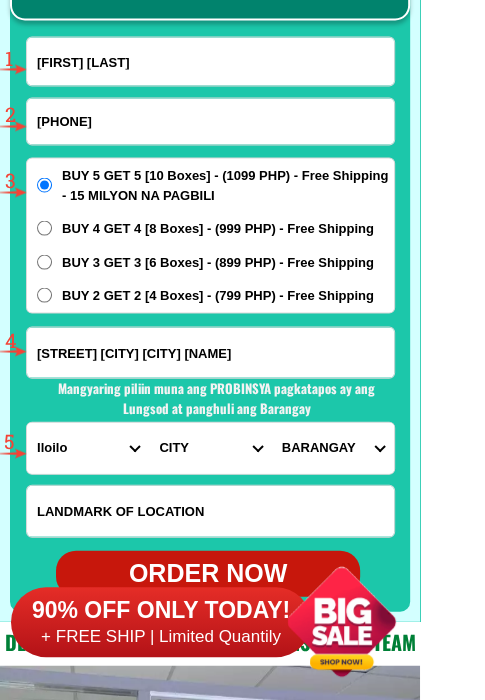 select on "[NUMBER]" 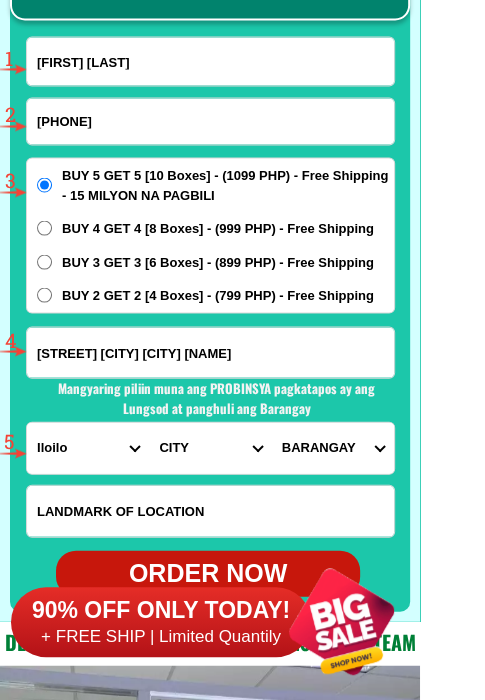 click on "CITY Bansalan Davao-city Davao-del-sur-hagonoy Davao-del-sur-magsaysay Davao-del-sur-santa-cruz Davao-del-sur-santa-maria Digos-city Don-marcelino Jose-abad-santos Kiblawan Malalag Malita Matanao Padada Sarangani Sulop" at bounding box center (210, 447) 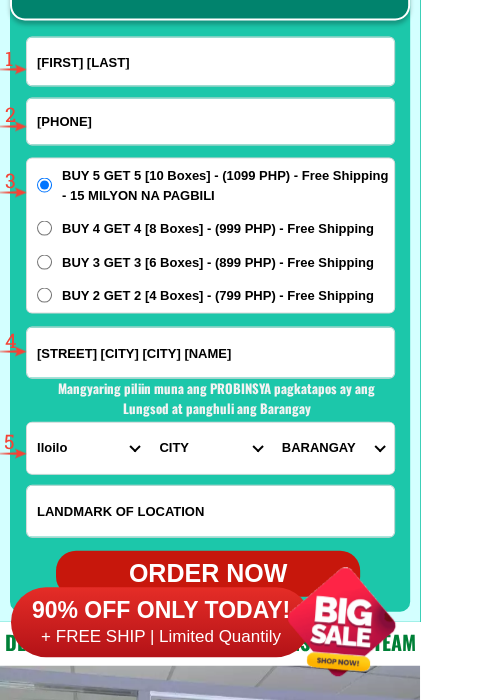 click on "BARANGAY Acacia Agdao Alambre Alejandra navarro (lasang) Alfonso angliongto sr. Angalan Atan-awe Baganihan Bago aplaya Bago gallera Bago oshiro Baguio (pob.) Balengaeng Baliok Bangkas heights Bantol Baracatan Barangay 1-a (pob.) Barangay 10-a (pob.) Barangay 11-b (pob.) Barangay 12-b (pob.) Barangay 13-b (pob.) Barangay 14-b (pob.) Barangay 15-b (pob.) Barangay 16-b (pob.) Barangay 17-b (pob.) Barangay 18-b (pob.) Barangay 19-b (pob.) Barangay 2-a (pob.) Barangay 20-b (pob.) Barangay 21-c (pob.) Barangay 22-c (pob.) Barangay 23-c (pob.) Barangay 24-c (pob.) Barangay 25-c (pob.) Barangay 26-c (pob.) Barangay 27-c (pob.) Barangay 28-c (pob.) Barangay 29-c (pob.) Barangay 3-a (pob.) Barangay 30-c (pob.) Barangay 31-d (pob.) Barangay 32-d (pob.) Barangay 33-d (pob.) Barangay 34-d (pob.) Barangay 35-d (pob.) Barangay 36-d (pob.) Barangay 37-d (pob.) Barangay 38-d (pob.) Barangay 39-d (pob.) Barangay 4-a (pob.) Barangay 40-d (pob.) Barangay 5-a (pob.) Barangay 6-a (pob.) Barangay 7-a (pob.) Barangay 8-a (pob.) Bato" at bounding box center (333, 447) 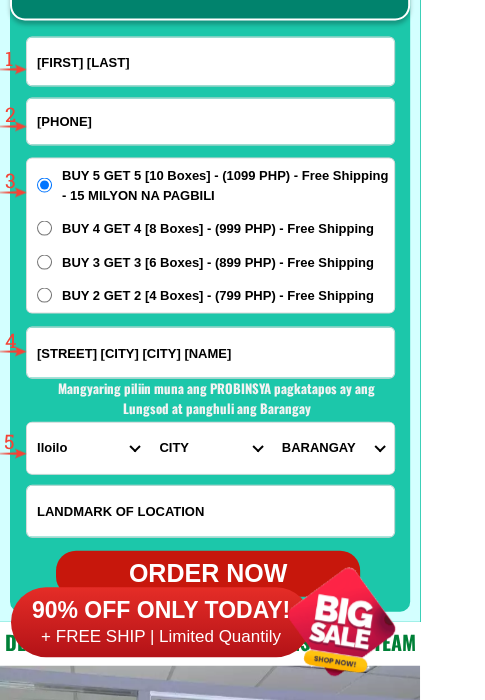 select on "[NUMBER]" 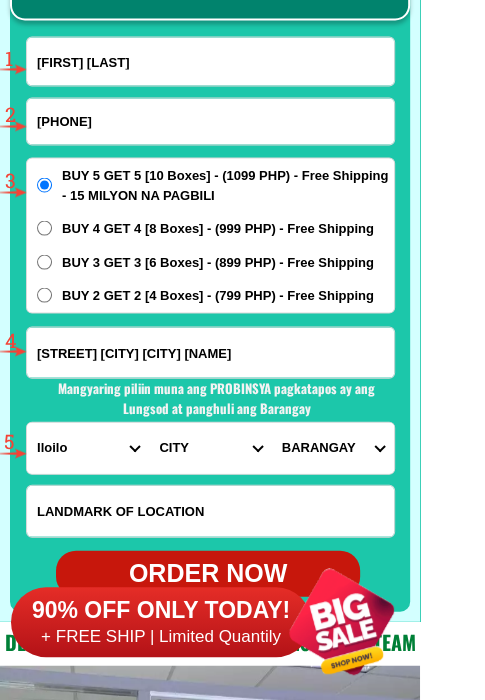 click on "BARANGAY Acacia Agdao Alambre Alejandra navarro (lasang) Alfonso angliongto sr. Angalan Atan-awe Baganihan Bago aplaya Bago gallera Bago oshiro Baguio (pob.) Balengaeng Baliok Bangkas heights Bantol Baracatan Barangay 1-a (pob.) Barangay 10-a (pob.) Barangay 11-b (pob.) Barangay 12-b (pob.) Barangay 13-b (pob.) Barangay 14-b (pob.) Barangay 15-b (pob.) Barangay 16-b (pob.) Barangay 17-b (pob.) Barangay 18-b (pob.) Barangay 19-b (pob.) Barangay 2-a (pob.) Barangay 20-b (pob.) Barangay 21-c (pob.) Barangay 22-c (pob.) Barangay 23-c (pob.) Barangay 24-c (pob.) Barangay 25-c (pob.) Barangay 26-c (pob.) Barangay 27-c (pob.) Barangay 28-c (pob.) Barangay 29-c (pob.) Barangay 3-a (pob.) Barangay 30-c (pob.) Barangay 31-d (pob.) Barangay 32-d (pob.) Barangay 33-d (pob.) Barangay 34-d (pob.) Barangay 35-d (pob.) Barangay 36-d (pob.) Barangay 37-d (pob.) Barangay 38-d (pob.) Barangay 39-d (pob.) Barangay 4-a (pob.) Barangay 40-d (pob.) Barangay 5-a (pob.) Barangay 6-a (pob.) Barangay 7-a (pob.) Barangay 8-a (pob.) Bato" at bounding box center (333, 447) 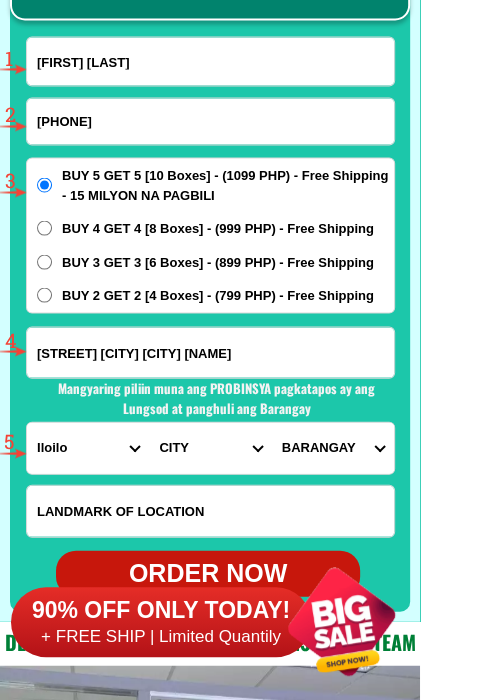 click on "BUY 2 GET 2 [4 Boxes] - (799 PHP) - Free Shipping" at bounding box center [218, 295] 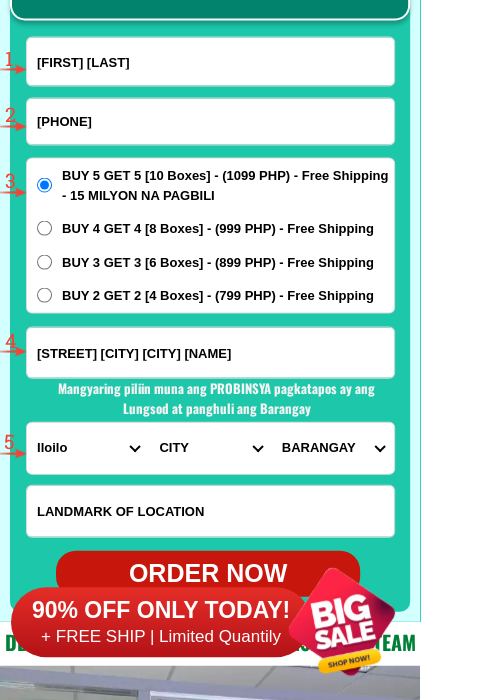 click on "BUY 2 GET 2 [4 Boxes] - (799 PHP) - Free Shipping" at bounding box center [44, 294] 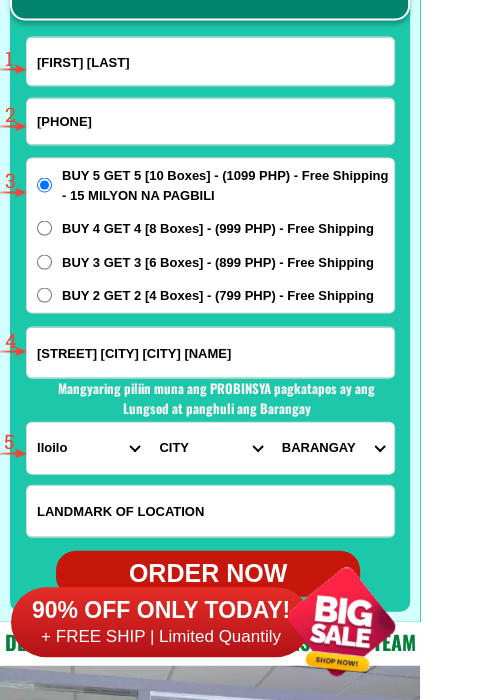 radio on "true" 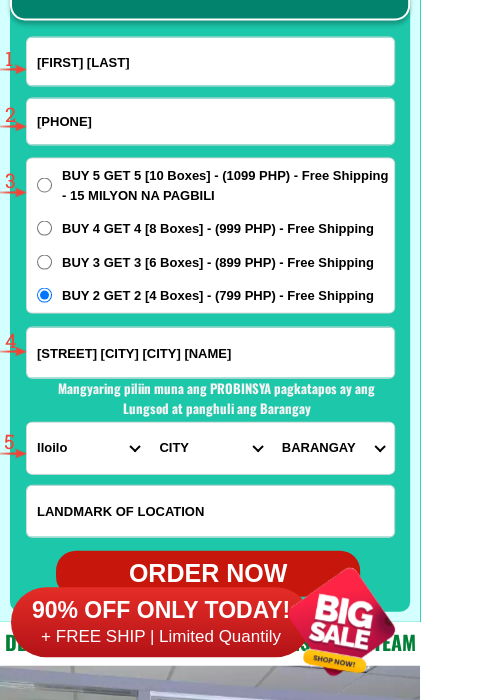 scroll, scrollTop: 15802, scrollLeft: 0, axis: vertical 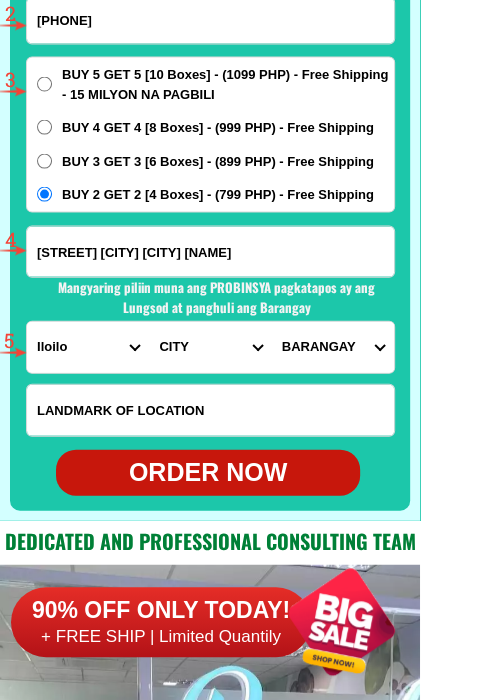 click on "ORDER NOW" at bounding box center (208, 473) 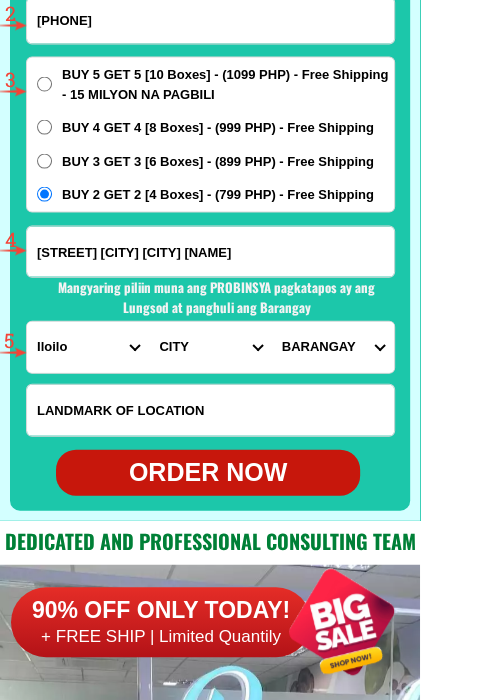 type on "[PHONE]" 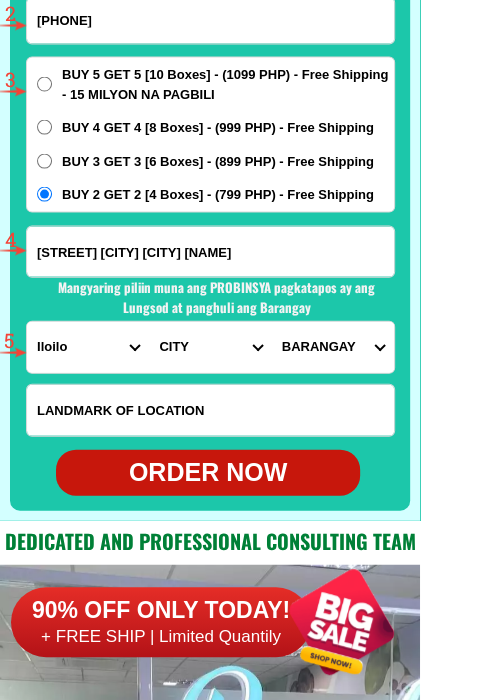 radio on "true" 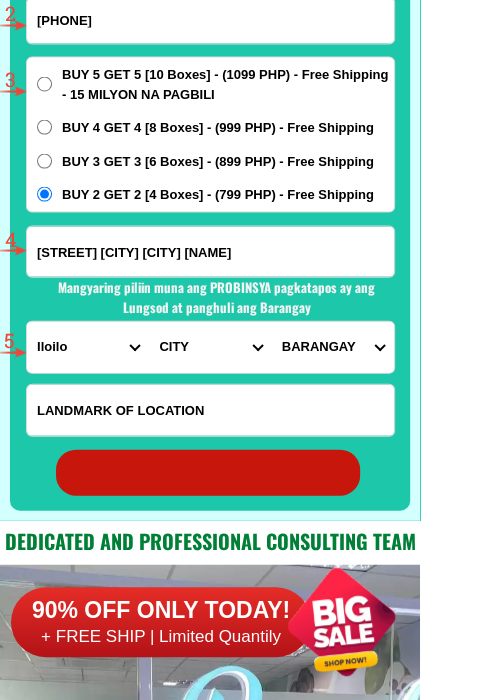 radio on "true" 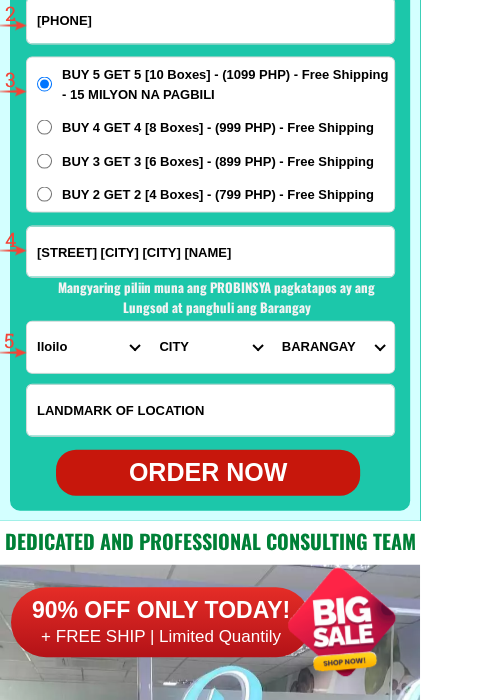 scroll, scrollTop: 15602, scrollLeft: 0, axis: vertical 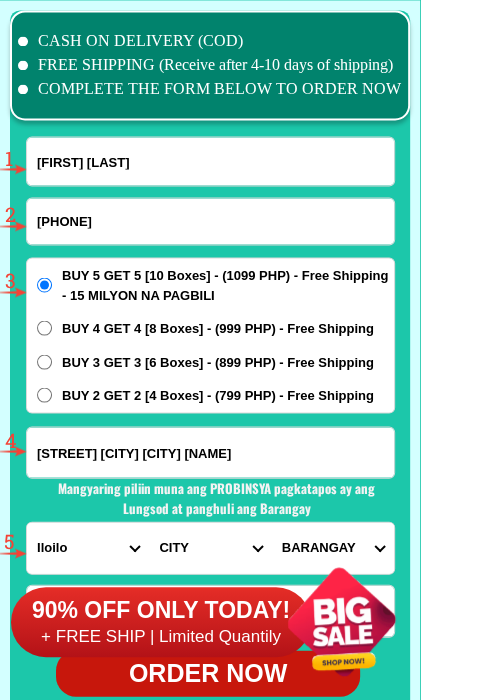 click on "[FIRST] [LAST]" at bounding box center [210, 161] 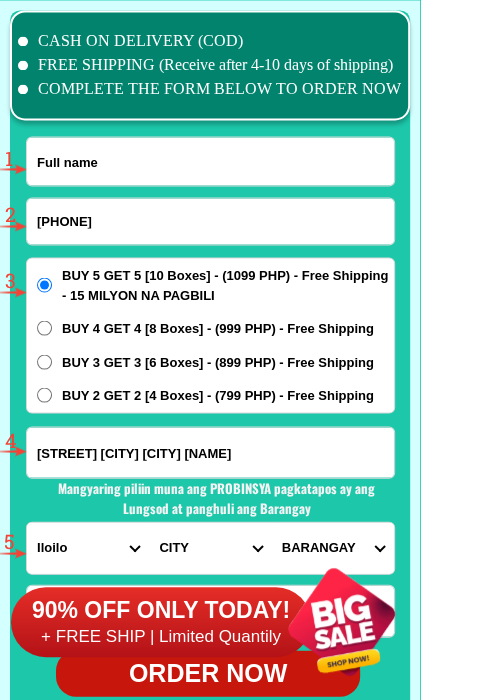 paste on "[FIRST] [LAST] [LAST]" 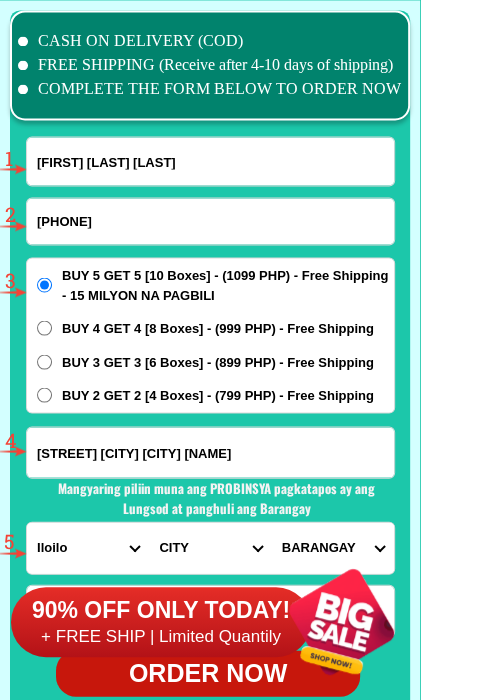 type on "[FIRST] [LAST] [LAST]" 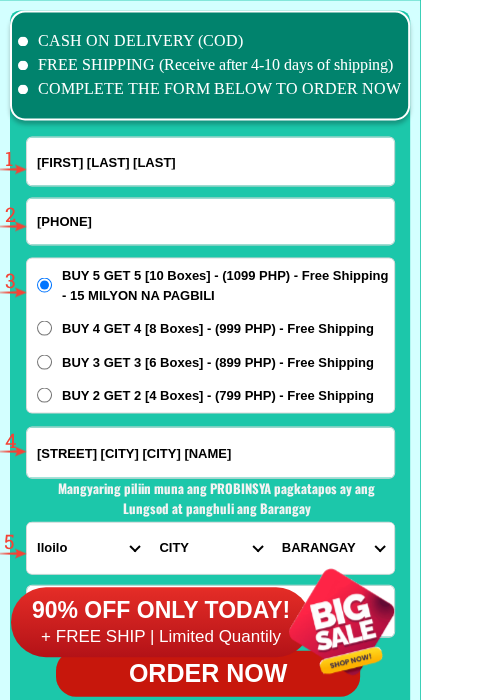 click on "[PHONE]" at bounding box center [210, 221] 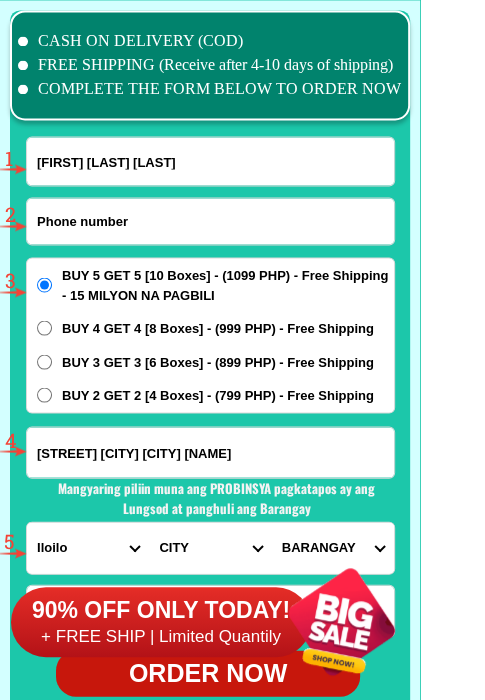 paste on "[PHONE]" 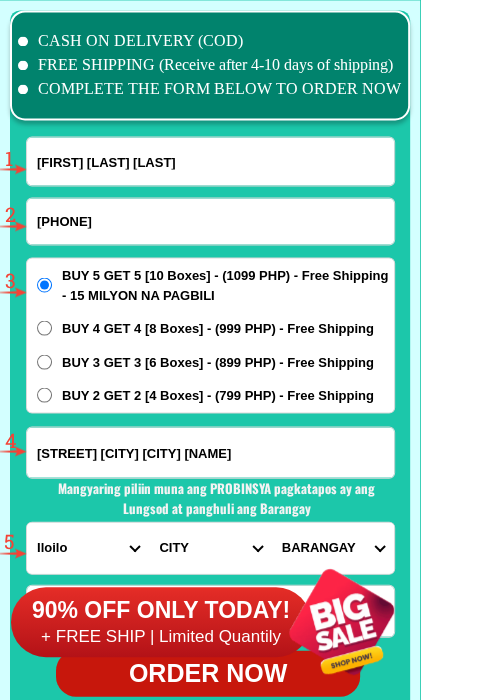 type on "[PHONE]" 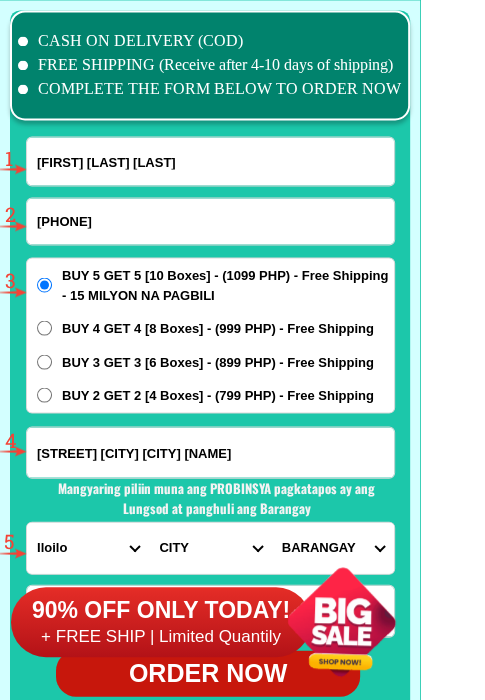 click on "BUY 4 GET 4 [8 Boxes] - (999 PHP) - Free Shipping" at bounding box center (210, 328) 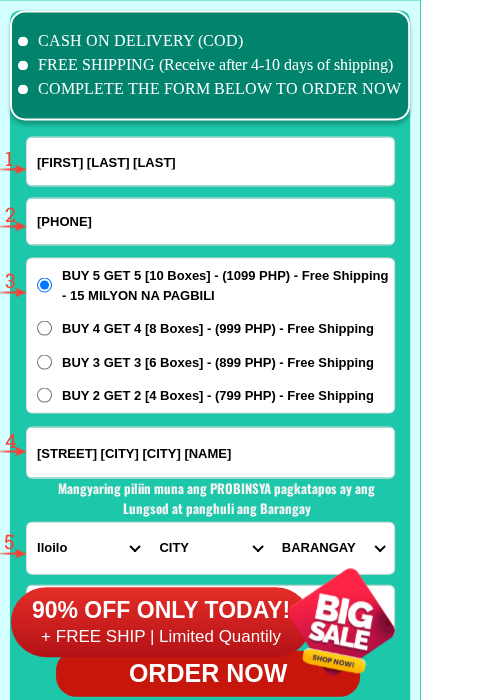 click on "BUY 4 GET 4 [8 Boxes] - (999 PHP) - Free Shipping" at bounding box center (44, 327) 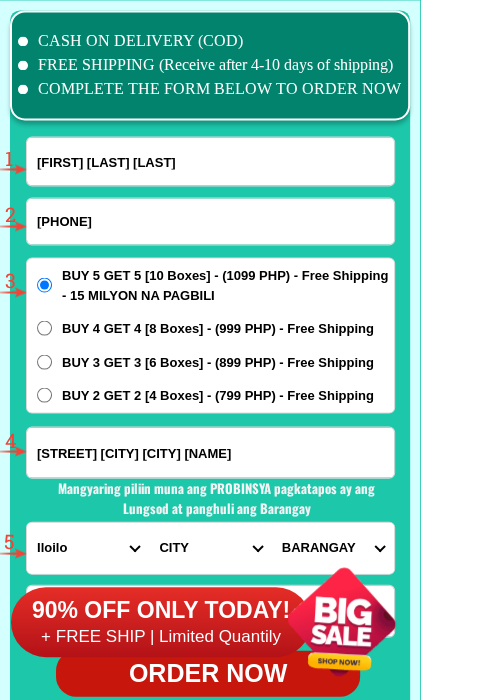 radio on "true" 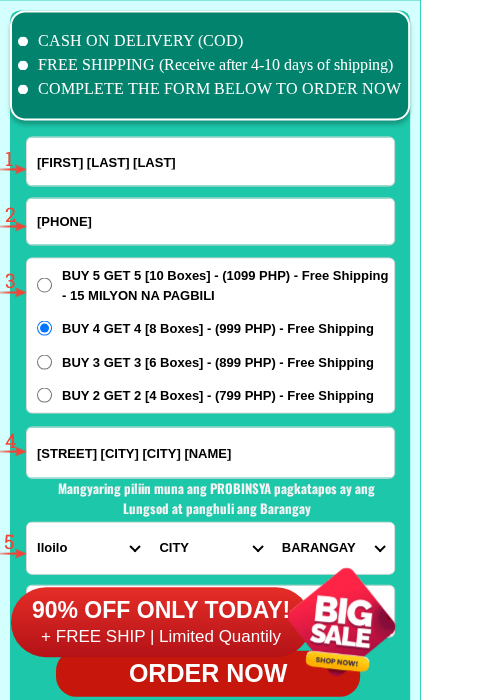 click on "[STREET] [CITY] [CITY] [NAME]" at bounding box center (210, 452) 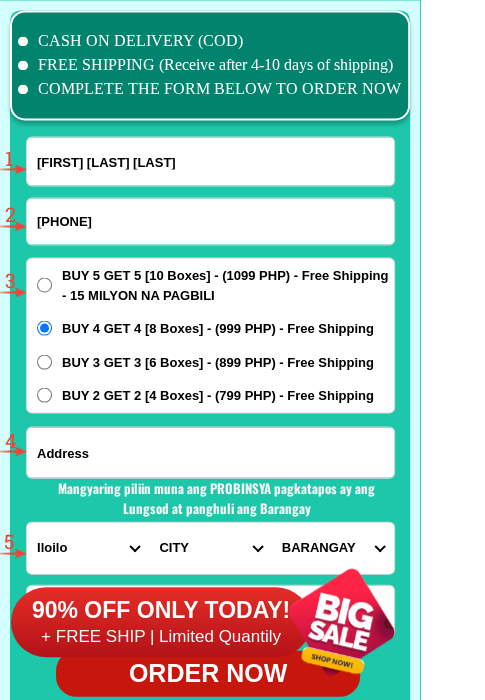 paste on "[BARANGAY] [CITY] [CITY]" 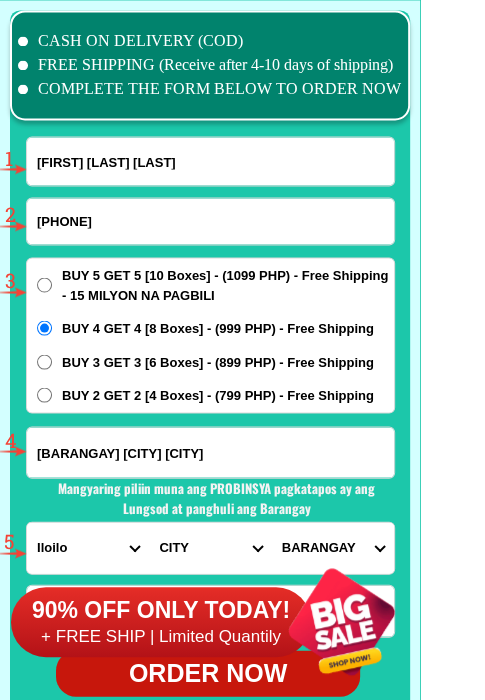 scroll, scrollTop: 0, scrollLeft: 70, axis: horizontal 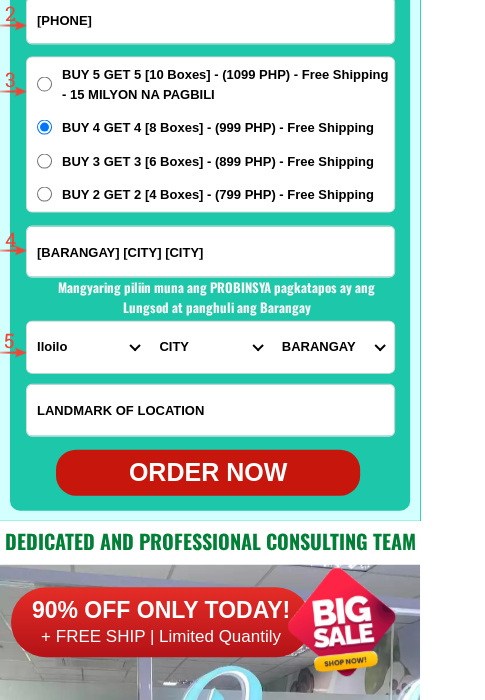type on "[BARANGAY] [CITY] [CITY]" 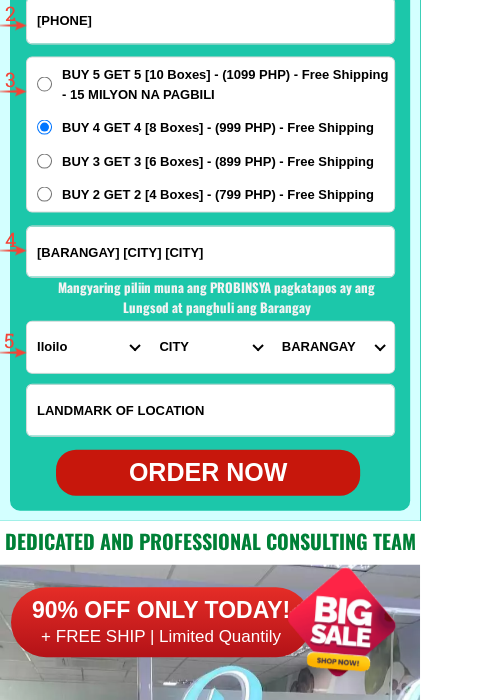 click on "PROVINCE Abra Agusan-del-norte Agusan-del-sur Aklan Albay Antique Apayao Aurora Basilan Bataan Batanes Batangas Benguet Biliran Bohol Bukidnon Bulacan Cagayan Camarines-norte Camarines-sur Camiguin Capiz Catanduanes Cavite Cebu Cotabato Davao-de-oro Davao-del-norte Davao-del-sur Davao-occidental Davao-oriental Dinagat-islands Eastern-samar Guimaras Ifugao Ilocos-norte Ilocos-sur Iloilo Isabela Kalinga La-union Laguna Lanao-del-norte Lanao-del-sur Leyte Maguindanao Marinduque Masbate Metro-manila Misamis-occidental Misamis-oriental Mountain-province Negros-occidental Negros-oriental Northern-samar Nueva-ecija Nueva-vizcaya Occidental-mindoro Oriental-mindoro Palawan Pampanga Pangasinan Quezon Quirino Rizal Romblon Sarangani Siquijor Sorsogon South-cotabato Southern-leyte Sultan-kudarat Sulu Surigao-del-norte Surigao-del-sur Tarlac Tawi-tawi Western-samar Zambales Zamboanga-del-norte Zamboanga-del-sur Zamboanga-sibugay" at bounding box center [88, 347] 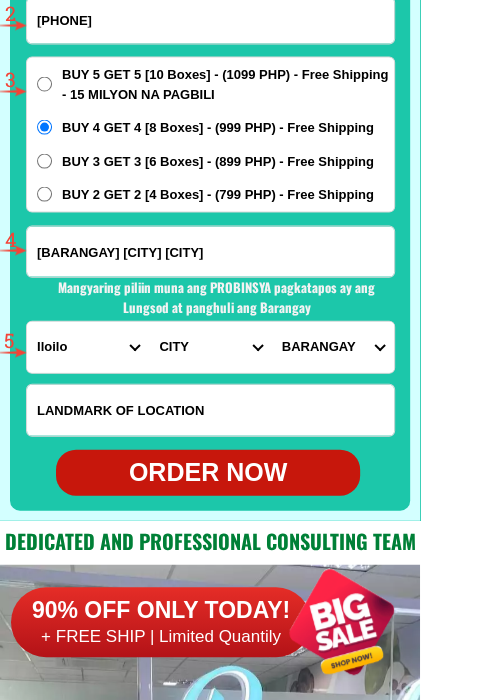 scroll, scrollTop: 0, scrollLeft: 0, axis: both 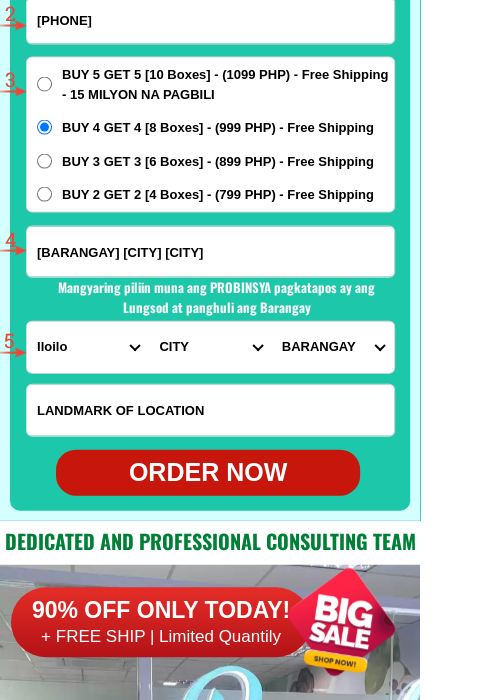 select on "63_695" 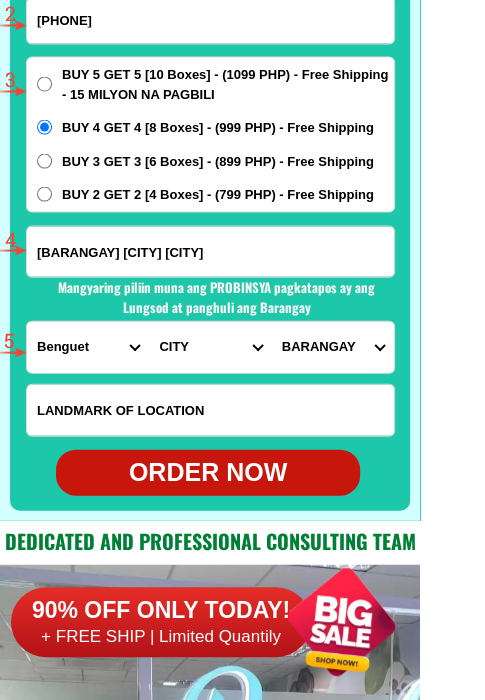 click on "PROVINCE Abra Agusan-del-norte Agusan-del-sur Aklan Albay Antique Apayao Aurora Basilan Bataan Batanes Batangas Benguet Biliran Bohol Bukidnon Bulacan Cagayan Camarines-norte Camarines-sur Camiguin Capiz Catanduanes Cavite Cebu Cotabato Davao-de-oro Davao-del-norte Davao-del-sur Davao-occidental Davao-oriental Dinagat-islands Eastern-samar Guimaras Ifugao Ilocos-norte Ilocos-sur Iloilo Isabela Kalinga La-union Laguna Lanao-del-norte Lanao-del-sur Leyte Maguindanao Marinduque Masbate Metro-manila Misamis-occidental Misamis-oriental Mountain-province Negros-occidental Negros-oriental Northern-samar Nueva-ecija Nueva-vizcaya Occidental-mindoro Oriental-mindoro Palawan Pampanga Pangasinan Quezon Quirino Rizal Romblon Sarangani Siquijor Sorsogon South-cotabato Southern-leyte Sultan-kudarat Sulu Surigao-del-norte Surigao-del-sur Tarlac Tawi-tawi Western-samar Zambales Zamboanga-del-norte Zamboanga-del-sur Zamboanga-sibugay" at bounding box center [88, 347] 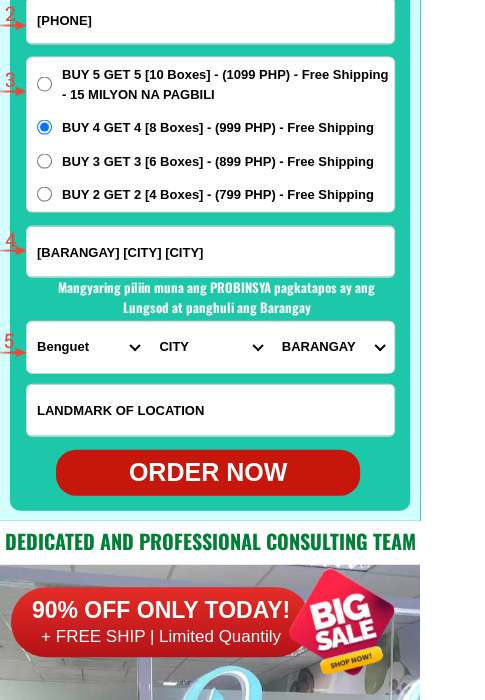 click on "CITY Atok Baguio-city Bakun Bokod Buguias Itogon Kabayan Kapangan Kibungan La-trinidad Mankayan Sablan Tuba Tublay" at bounding box center [210, 347] 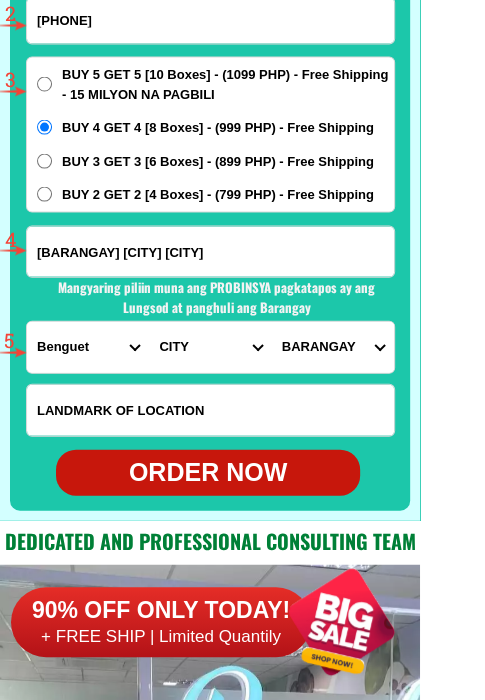 select on "63_6951986" 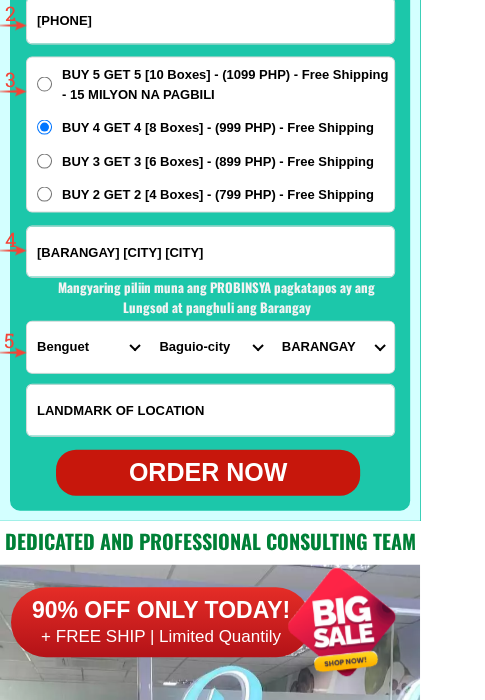 click on "CITY Atok Baguio-city Bakun Bokod Buguias Itogon Kabayan Kapangan Kibungan La-trinidad Mankayan Sablan Tuba Tublay" at bounding box center [210, 347] 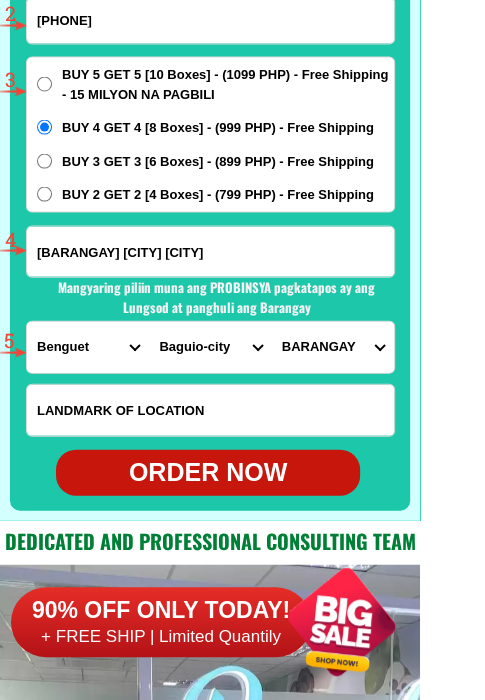 click on "[LIST]" at bounding box center (333, 347) 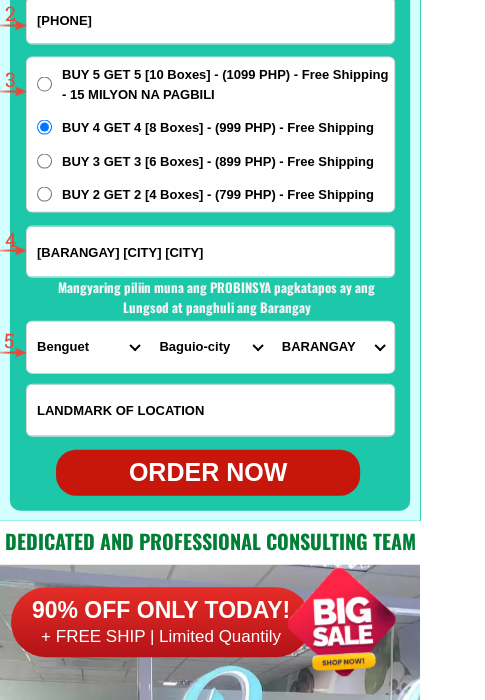 select on "[NUMBER]" 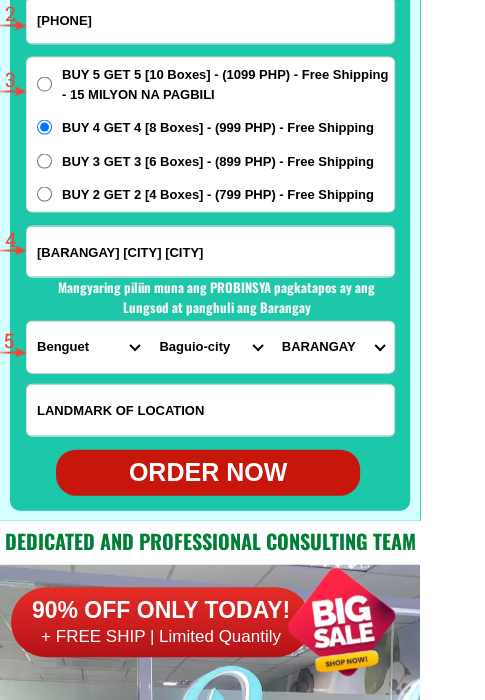 click on "[LIST]" at bounding box center [333, 347] 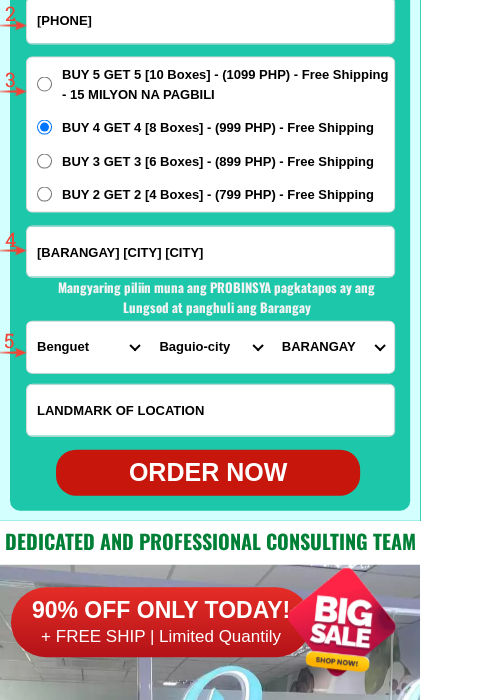scroll, scrollTop: 15902, scrollLeft: 0, axis: vertical 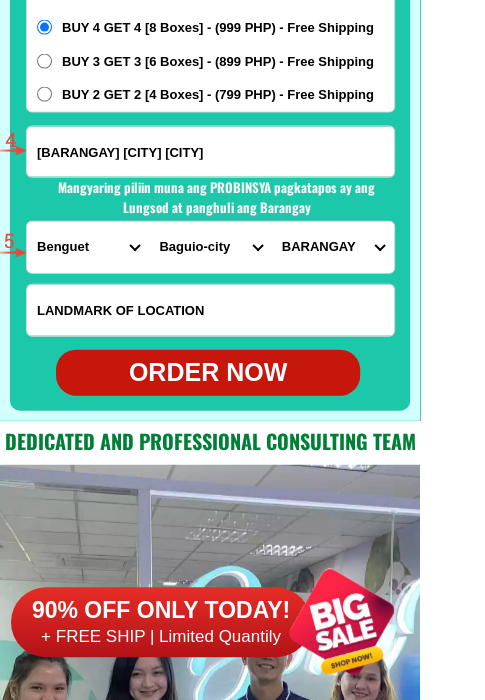 click on "ORDER NOW" at bounding box center [208, 373] 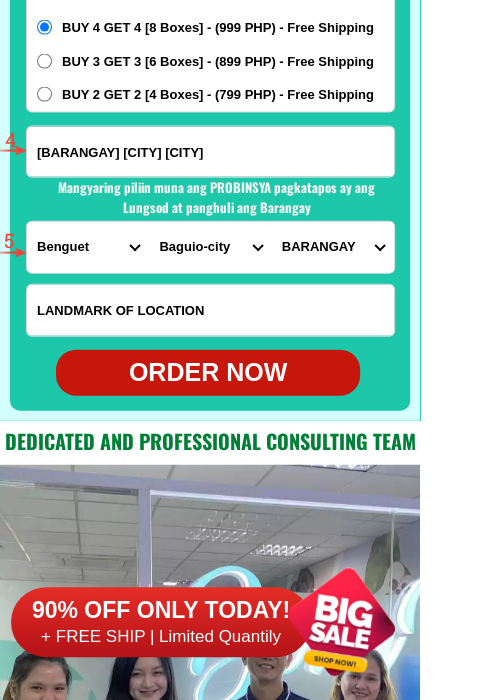 radio on "true" 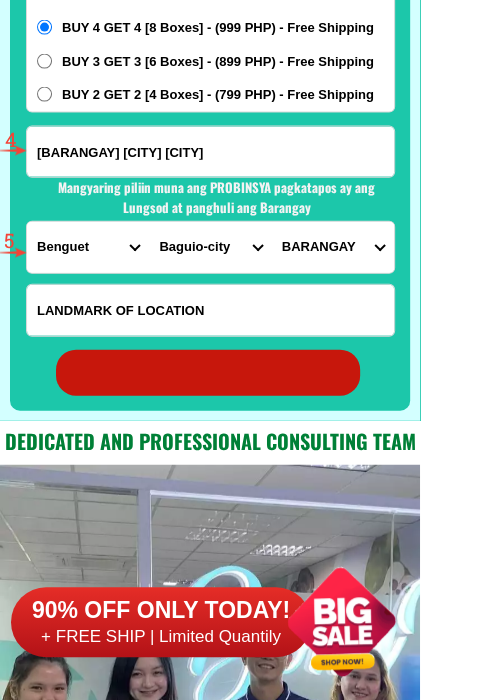 radio on "true" 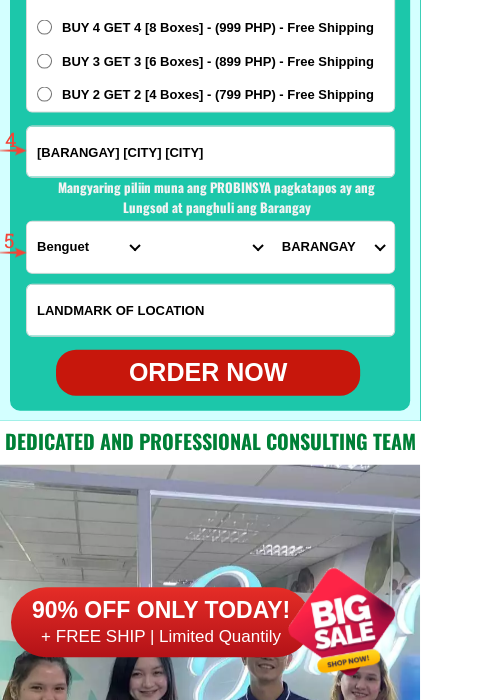 scroll, scrollTop: 15702, scrollLeft: 0, axis: vertical 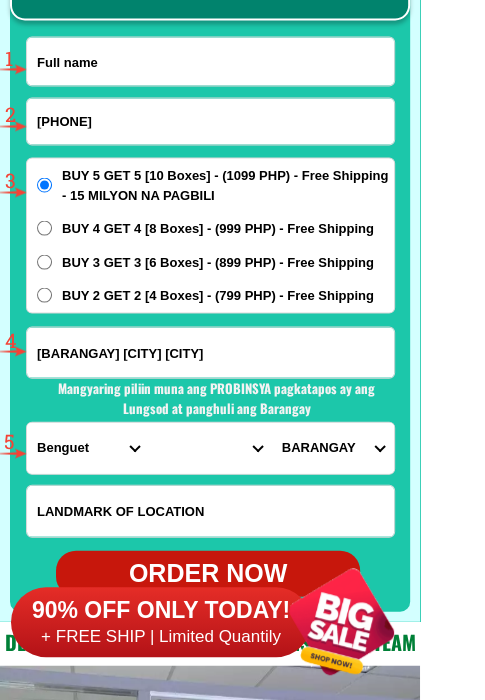 click at bounding box center (210, 61) 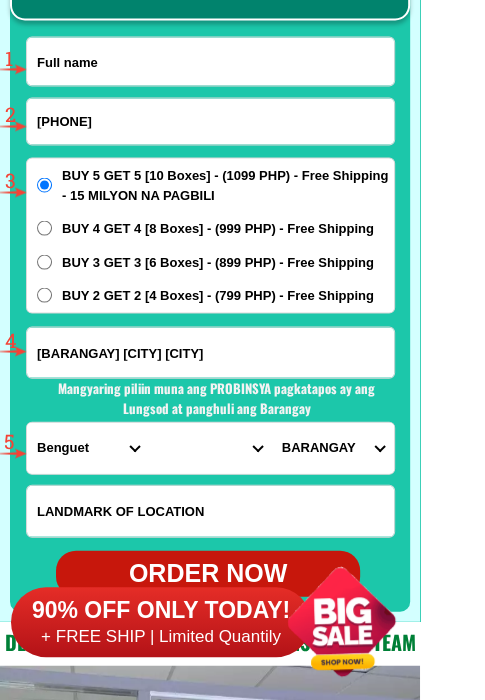 paste on "[LAST]" 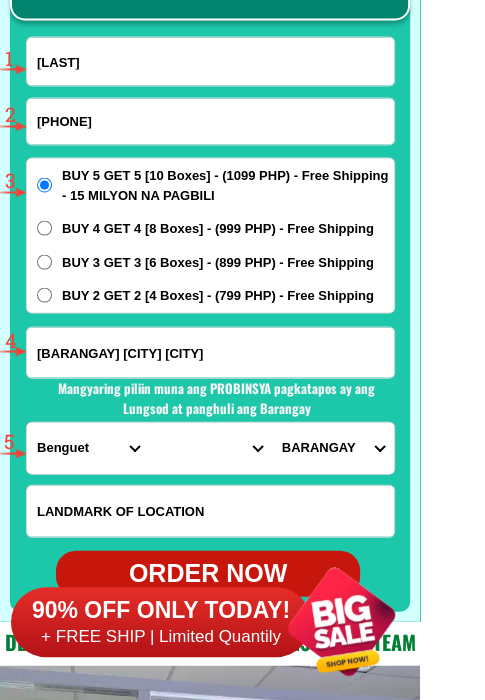 type on "[LAST]" 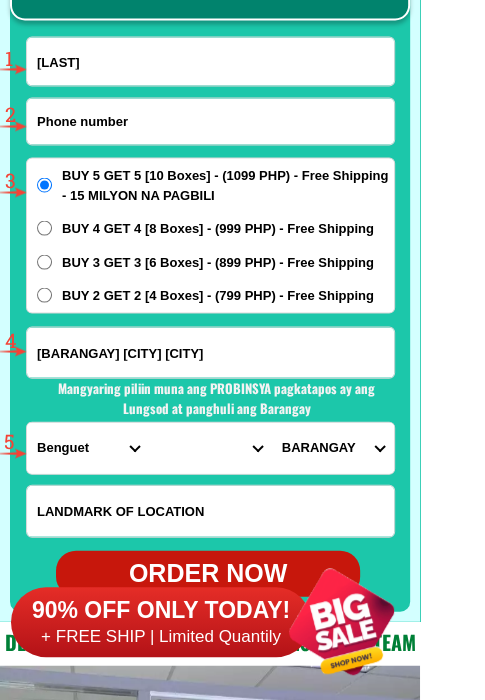click at bounding box center (210, 121) 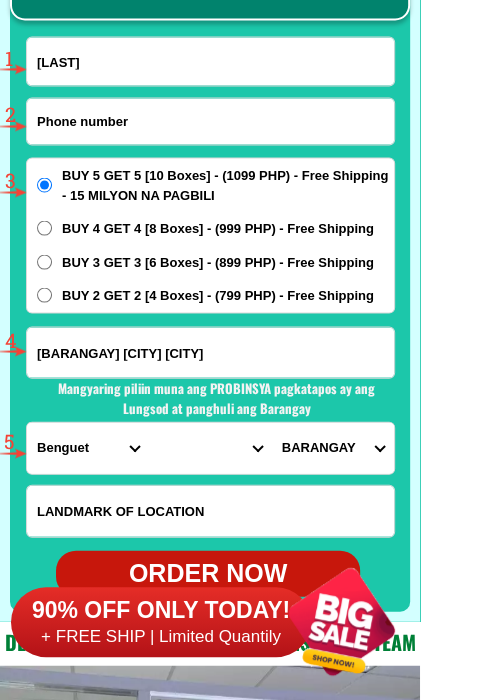 paste on "[PHONE]" 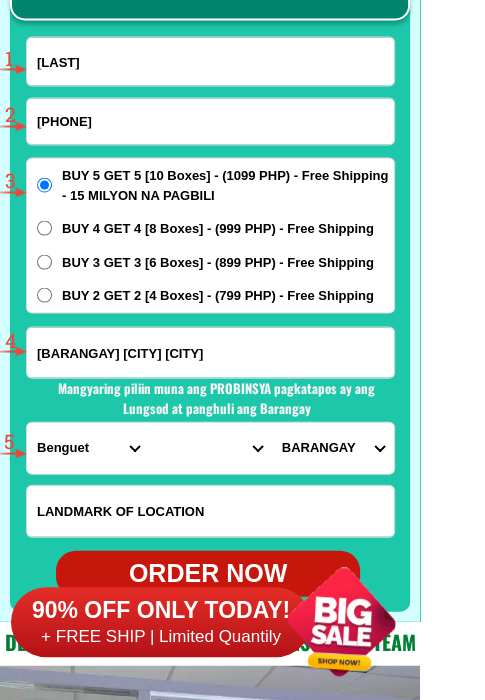 type on "[PHONE]" 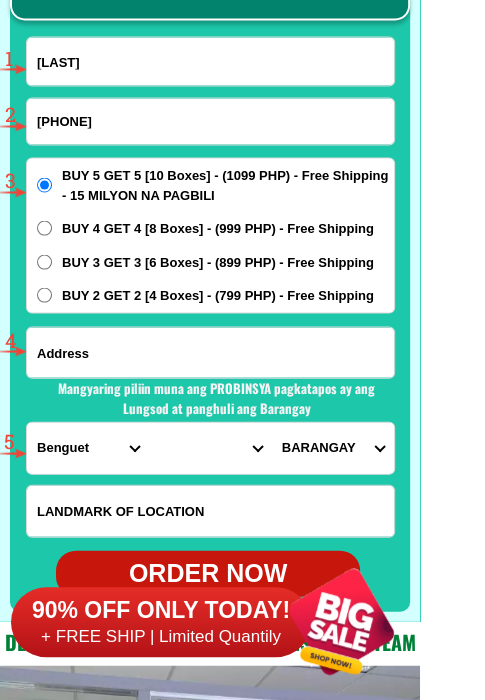 click at bounding box center (210, 352) 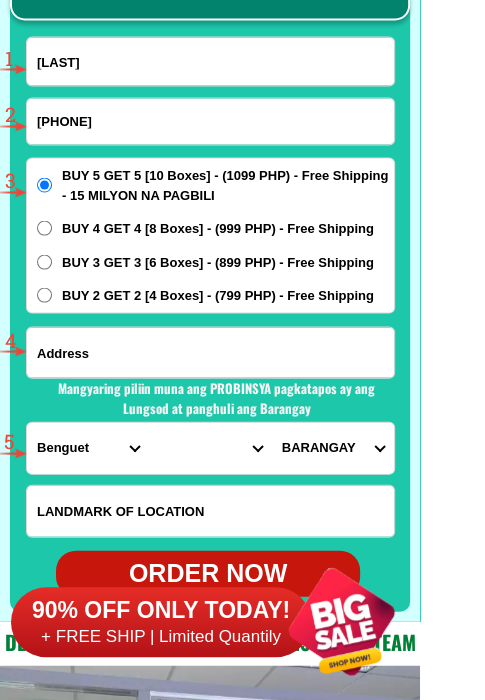 paste on "[BARANGAY] [BARANGAY] [CITY]" 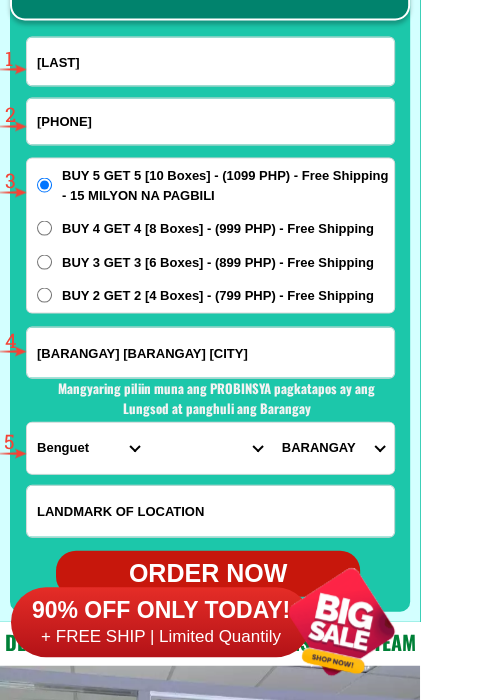type on "[BARANGAY] [BARANGAY] [CITY]" 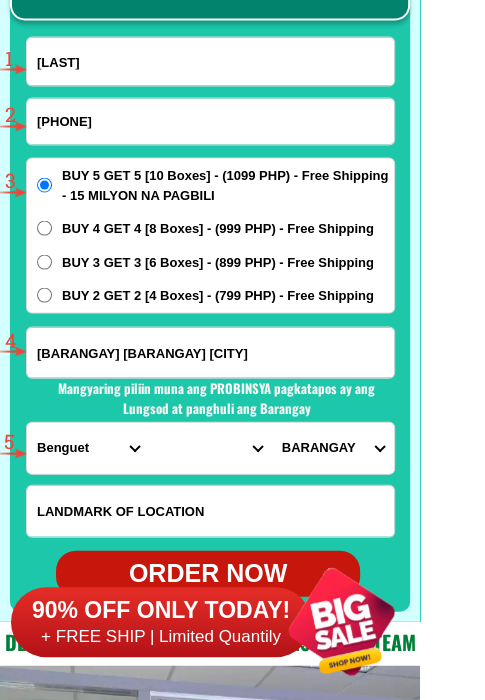 select on "[NUMBER]" 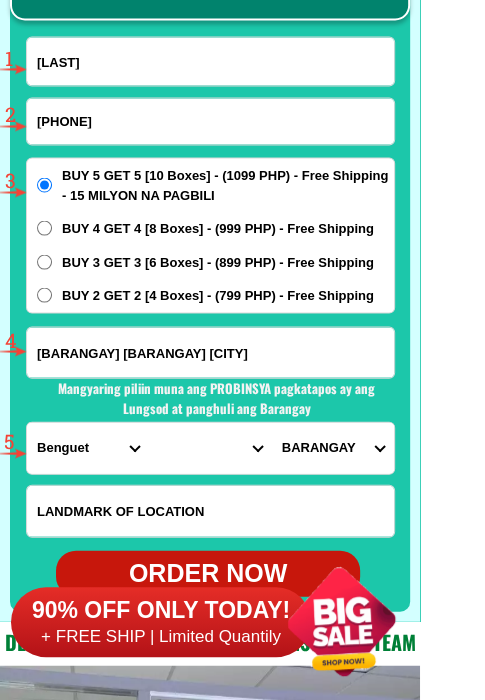 click on "PROVINCE Abra Agusan-del-norte Agusan-del-sur Aklan Albay Antique Apayao Aurora Basilan Bataan Batanes Batangas Benguet Biliran Bohol Bukidnon Bulacan Cagayan Camarines-norte Camarines-sur Camiguin Capiz Catanduanes Cavite Cebu Cotabato Davao-de-oro Davao-del-norte Davao-del-sur Davao-occidental Davao-oriental Dinagat-islands Eastern-samar Guimaras Ifugao Ilocos-norte Ilocos-sur Iloilo Isabela Kalinga La-union Laguna Lanao-del-norte Lanao-del-sur Leyte Maguindanao Marinduque Masbate Metro-manila Misamis-occidental Misamis-oriental Mountain-province Negros-occidental Negros-oriental Northern-samar Nueva-ecija Nueva-vizcaya Occidental-mindoro Oriental-mindoro Palawan Pampanga Pangasinan Quezon Quirino Rizal Romblon Sarangani Siquijor Sorsogon South-cotabato Southern-leyte Sultan-kudarat Sulu Surigao-del-norte Surigao-del-sur Tarlac Tawi-tawi Western-samar Zambales Zamboanga-del-norte Zamboanga-del-sur Zamboanga-sibugay" at bounding box center (88, 447) 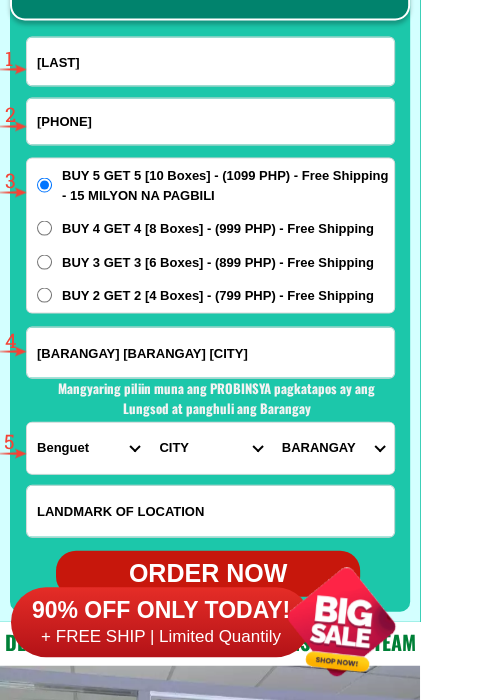 click on "CITY Anini-y Antique-libertad Antique-san-jose Antique-san-remigio Barbaza Belison Bugasong Caluya Culasi Hamtic Laua-an Pandan Patnongon Sebaste Sibalom Tibiao Tobias-fornier Valderrama" at bounding box center [210, 447] 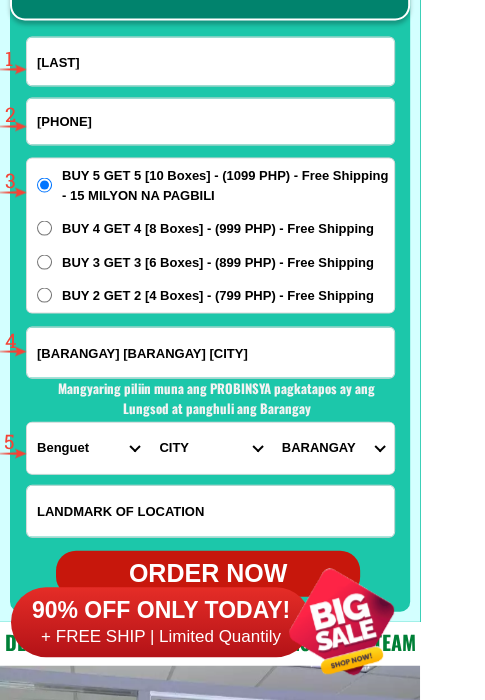 select on "[PHONE]" 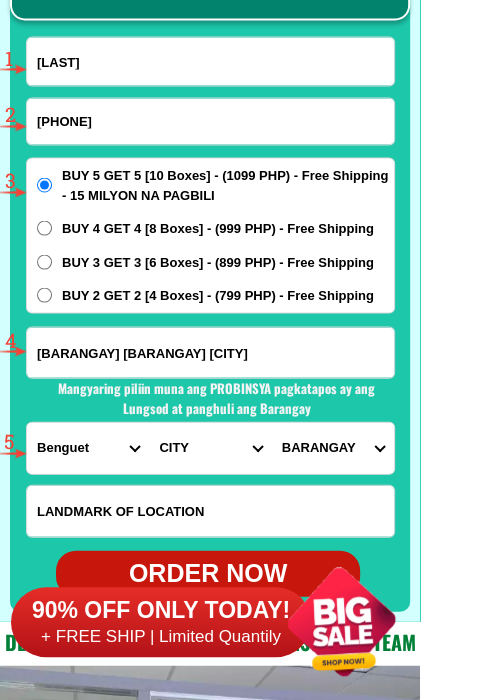click on "CITY Anini-y Antique-libertad Antique-san-jose Antique-san-remigio Barbaza Belison Bugasong Caluya Culasi Hamtic Laua-an Pandan Patnongon Sebaste Sibalom Tibiao Tobias-fornier Valderrama" at bounding box center [210, 447] 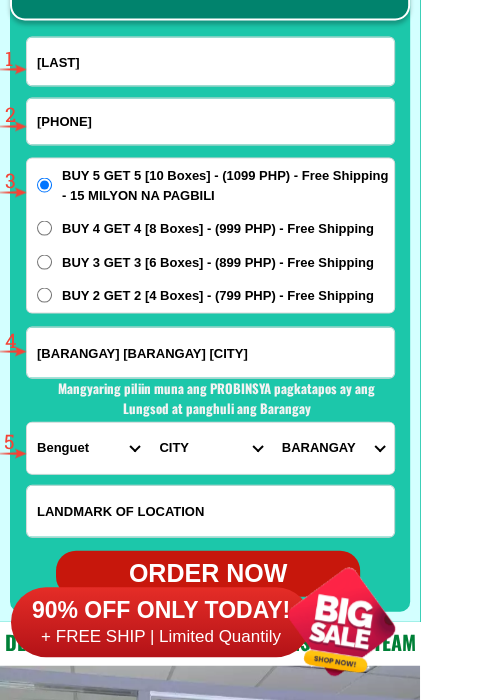 click on "[LIST]" at bounding box center [333, 447] 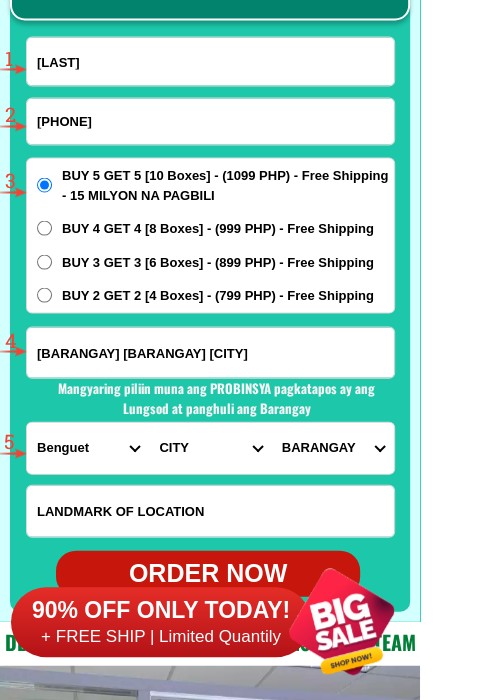 click on "[LIST]" at bounding box center [333, 447] 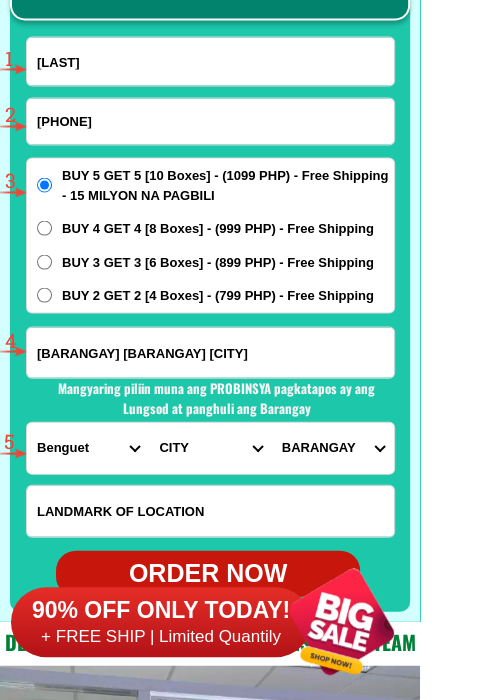 click on "[BARANGAY] [BARANGAY] [CITY]" at bounding box center [210, 352] 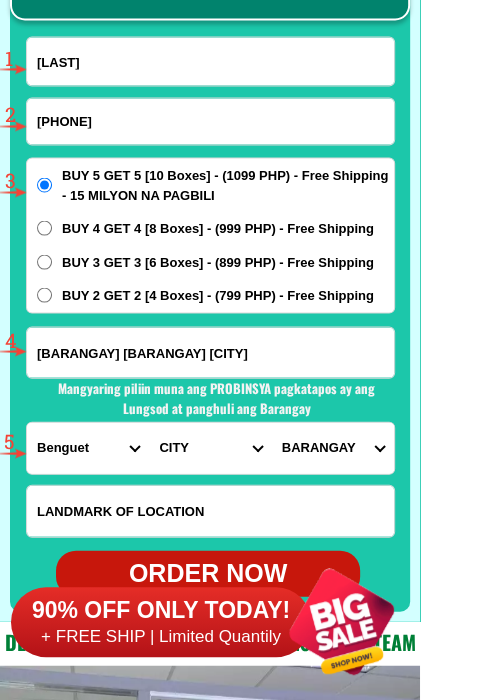 click on "[LIST]" at bounding box center [333, 447] 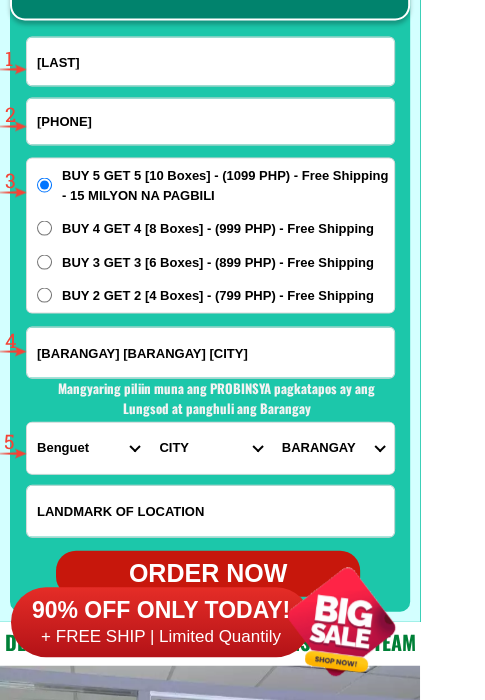 click on "[BARANGAY] [BARANGAY] [CITY]" at bounding box center [210, 352] 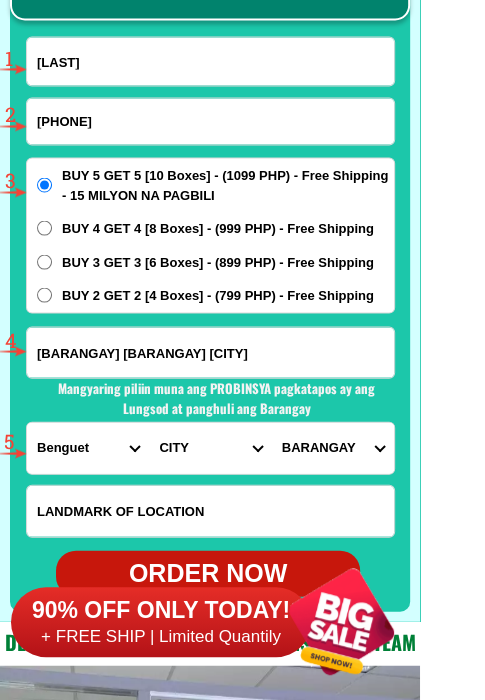 click on "[LIST]" at bounding box center [333, 447] 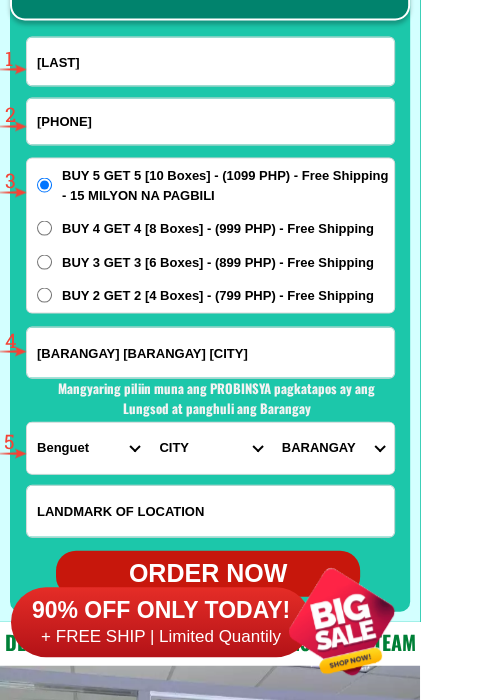 click on "[LIST]" at bounding box center [333, 447] 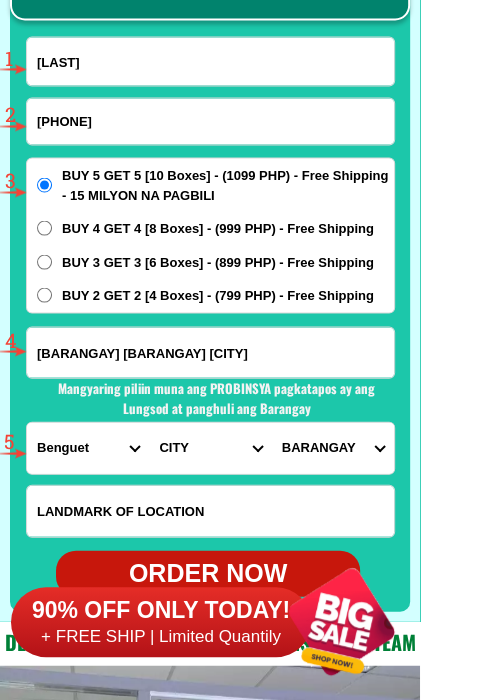select on "[NUMBER]" 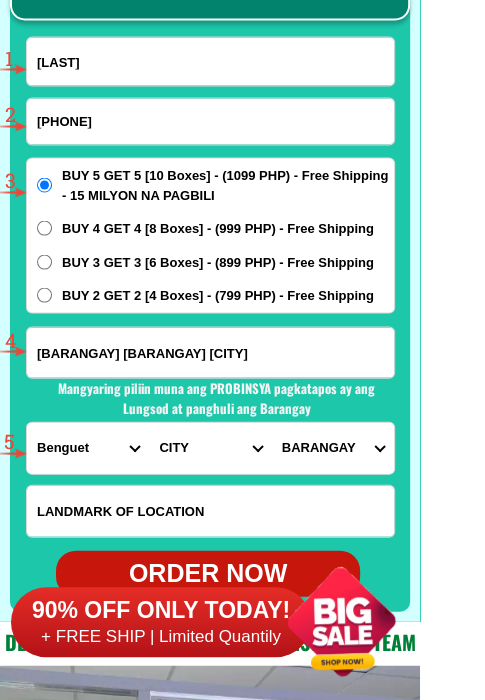 click on "[LIST]" at bounding box center (333, 447) 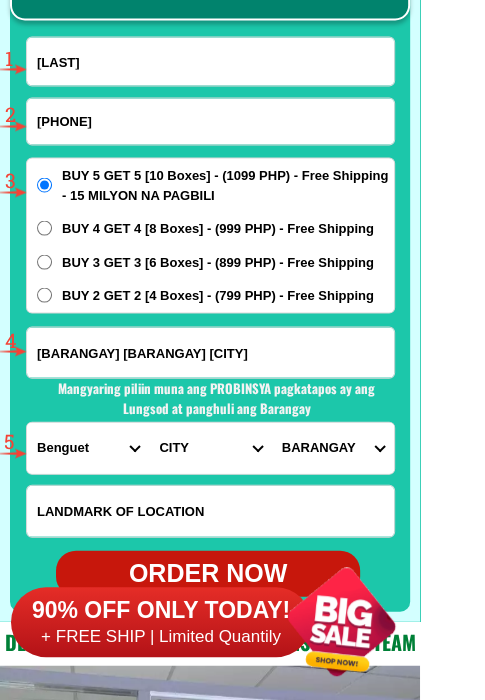 scroll, scrollTop: 15802, scrollLeft: 0, axis: vertical 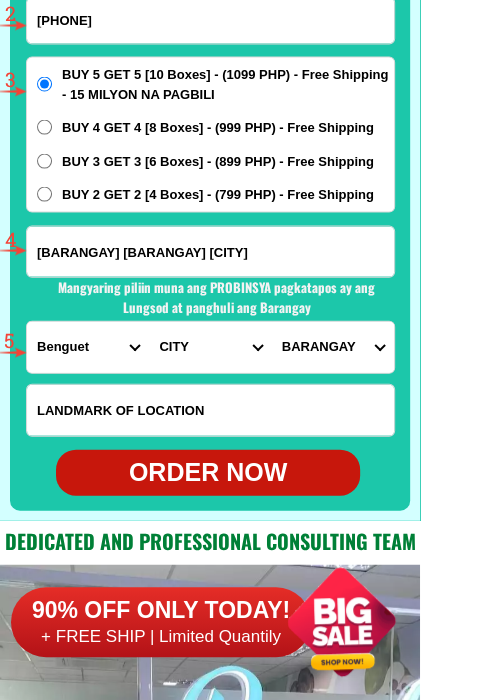 click on "BUY 2 GET 2 [4 Boxes] - (799 PHP) - Free Shipping" at bounding box center (218, 195) 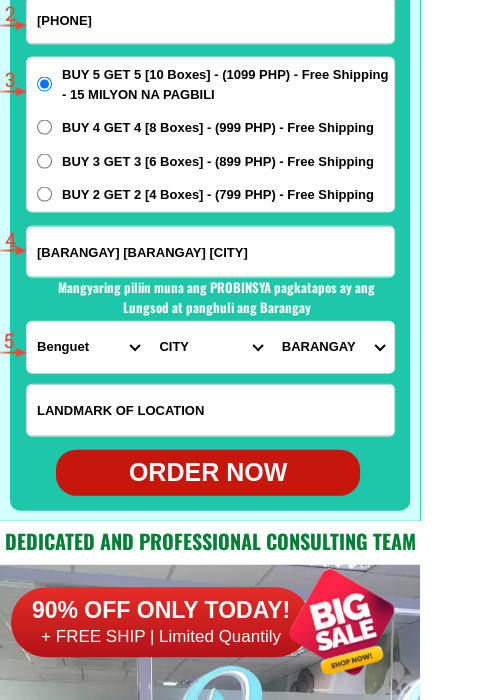 click on "BUY 2 GET 2 [4 Boxes] - (799 PHP) - Free Shipping" at bounding box center (44, 194) 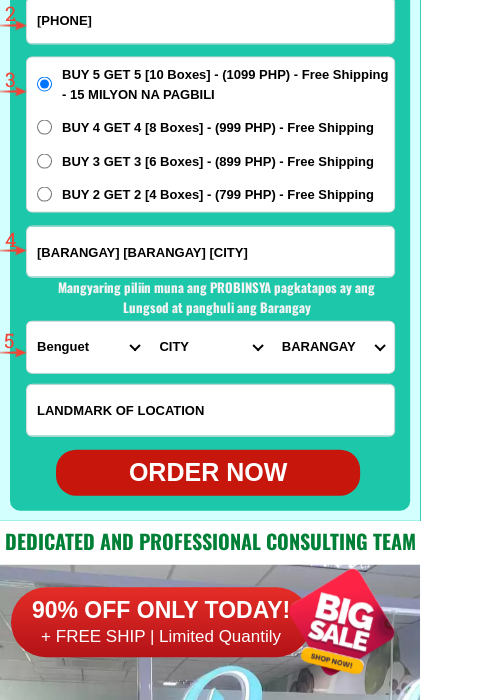 radio on "true" 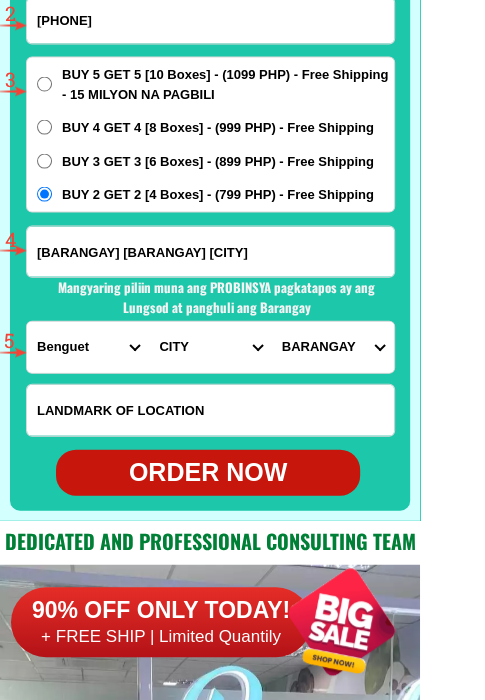 click on "ORDER NOW" at bounding box center [208, 473] 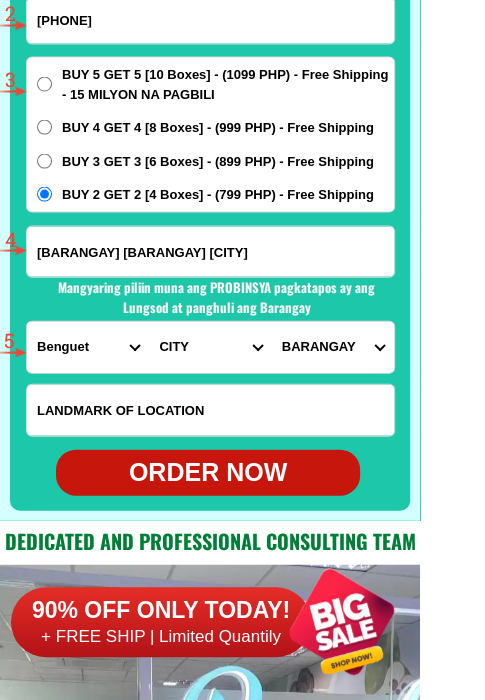 type on "[BARANGAY] [BARANGAY] [CITY]" 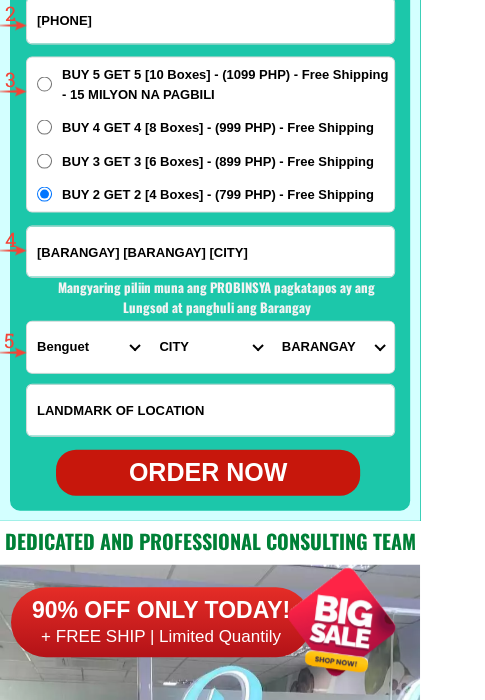 radio on "true" 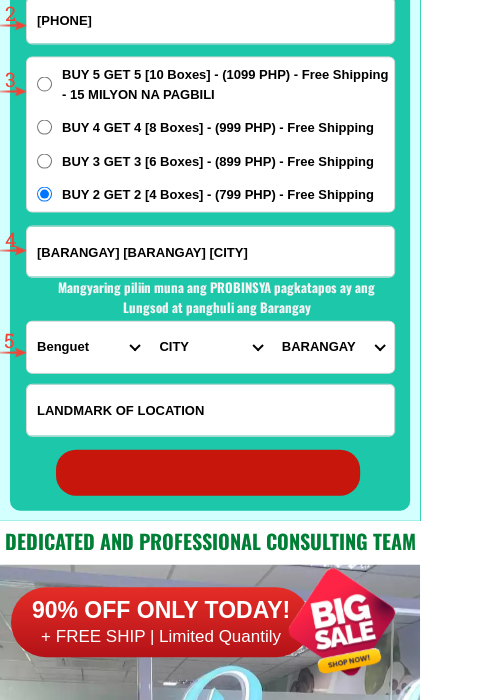 radio on "true" 